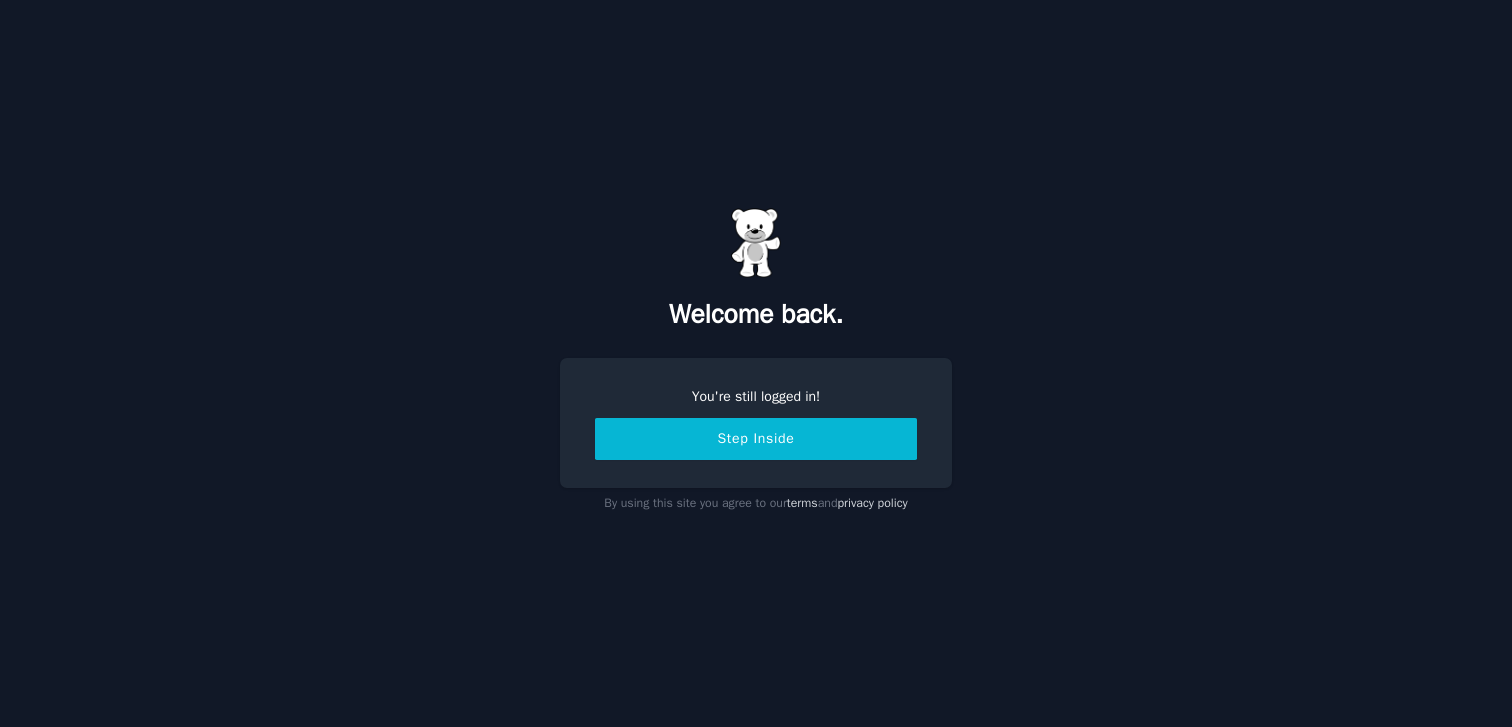scroll, scrollTop: 0, scrollLeft: 0, axis: both 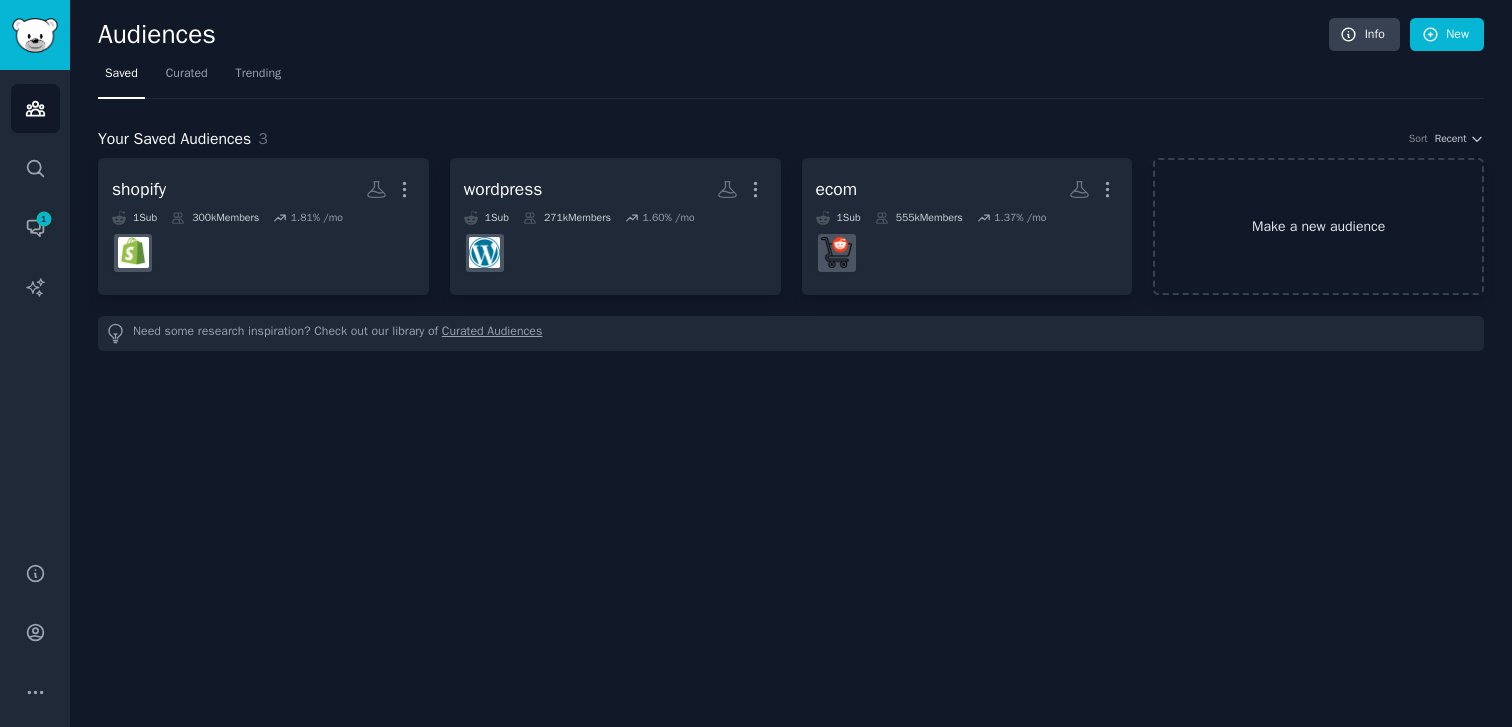 click on "Make a new audience" at bounding box center (1318, 226) 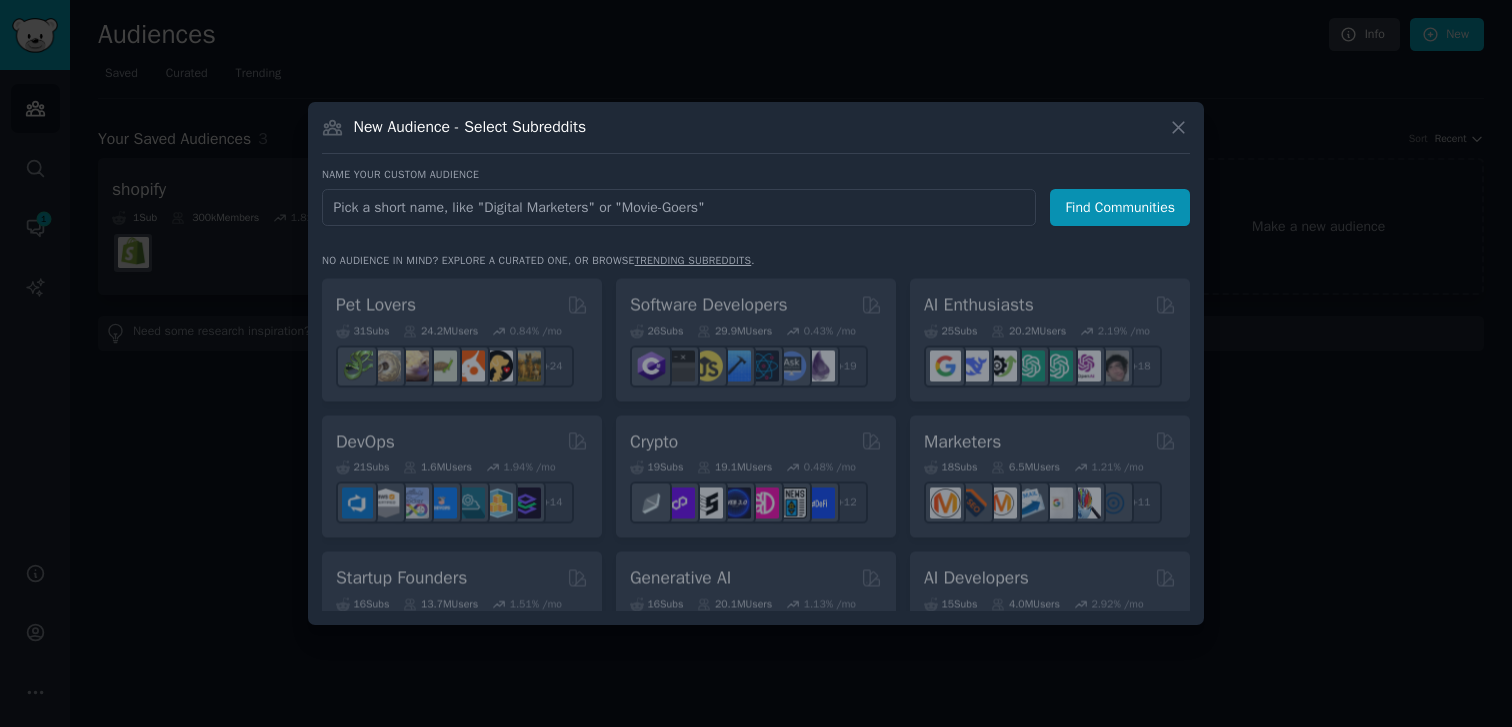 click at bounding box center [679, 207] 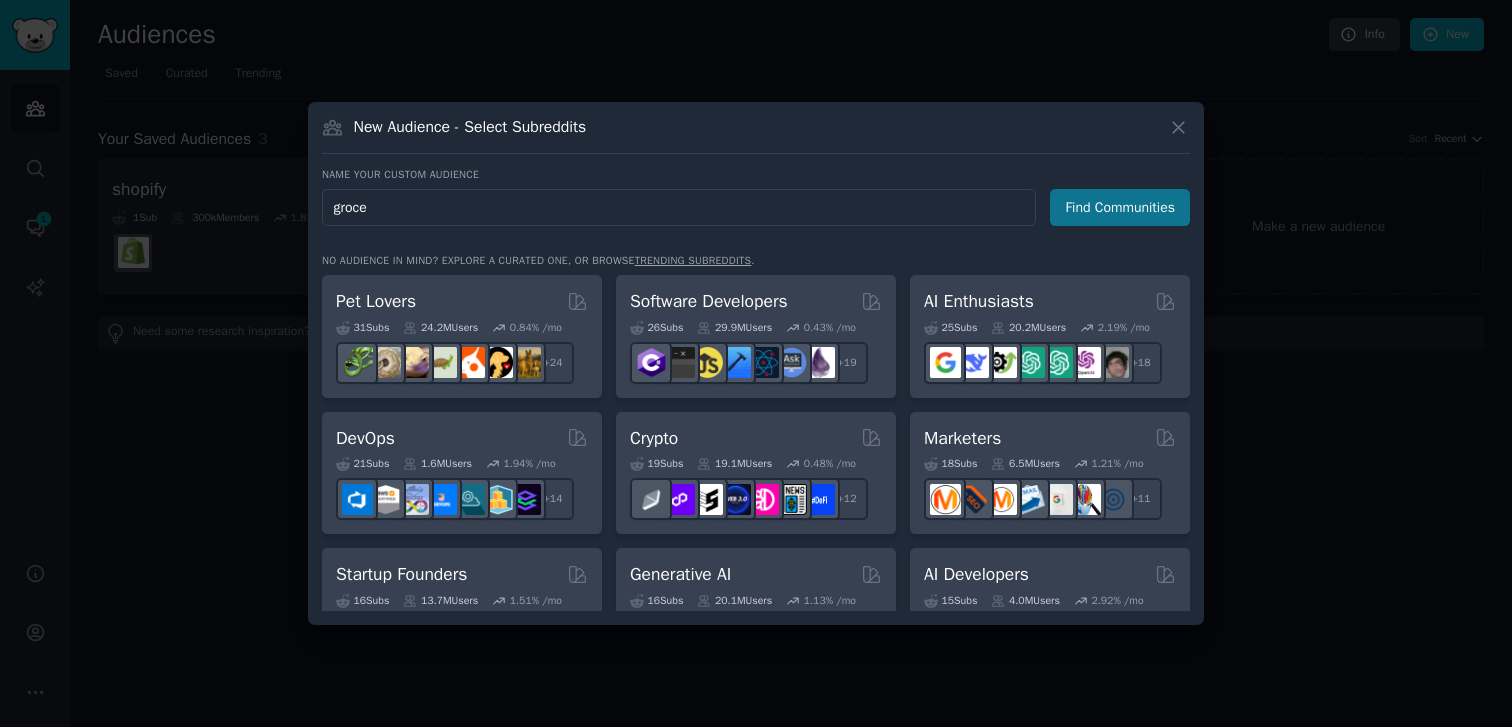 type on "groce" 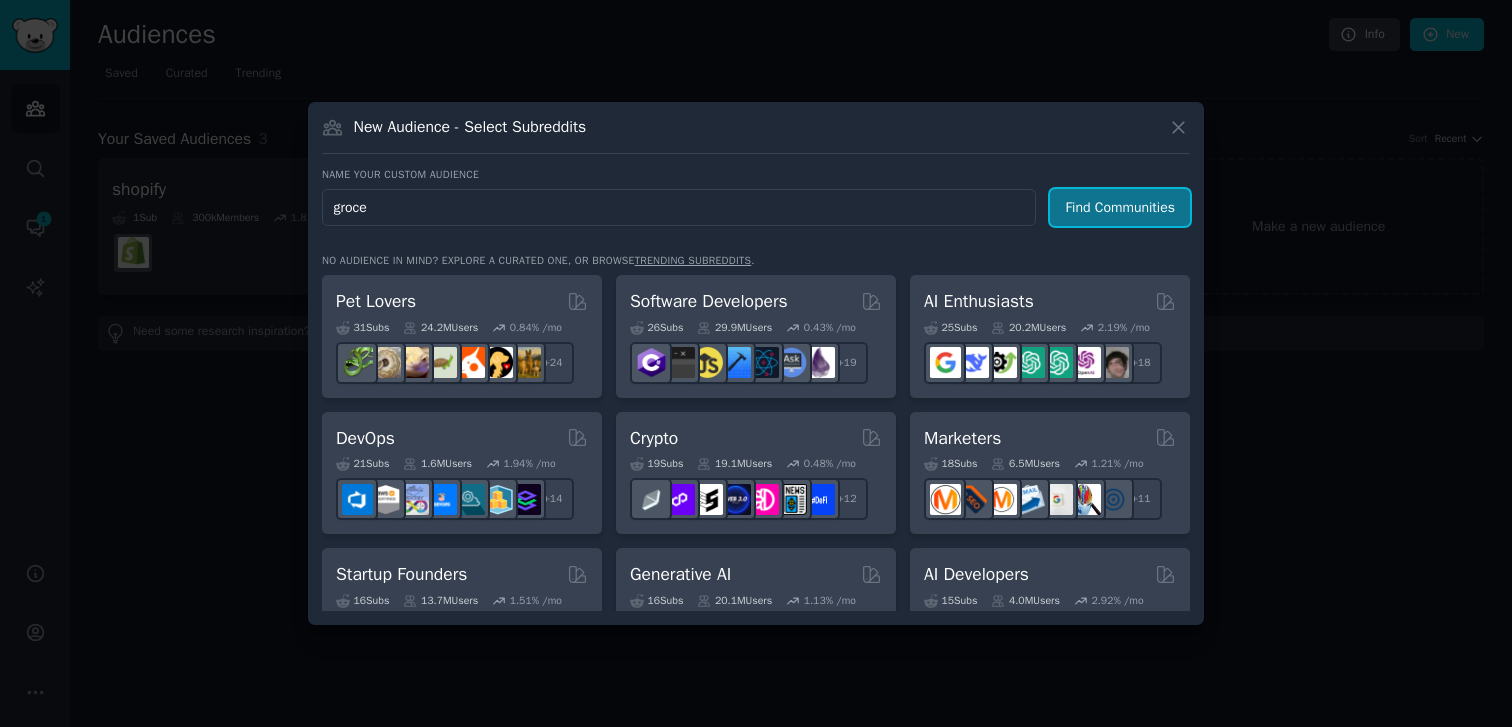 click on "Find Communities" at bounding box center (1120, 207) 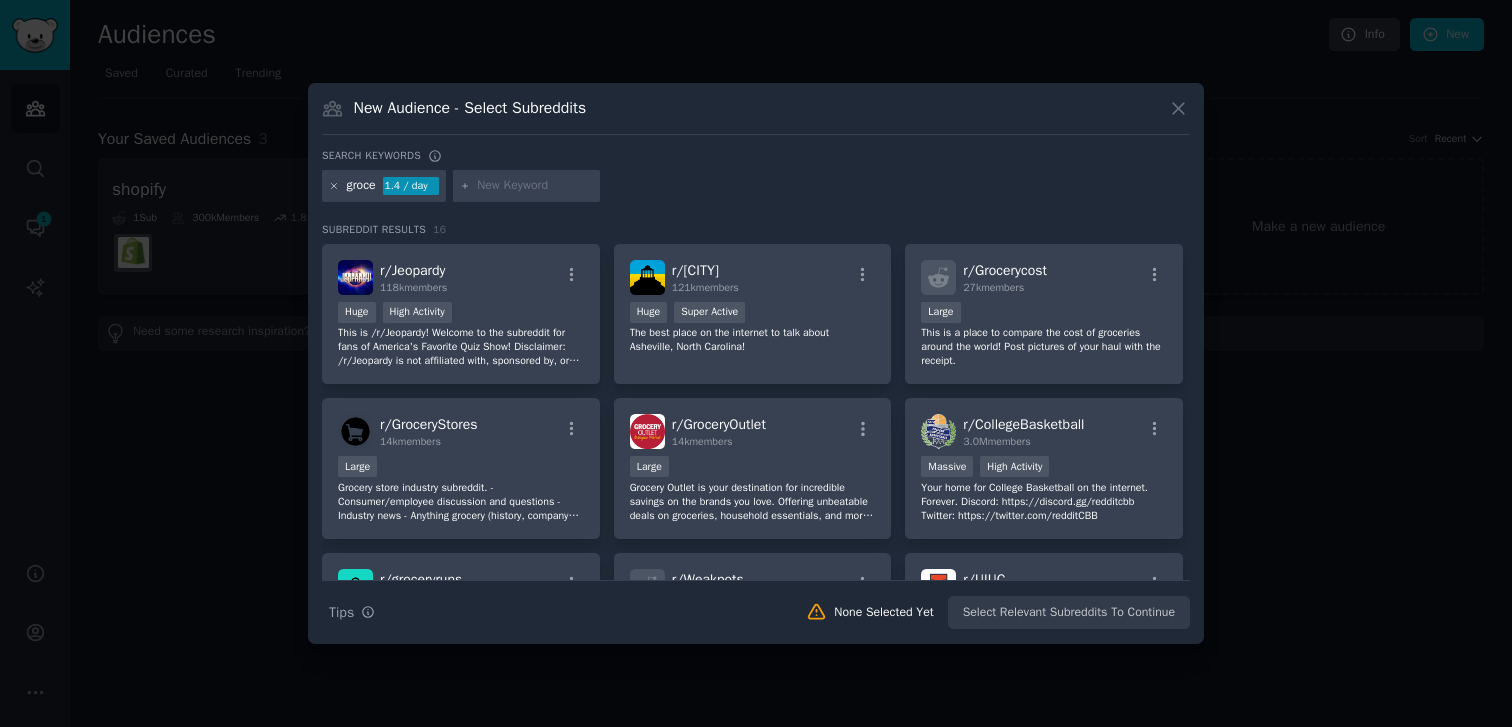 click 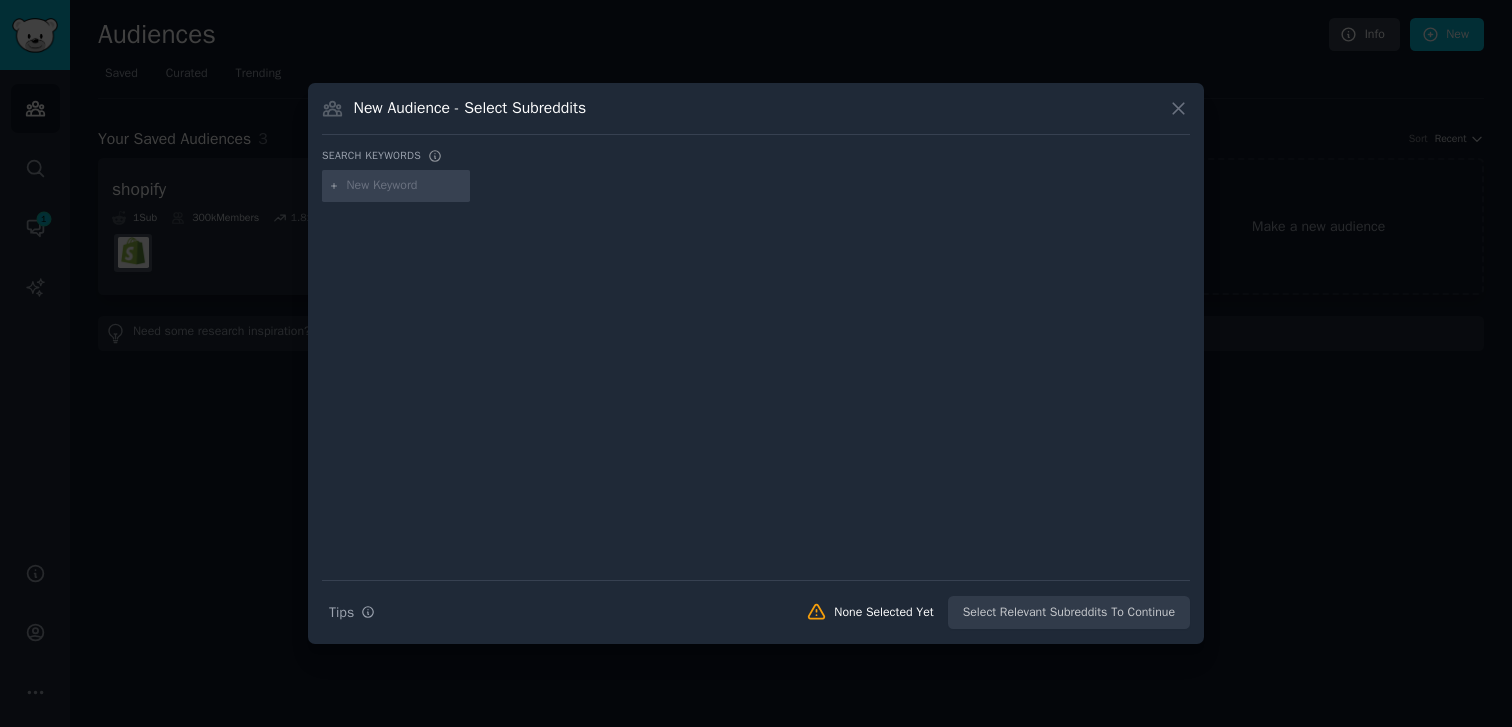 click at bounding box center (405, 186) 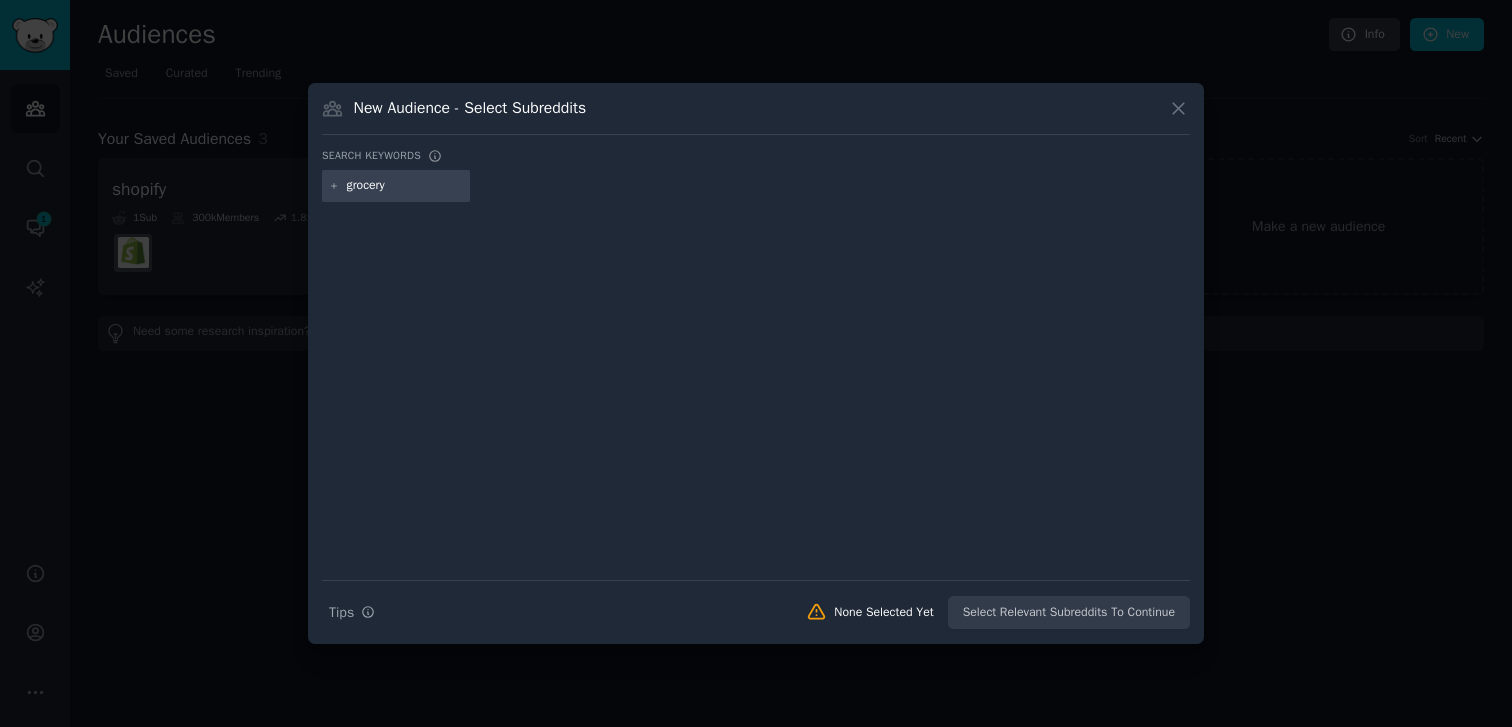 type on "rocery" 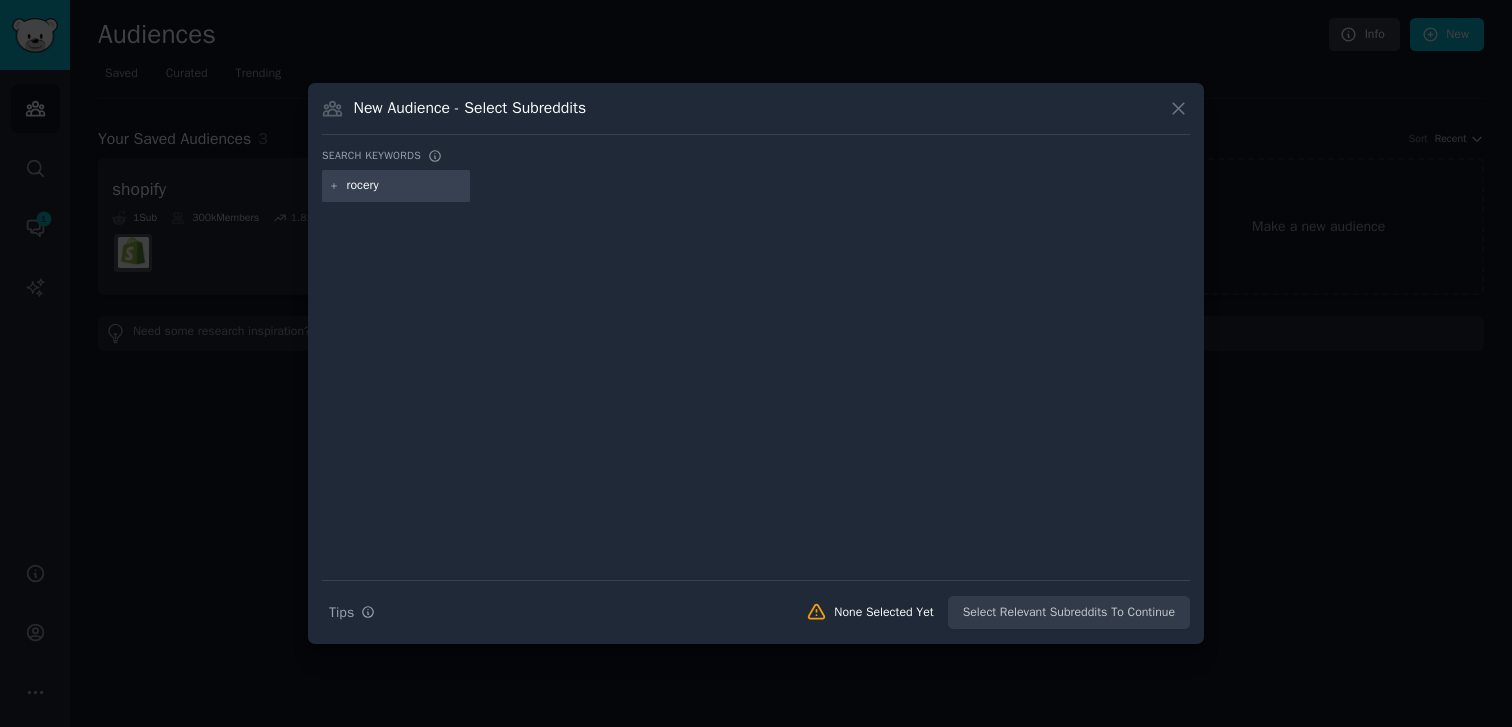 type 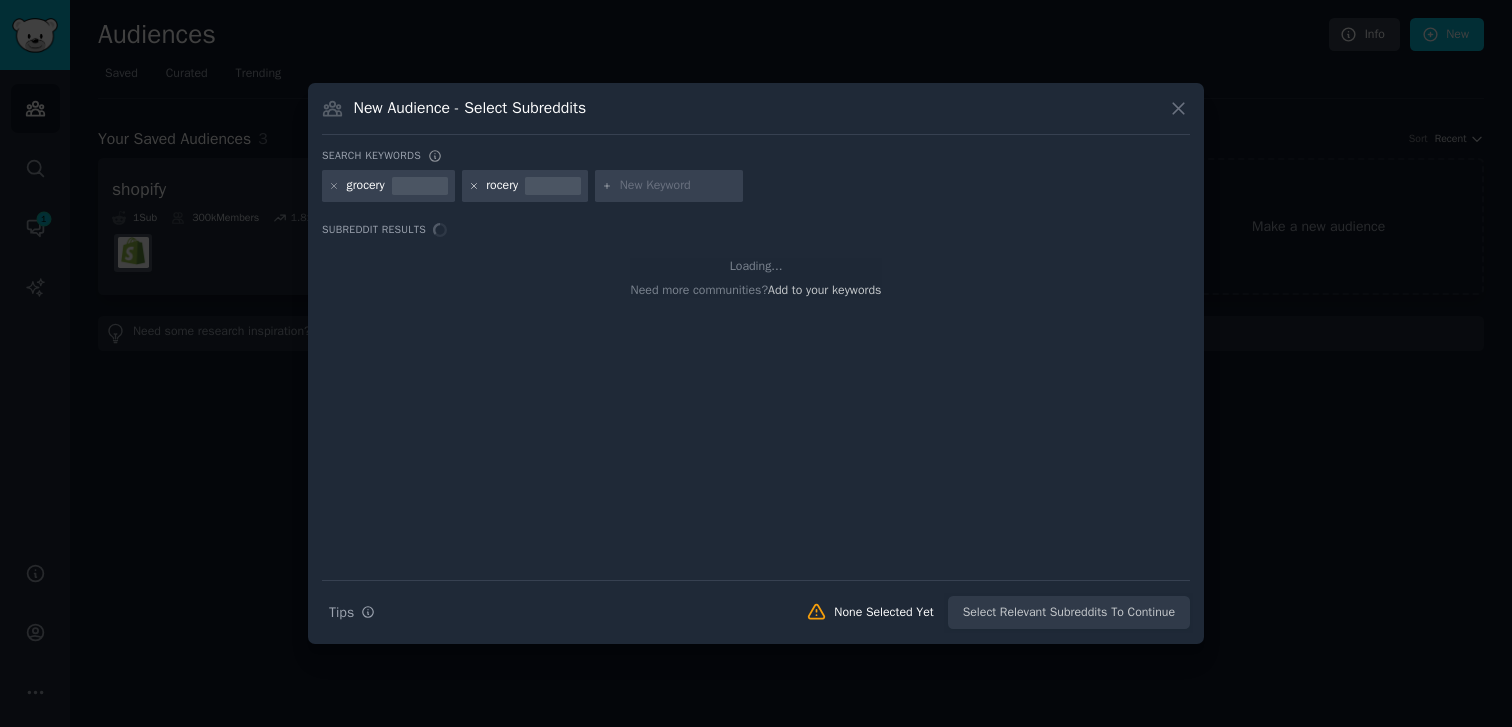 click 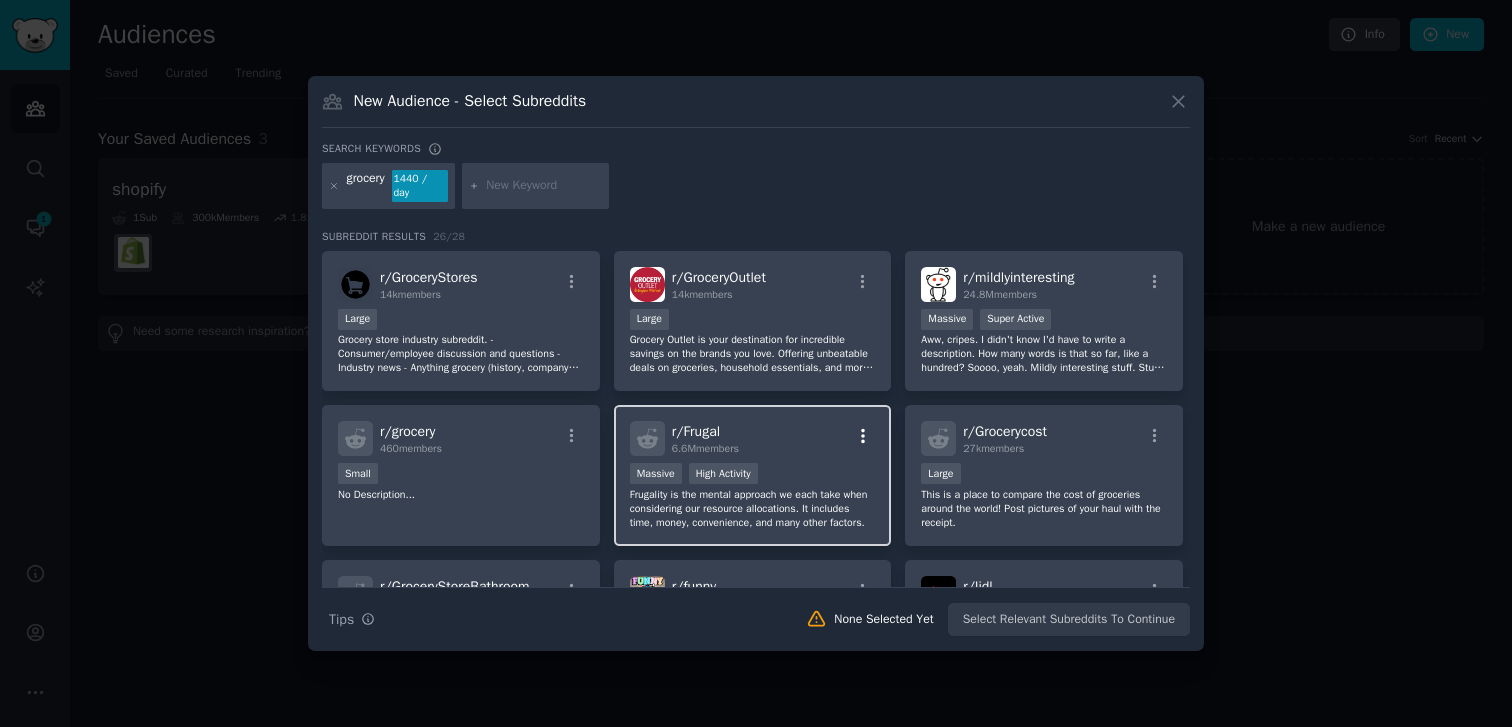click 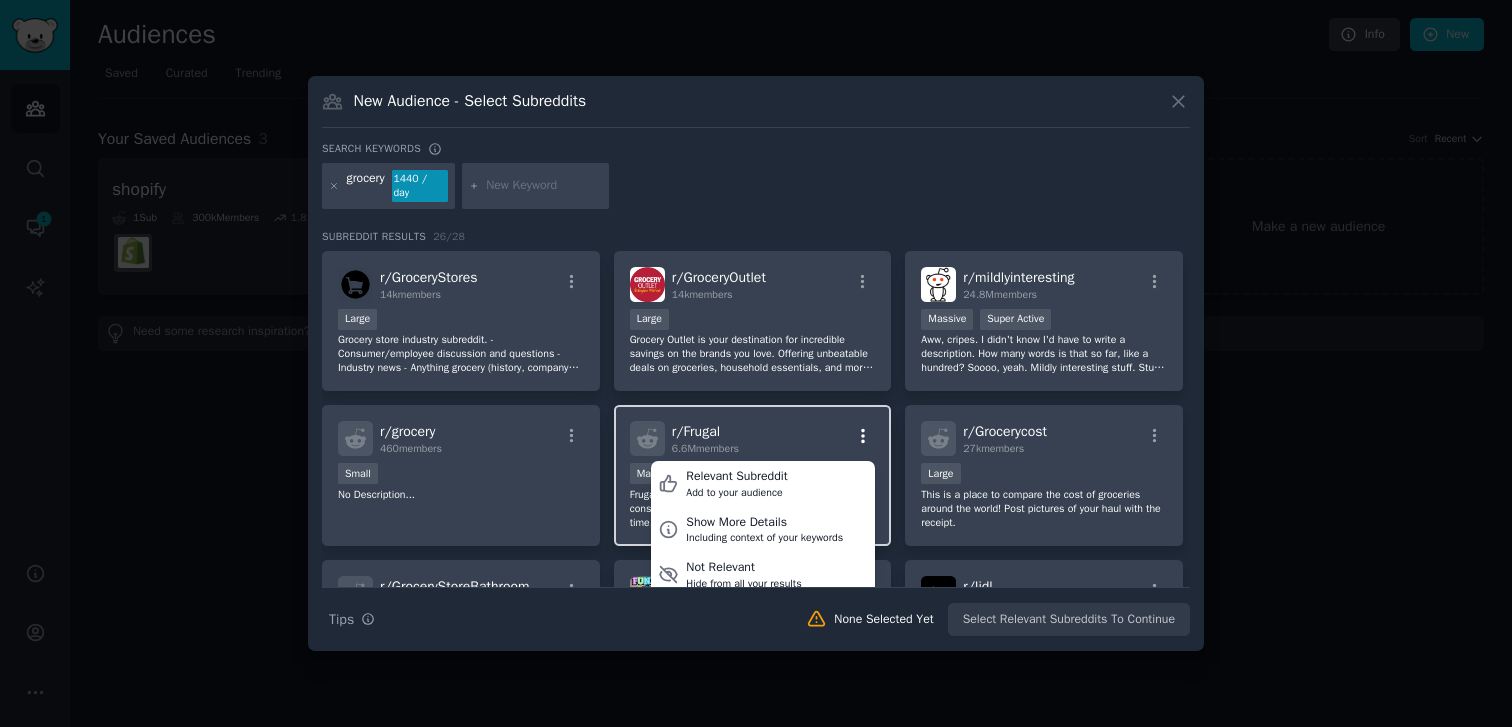 click 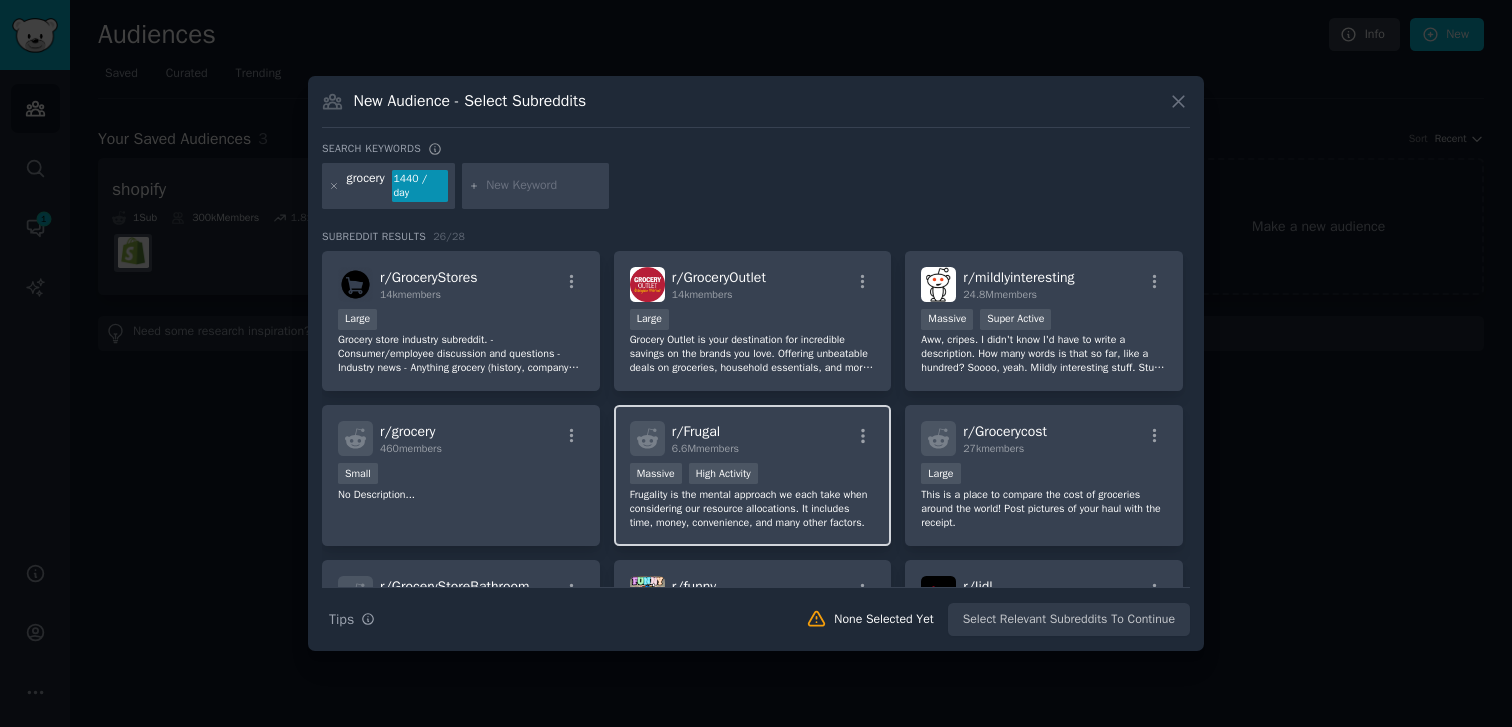 click on "r/ Frugal" at bounding box center [696, 431] 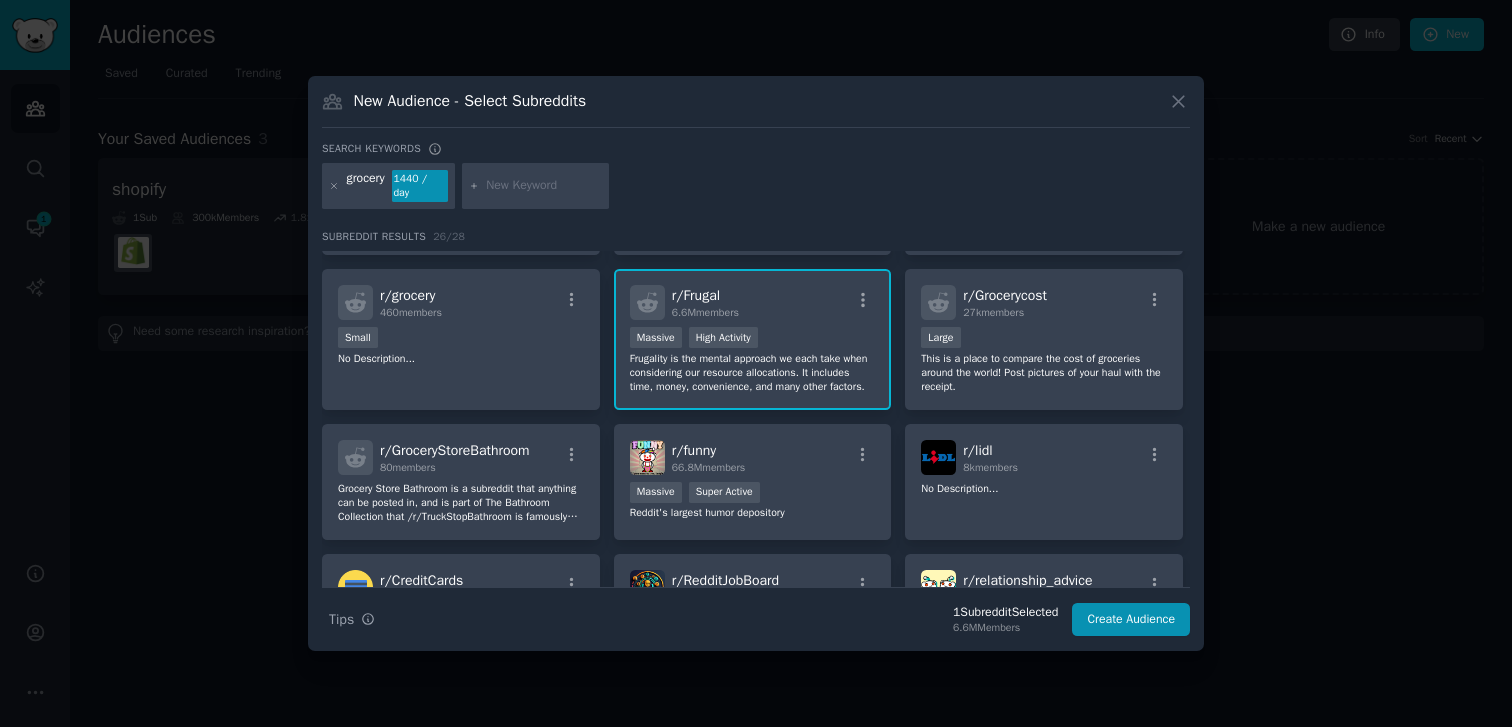scroll, scrollTop: 92, scrollLeft: 0, axis: vertical 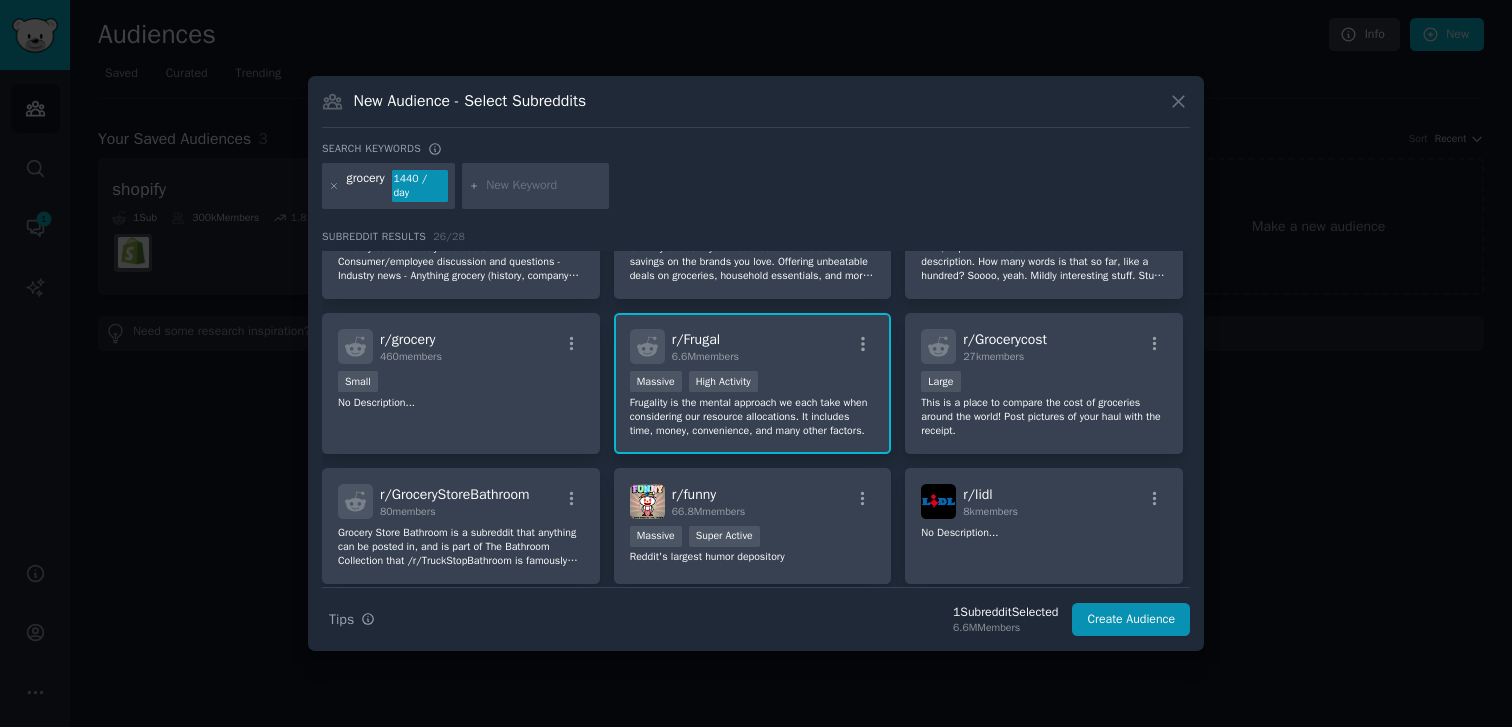 click on "Frugality is the mental approach we each take when considering our resource allocations. It includes time, money, convenience, and many other factors." at bounding box center [753, 417] 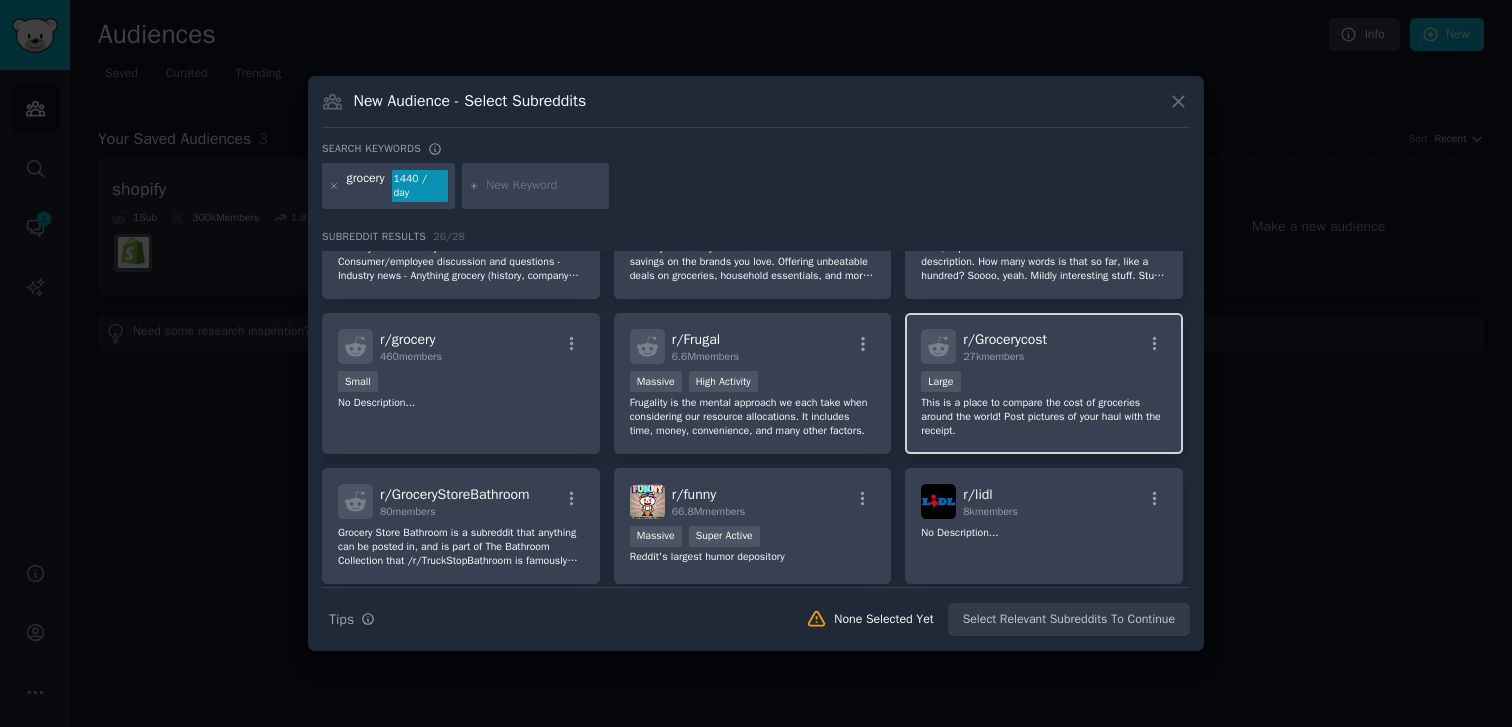 click on "10,000 - 100,000 members Large" at bounding box center (1044, 383) 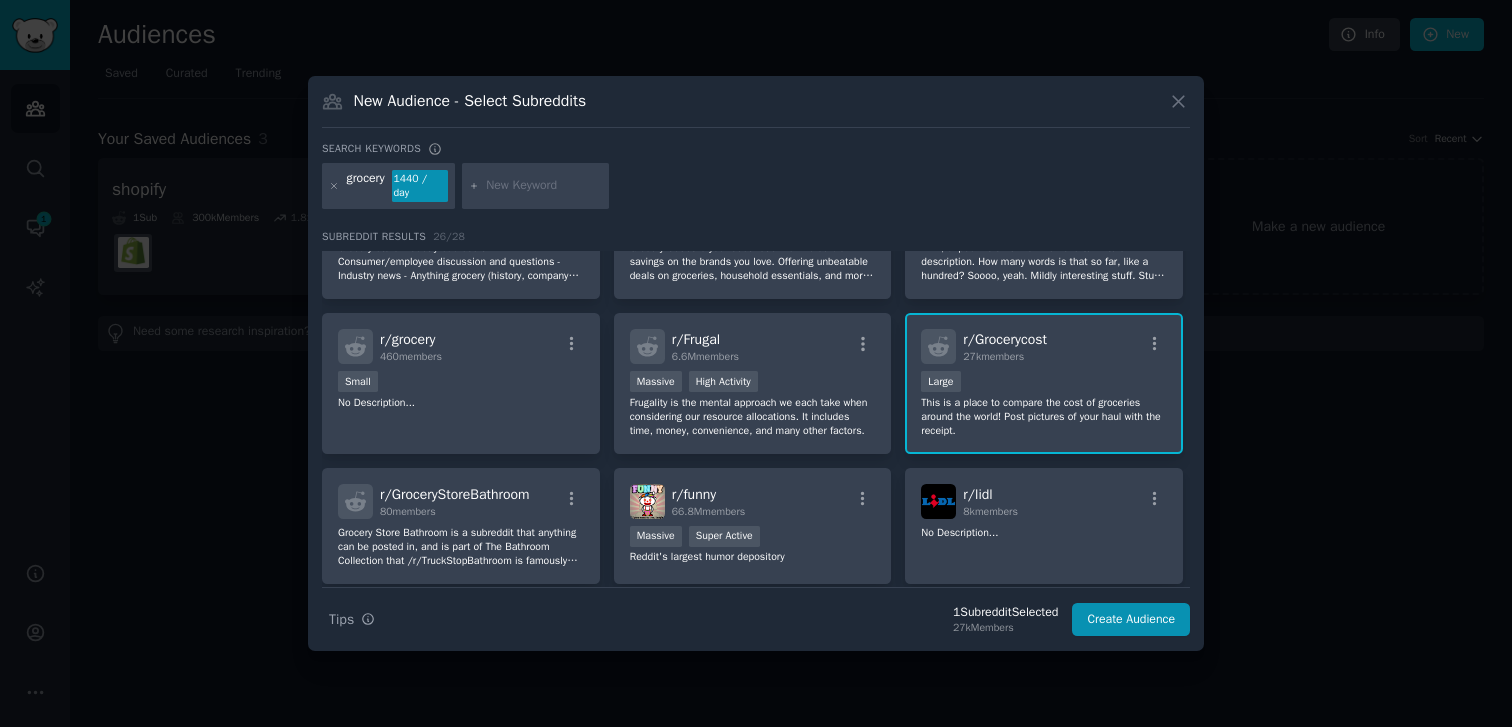 click on "10,000 - 100,000 members Large" at bounding box center [1044, 383] 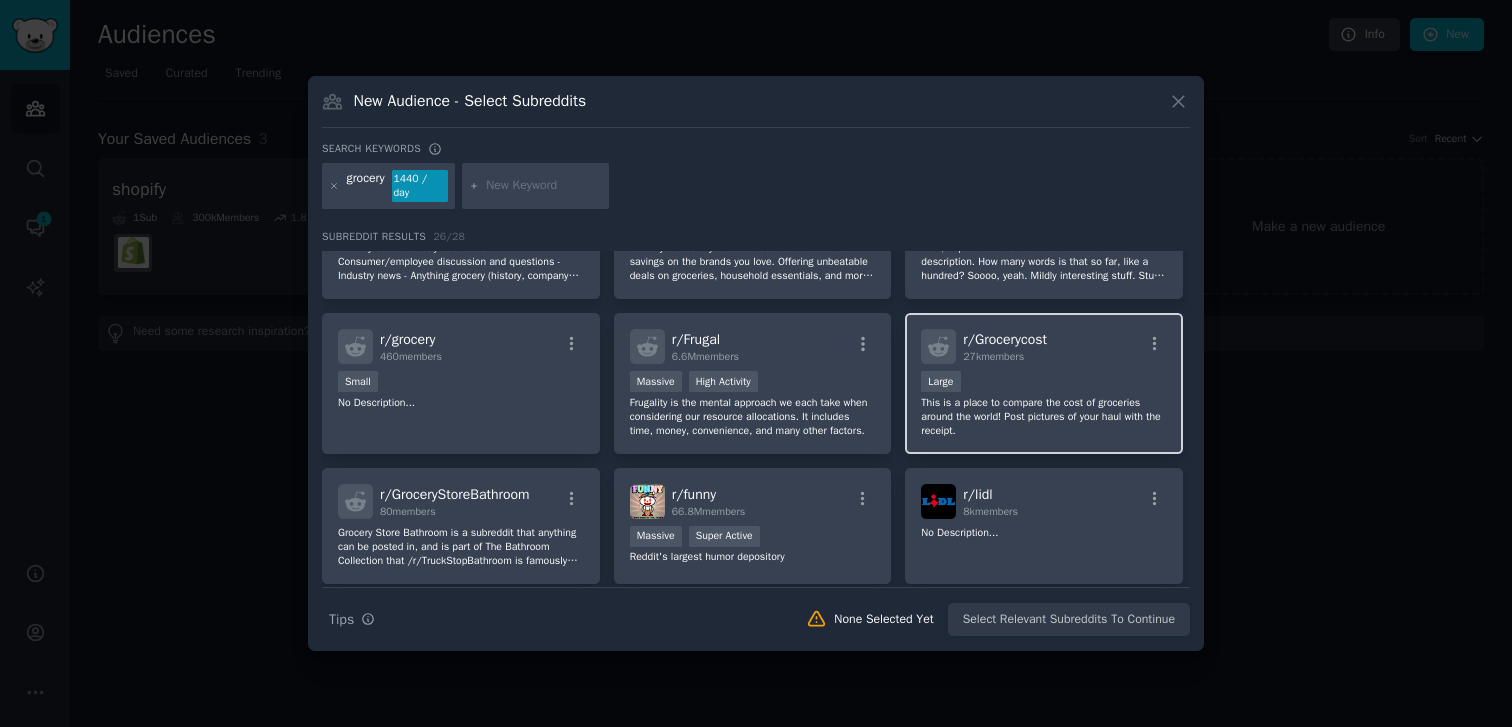 click on "10,000 - 100,000 members Large" at bounding box center [1044, 383] 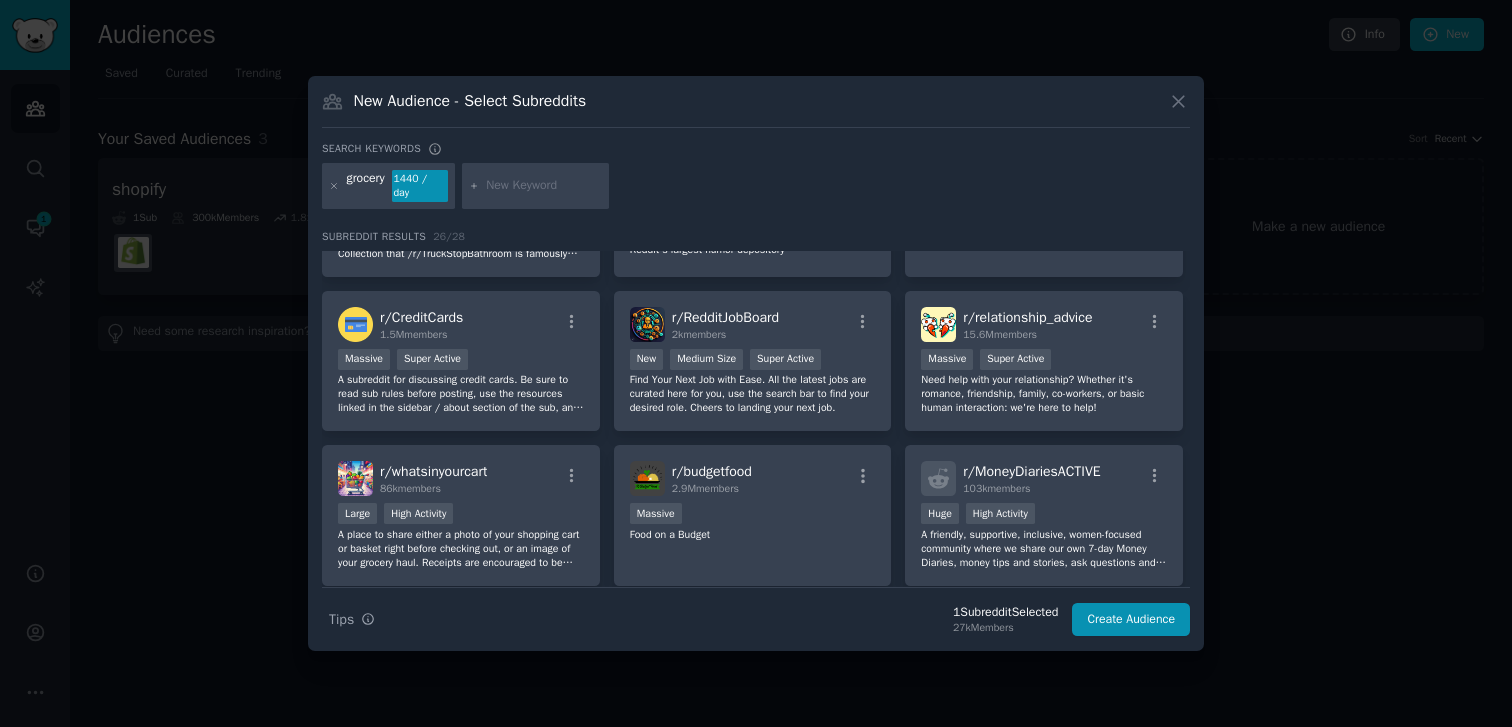 scroll, scrollTop: 0, scrollLeft: 0, axis: both 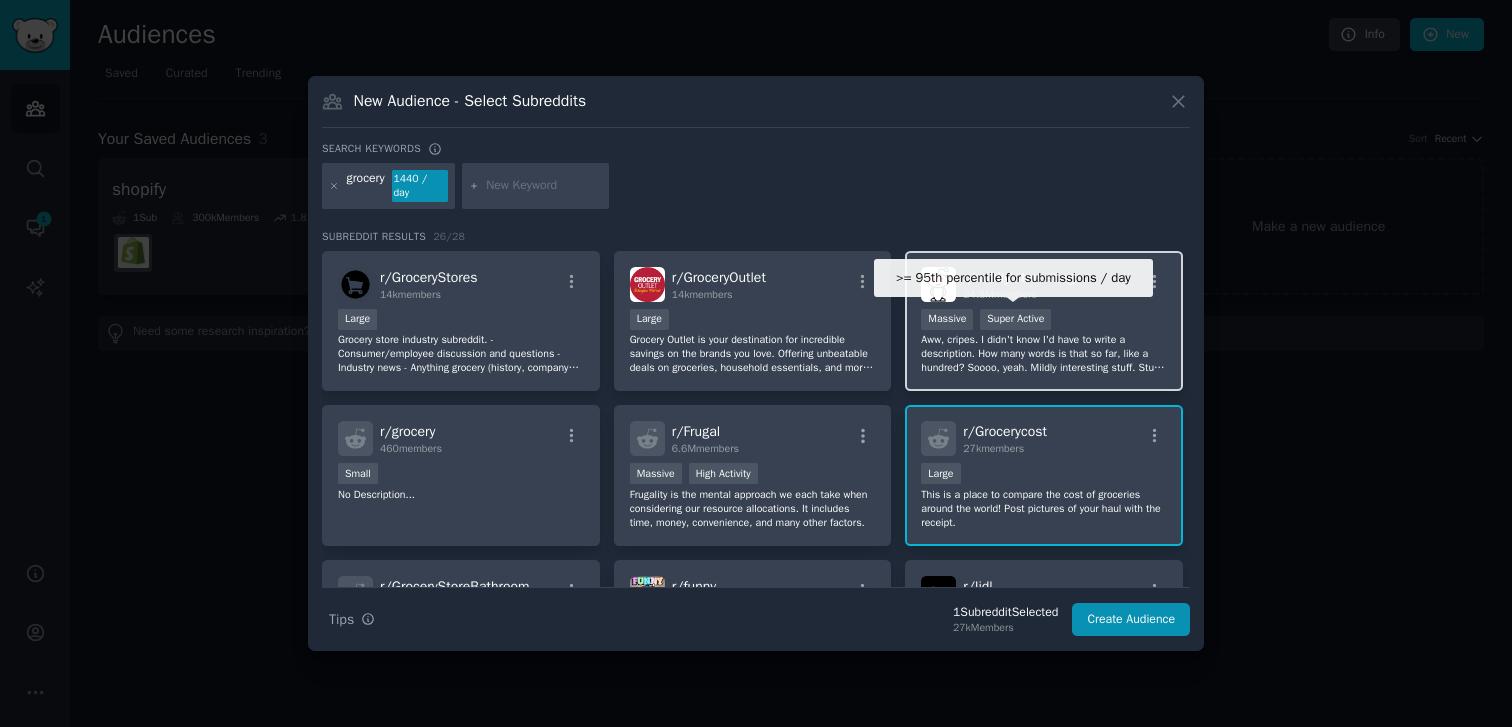 click on "Super Active" at bounding box center [1015, 319] 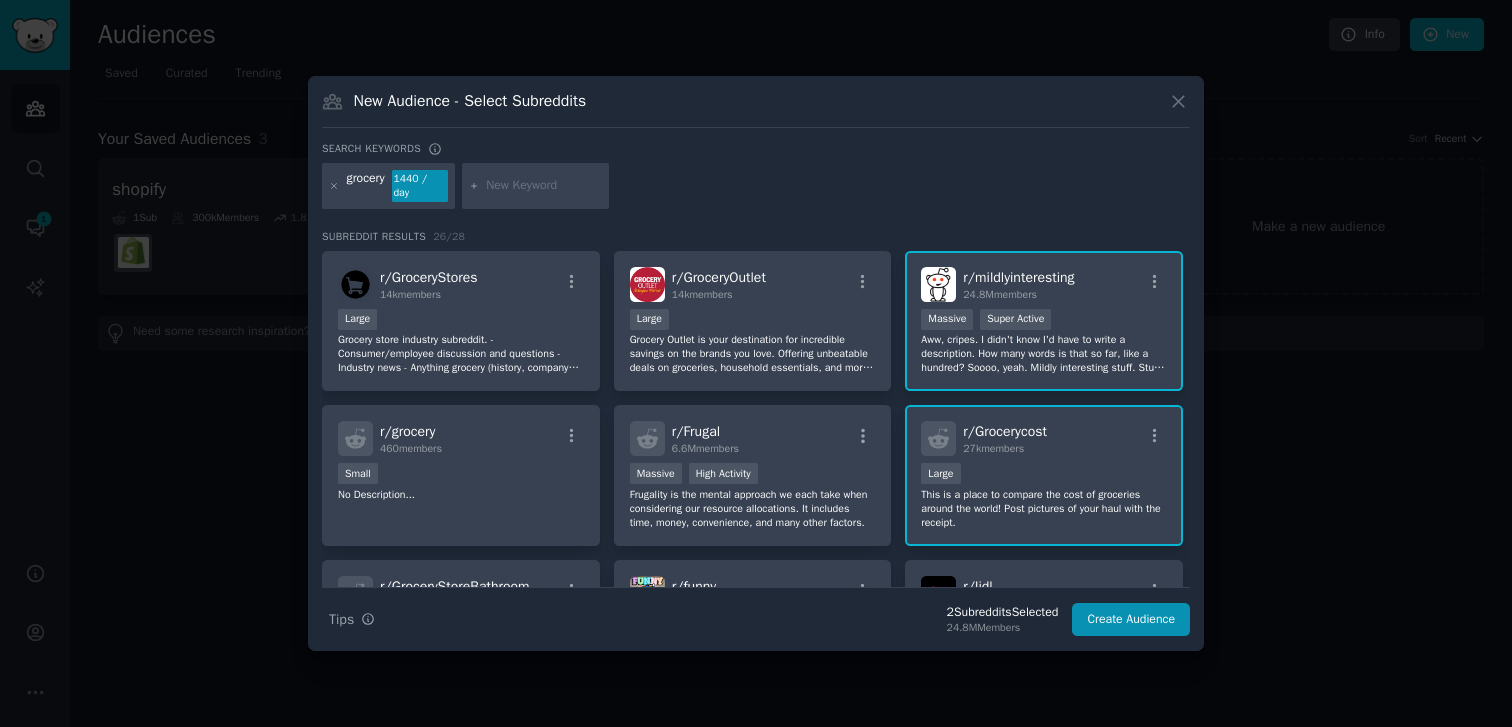 click on "Aww, cripes. I didn't know I'd have to write a description. How many words is that so far, like a hundred? Soooo, yeah. Mildly interesting stuff. Stuff that interests you. Mildly. It's in the name, ffs." at bounding box center (1044, 354) 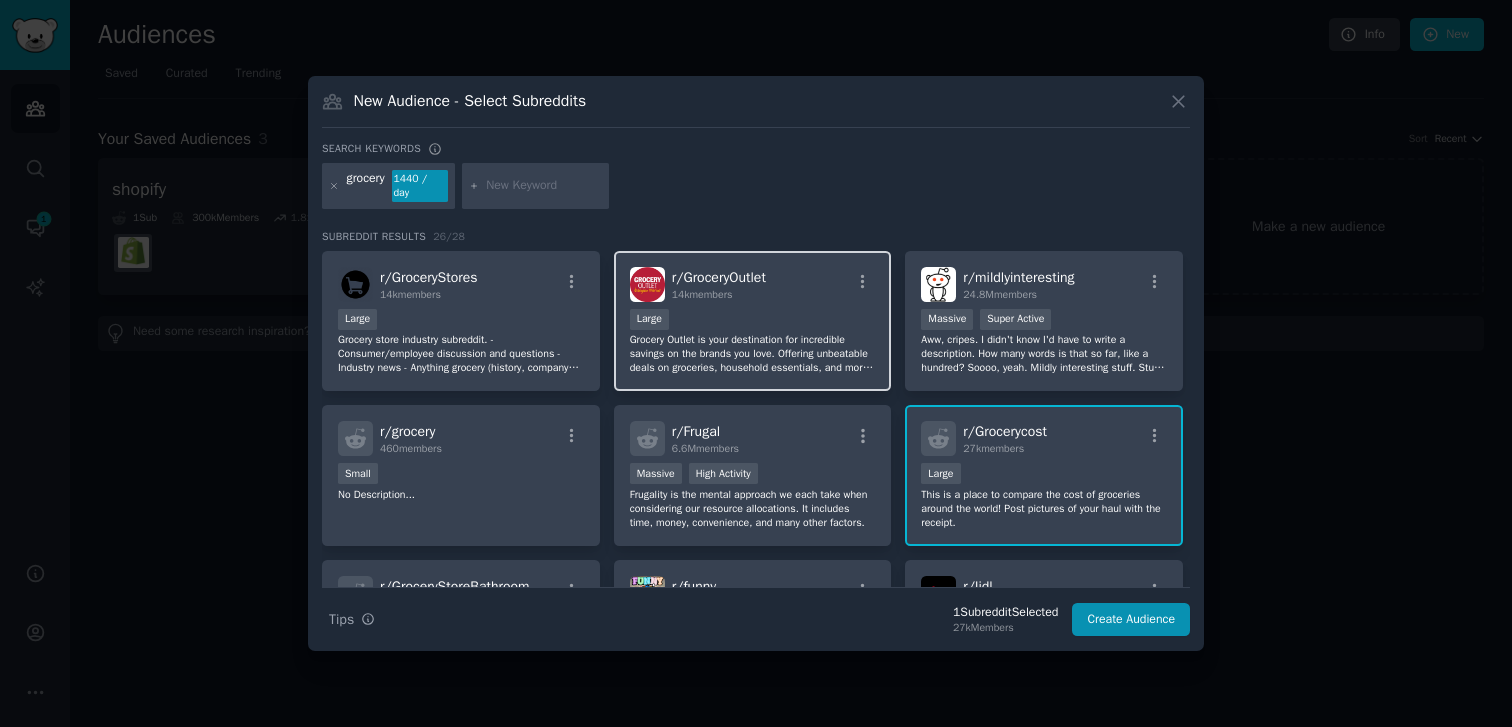 click on "Grocery Outlet is your destination for incredible savings on the brands you love. Offering unbeatable deals on groceries, household essentials, and more. Every visit is a treasure hunt, where you’ll find name-brand products at up to 60% off regular retail prices. From fresh produce and pantry staples to wine and health items, GO delivers value without compromising quality. With over 500 locations and growing across the U.S. be sure to find one near you!" at bounding box center [753, 354] 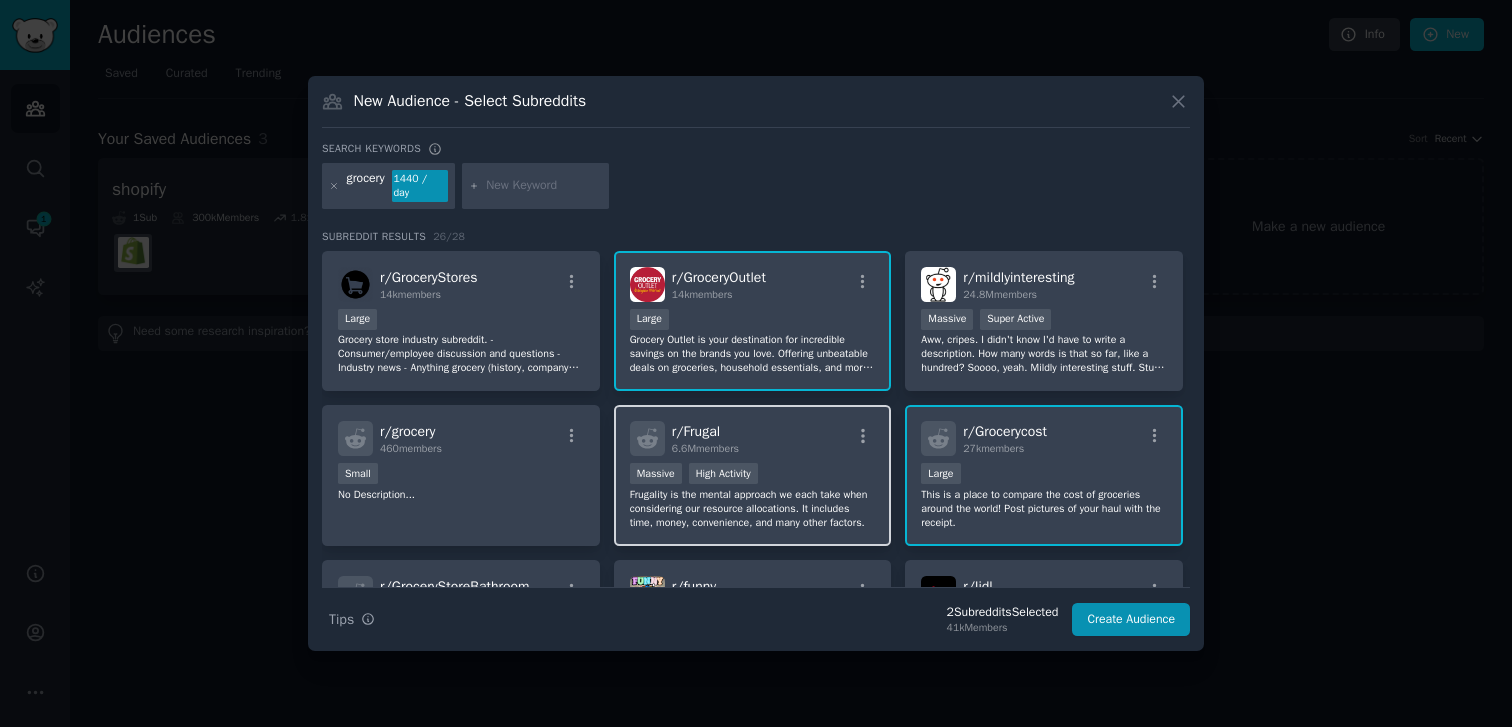 click on "Frugality is the mental approach we each take when considering our resource allocations. It includes time, money, convenience, and many other factors." at bounding box center [753, 509] 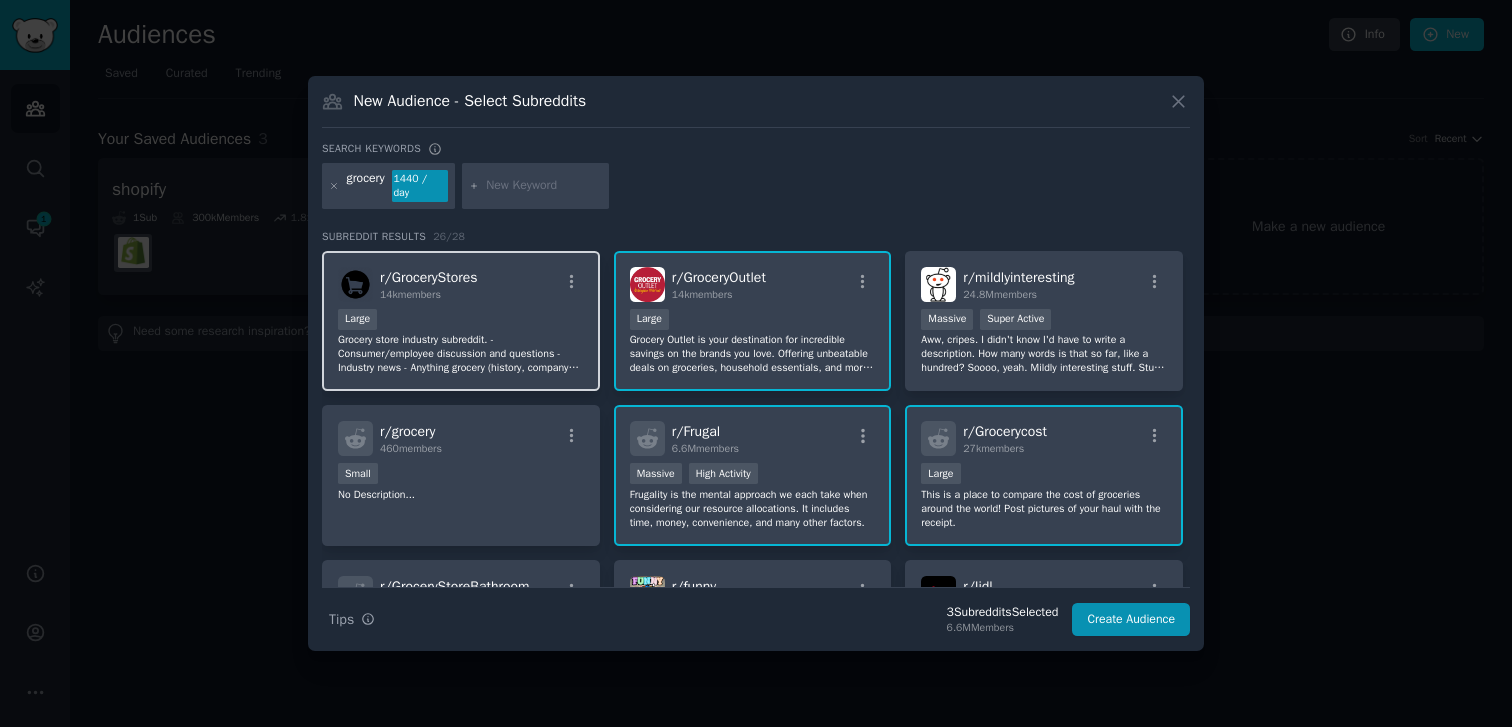 click on "r/ GroceryStores 14k  members Large Grocery store industry subreddit.
- Consumer/employee discussion and questions
- Industry news
- Anything grocery (history, company profiles, price discussion/documentation, industry terms, etc)
-No spam, referral links, self promotion.
-No grocery haul or shopping trip videos." at bounding box center (461, 321) 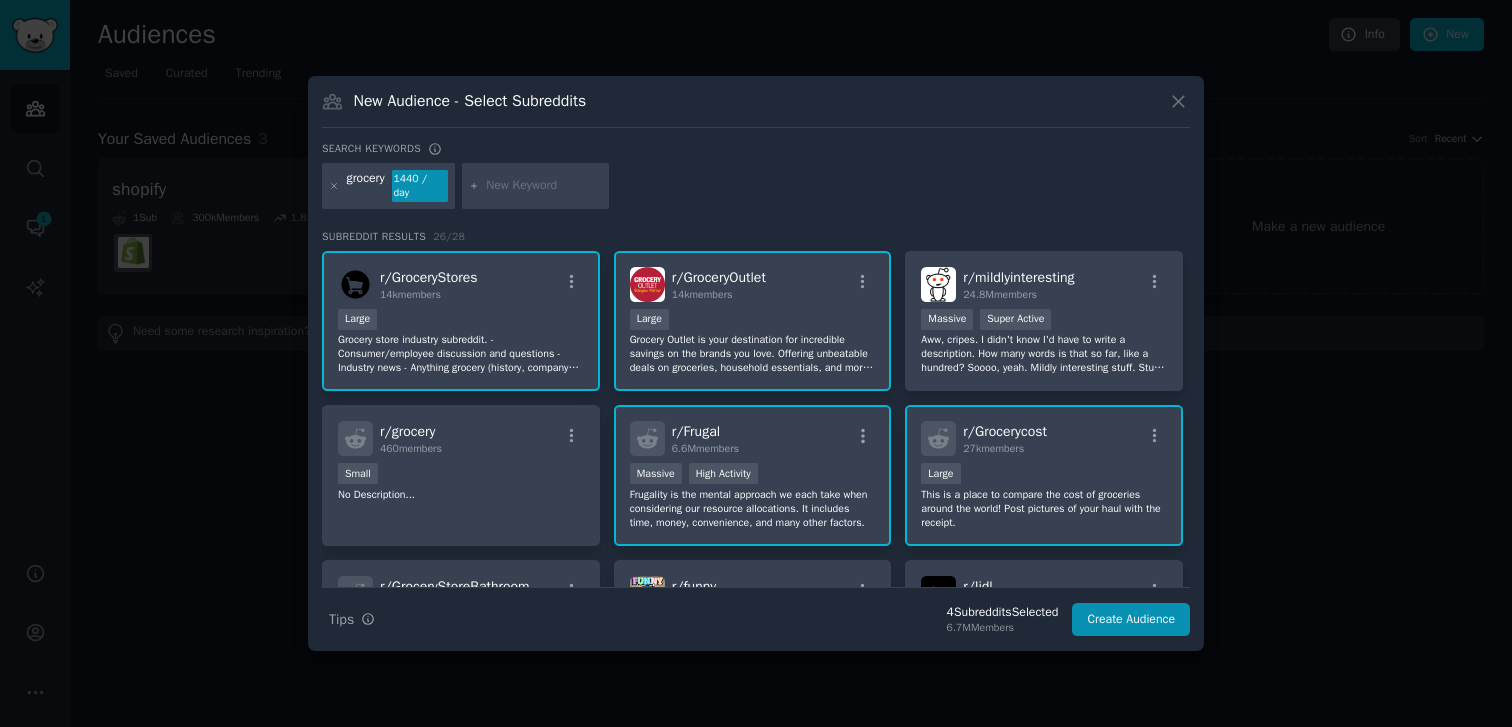 click on "Search Tips Tips 4  Subreddit s  Selected 6.7M  Members Create Audience" at bounding box center (756, 612) 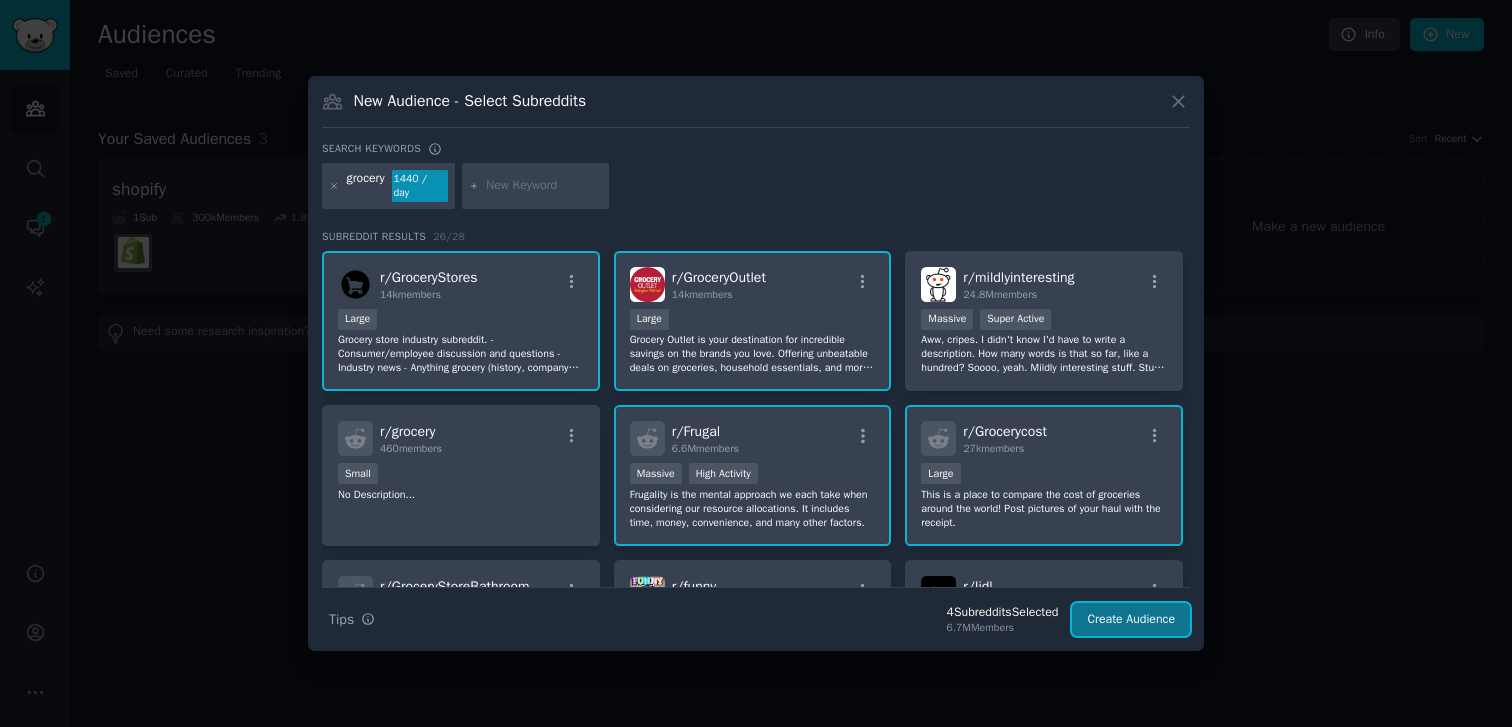 click on "Create Audience" at bounding box center (1131, 620) 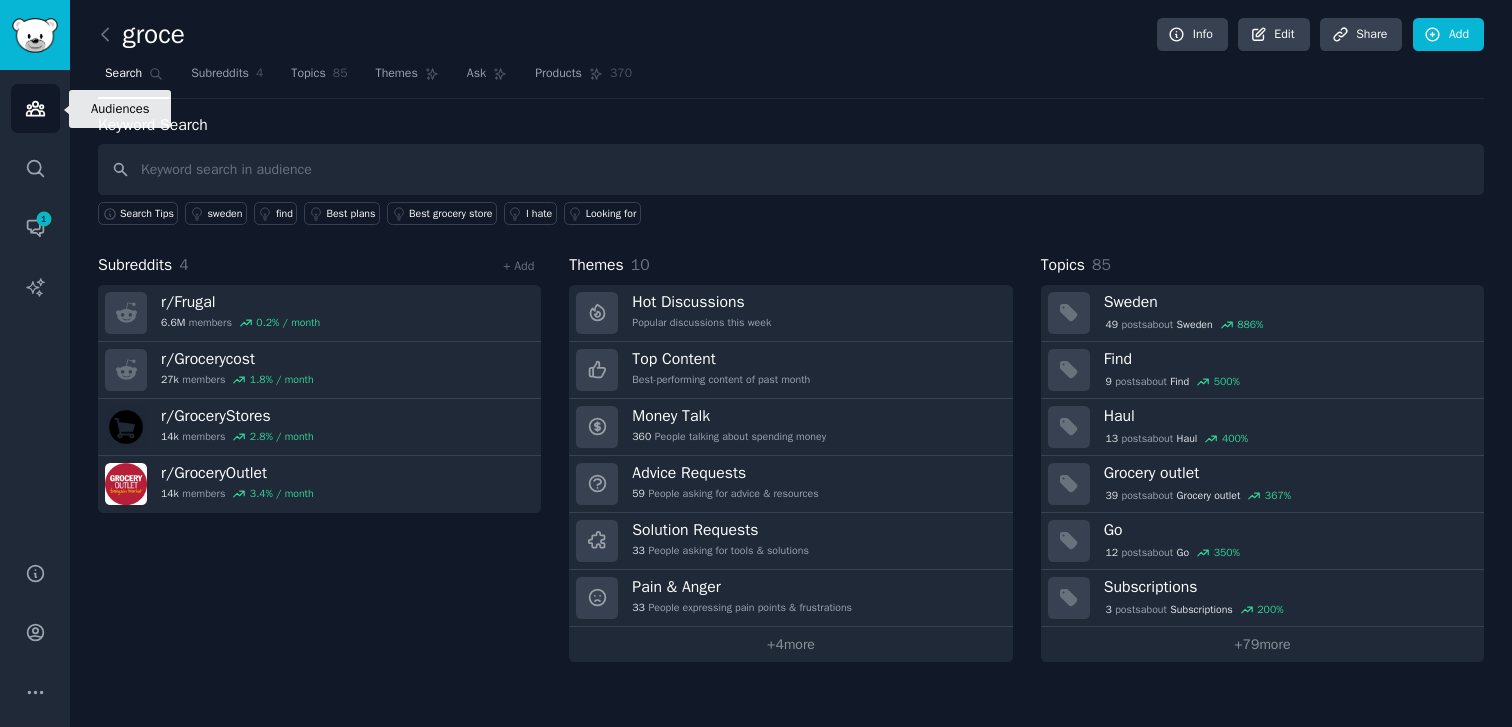 click on "Audiences" at bounding box center [35, 108] 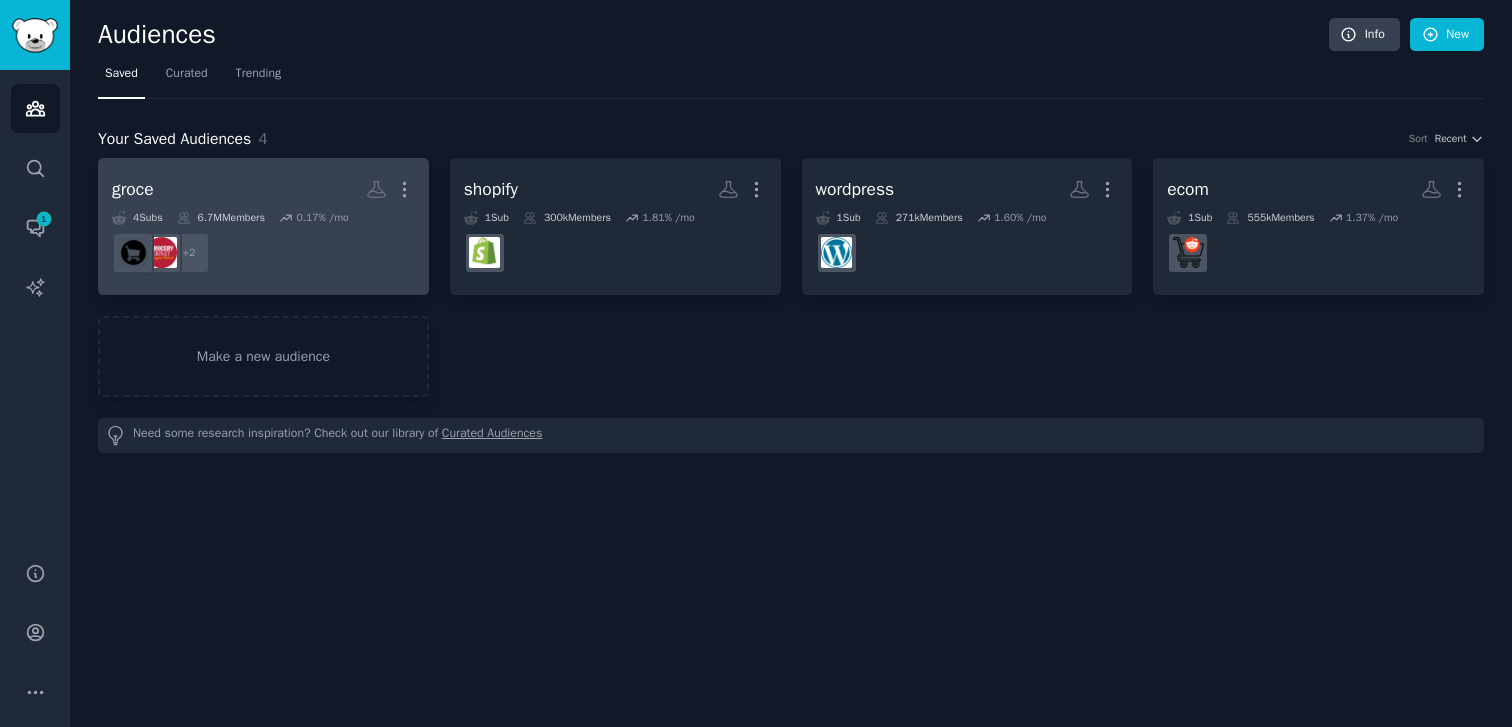 click on "groce More" at bounding box center (263, 189) 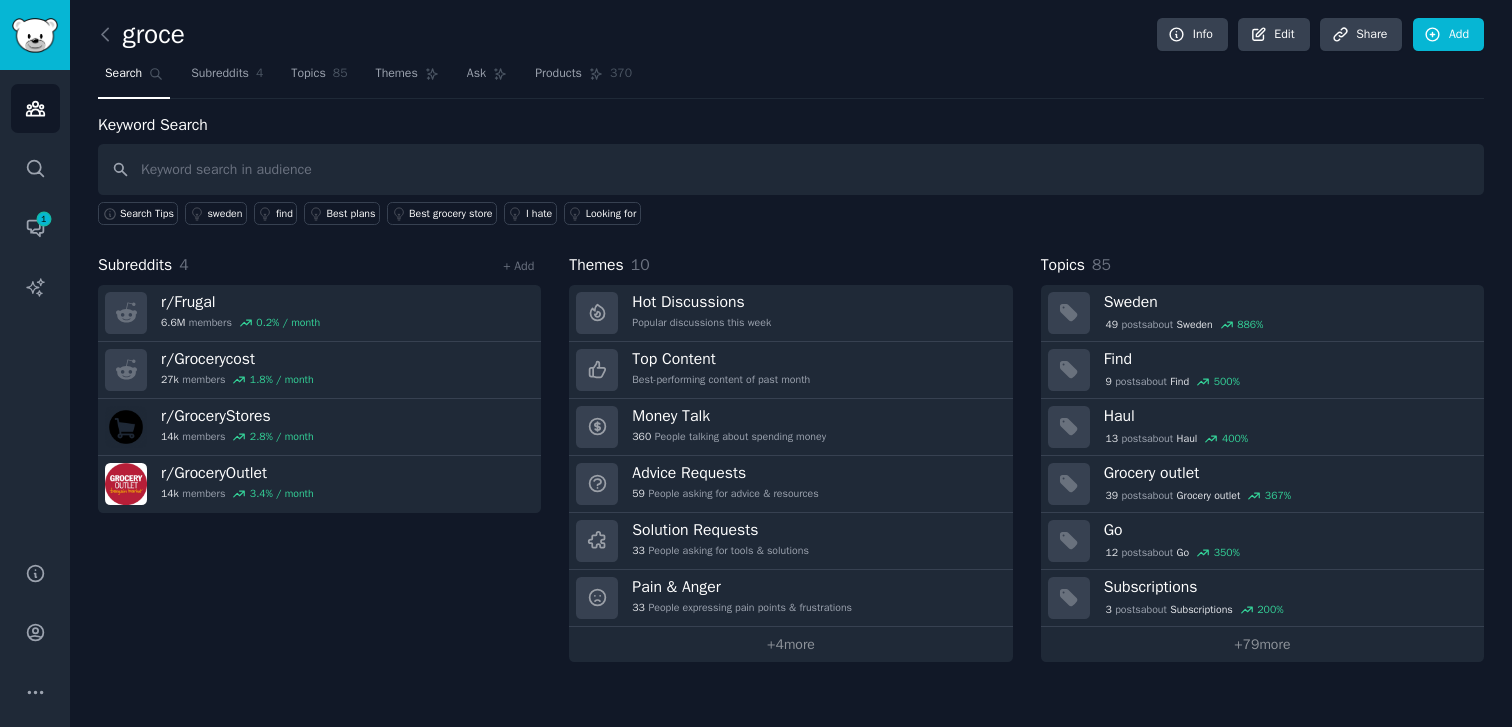 click on "groce" at bounding box center [141, 35] 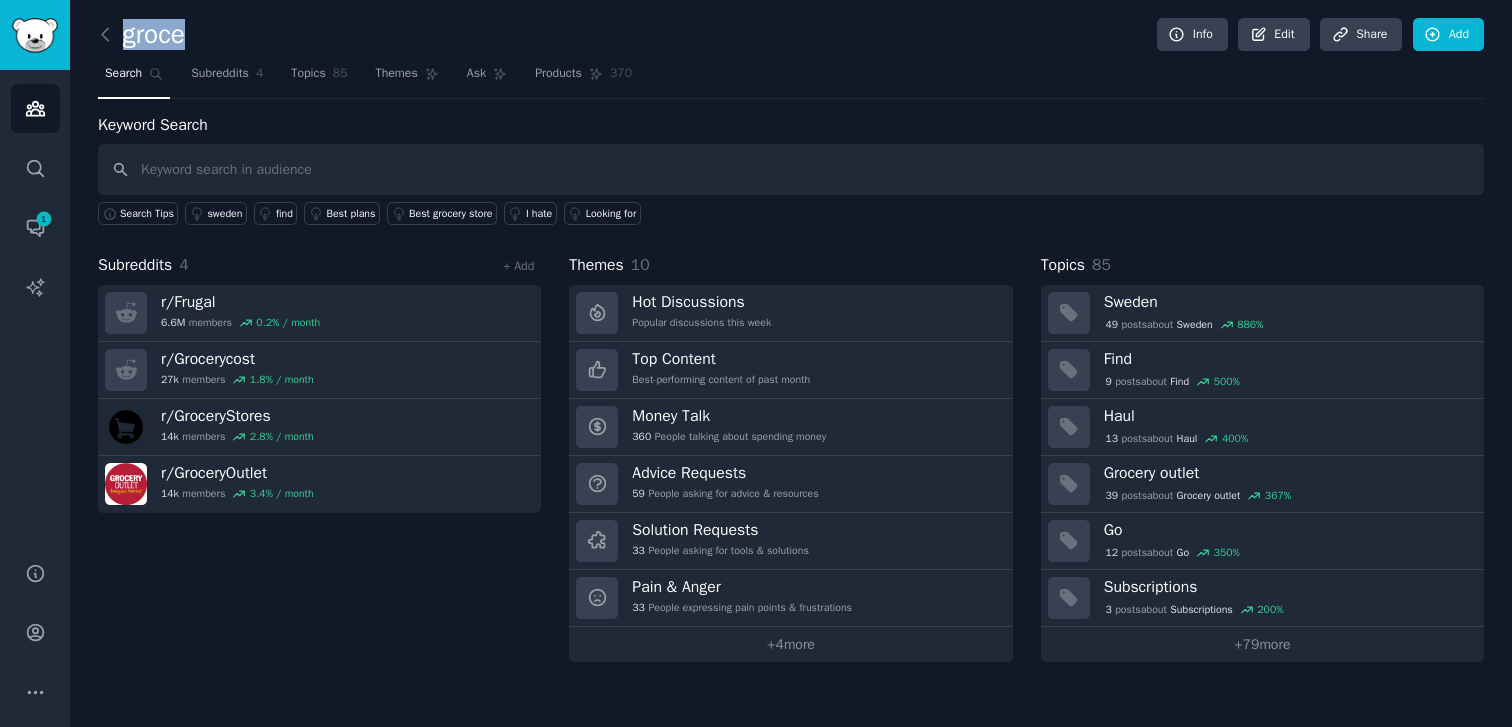 click on "groce" at bounding box center [141, 35] 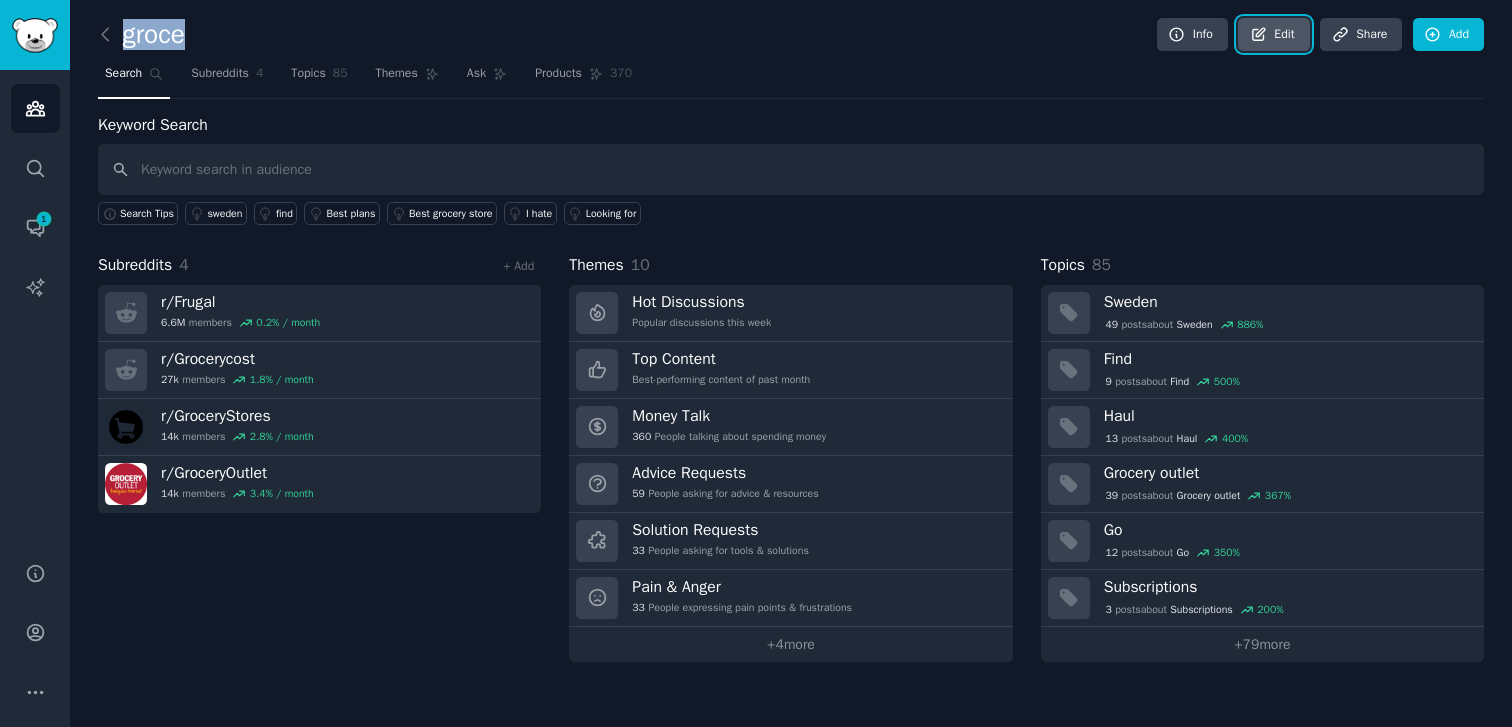 click on "Edit" at bounding box center (1273, 35) 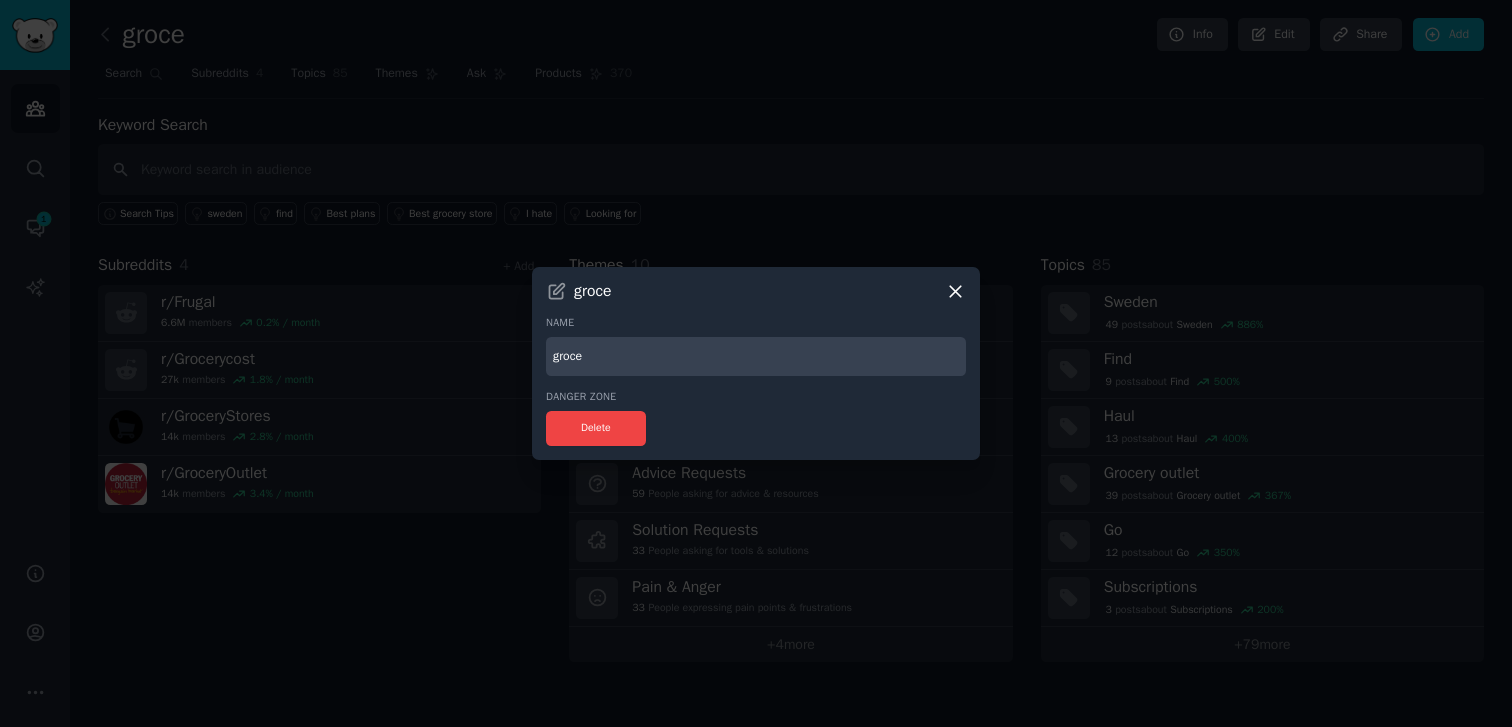 click on "groce" at bounding box center (756, 356) 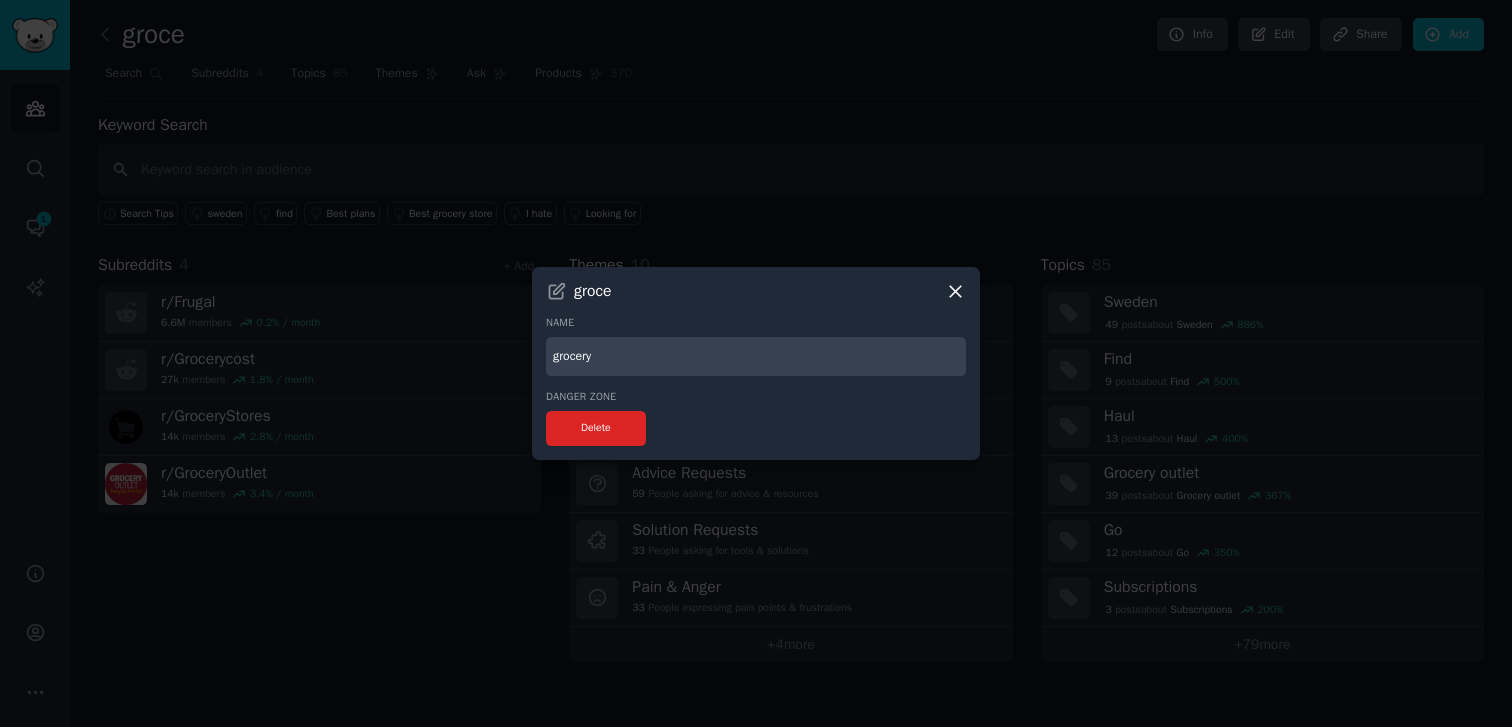 type on "grocery" 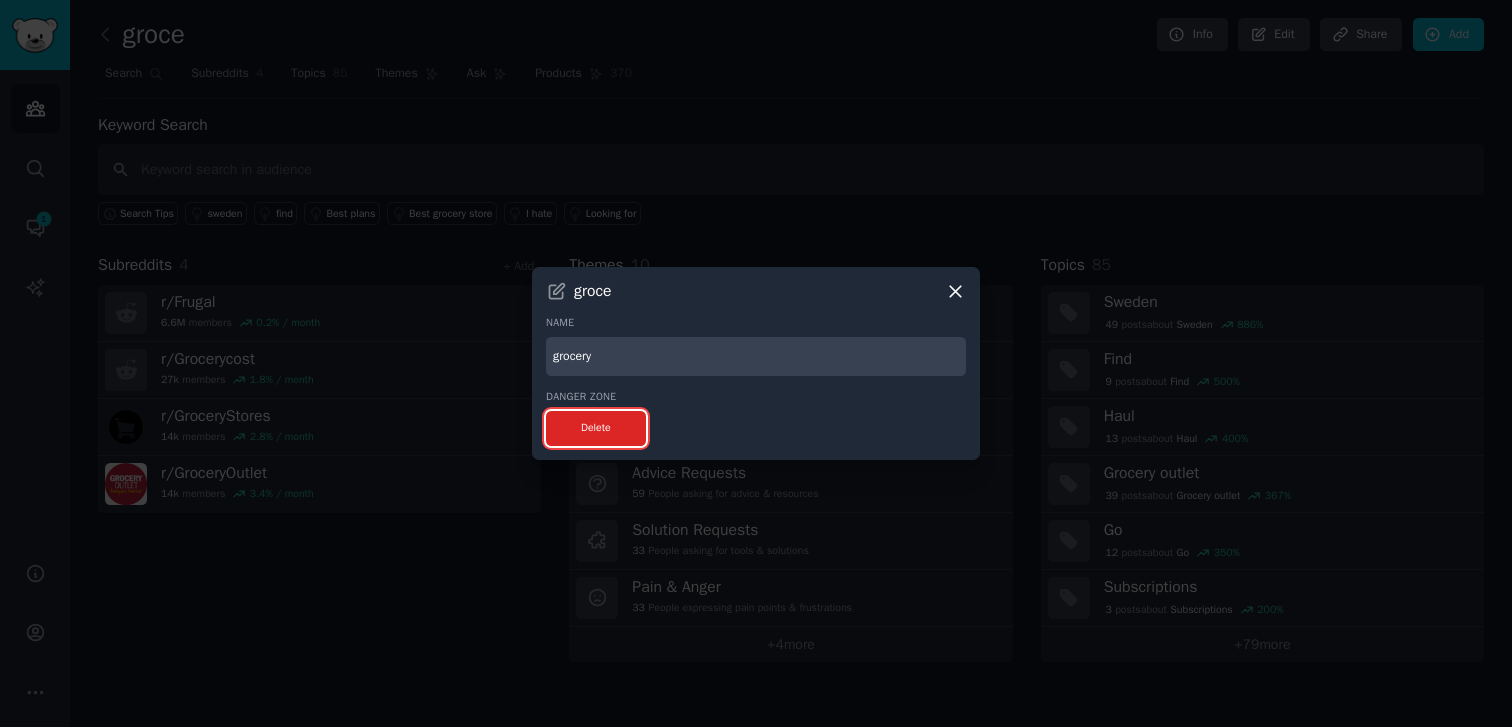 click on "Delete" at bounding box center (596, 428) 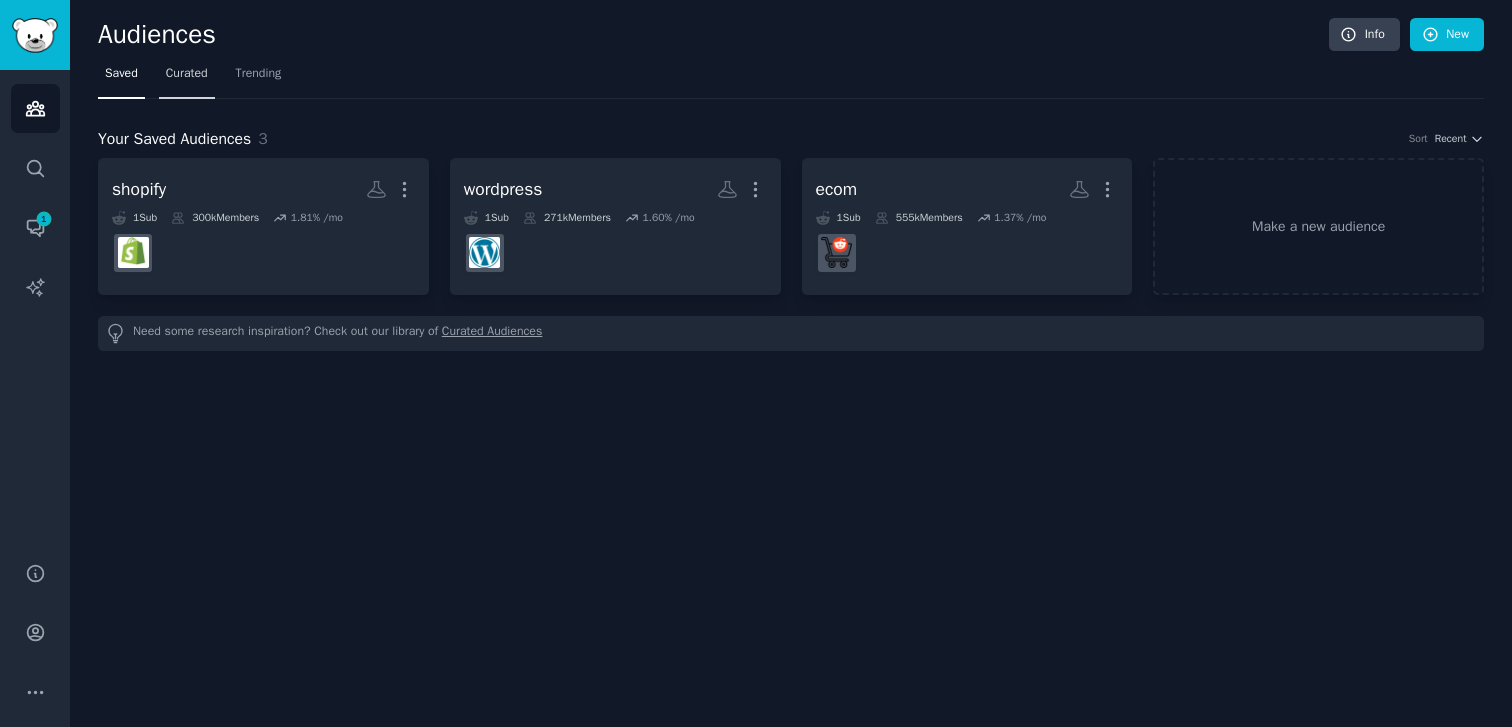 click on "Curated" at bounding box center [187, 74] 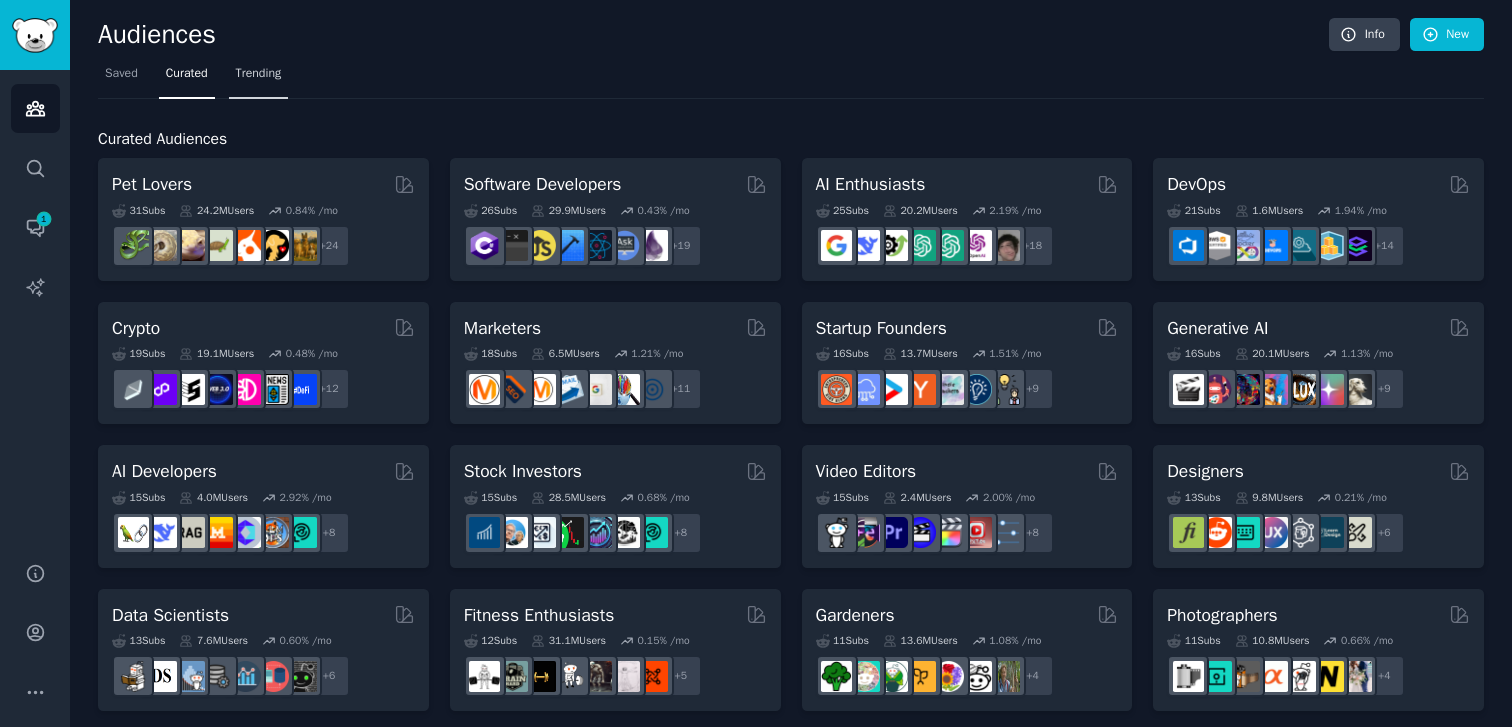 click on "Trending" at bounding box center (259, 78) 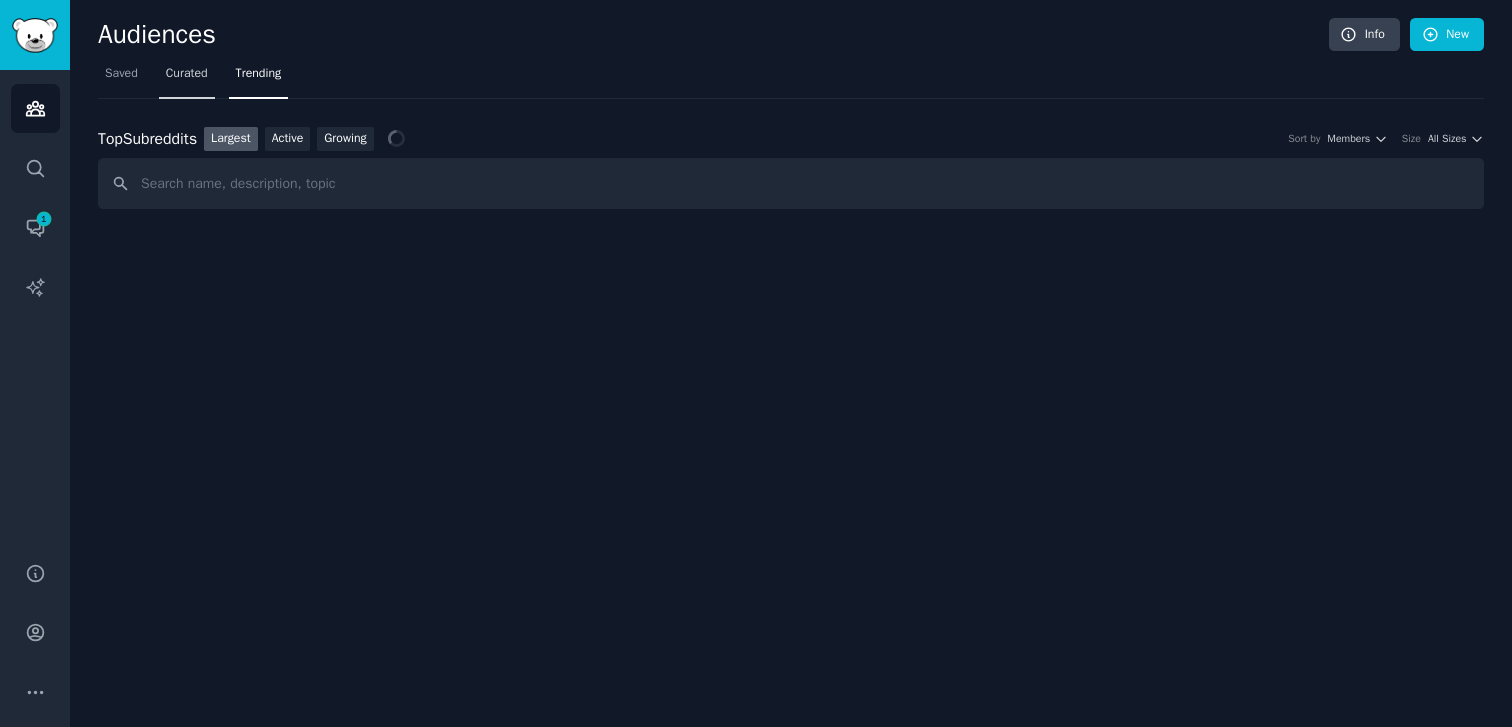 click on "Curated" at bounding box center (187, 74) 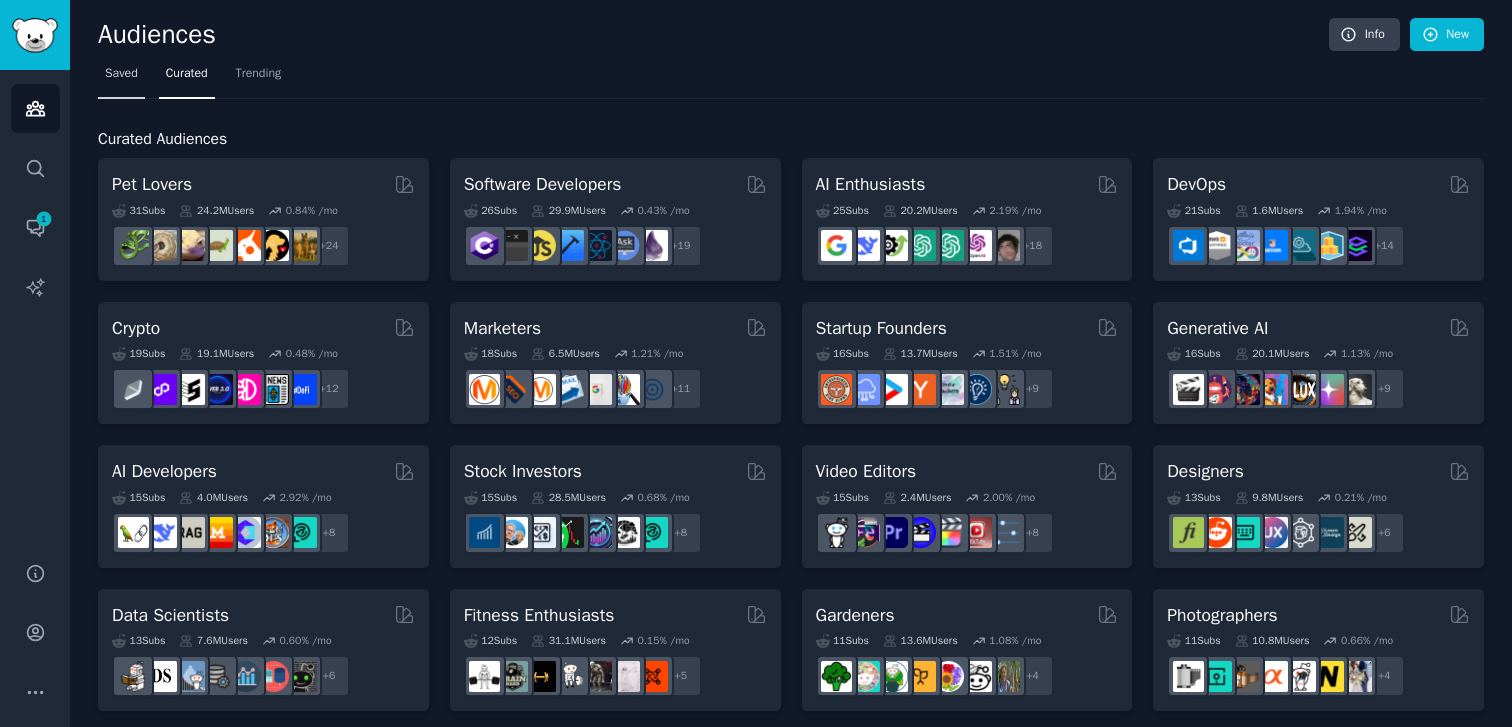 click on "Saved" at bounding box center [121, 74] 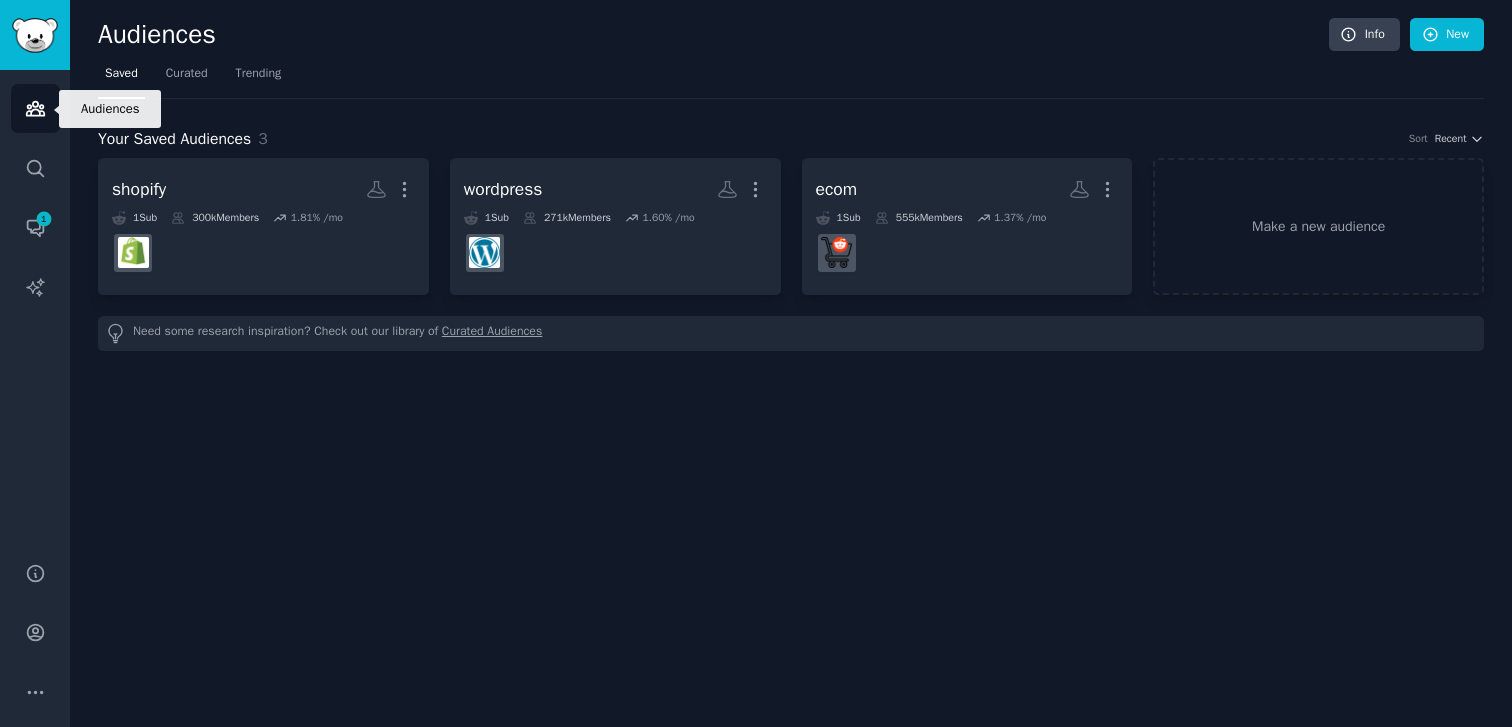 click on "Audiences" at bounding box center (35, 108) 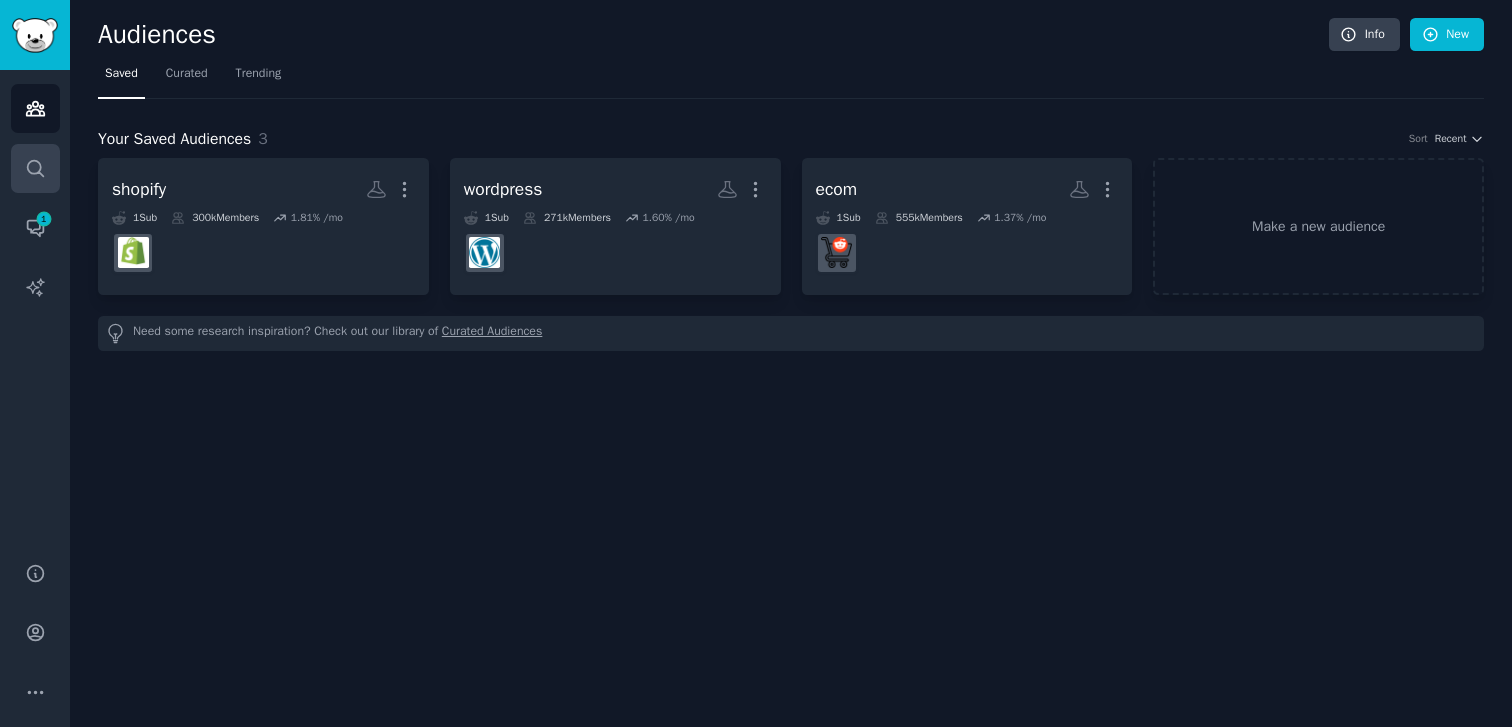 click on "Search" at bounding box center (35, 168) 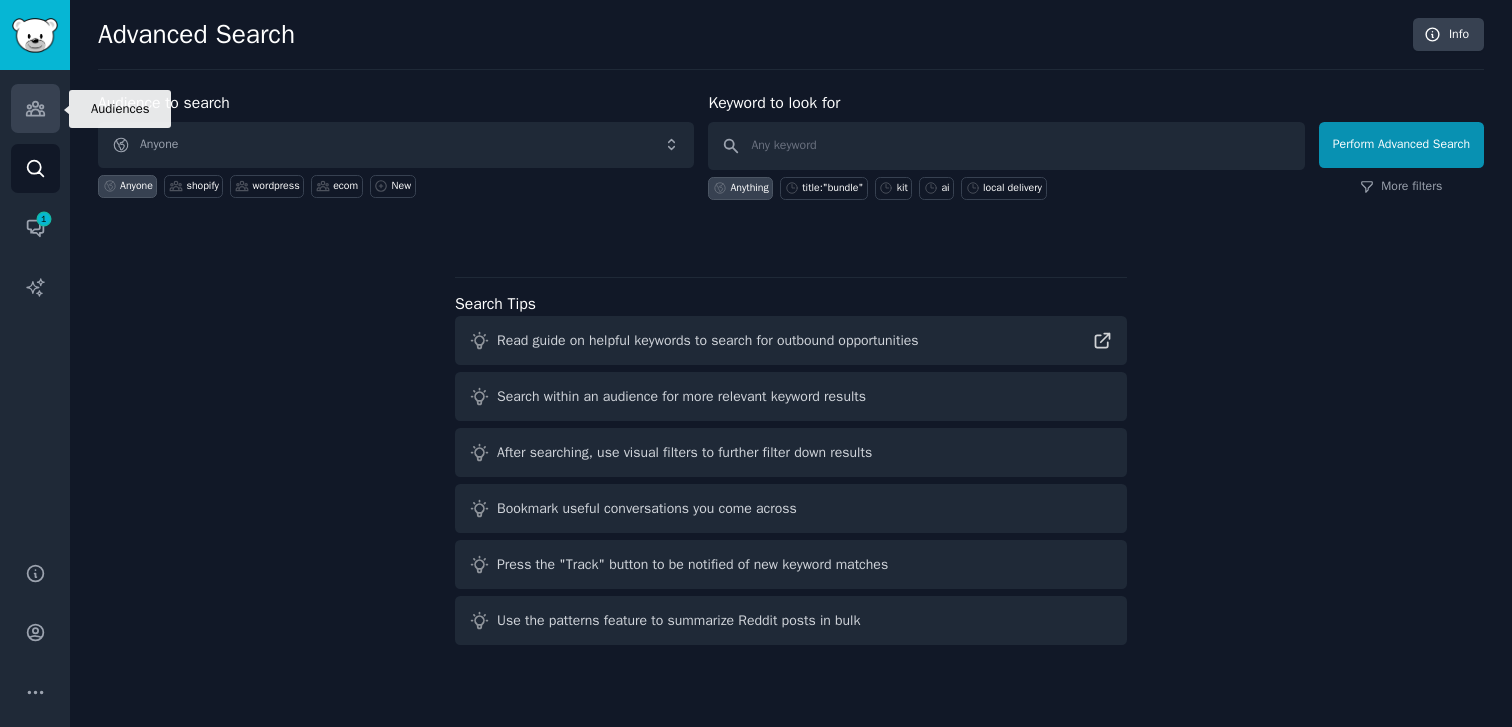 click on "Audiences" at bounding box center [35, 108] 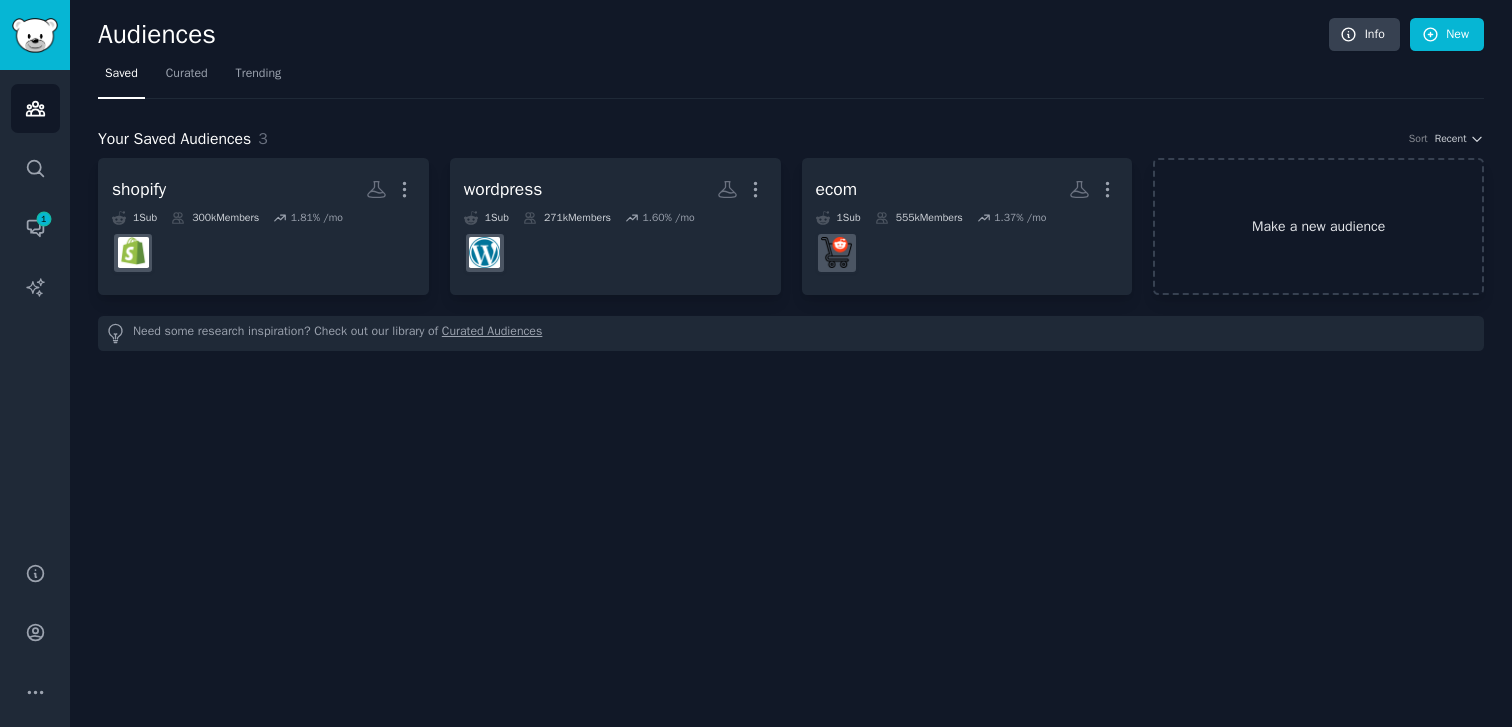click on "Make a new audience" at bounding box center [1318, 226] 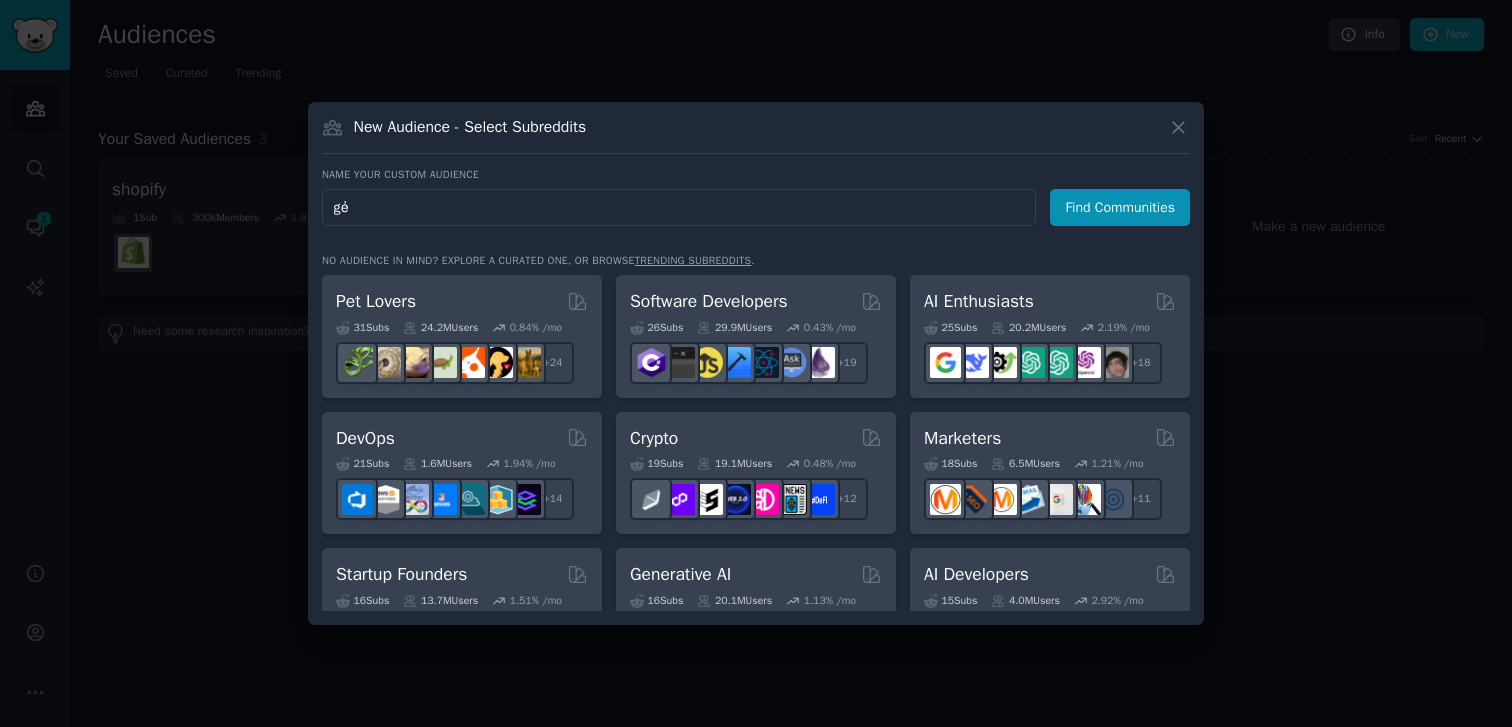 type on "g" 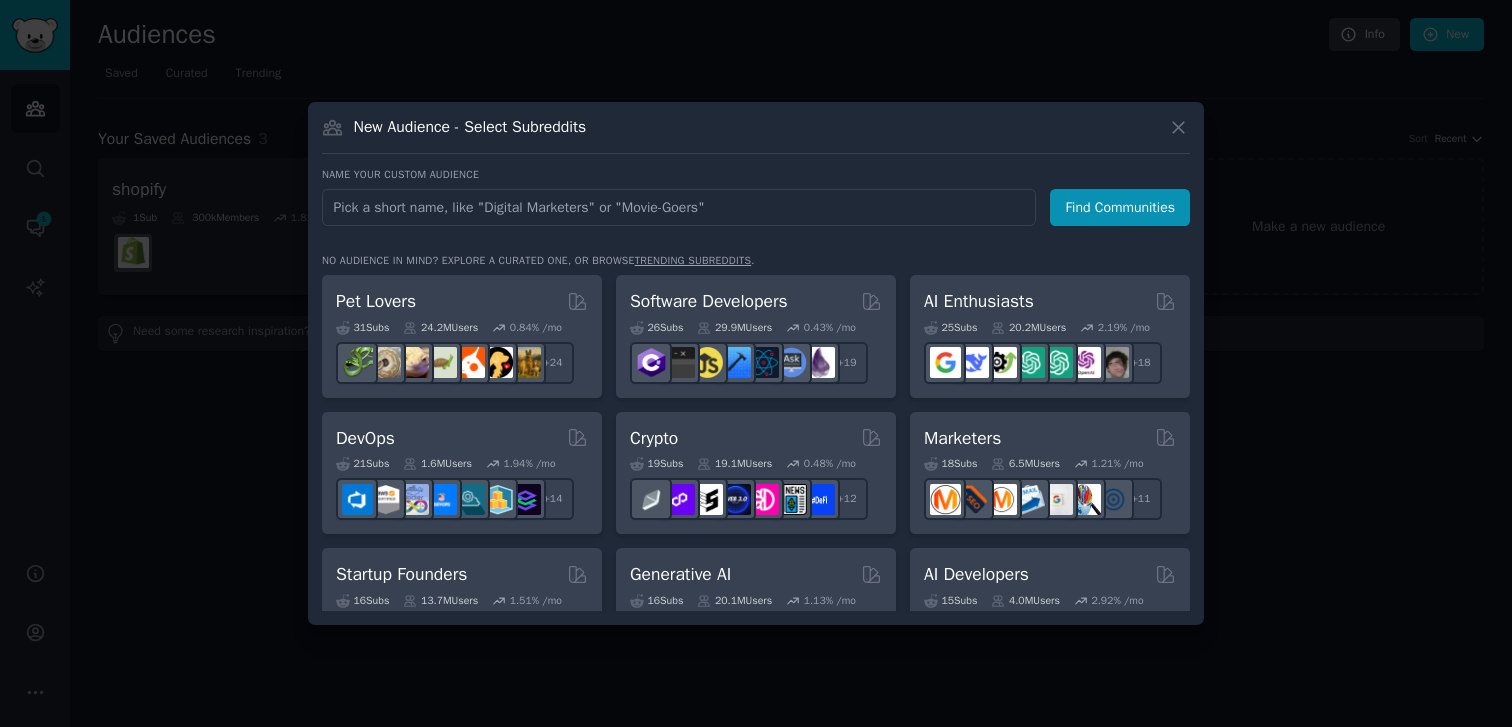 type on "r" 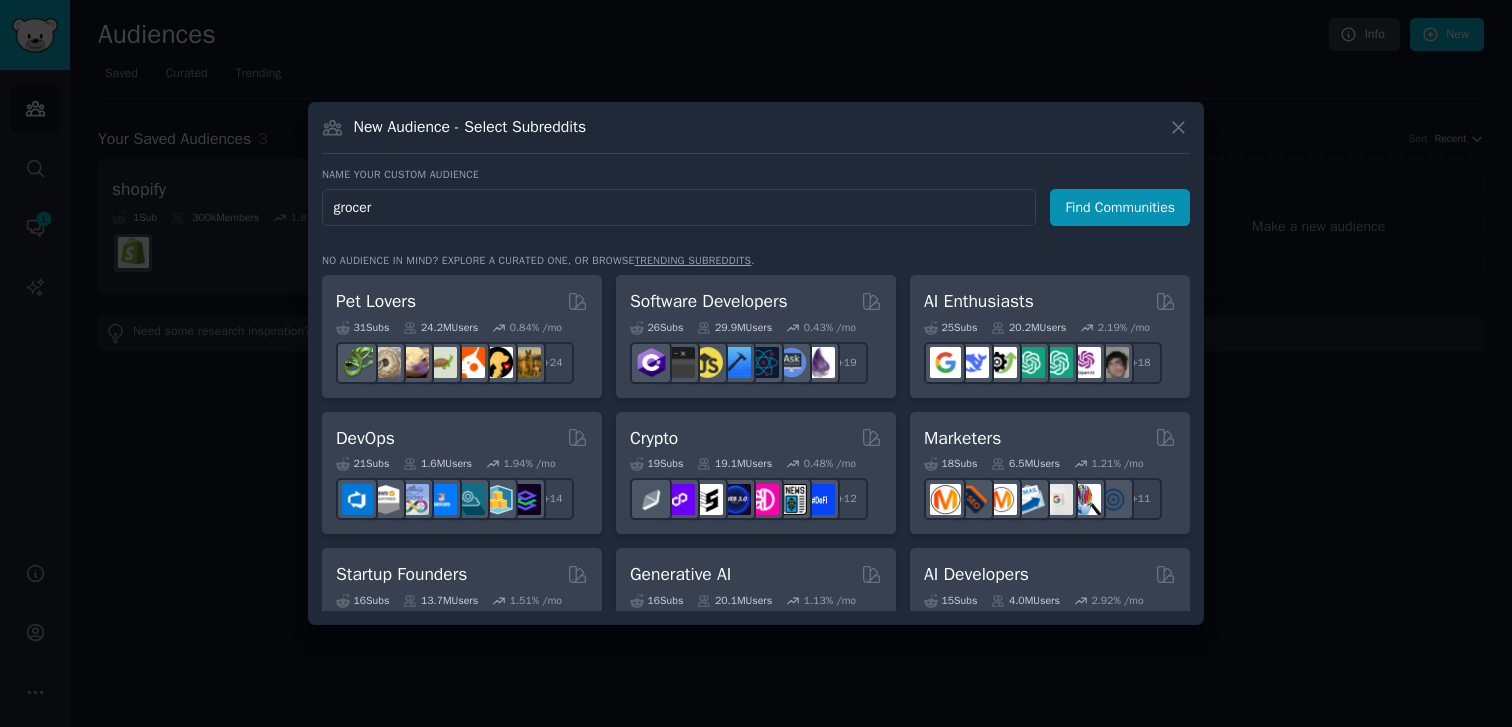 type on "grocery" 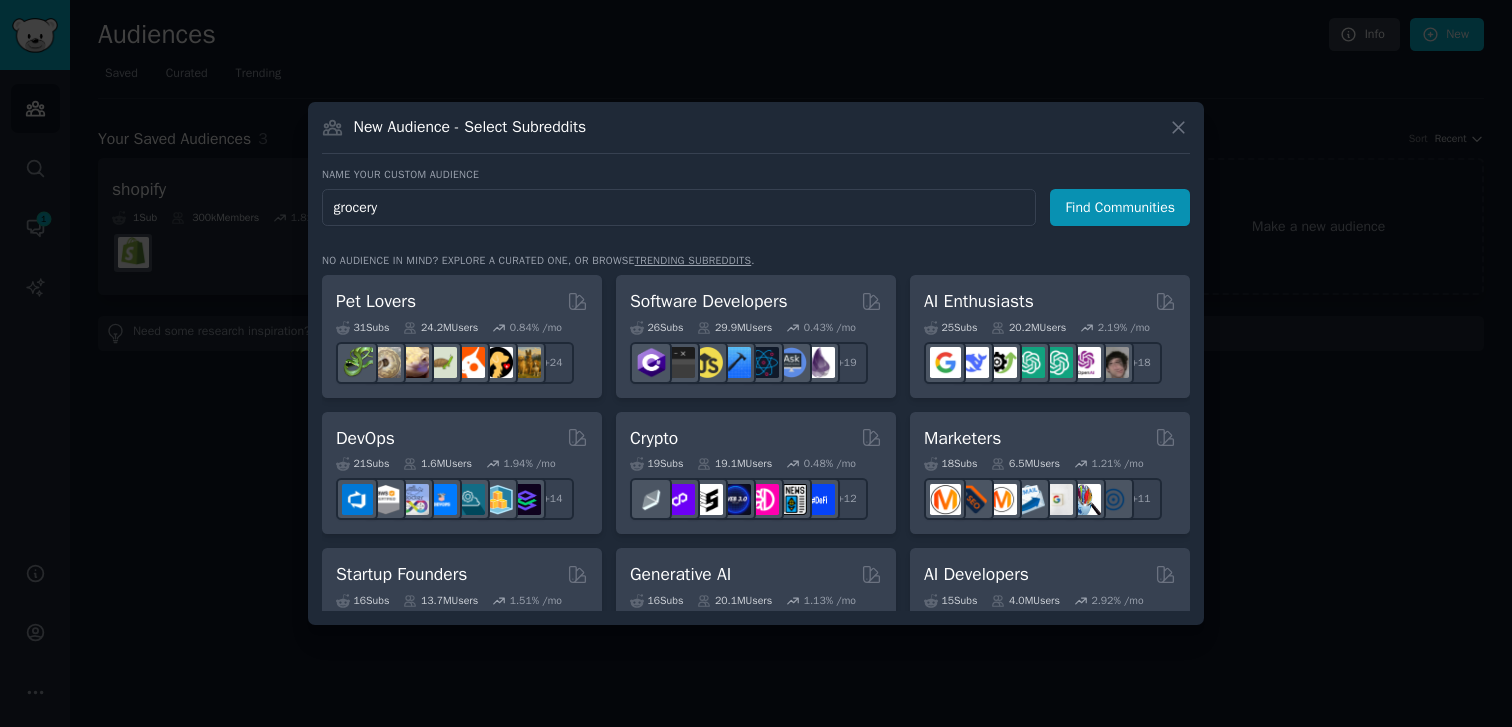 click on "Find Communities" at bounding box center [1120, 207] 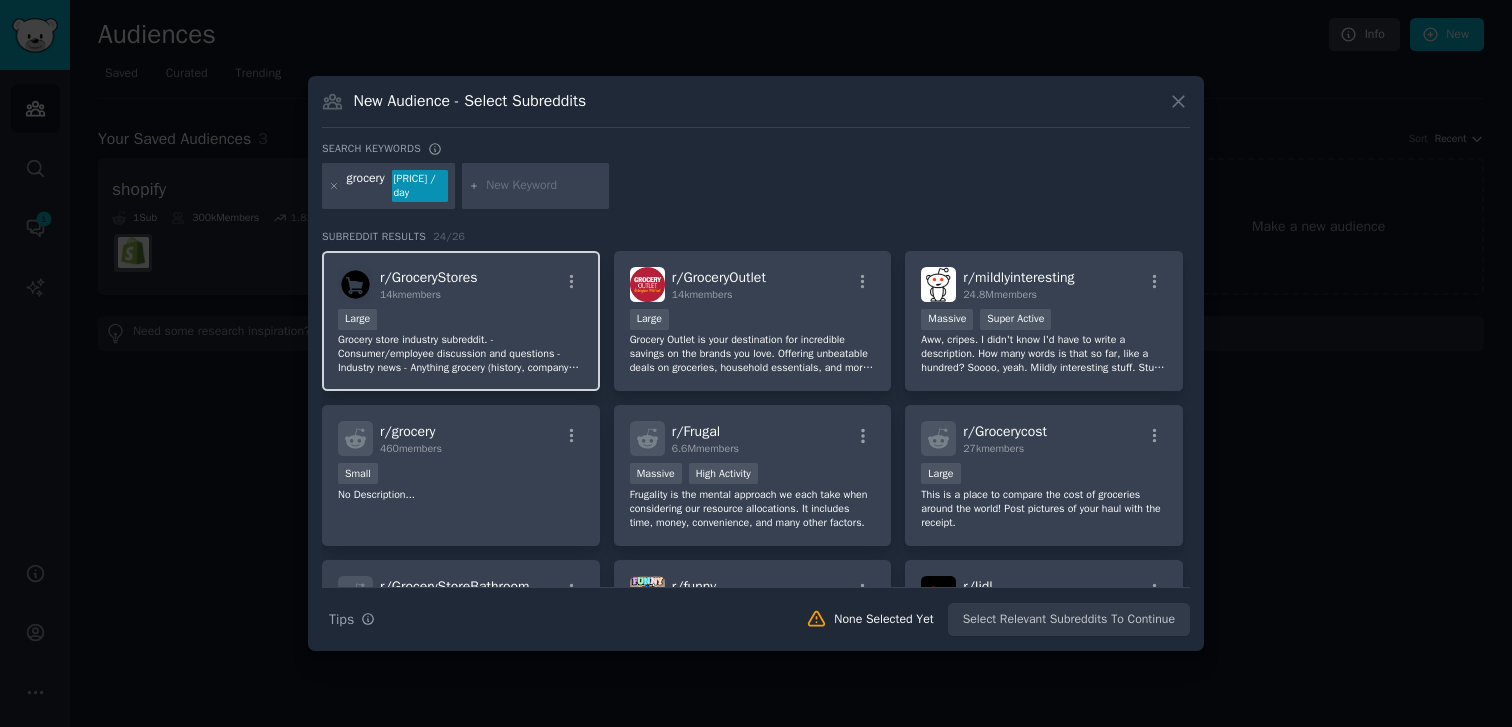 click on "Large" at bounding box center (461, 321) 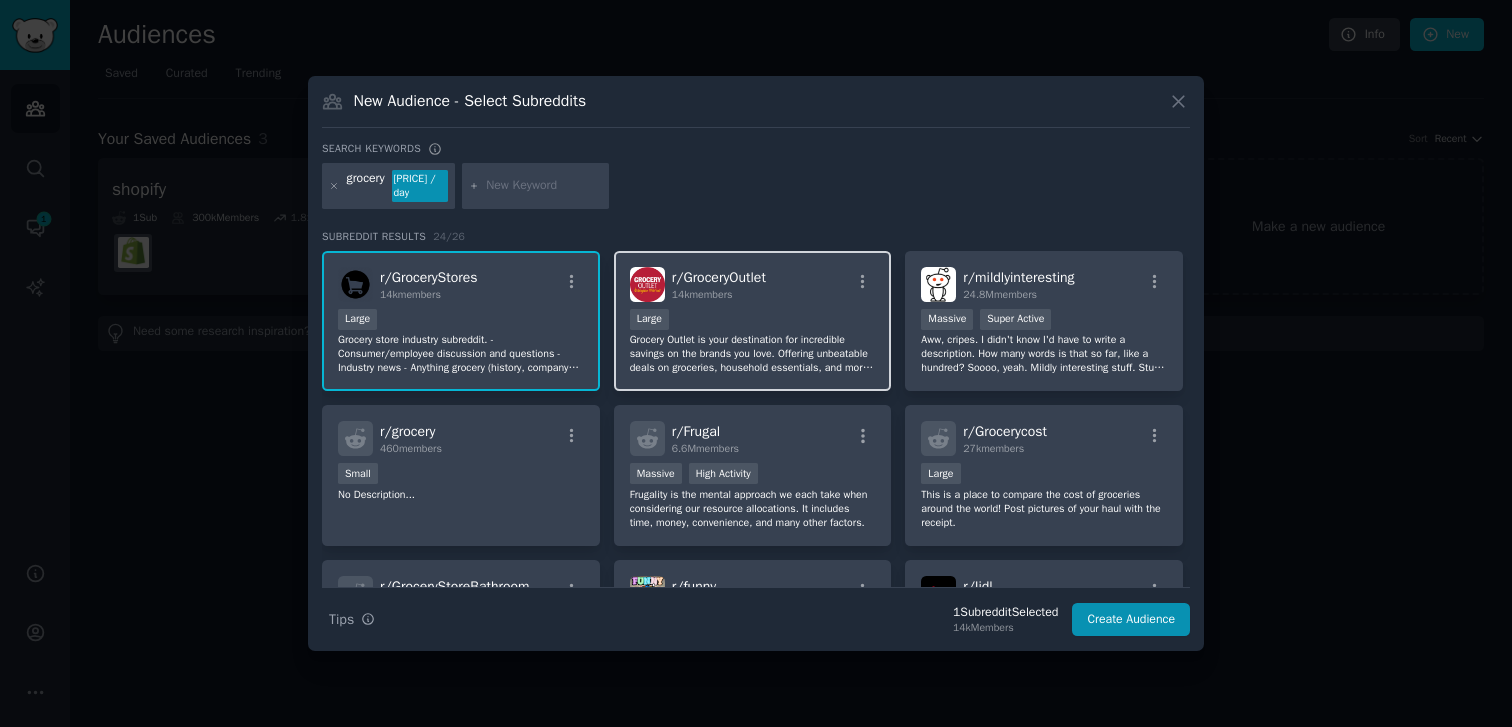 click on "Grocery Outlet is your destination for incredible savings on the brands you love. Offering unbeatable deals on groceries, household essentials, and more. Every visit is a treasure hunt, where you’ll find name-brand products at up to 60% off regular retail prices. From fresh produce and pantry staples to wine and health items, GO delivers value without compromising quality. With over 500 locations and growing across the U.S. be sure to find one near you!" at bounding box center [753, 354] 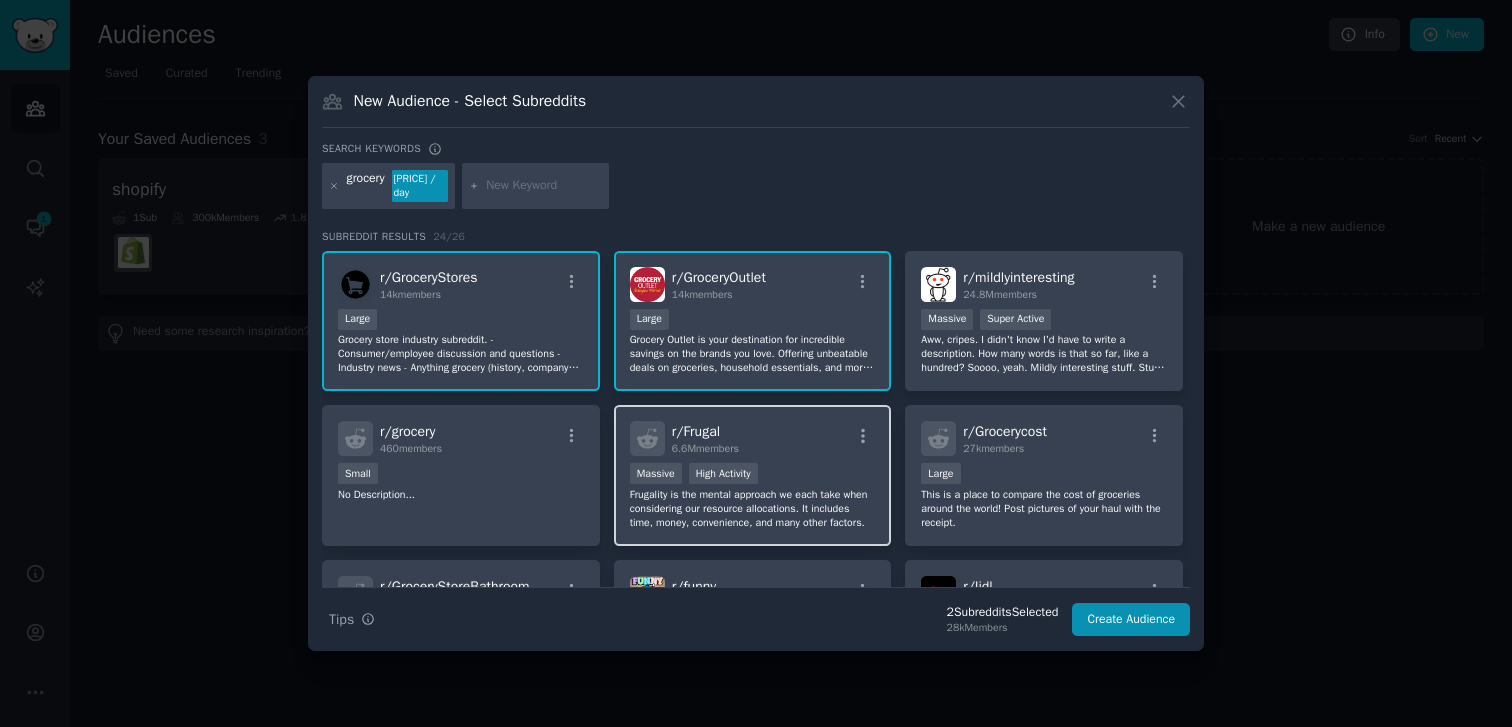 click on "Frugality is the mental approach we each take when considering our resource allocations. It includes time, money, convenience, and many other factors." at bounding box center (753, 509) 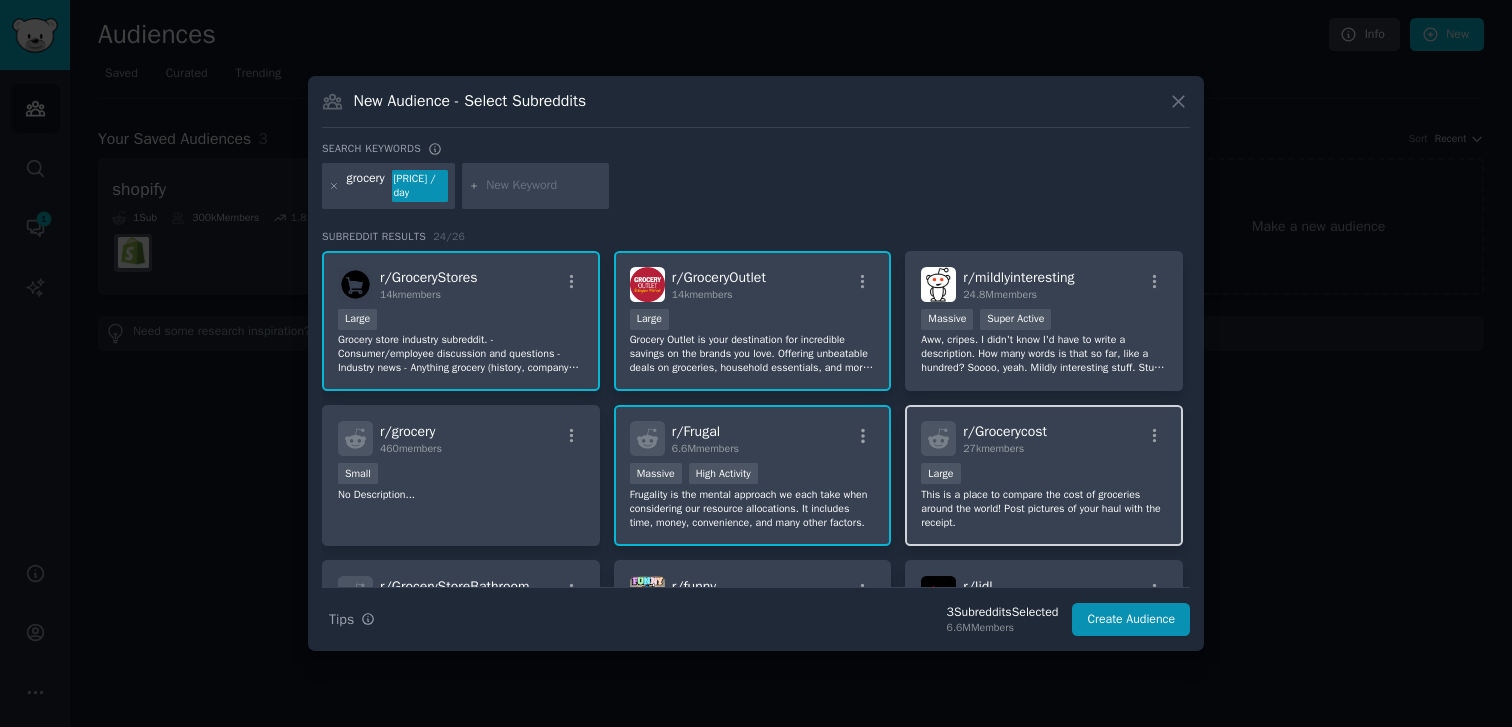 click on "This is a place to compare the cost of groceries around the world! Post pictures of your haul with the receipt." at bounding box center [1044, 509] 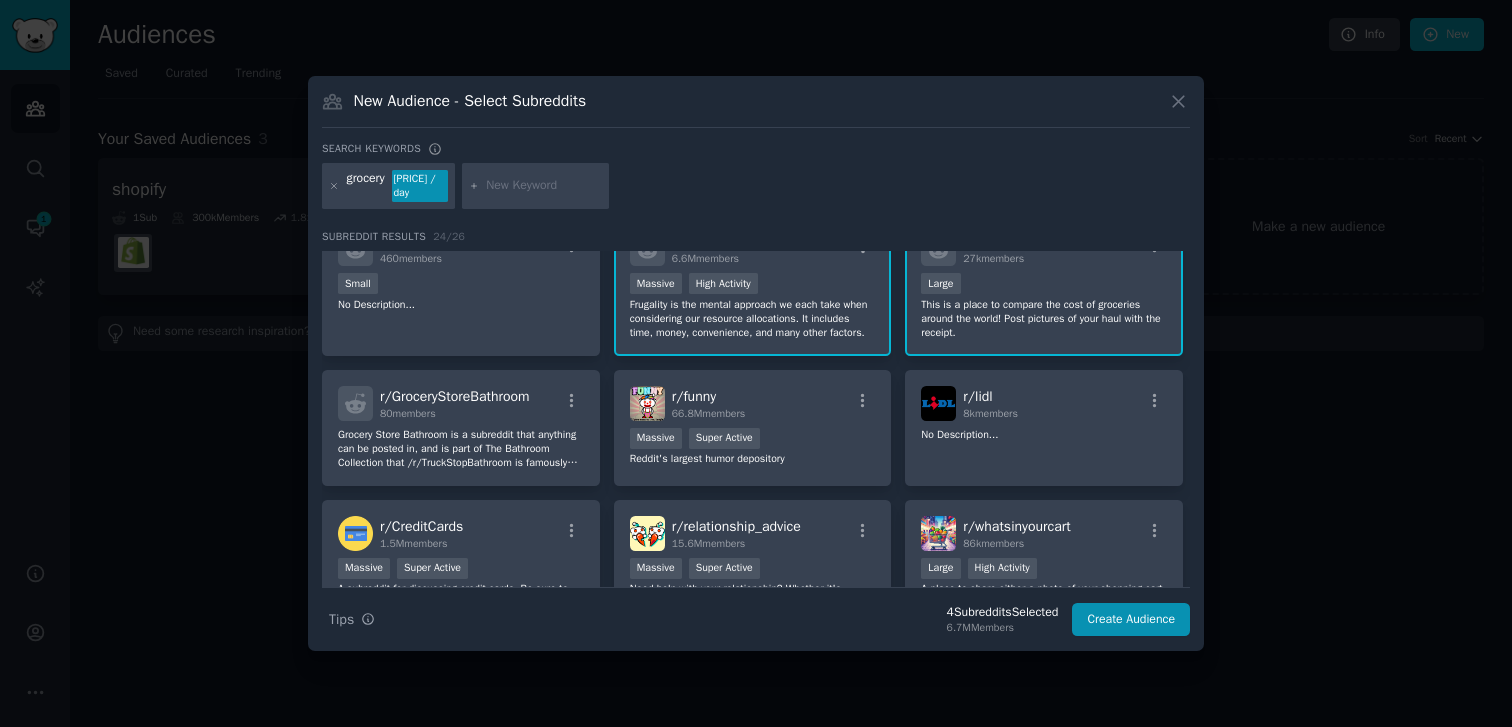 scroll, scrollTop: 212, scrollLeft: 0, axis: vertical 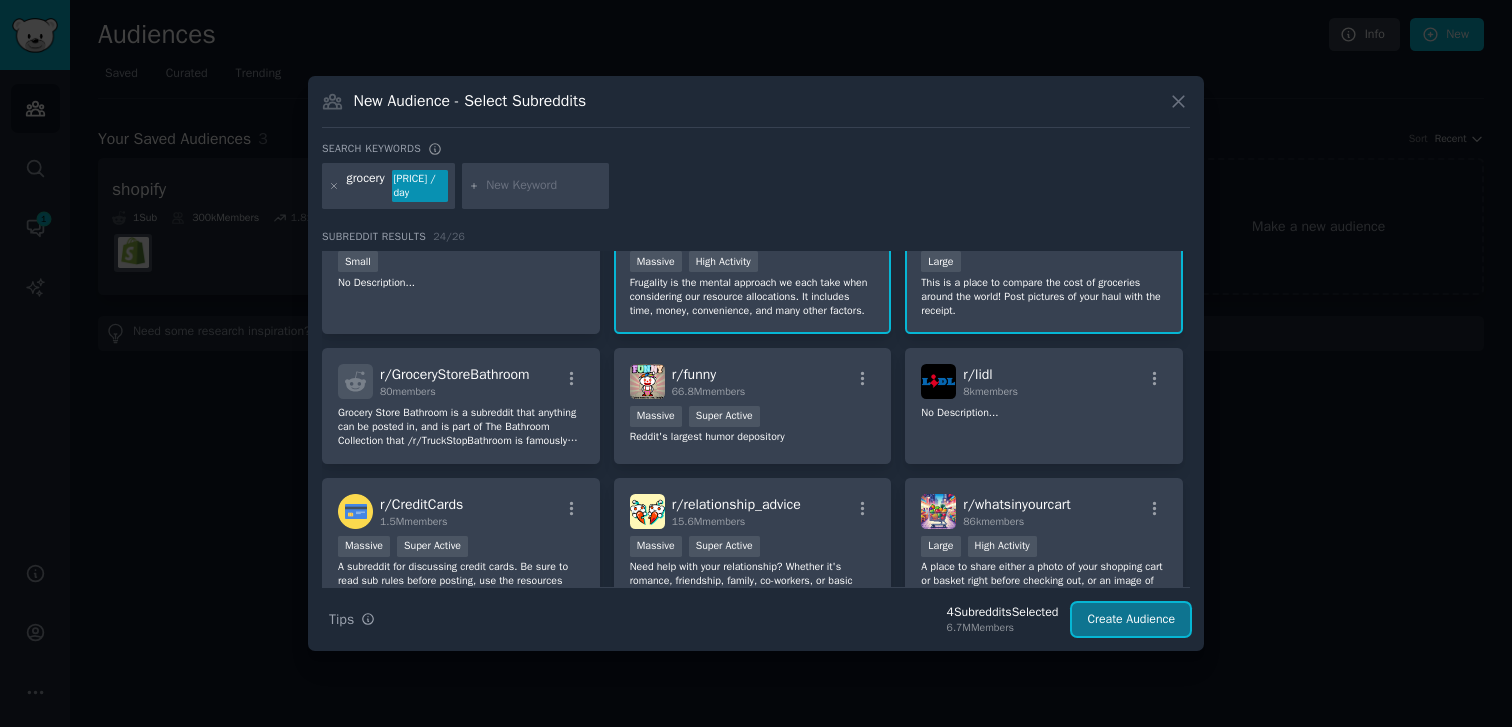 click on "Create Audience" at bounding box center [1131, 620] 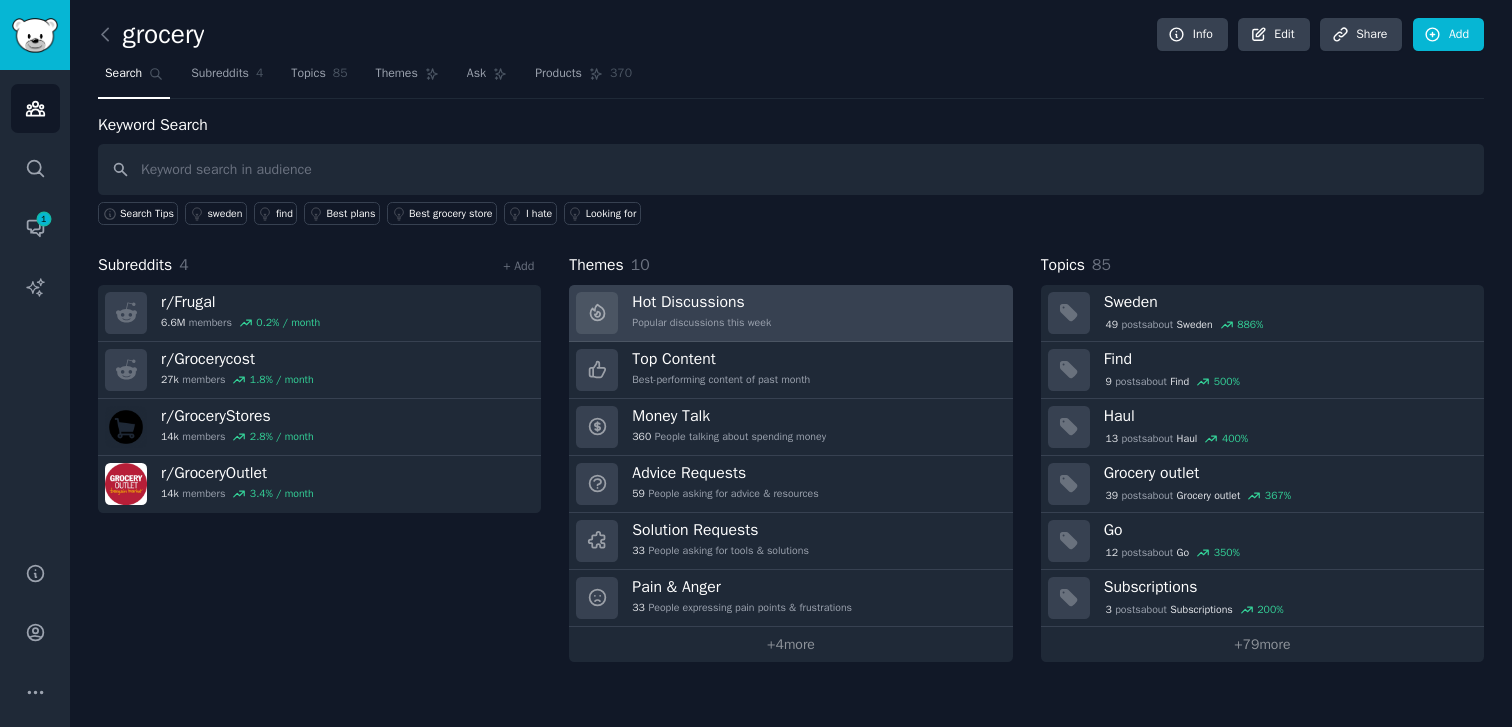 click on "Hot Discussions Popular discussions this week" at bounding box center [701, 313] 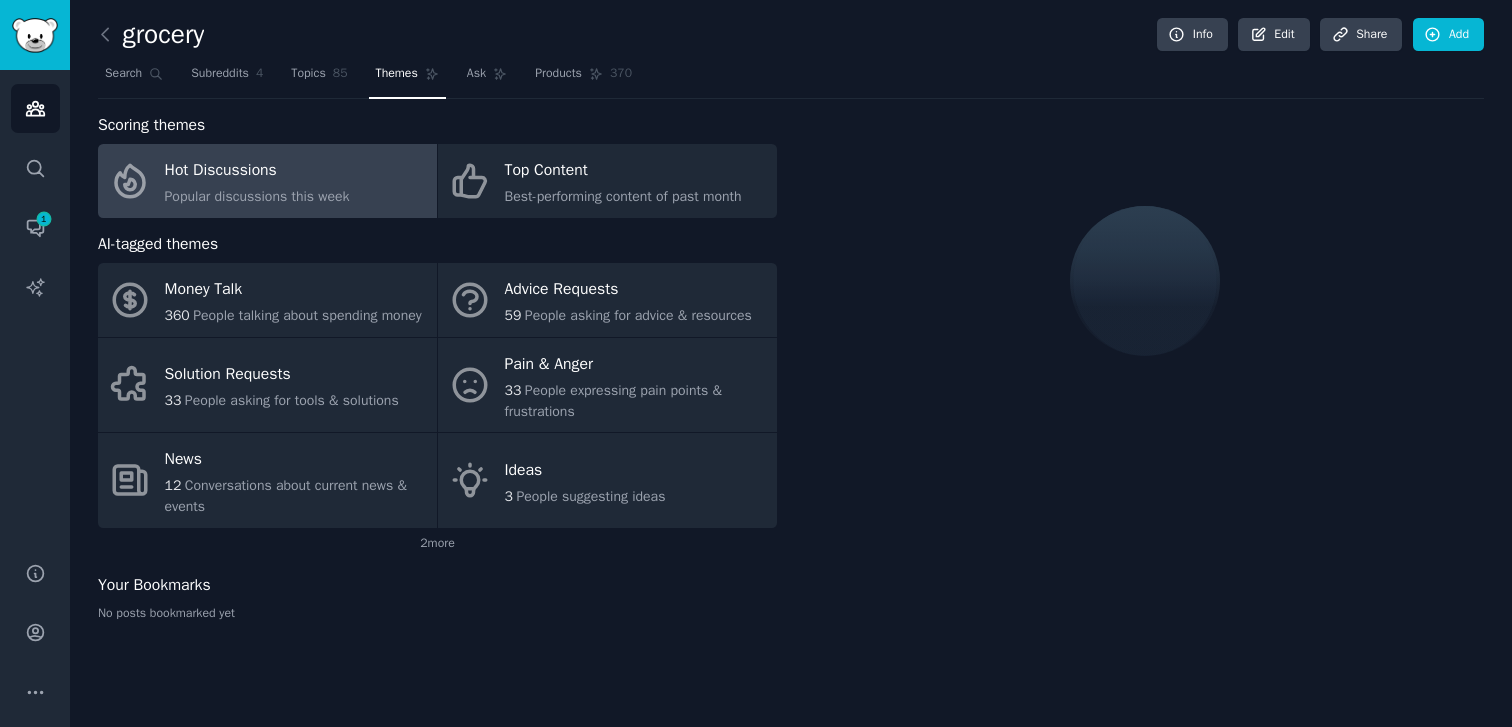 click on "Scoring themes Hot Discussions Popular discussions this week Top Content Best-performing content of past month AI-tagged themes Money Talk 360 People talking about spending money Advice Requests 59 People asking for advice & resources Solution Requests 33 People asking for tools & solutions Pain & Anger 33 People expressing pain points & frustrations News 12 Conversations about current news & events Ideas 3 People suggesting ideas 2  more Your Bookmarks No posts bookmarked yet" at bounding box center (437, 375) 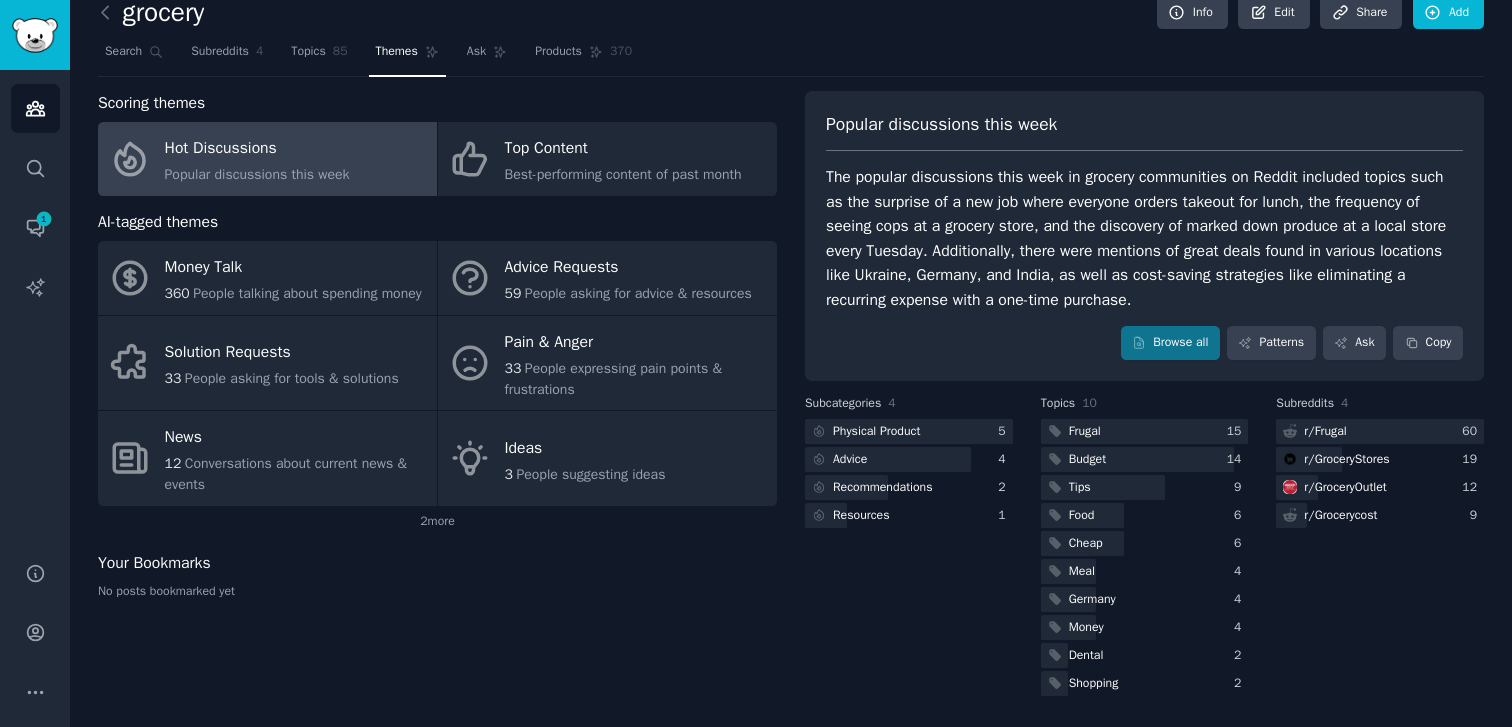 scroll, scrollTop: 0, scrollLeft: 0, axis: both 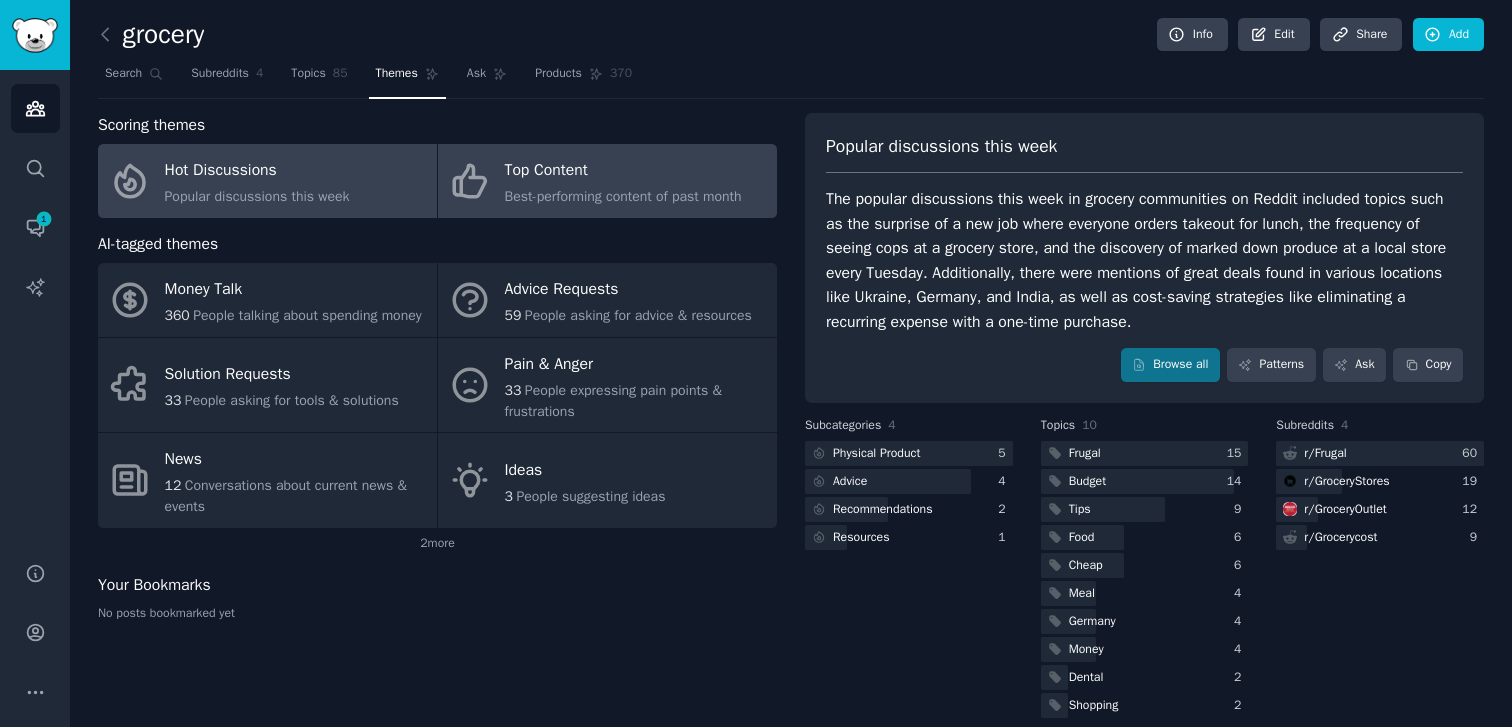 click on "Top Content" at bounding box center (623, 171) 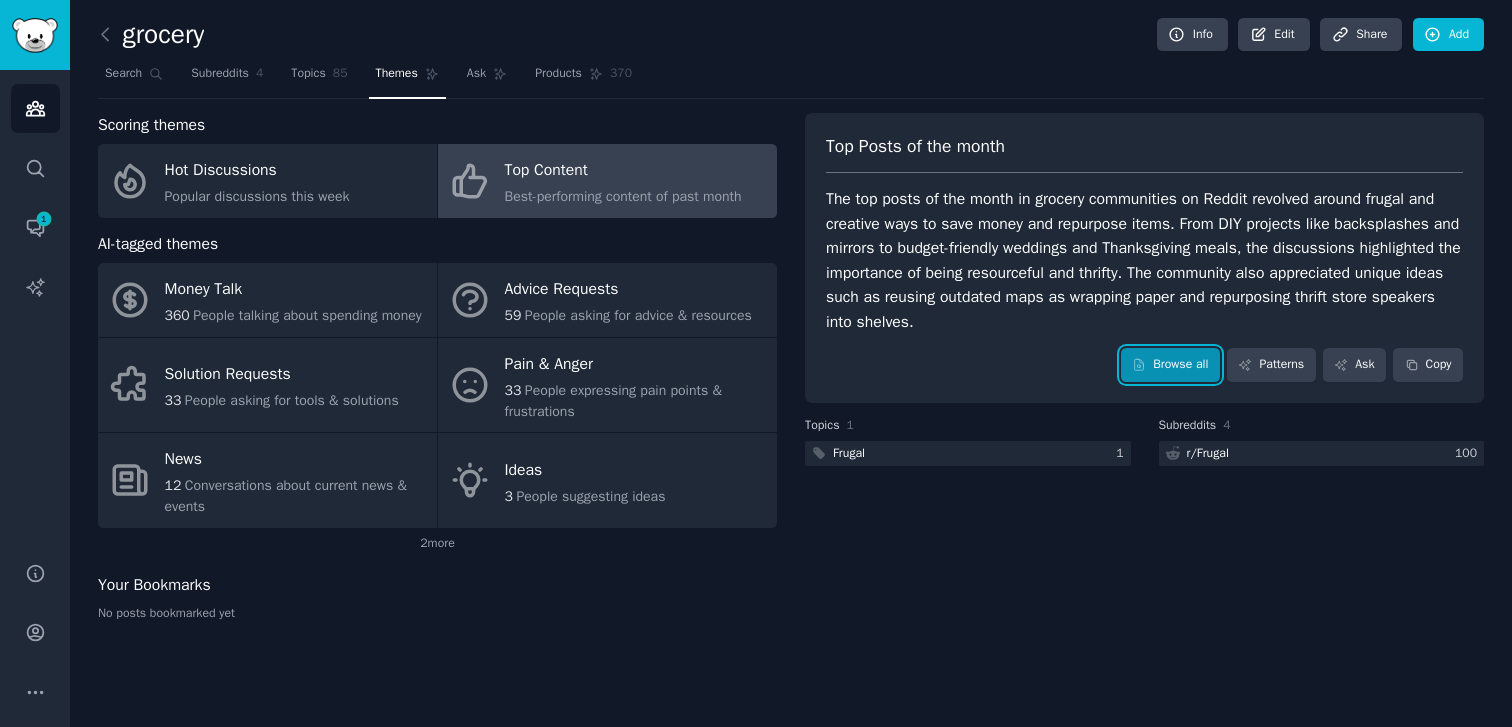 click on "Browse all" at bounding box center [1170, 365] 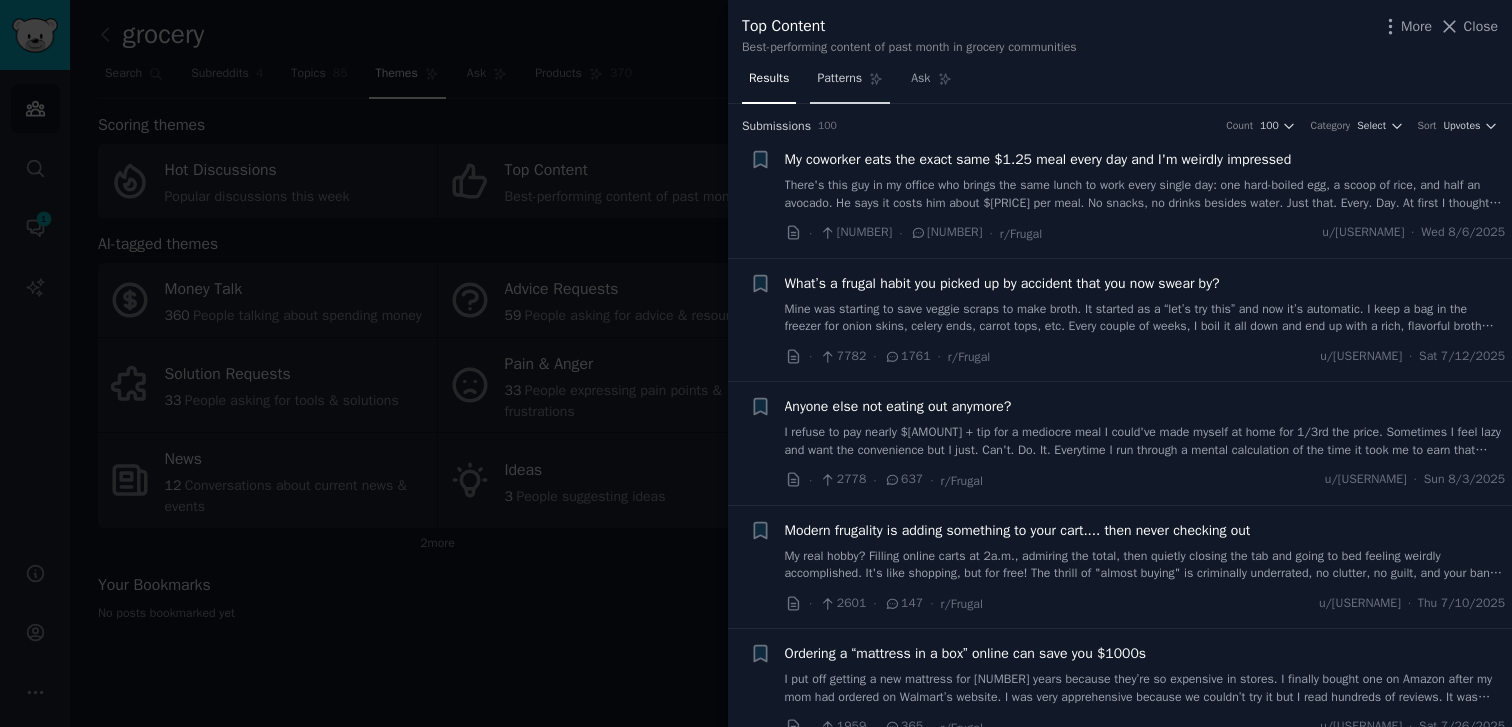 click on "Patterns" at bounding box center (839, 79) 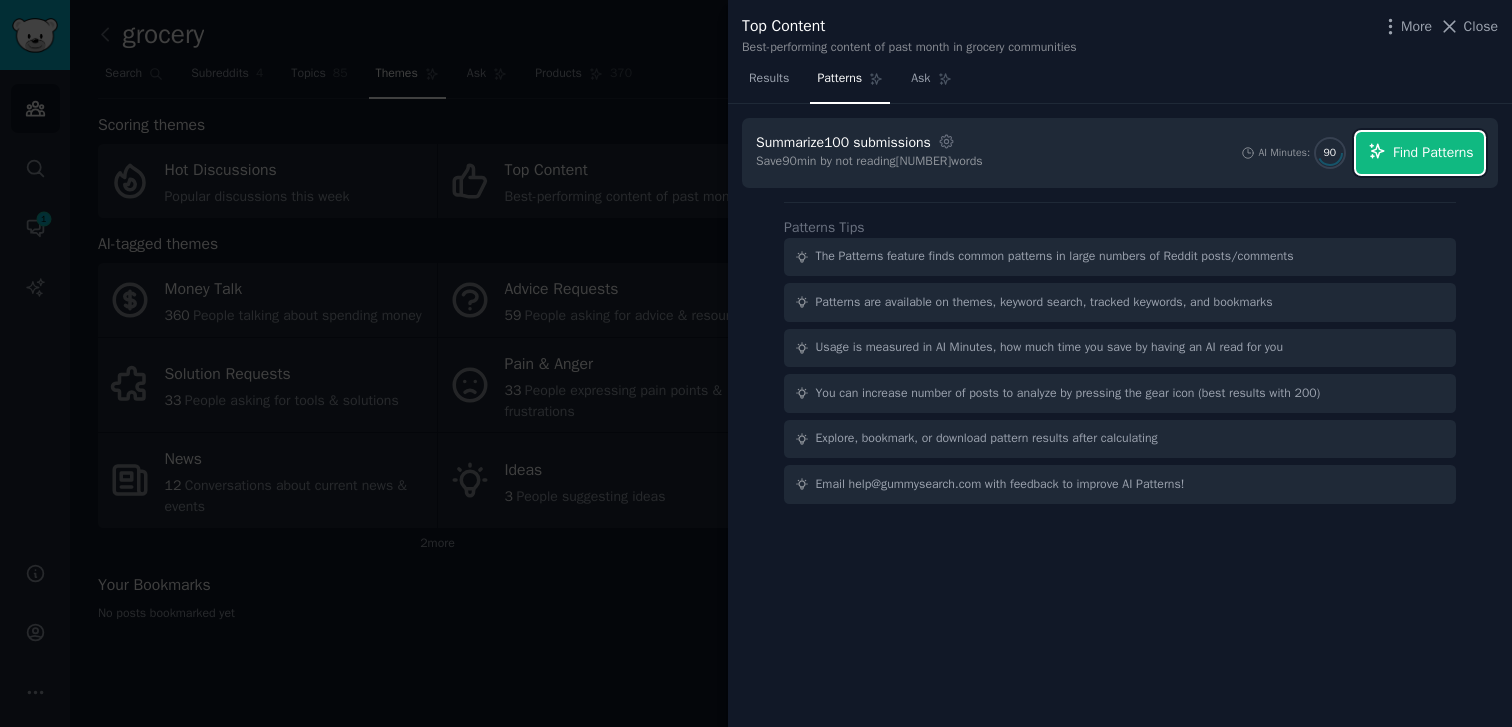 click on "Find Patterns" at bounding box center [1433, 152] 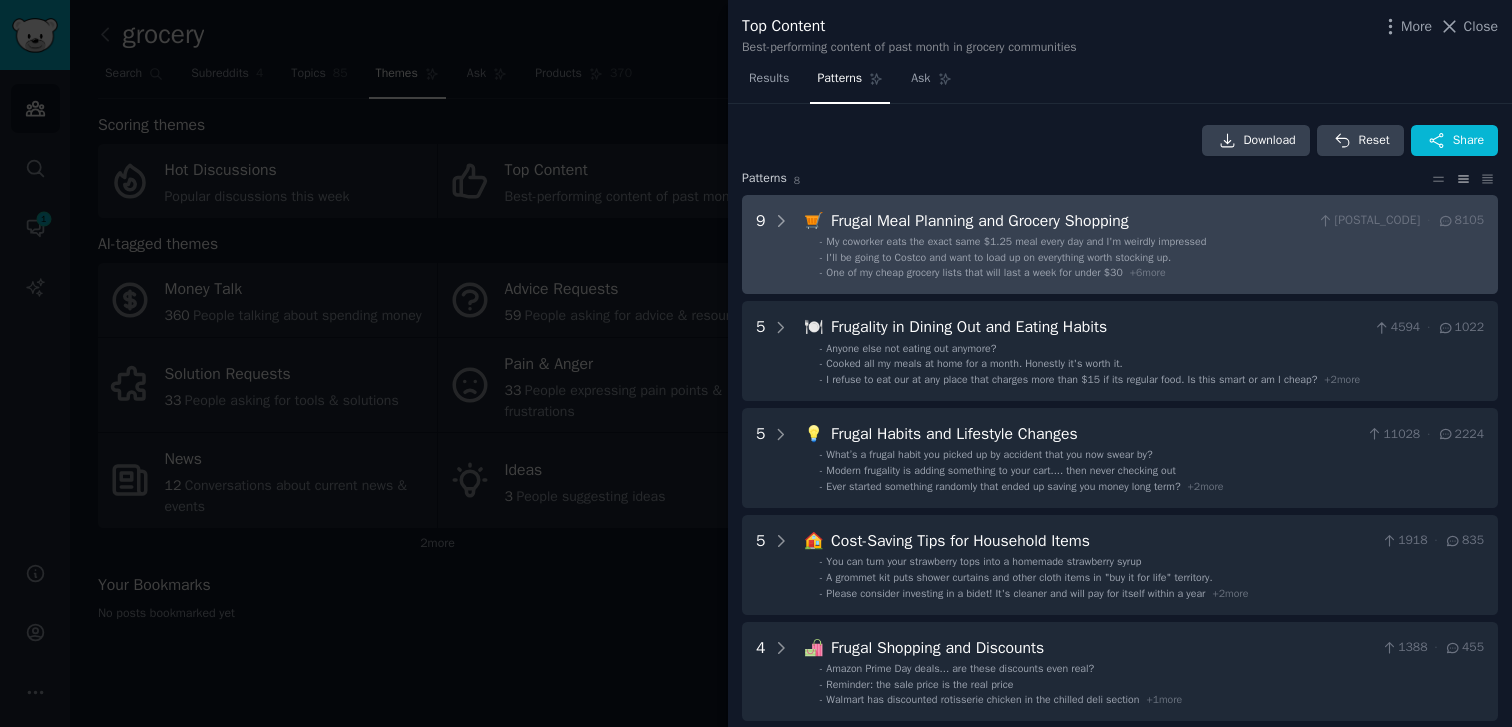 click on "I'll be going to Costco and want to load up on everything worth stocking up." at bounding box center (998, 257) 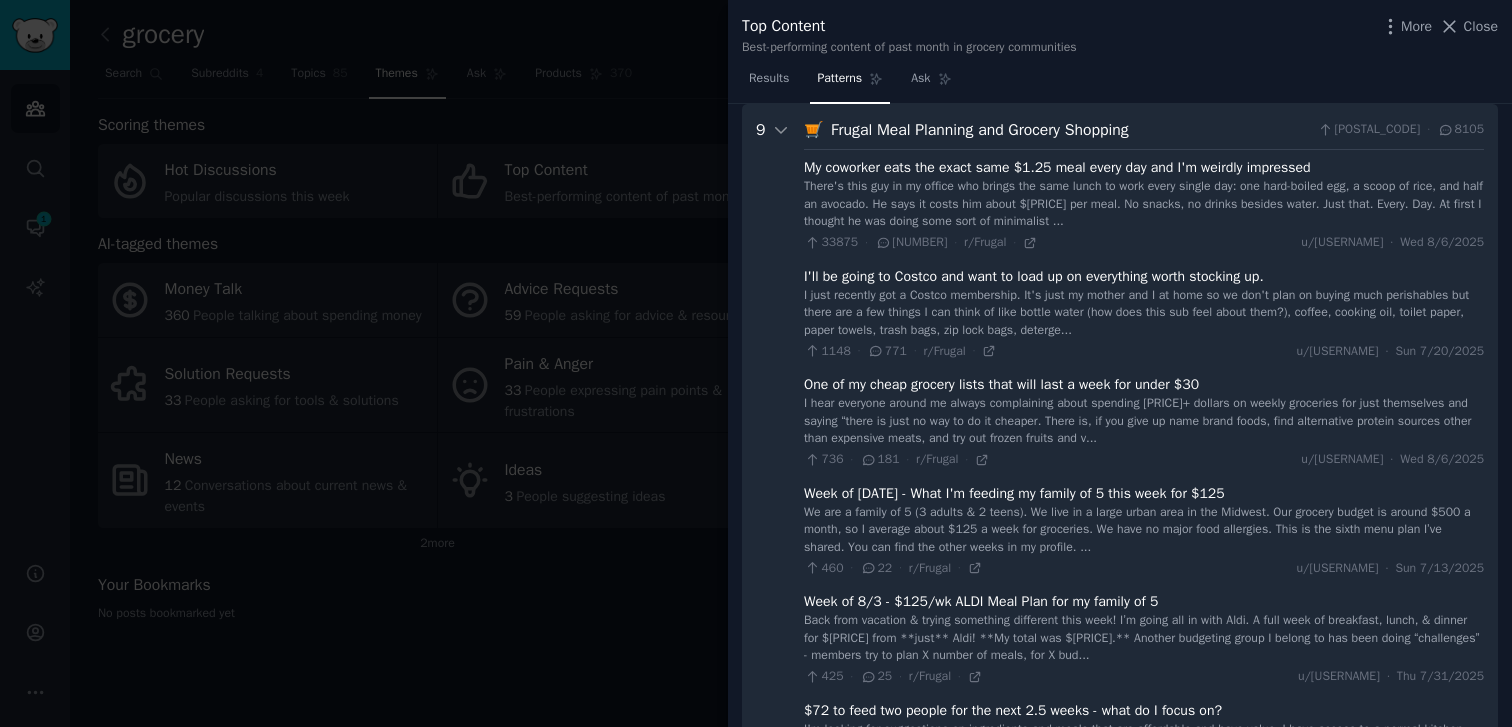 scroll, scrollTop: 28, scrollLeft: 0, axis: vertical 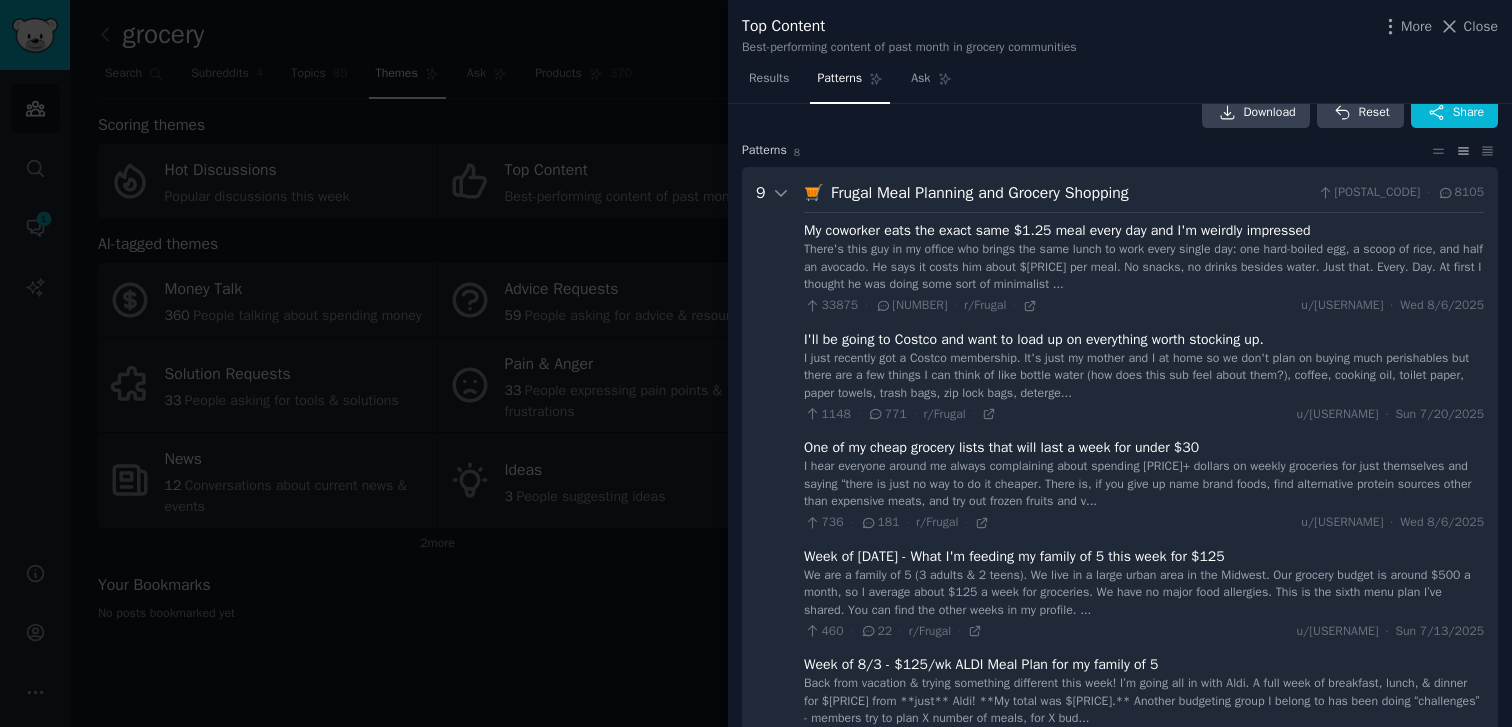 click on "There's this guy in my office who brings the same lunch to work every single day: one hard-boiled egg, a scoop of rice, and half an avocado. He says it costs him about $[PRICE] per meal. No snacks, no drinks besides water. Just that. Every. Day.
At first I thought he was doing some sort of minimalist ..." at bounding box center (1144, 267) 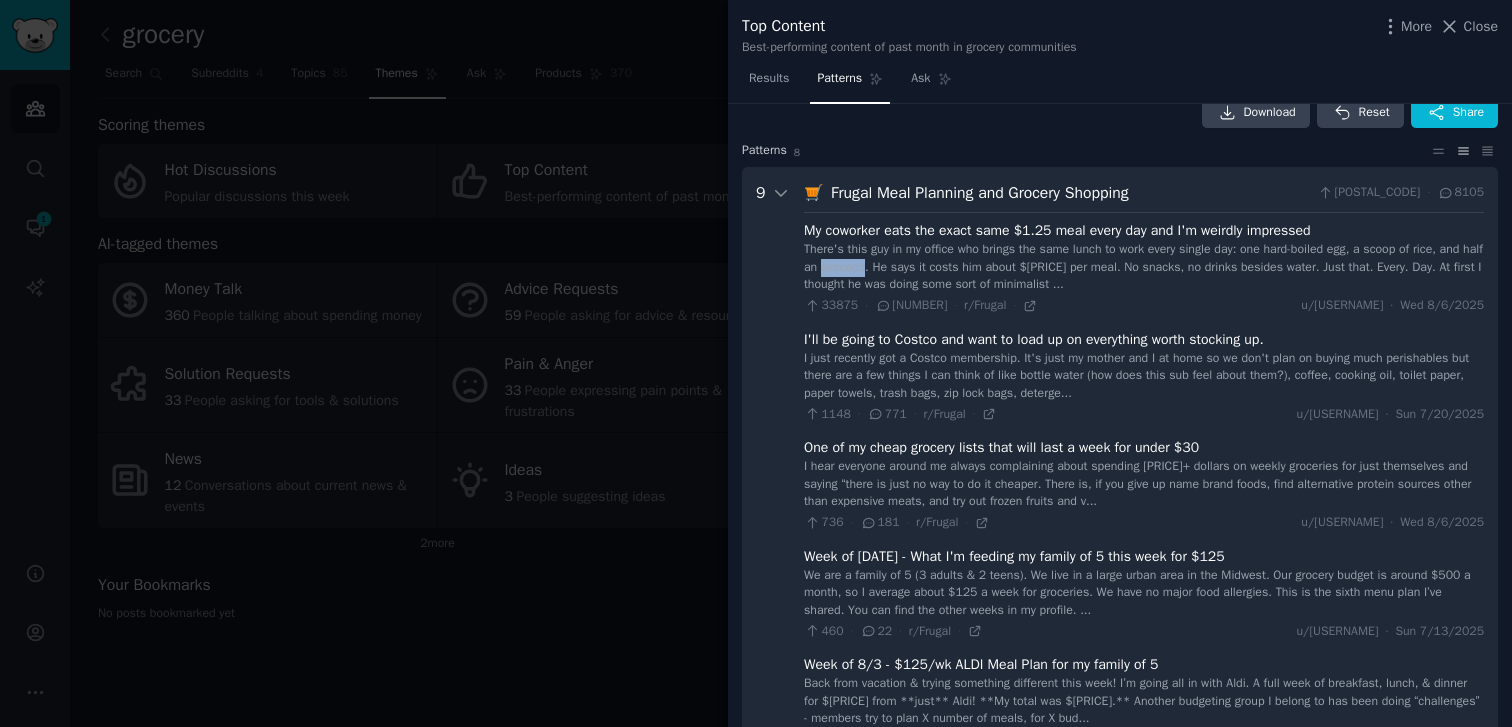 click on "There's this guy in my office who brings the same lunch to work every single day: one hard-boiled egg, a scoop of rice, and half an avocado. He says it costs him about $[PRICE] per meal. No snacks, no drinks besides water. Just that. Every. Day.
At first I thought he was doing some sort of minimalist ..." at bounding box center [1144, 267] 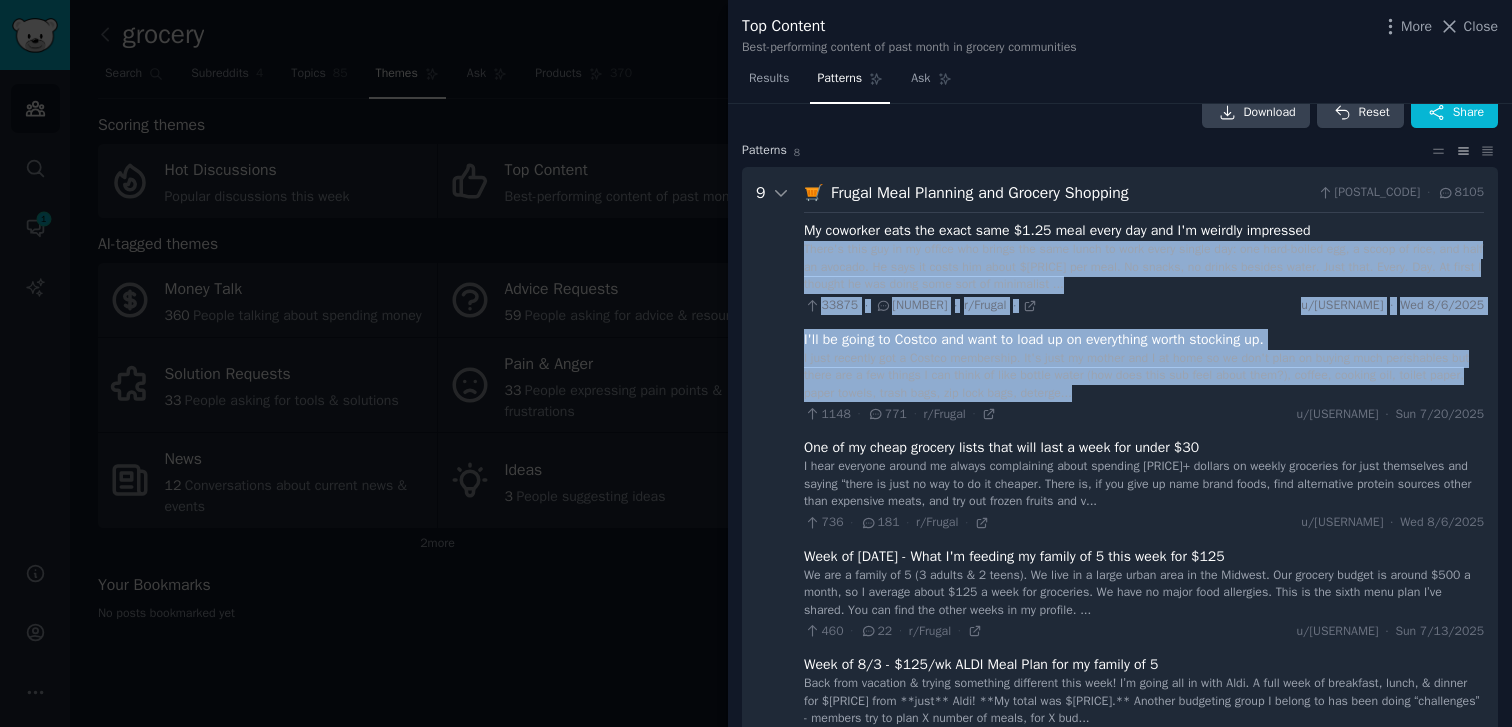 drag, startPoint x: 919, startPoint y: 269, endPoint x: 1137, endPoint y: 398, distance: 253.3081 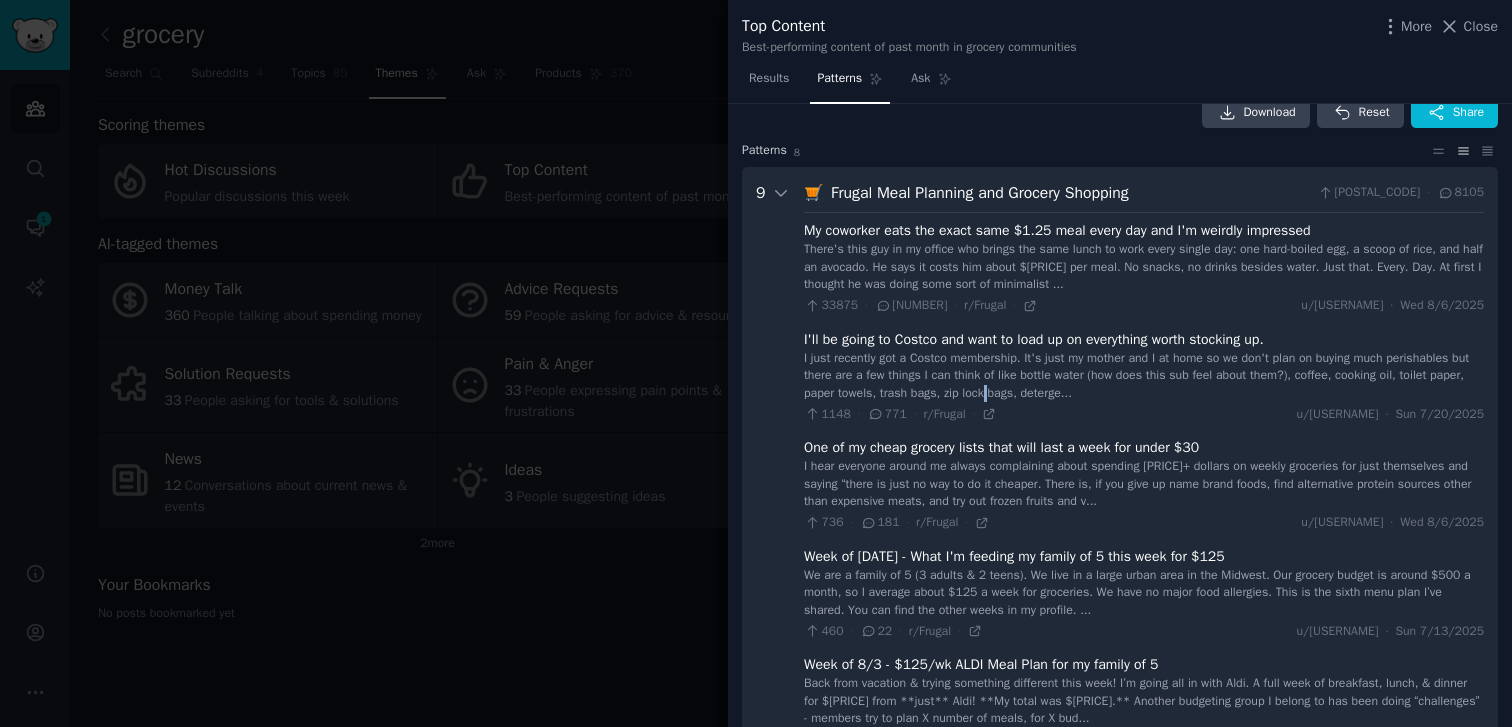 click on "I just recently got a Costco membership. It's just my mother and I at home so we don't plan on buying much perishables but there are a few things I can think of like bottle water (how does this sub feel about them?), coffee, cooking oil, toilet paper, paper towels, trash bags, zip lock bags, deterge..." at bounding box center (1144, 376) 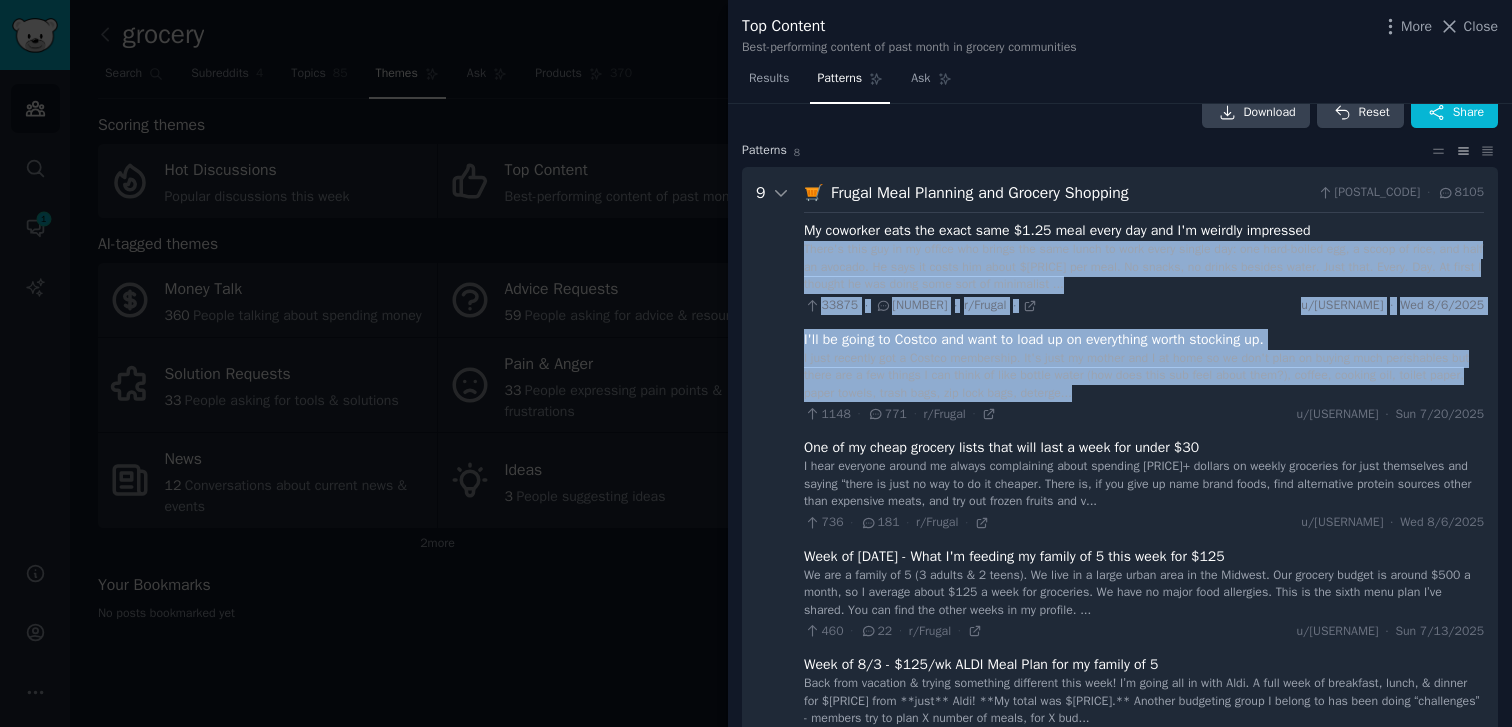 drag, startPoint x: 1137, startPoint y: 398, endPoint x: 1185, endPoint y: 280, distance: 127.38917 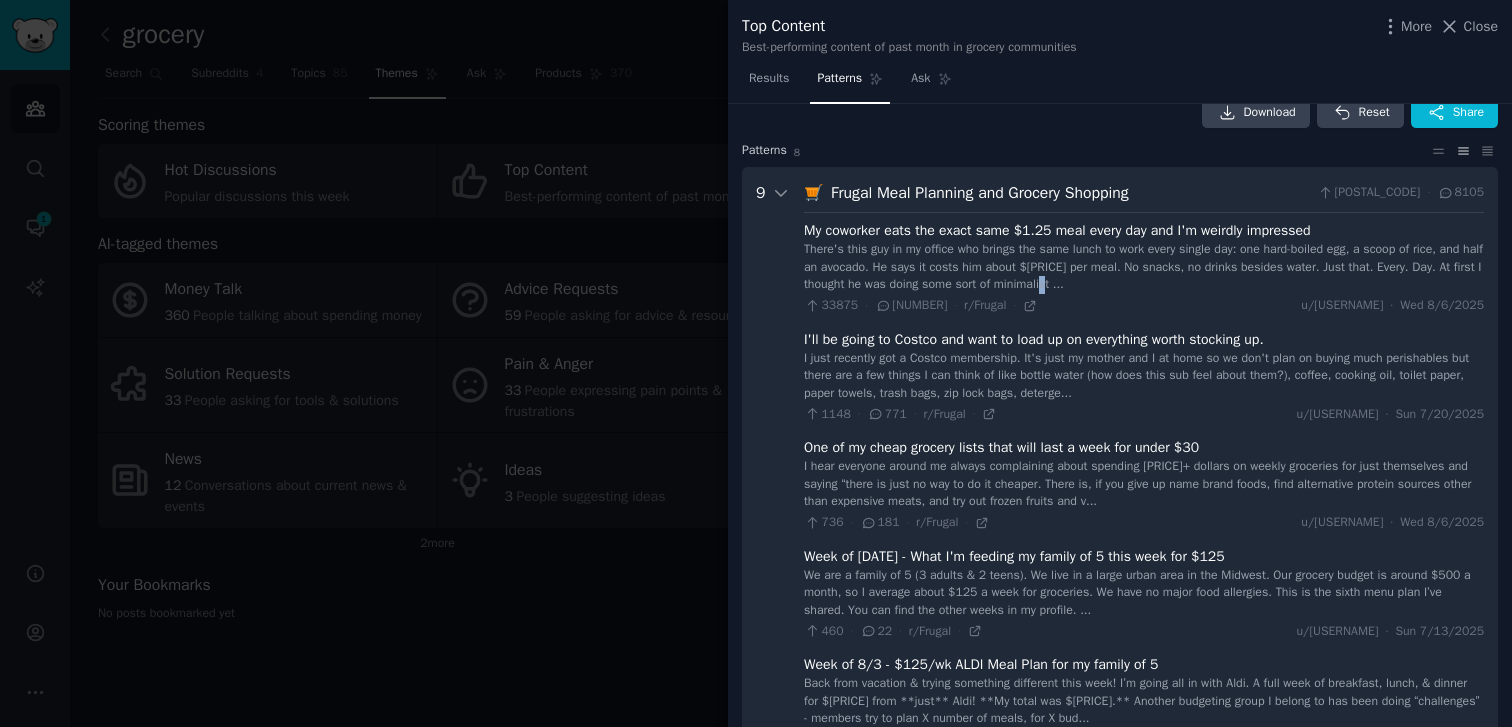click on "There's this guy in my office who brings the same lunch to work every single day: one hard-boiled egg, a scoop of rice, and half an avocado. He says it costs him about $[PRICE] per meal. No snacks, no drinks besides water. Just that. Every. Day.
At first I thought he was doing some sort of minimalist ..." at bounding box center [1144, 267] 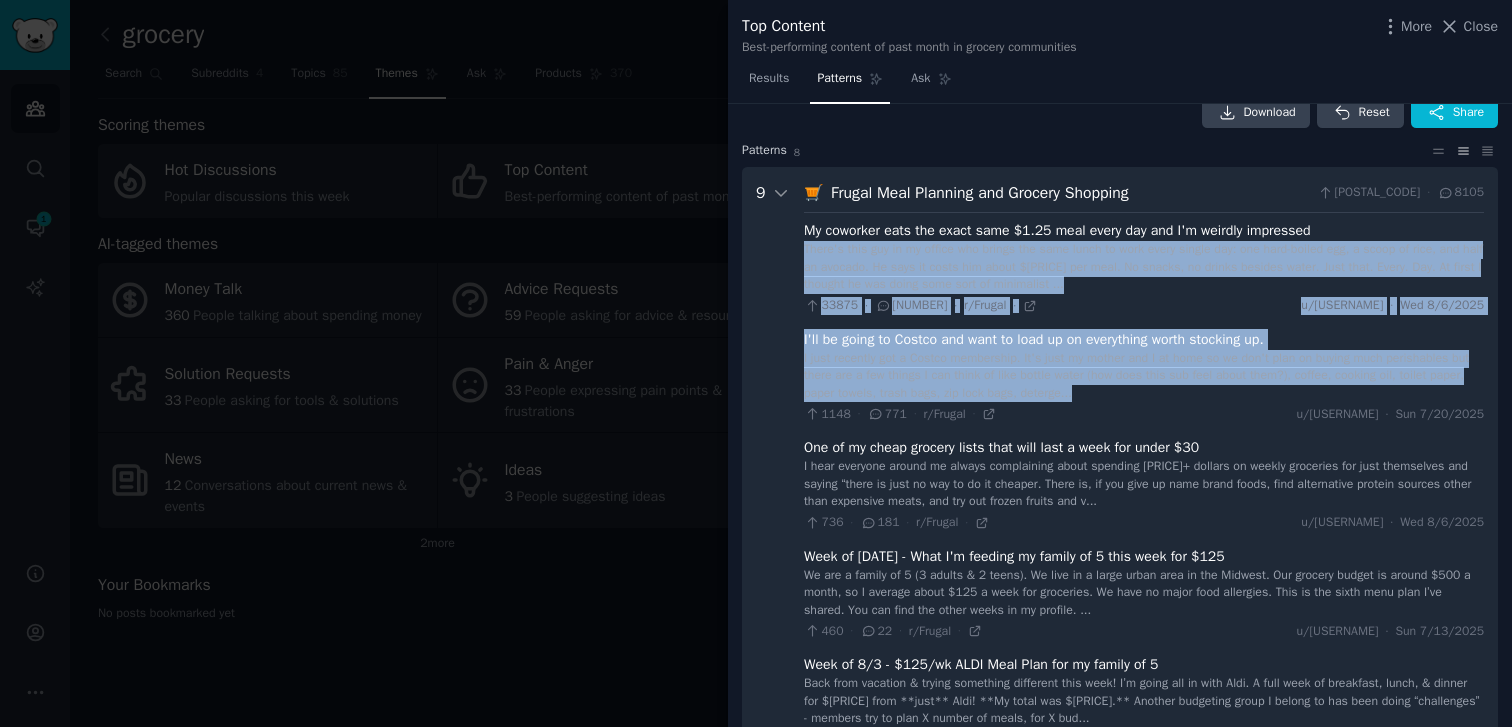 drag, startPoint x: 1185, startPoint y: 280, endPoint x: 1123, endPoint y: 384, distance: 121.07848 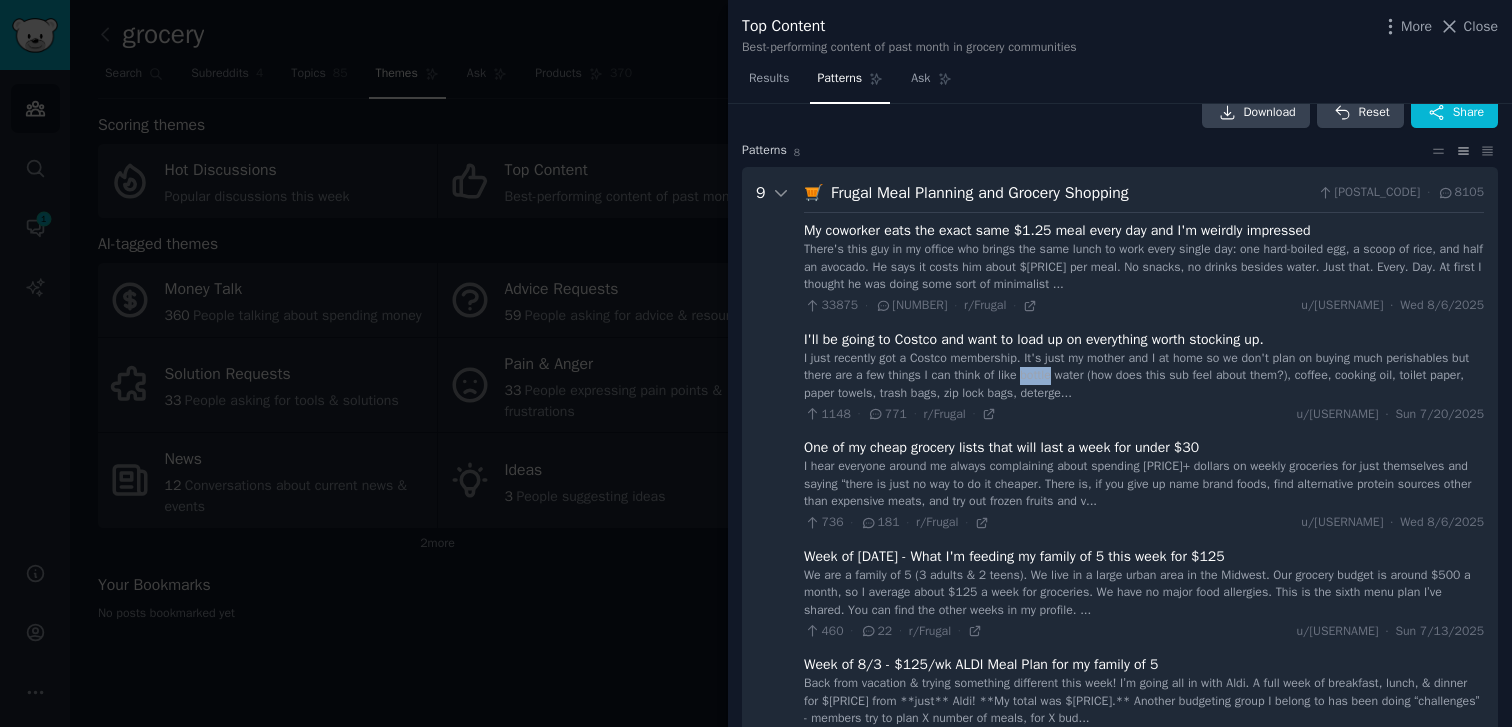 click on "I just recently got a Costco membership. It's just my mother and I at home so we don't plan on buying much perishables but there are a few things I can think of like bottle water (how does this sub feel about them?), coffee, cooking oil, toilet paper, paper towels, trash bags, zip lock bags, deterge..." at bounding box center [1144, 376] 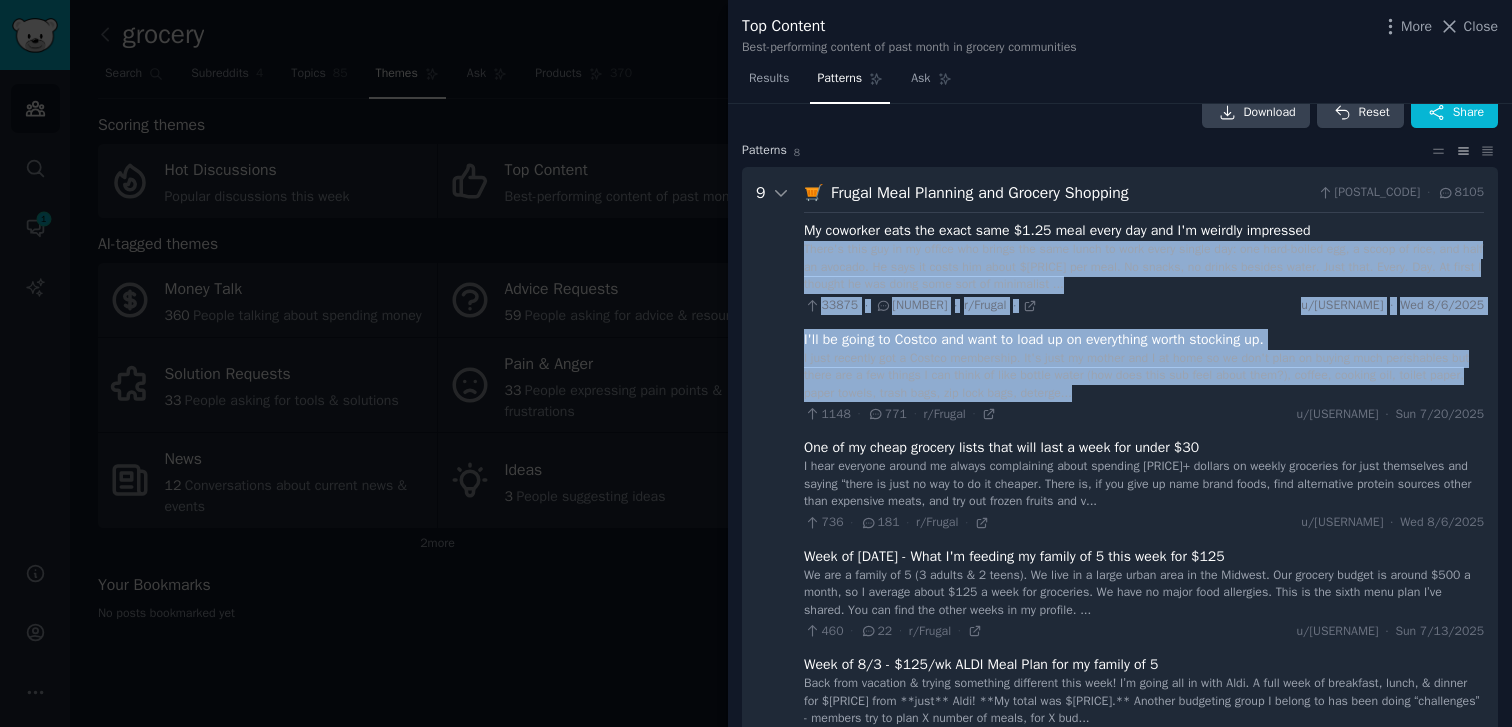 drag, startPoint x: 1123, startPoint y: 384, endPoint x: 1191, endPoint y: 281, distance: 123.42204 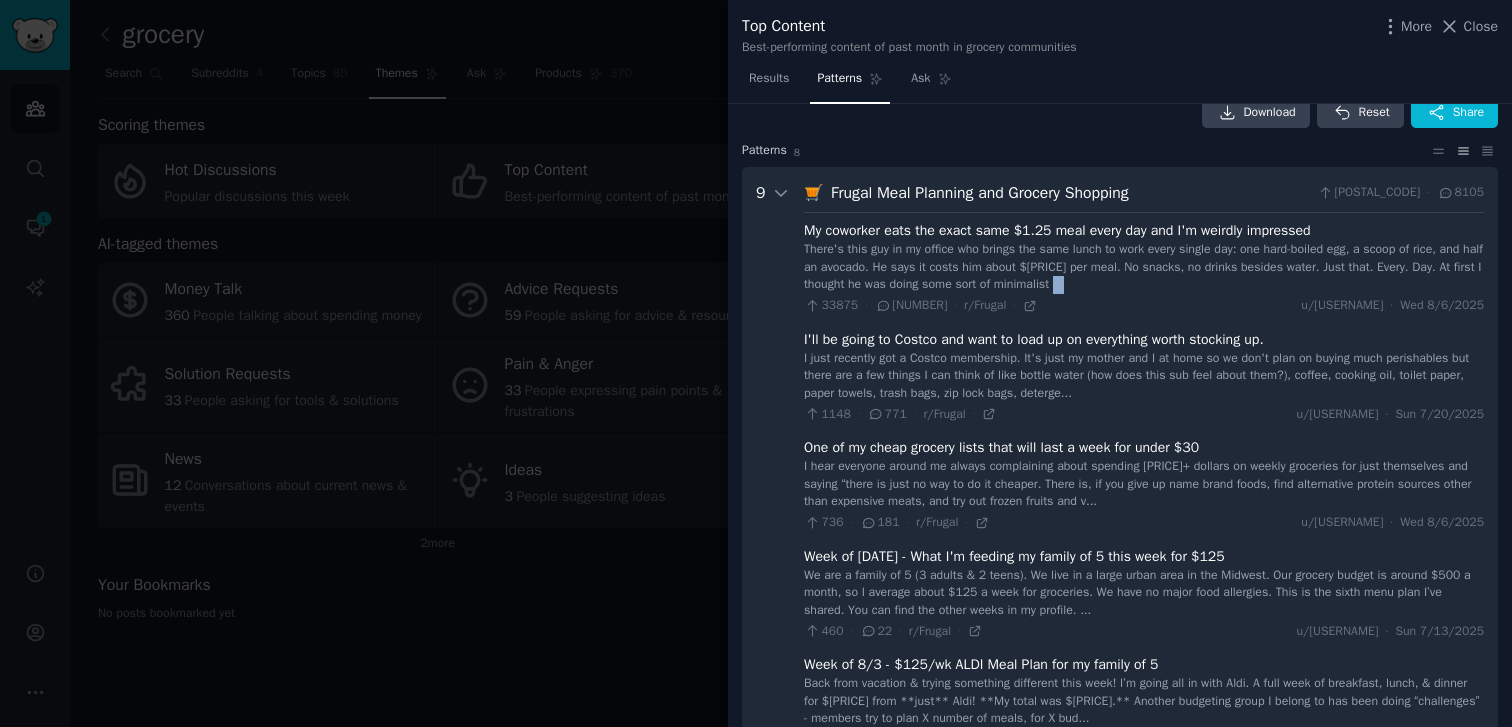 click on "There's this guy in my office who brings the same lunch to work every single day: one hard-boiled egg, a scoop of rice, and half an avocado. He says it costs him about $[PRICE] per meal. No snacks, no drinks besides water. Just that. Every. Day.
At first I thought he was doing some sort of minimalist ..." at bounding box center [1144, 267] 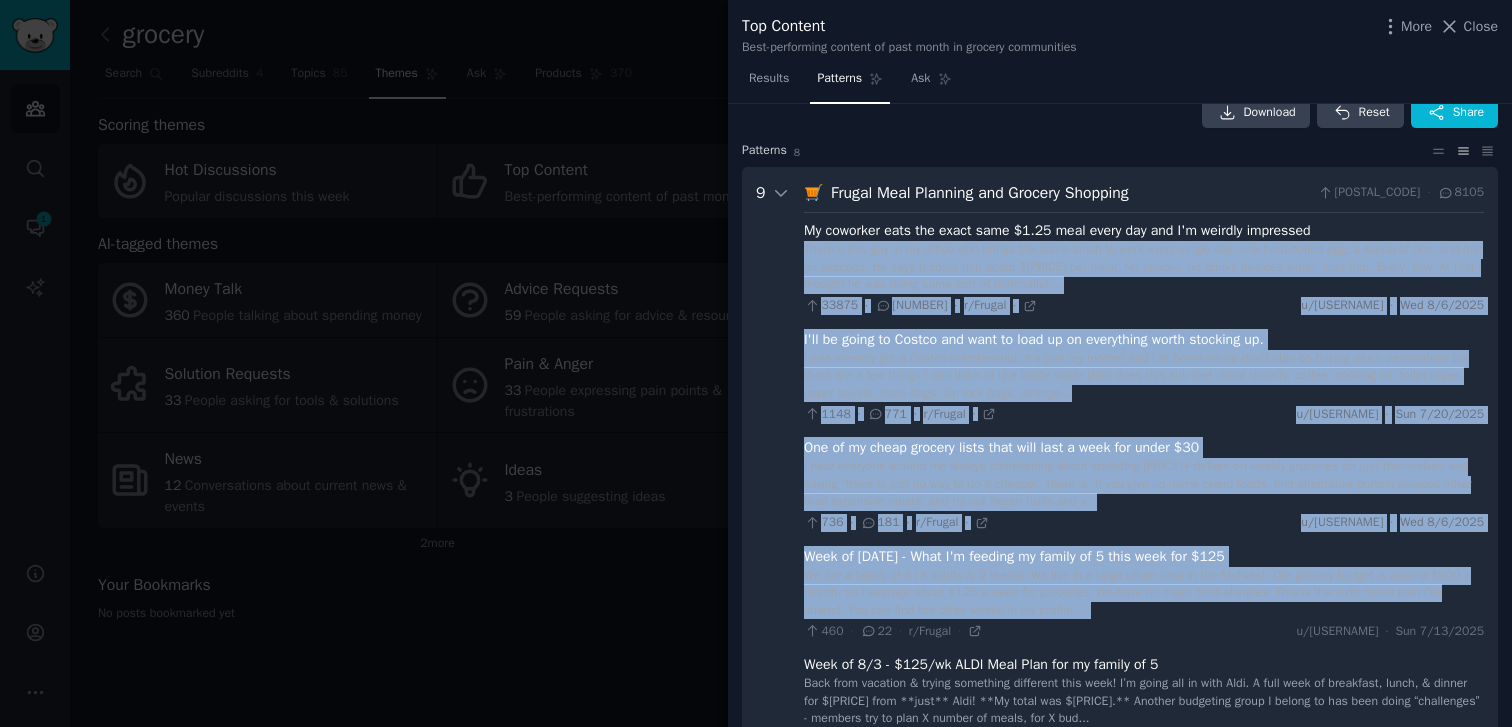drag, startPoint x: 1193, startPoint y: 278, endPoint x: 1138, endPoint y: 584, distance: 310.90353 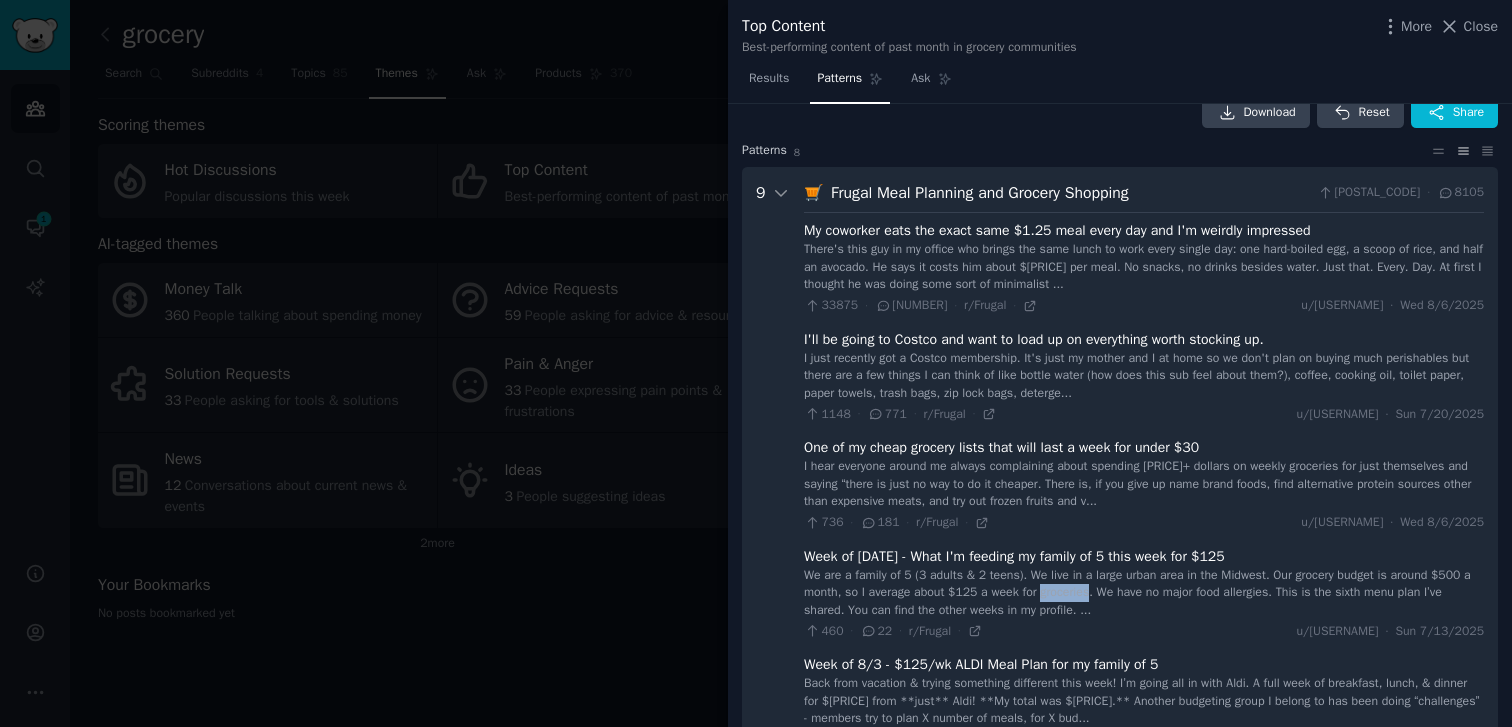 click on "We are a family of 5 (3 adults & 2 teens). We live in a large urban area in the Midwest. Our grocery budget is around $500 a month, so I average about $125 a week for groceries. We have no major food allergies.
This is the sixth menu plan I’ve shared. You can find the other weeks in my profile.
..." at bounding box center (1144, 593) 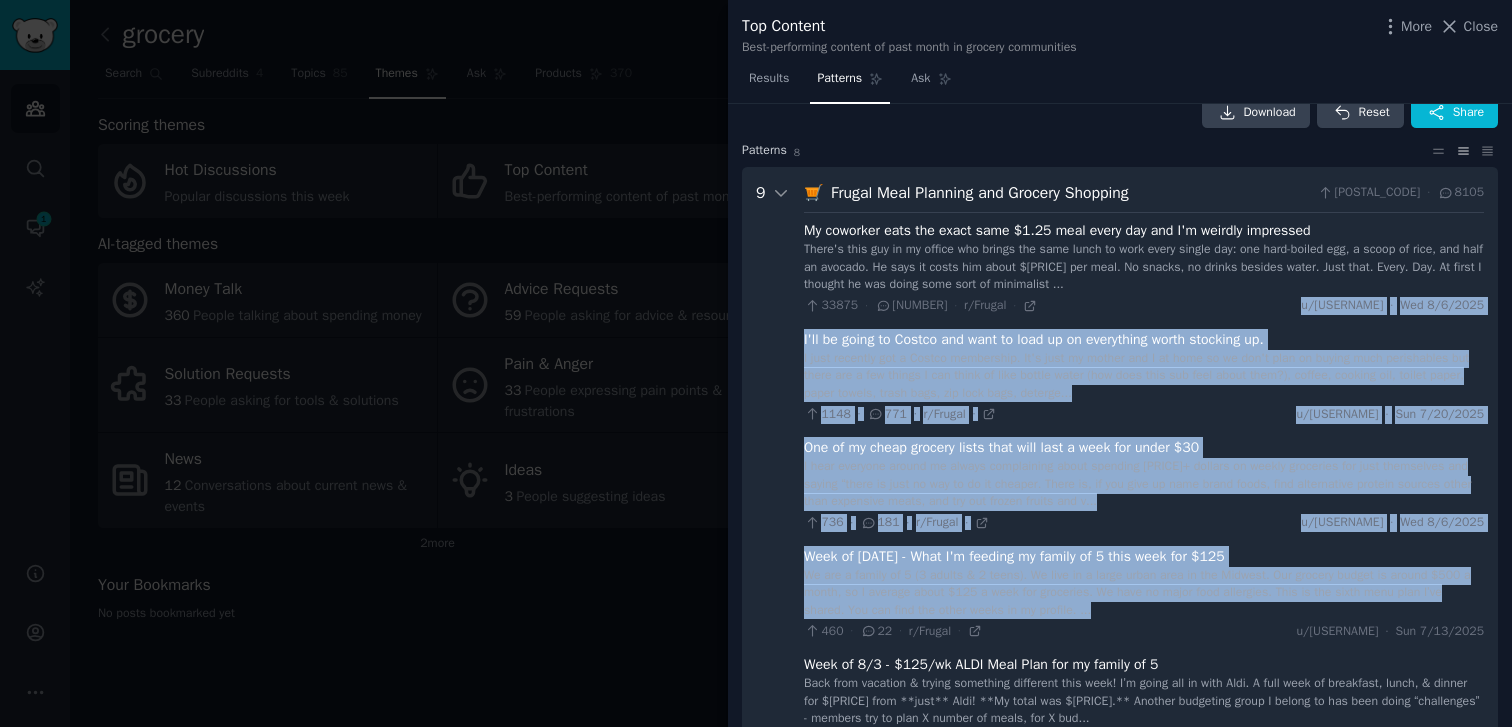 drag, startPoint x: 1138, startPoint y: 584, endPoint x: 1209, endPoint y: 298, distance: 294.68118 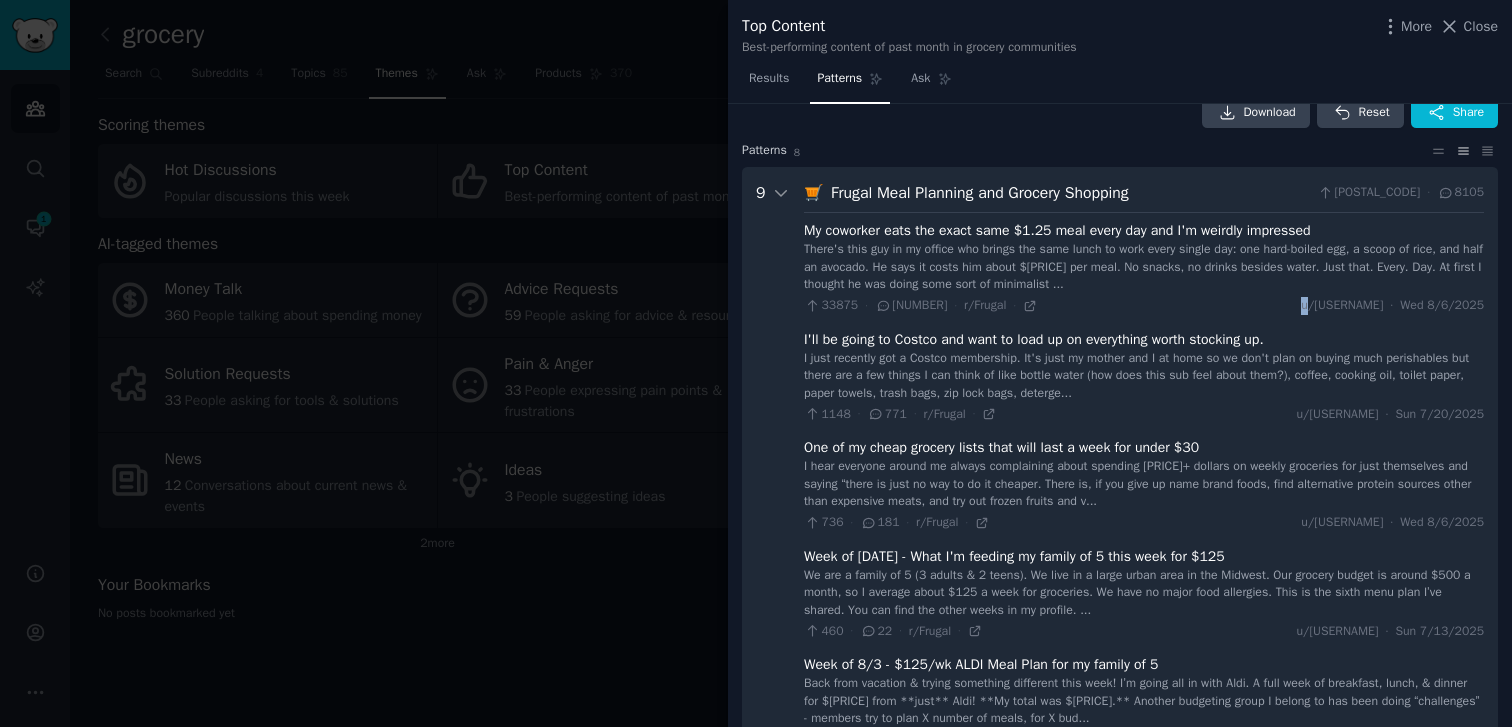 click on "[NUMBER] · [NUMBER] · r/[SUBREDDIT] · u/[USERNAME] · [DATE]" at bounding box center [1144, 306] 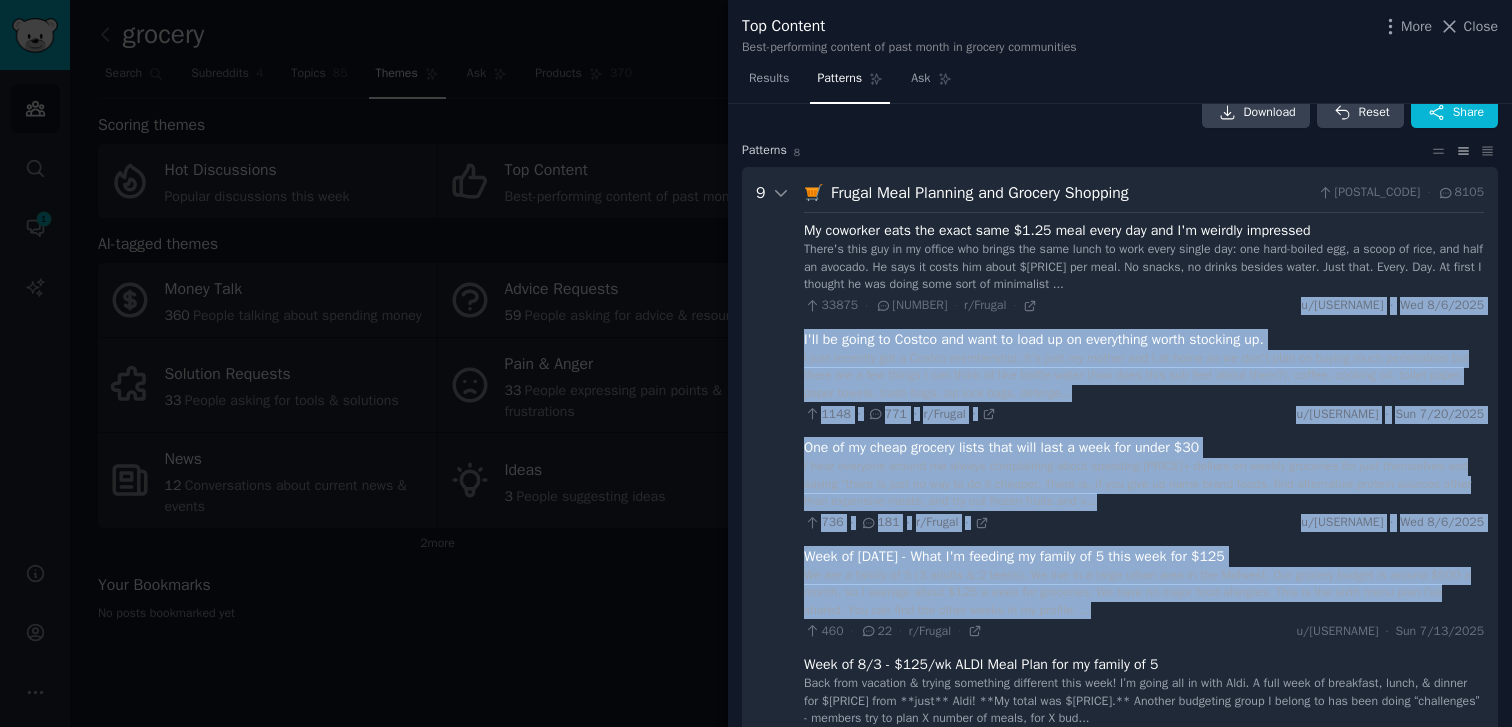 drag, startPoint x: 1209, startPoint y: 298, endPoint x: 1148, endPoint y: 613, distance: 320.852 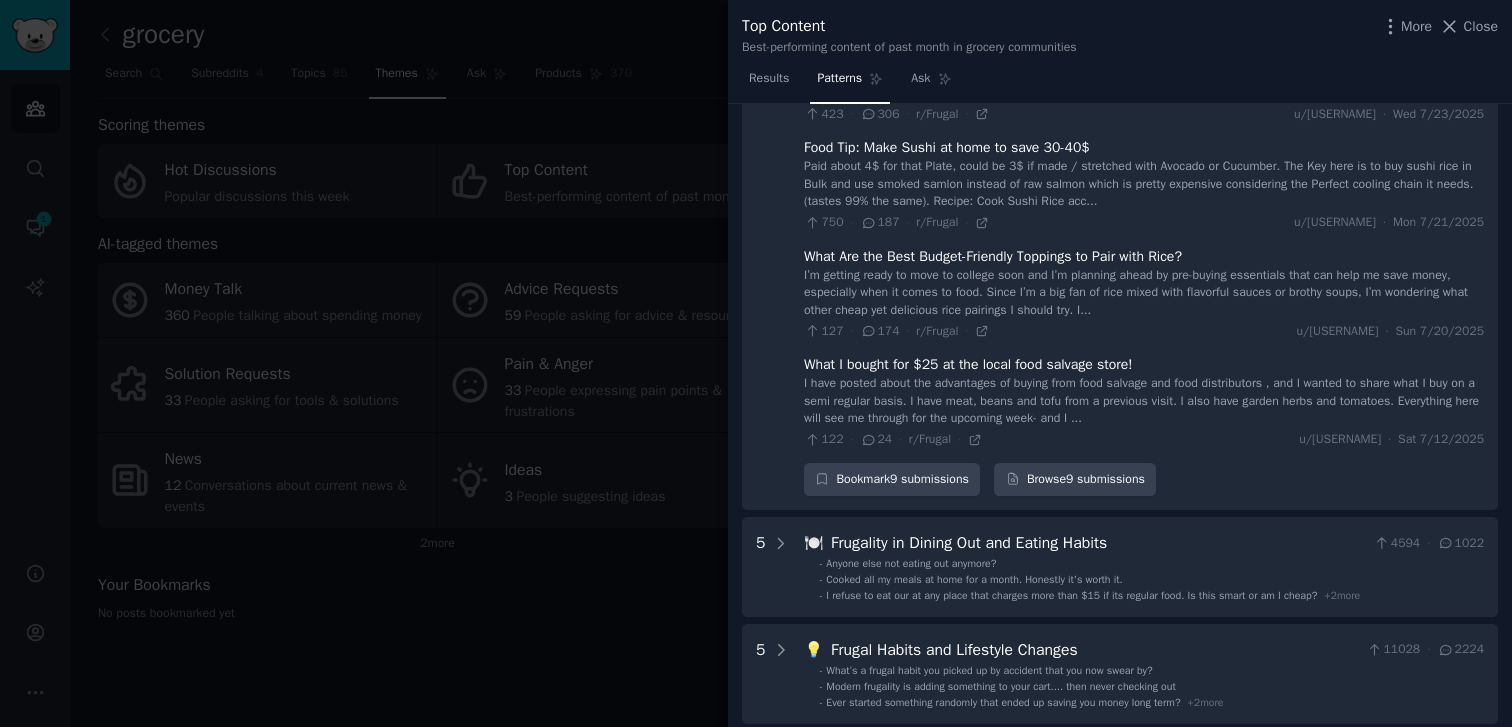 scroll, scrollTop: 0, scrollLeft: 0, axis: both 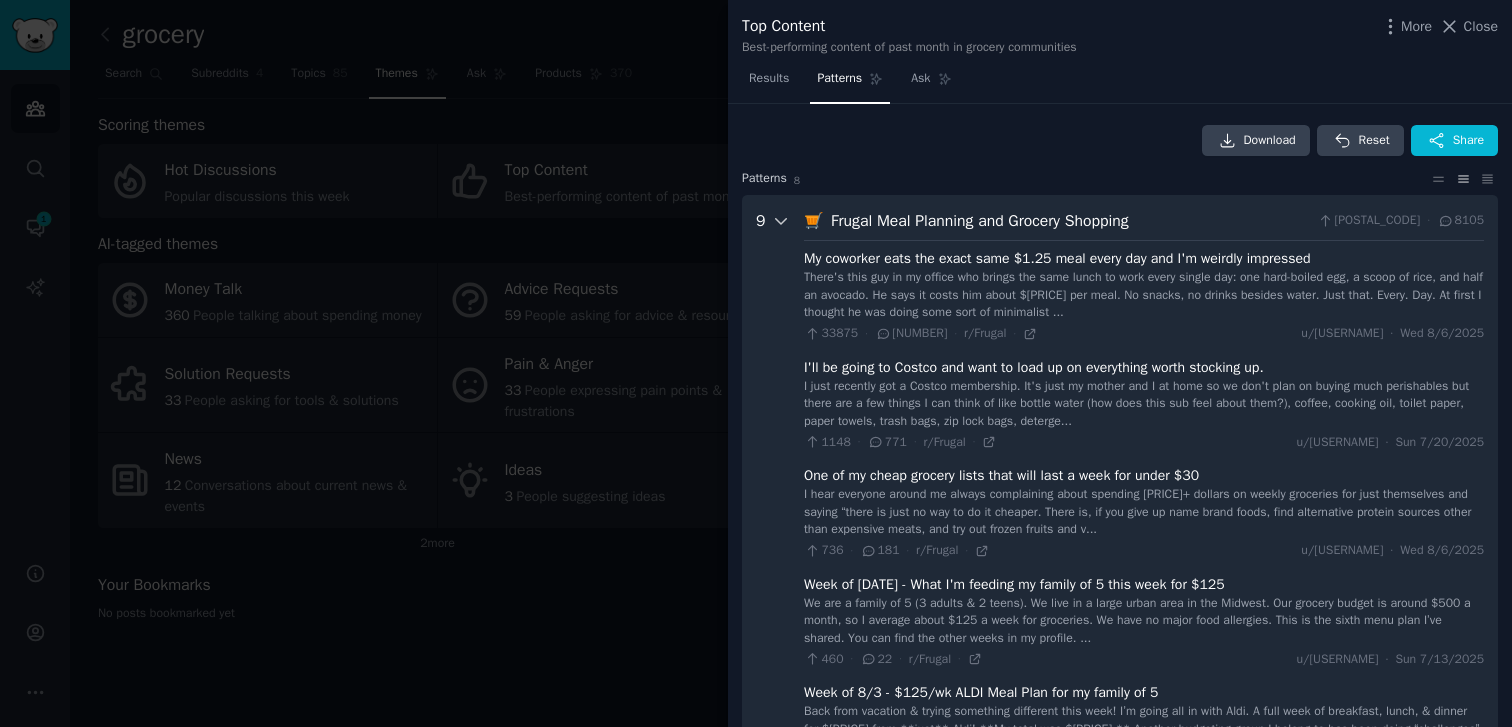 click 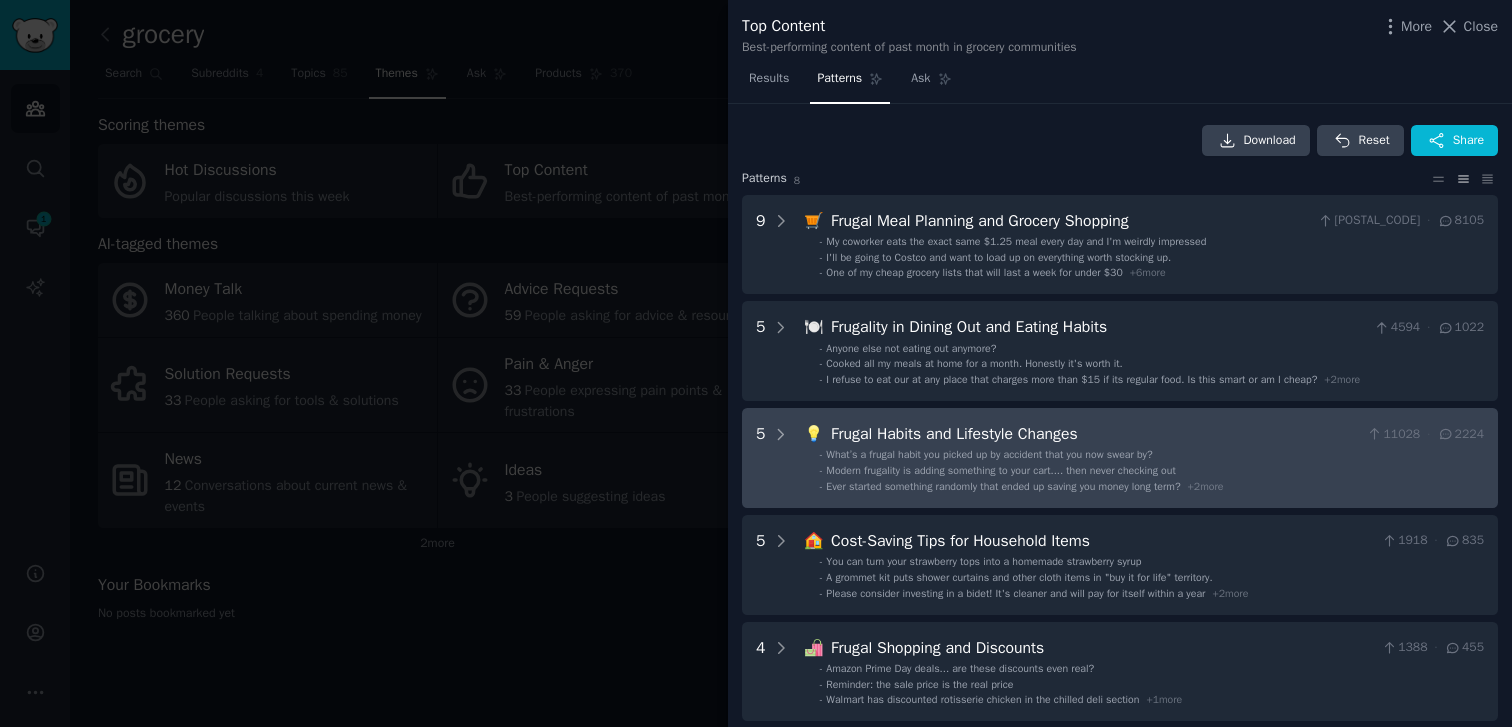 click on "💡 Frugal Habits and Lifestyle Changes 11028 · 2224 - What’s a frugal habit you picked up by accident that you now swear by? - Modern frugality is adding something to your cart.... then never checking out - Ever started something randomly that ended up saving you money long term? +  2  more" at bounding box center (1144, 458) 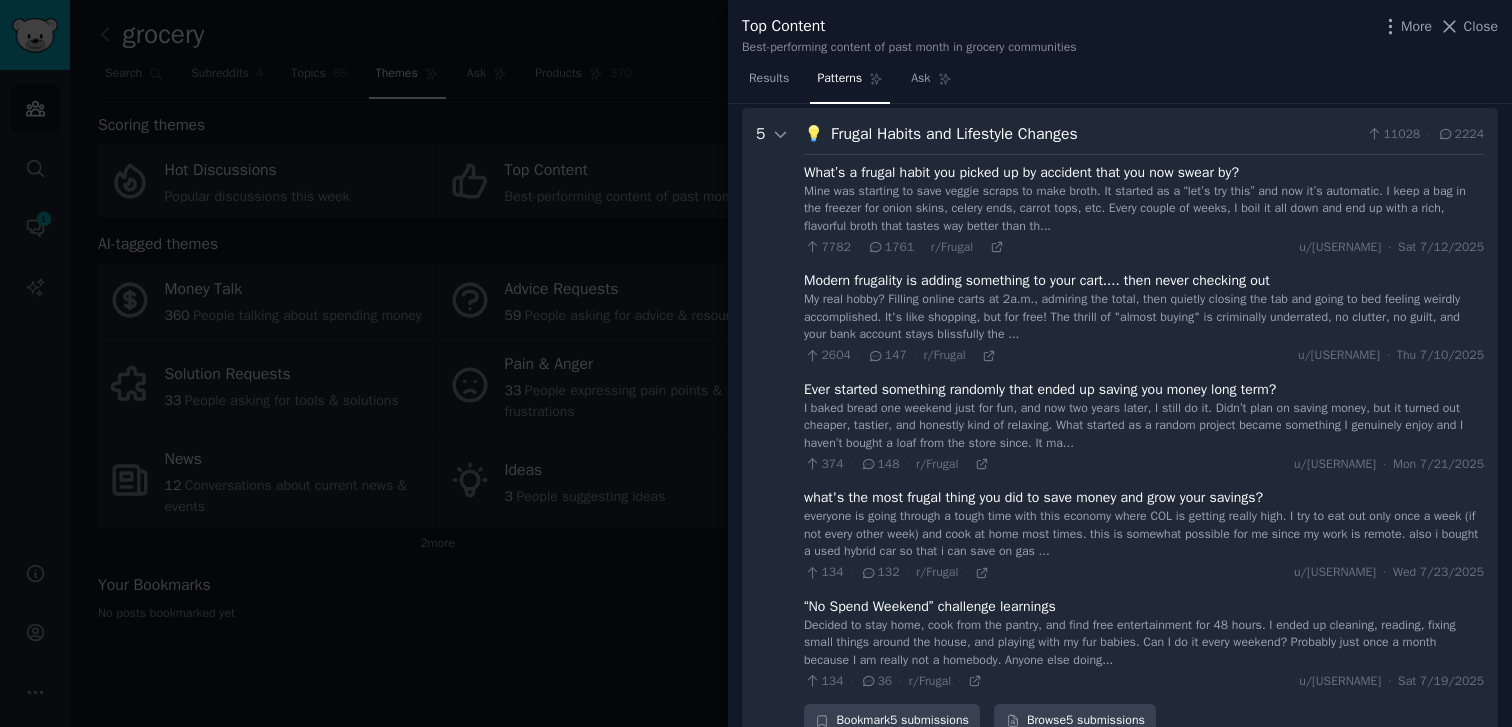 scroll, scrollTop: 304, scrollLeft: 0, axis: vertical 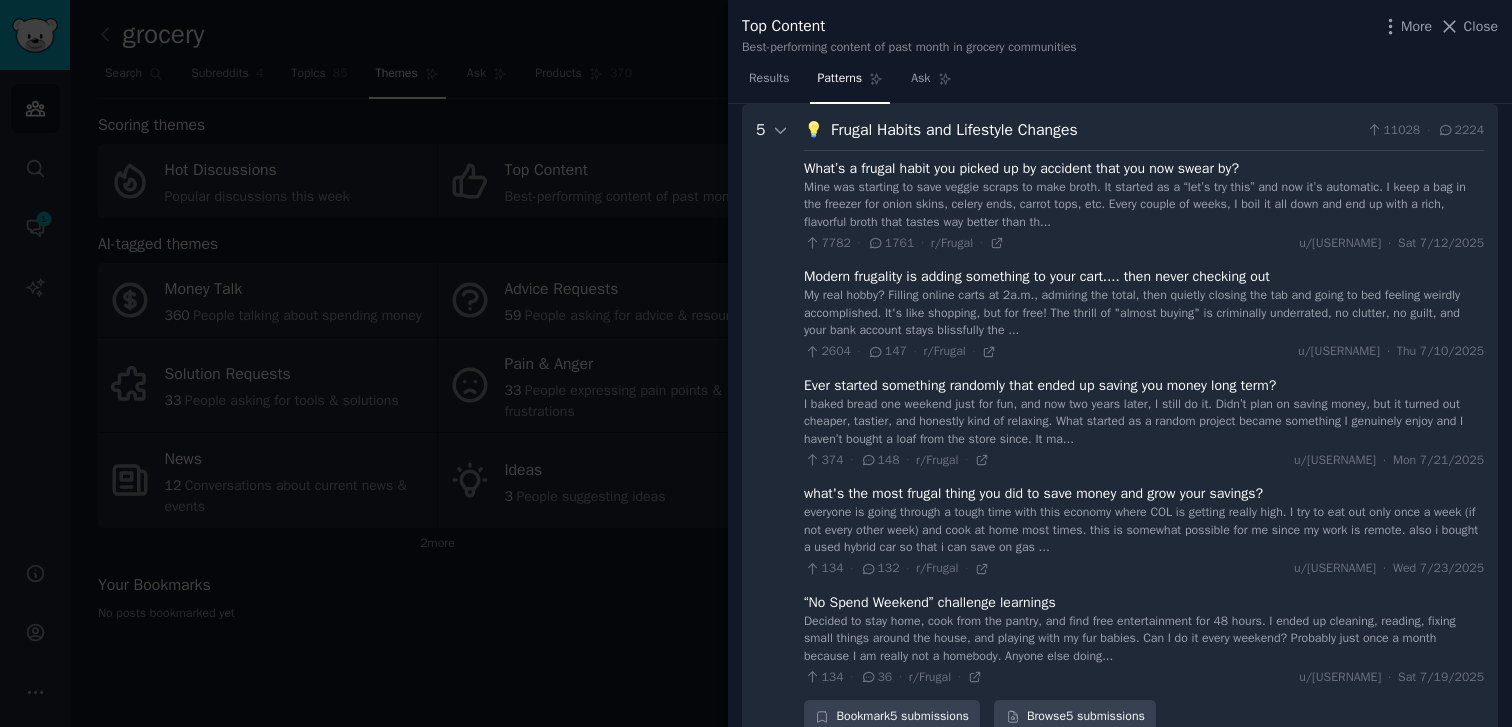 click on "Frugal Habits and Lifestyle Changes" at bounding box center [1095, 130] 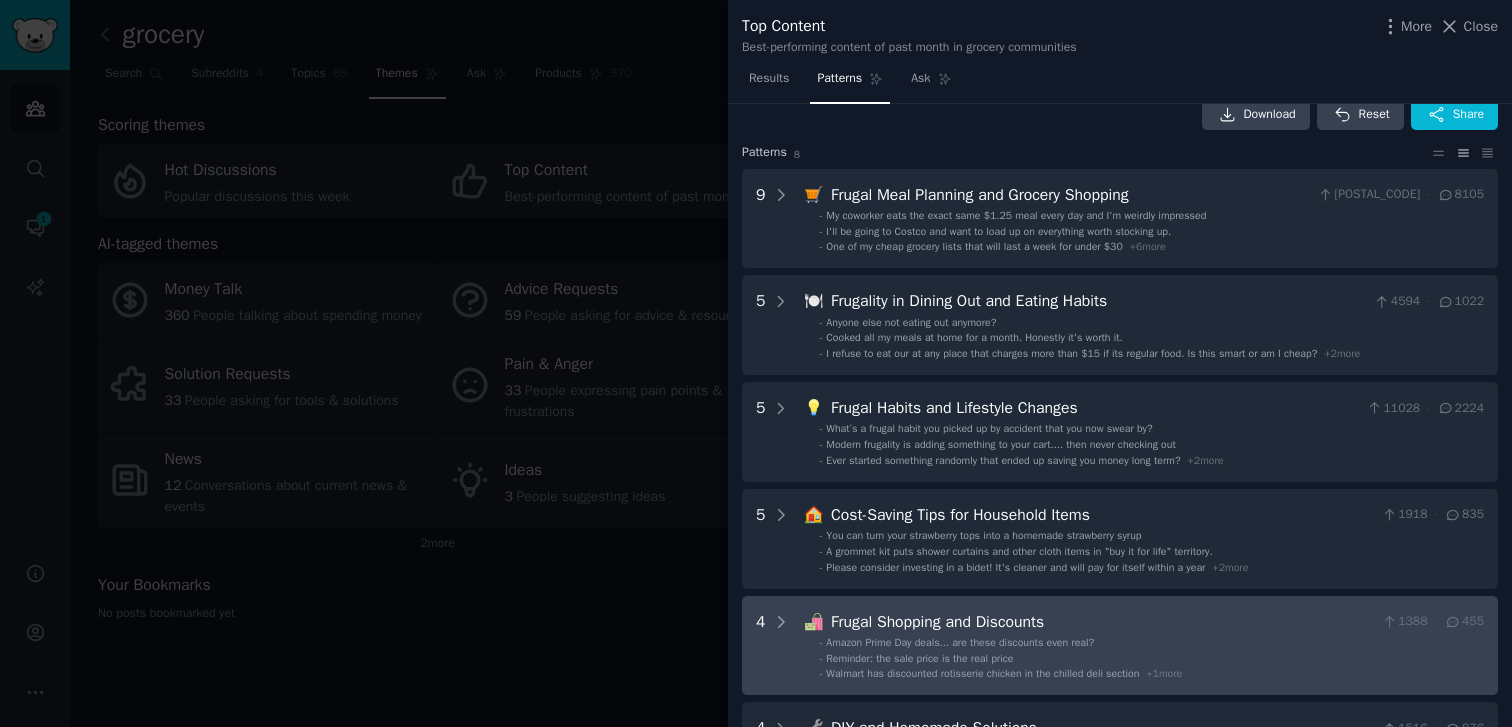 scroll, scrollTop: 0, scrollLeft: 0, axis: both 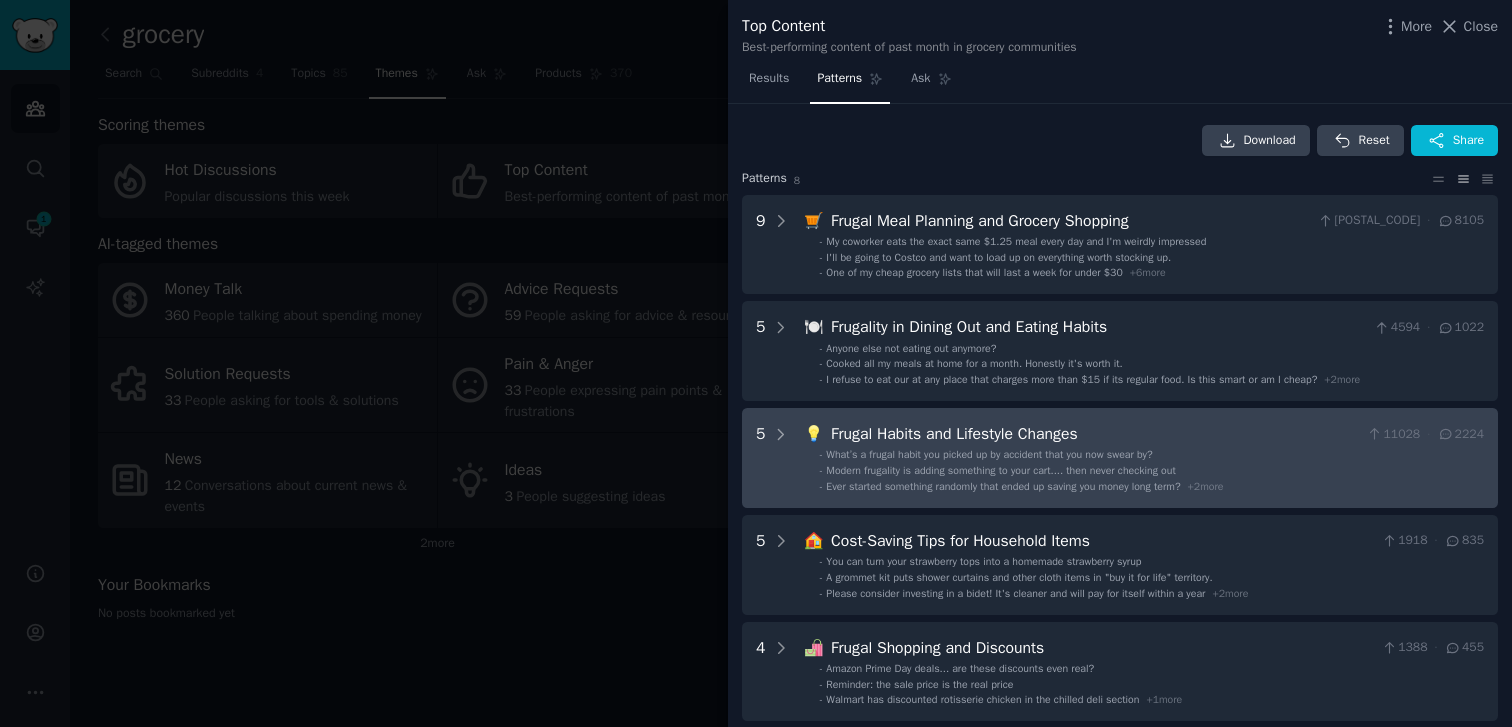 click on "Frugal Habits and Lifestyle Changes" at bounding box center [1095, 434] 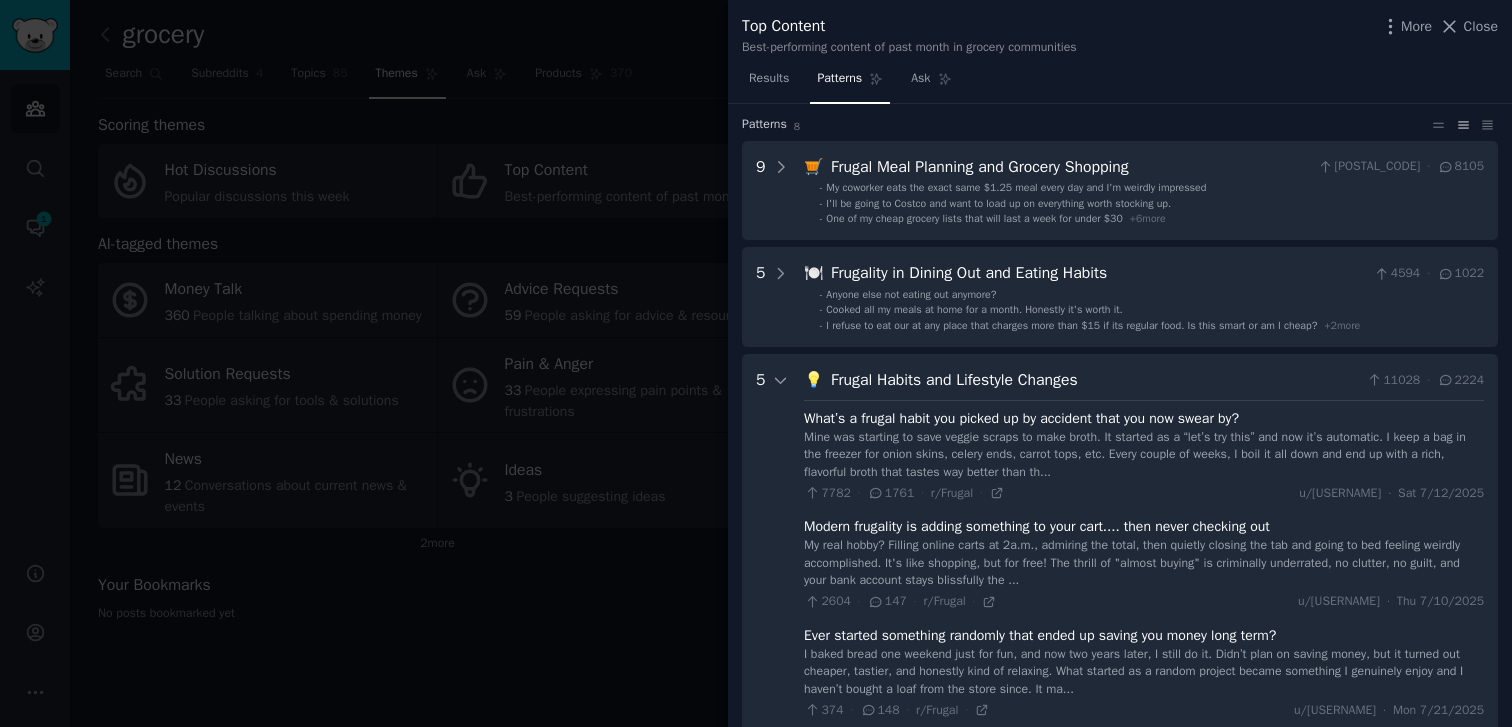 scroll, scrollTop: 22, scrollLeft: 0, axis: vertical 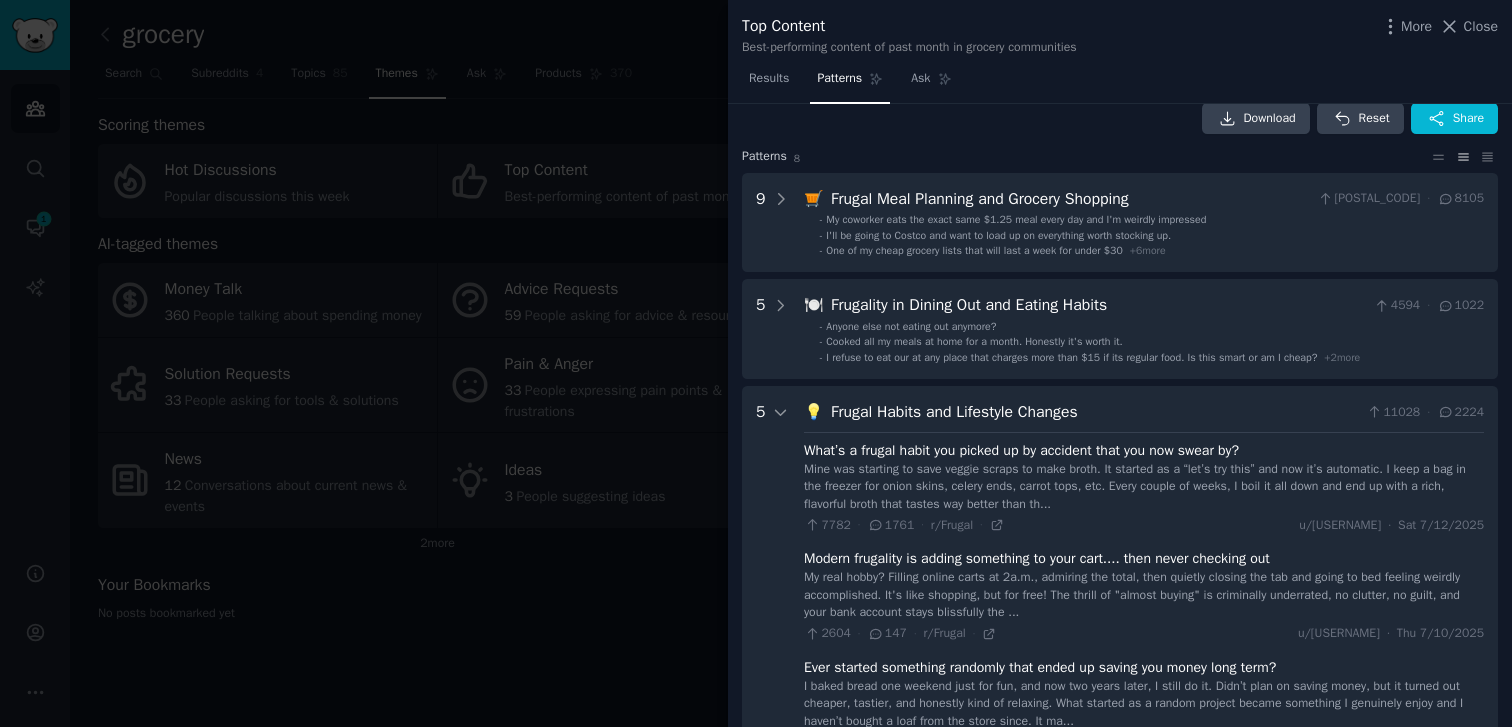 click on "Frugal Habits and Lifestyle Changes" at bounding box center (1095, 412) 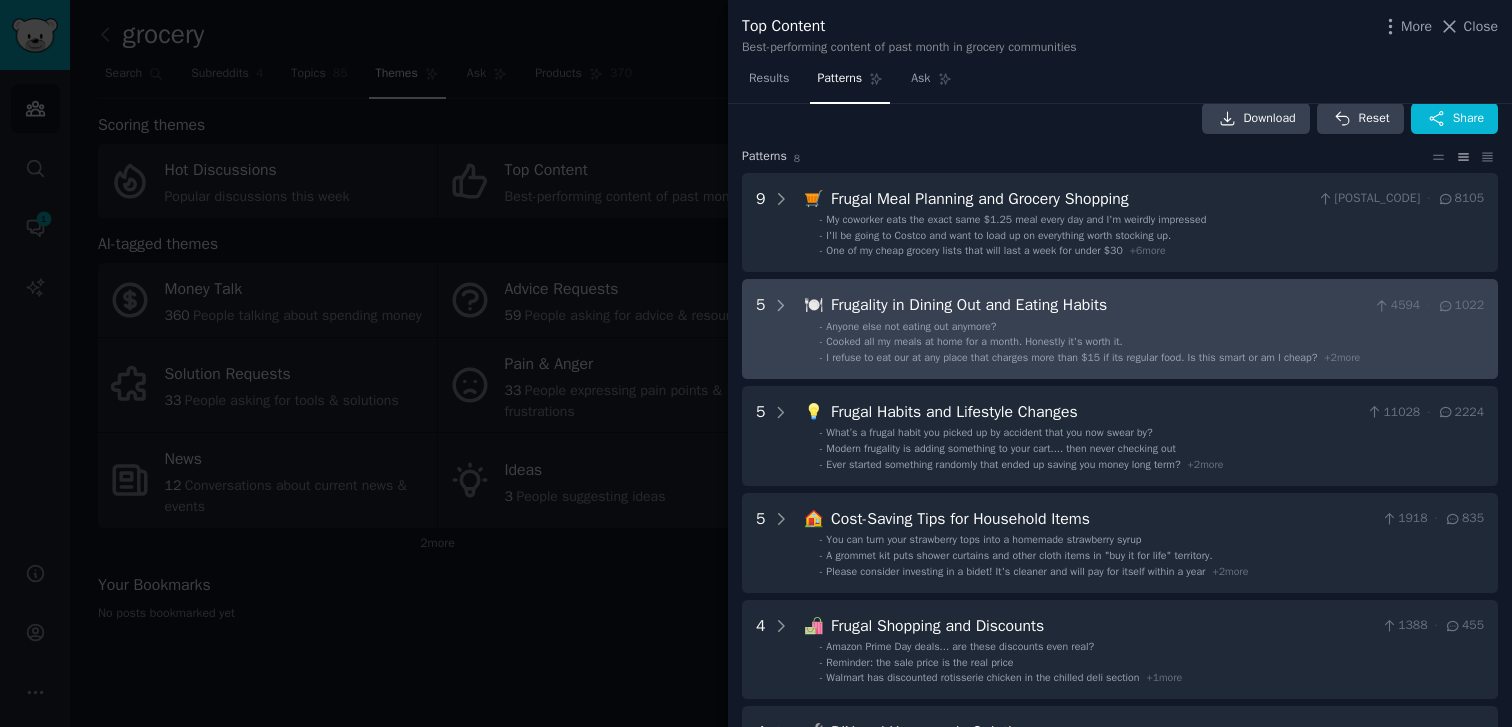 click on "Frugality in Dining Out and Eating Habits" at bounding box center (1098, 305) 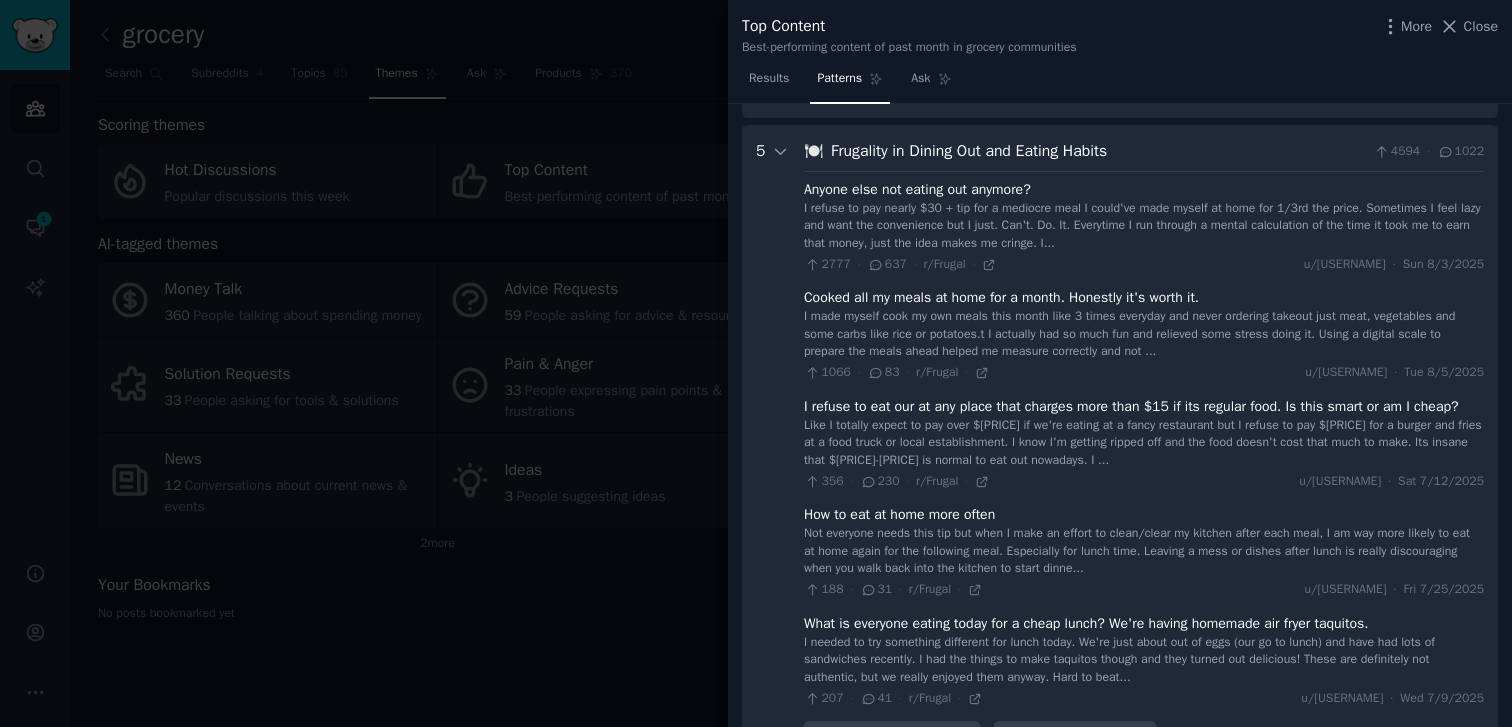 scroll, scrollTop: 198, scrollLeft: 0, axis: vertical 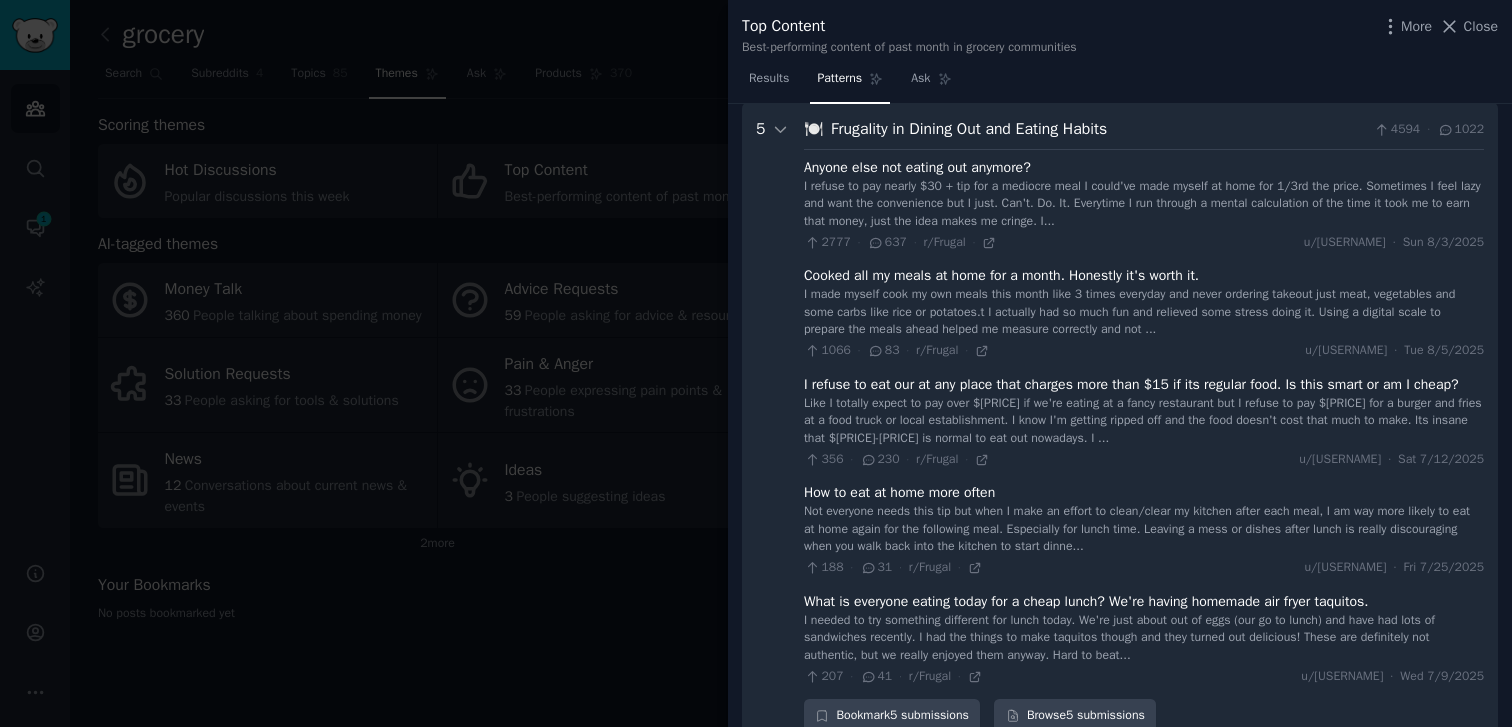 click on "Frugality in Dining Out and Eating Habits" at bounding box center [1098, 129] 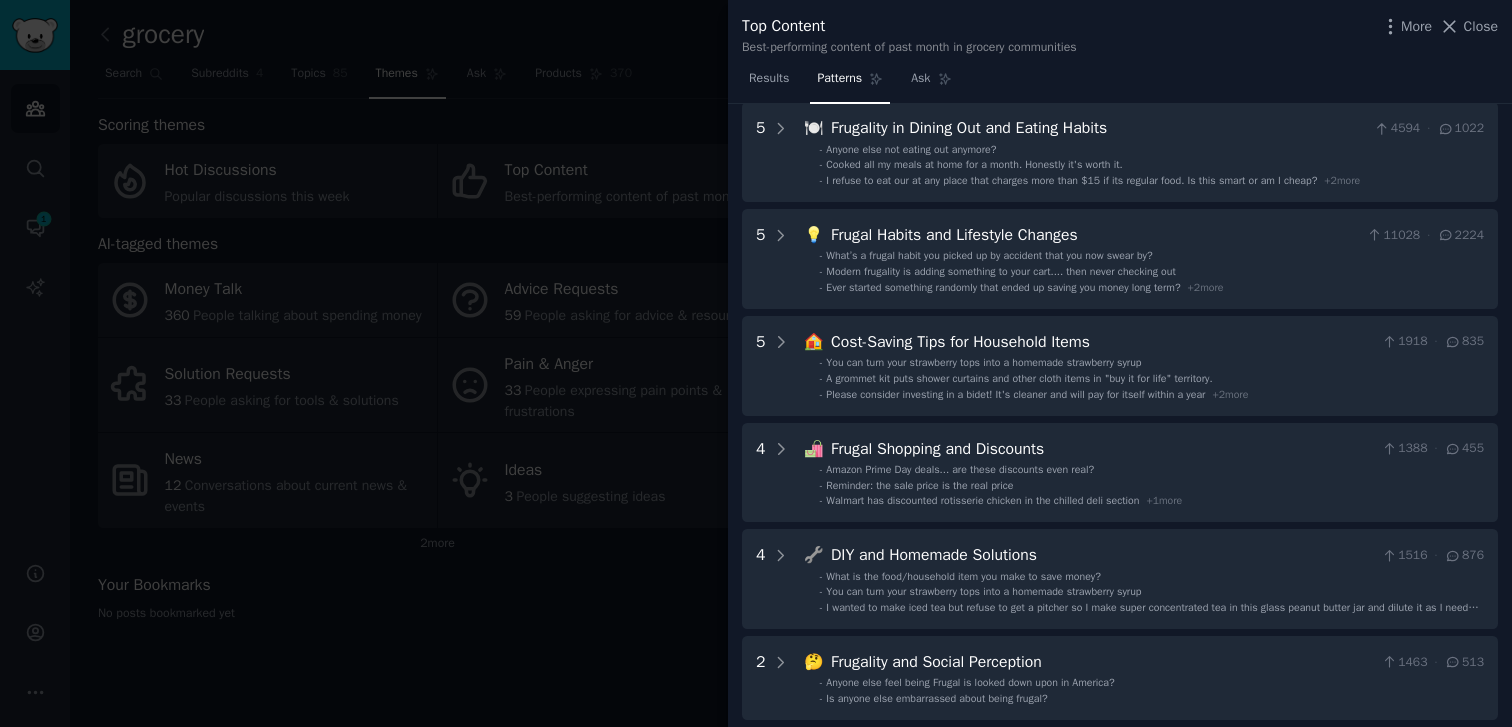 scroll, scrollTop: 0, scrollLeft: 0, axis: both 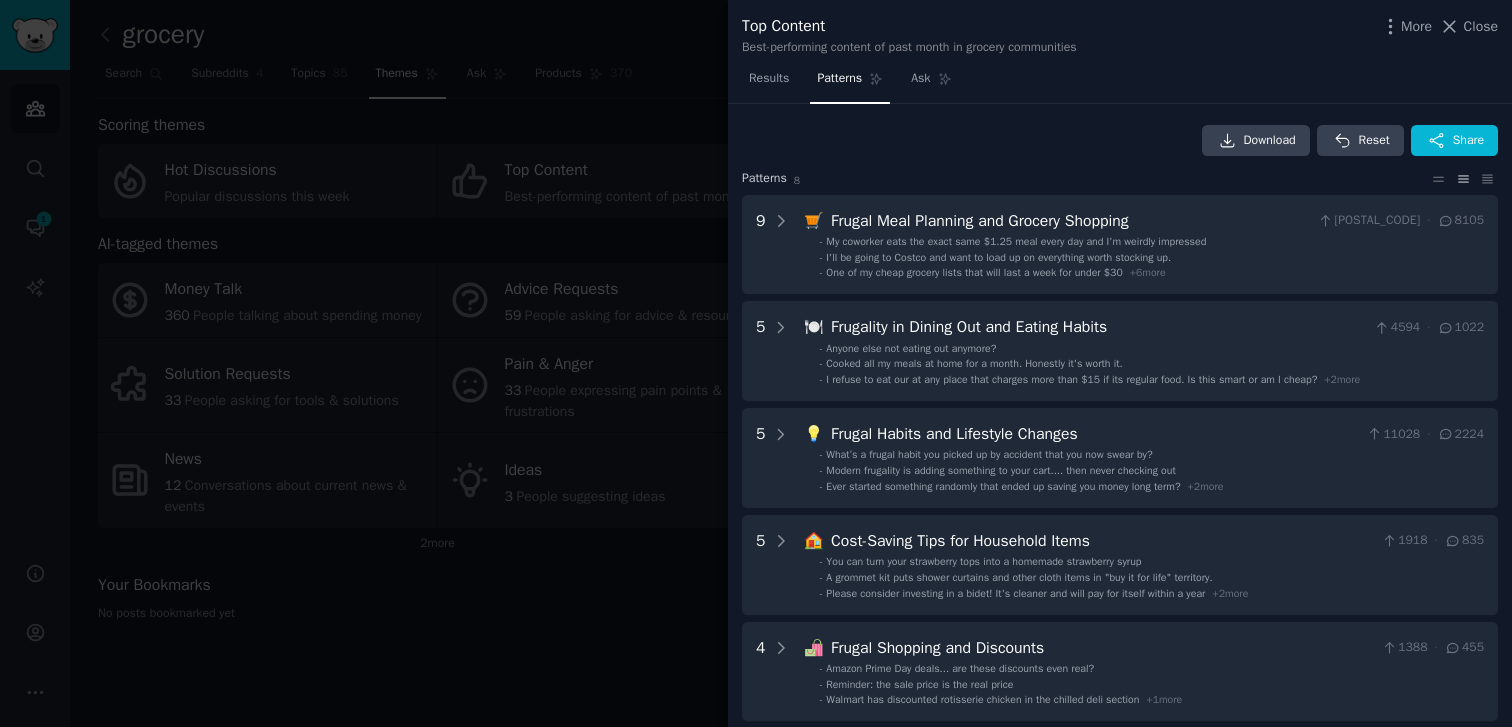 click at bounding box center (756, 363) 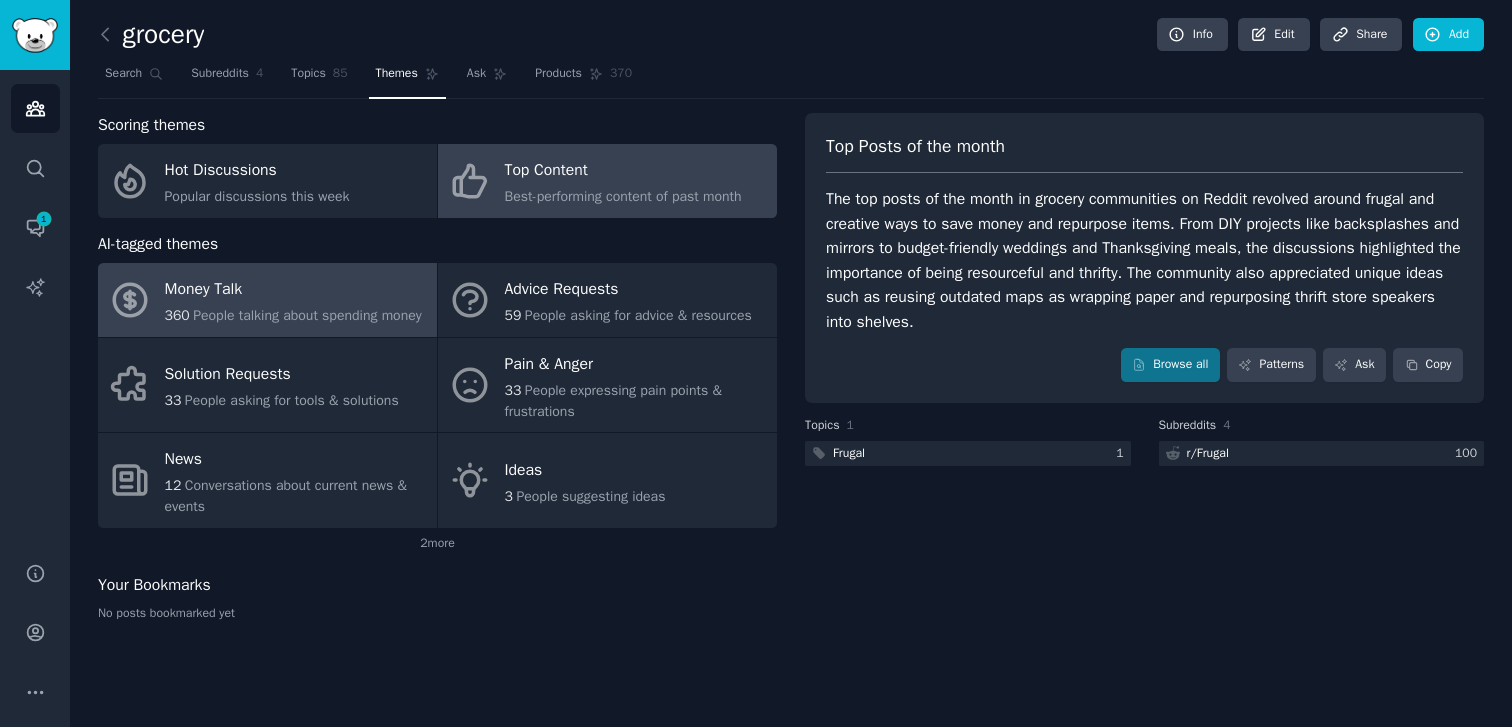 click on "Money Talk" at bounding box center (293, 290) 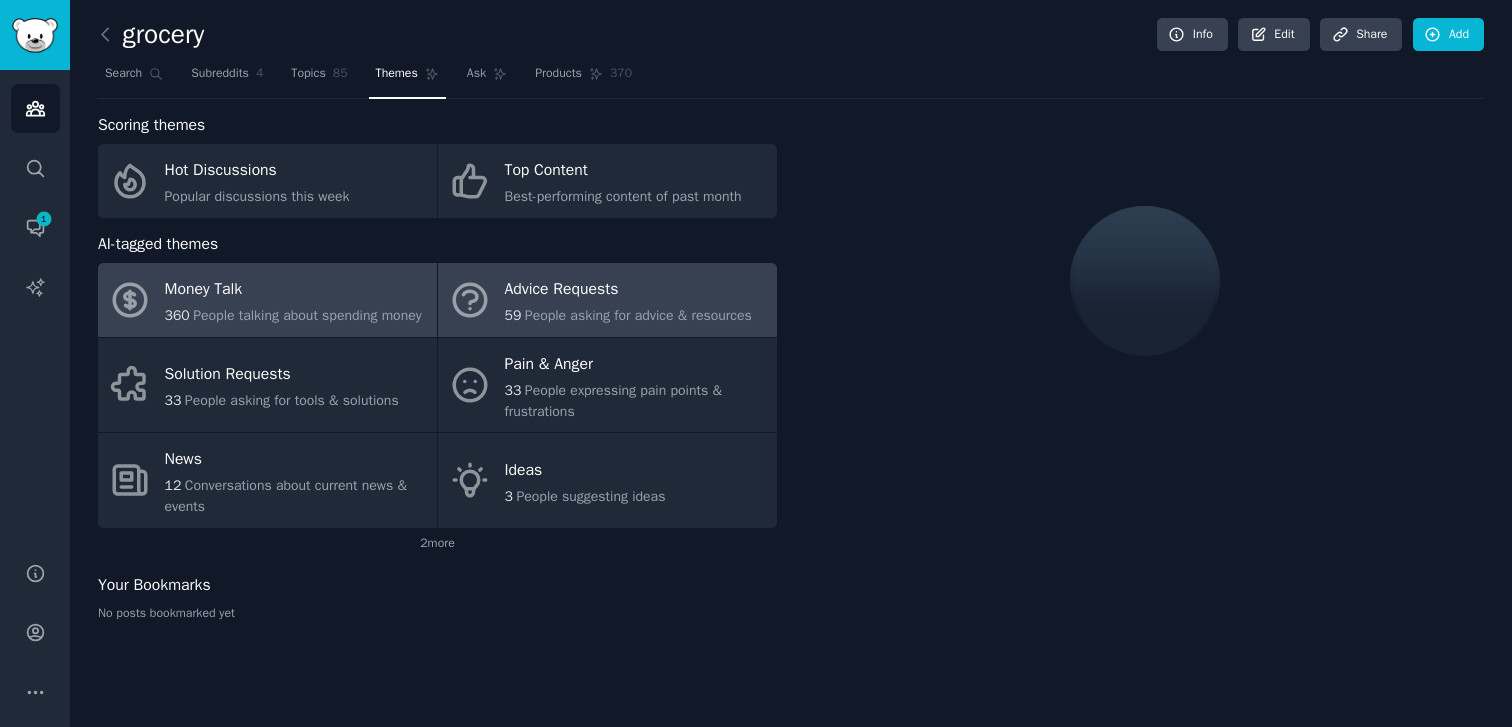 click on "People asking for advice & resources" at bounding box center (638, 315) 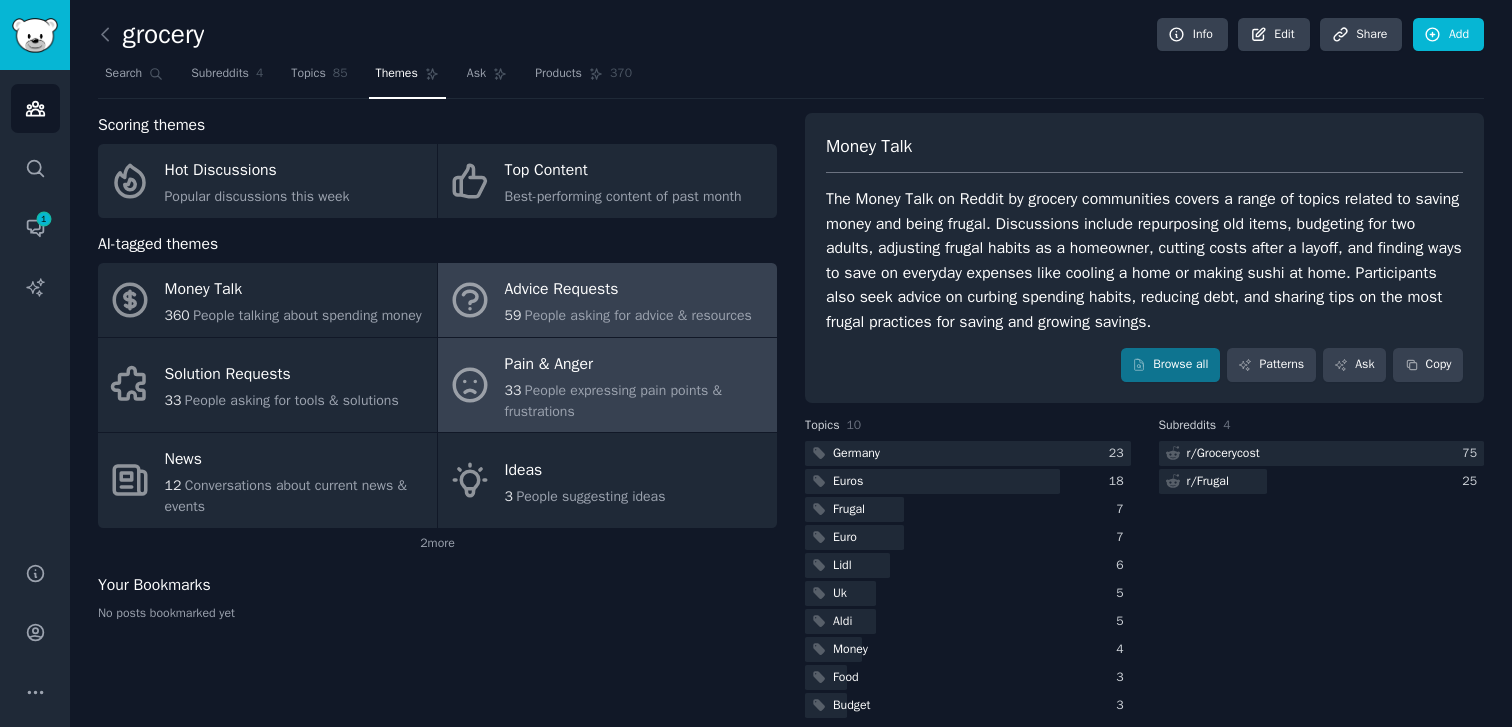 click on "33 People expressing pain points & frustrations" at bounding box center (636, 401) 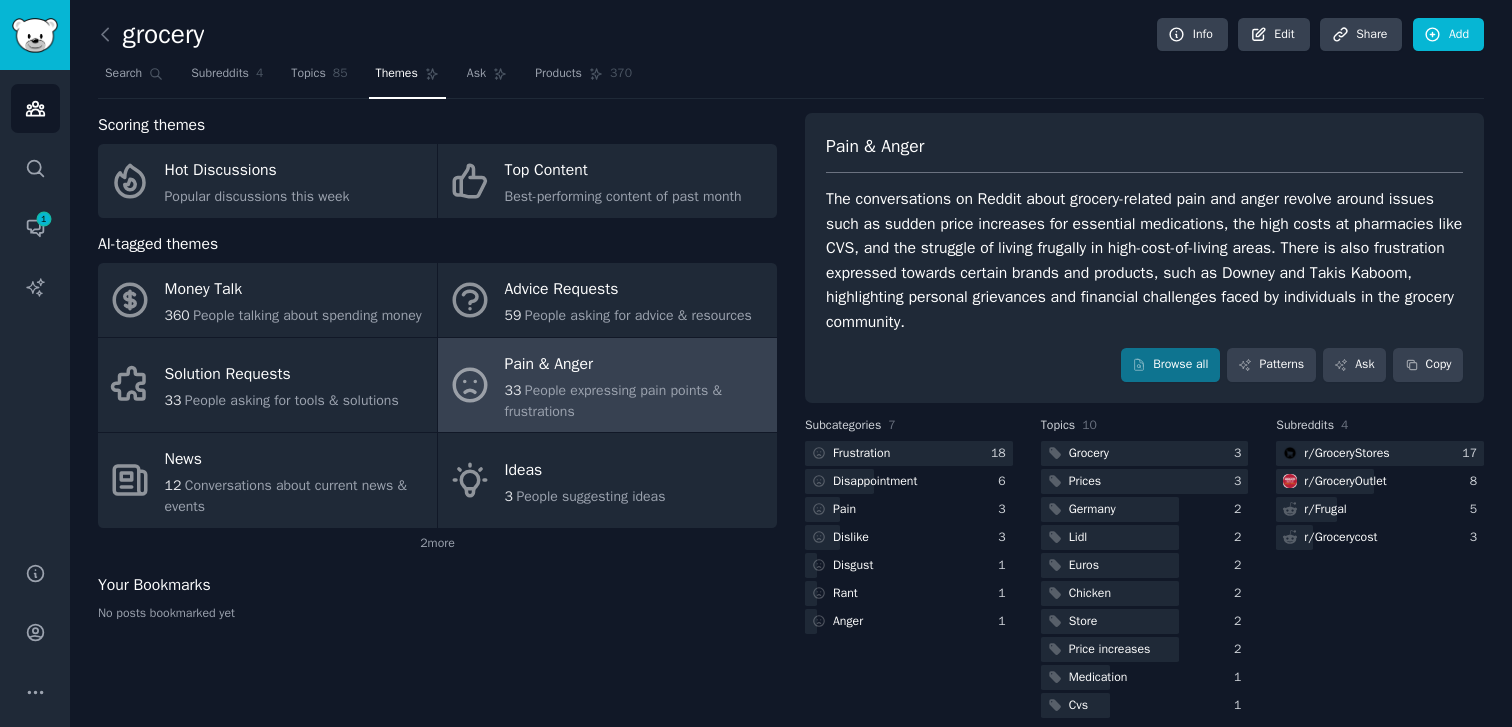 click on "Pain & Anger The conversations on Reddit about grocery-related pain and anger revolve around issues such as sudden price increases for essential medications, the high costs at pharmacies like CVS, and the struggle of living frugally in high-cost-of-living areas. There is also frustration expressed towards certain brands and products, such as Downey and Takis Kaboom, highlighting personal grievances and financial challenges faced by individuals in the grocery community. Browse all Patterns Ask Copy" at bounding box center [1144, 258] 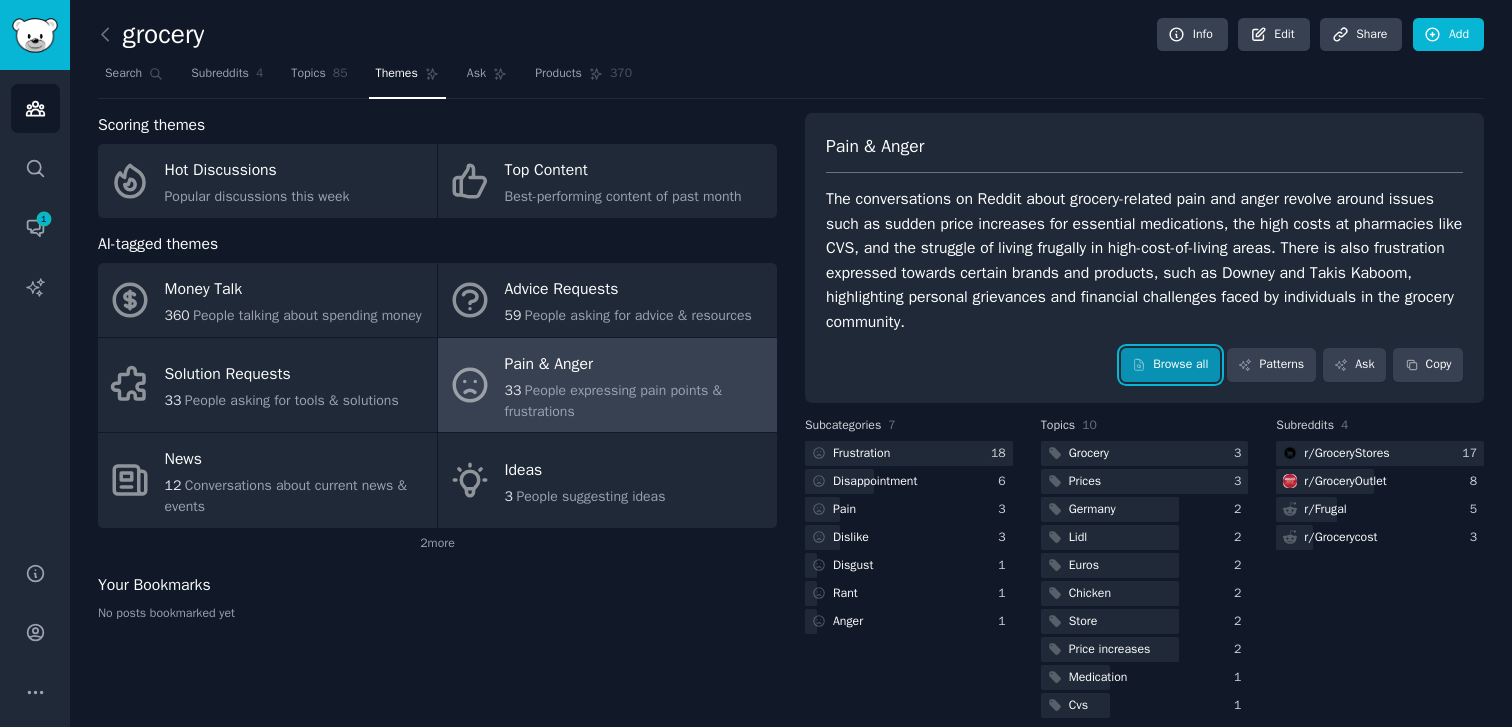click on "Browse all" at bounding box center [1170, 365] 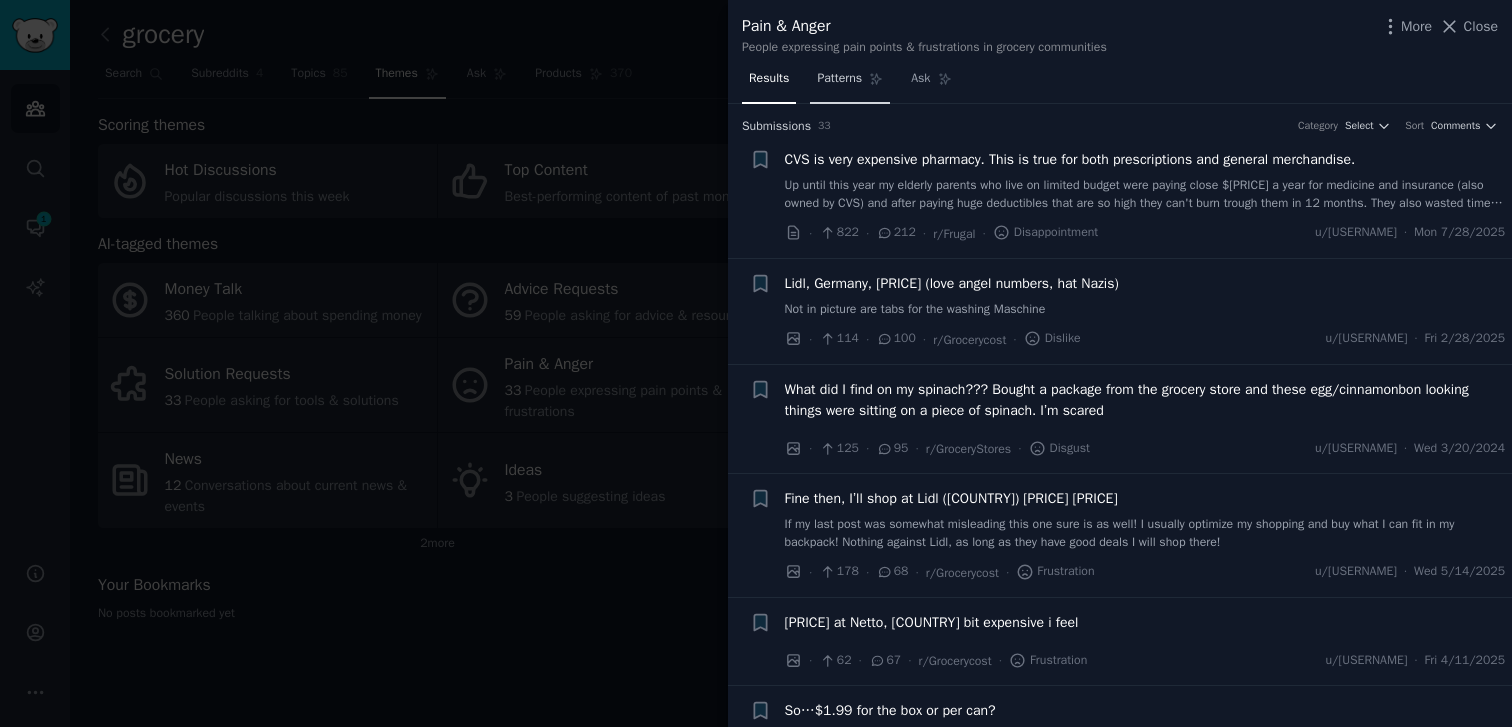 click 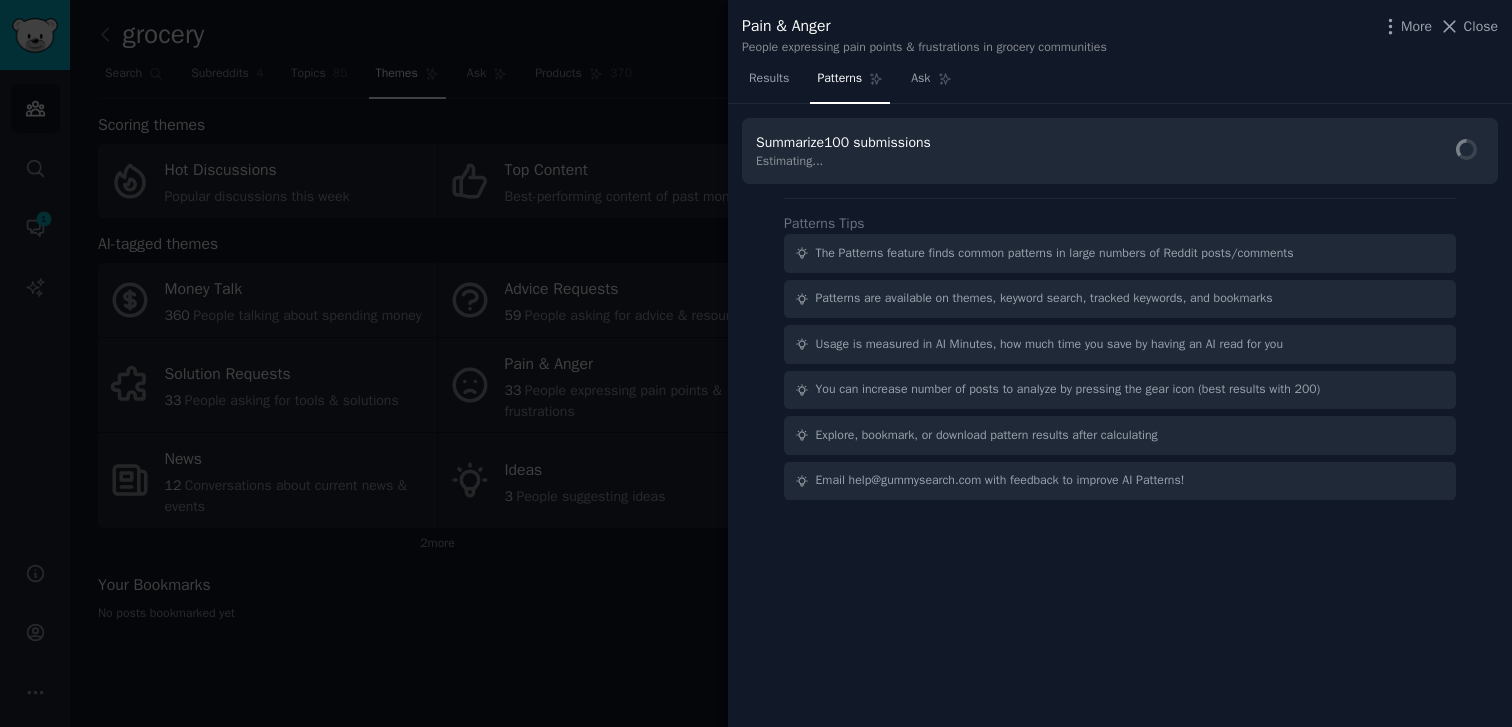 click at bounding box center (756, 363) 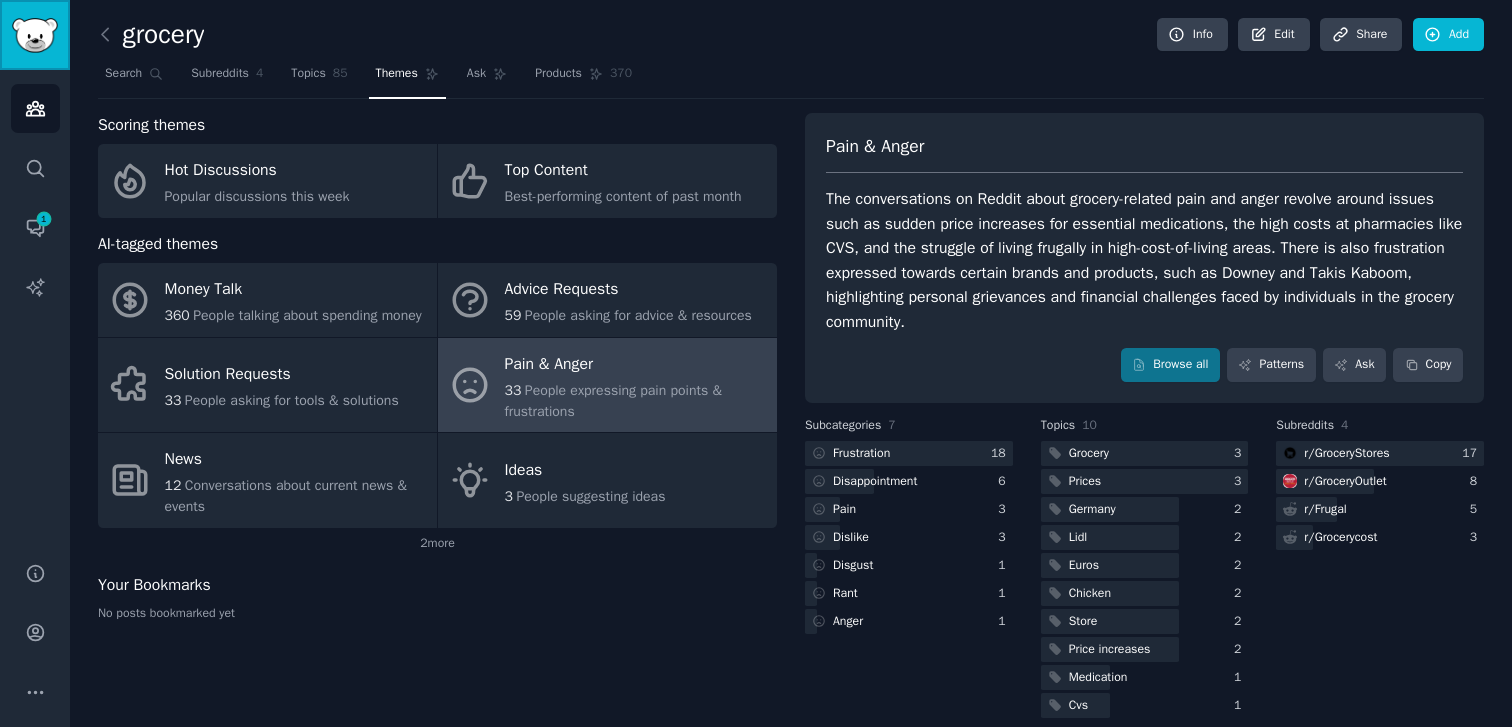 click at bounding box center [35, 35] 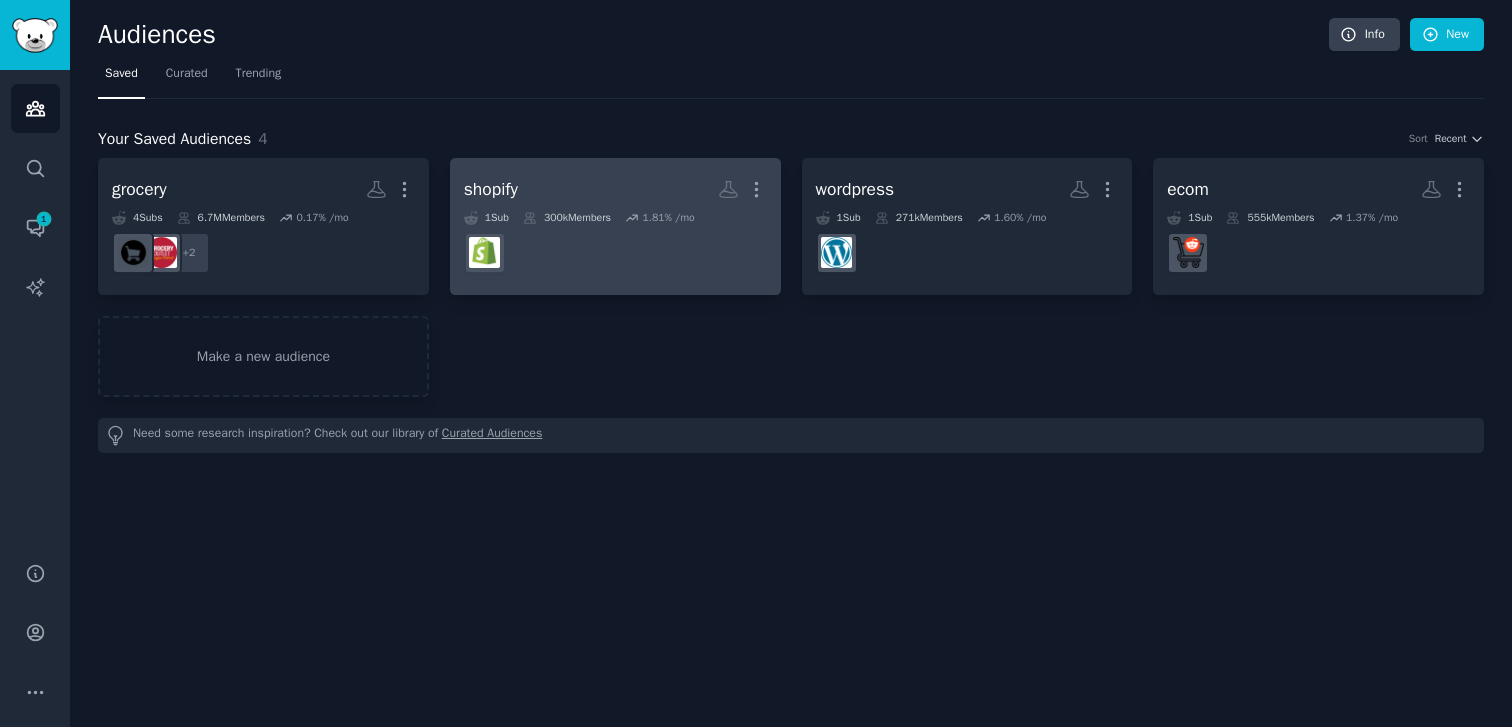 click at bounding box center [615, 253] 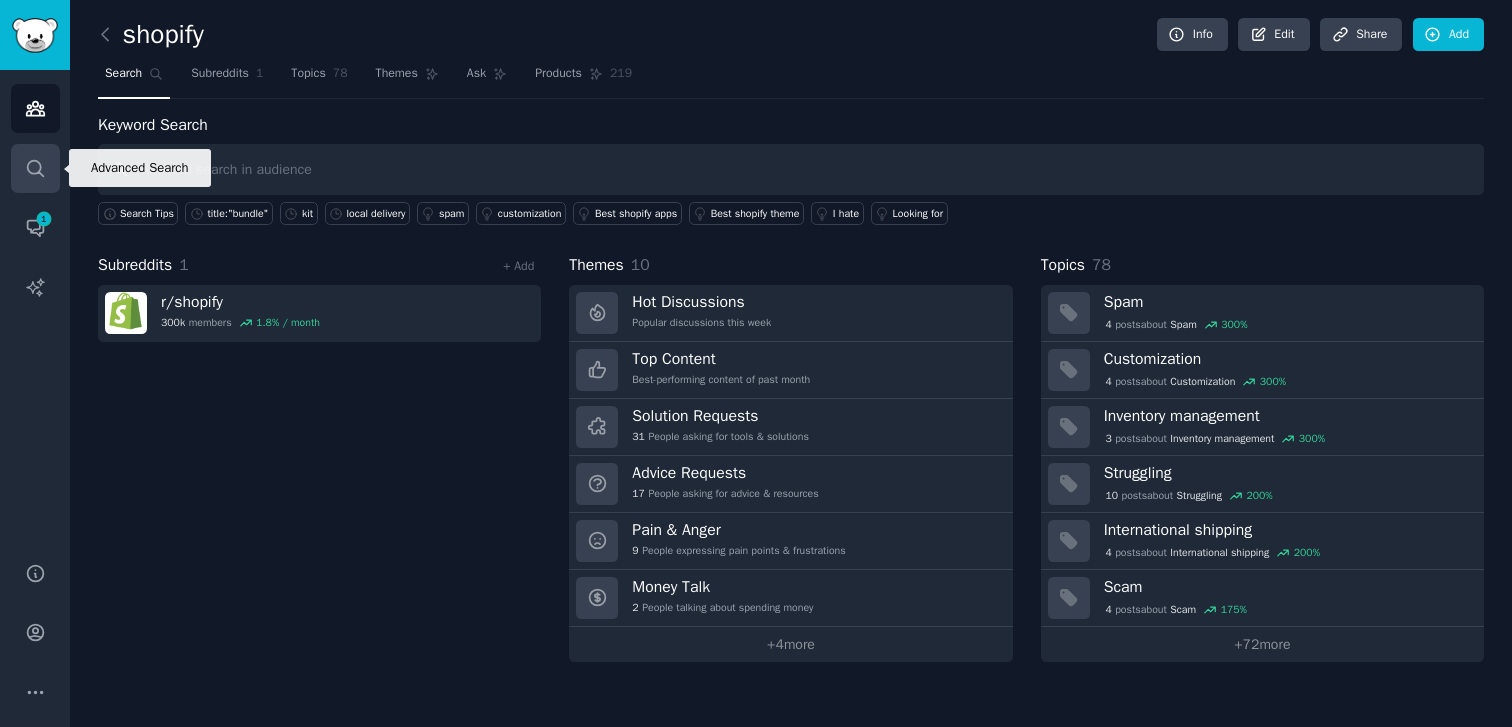 click 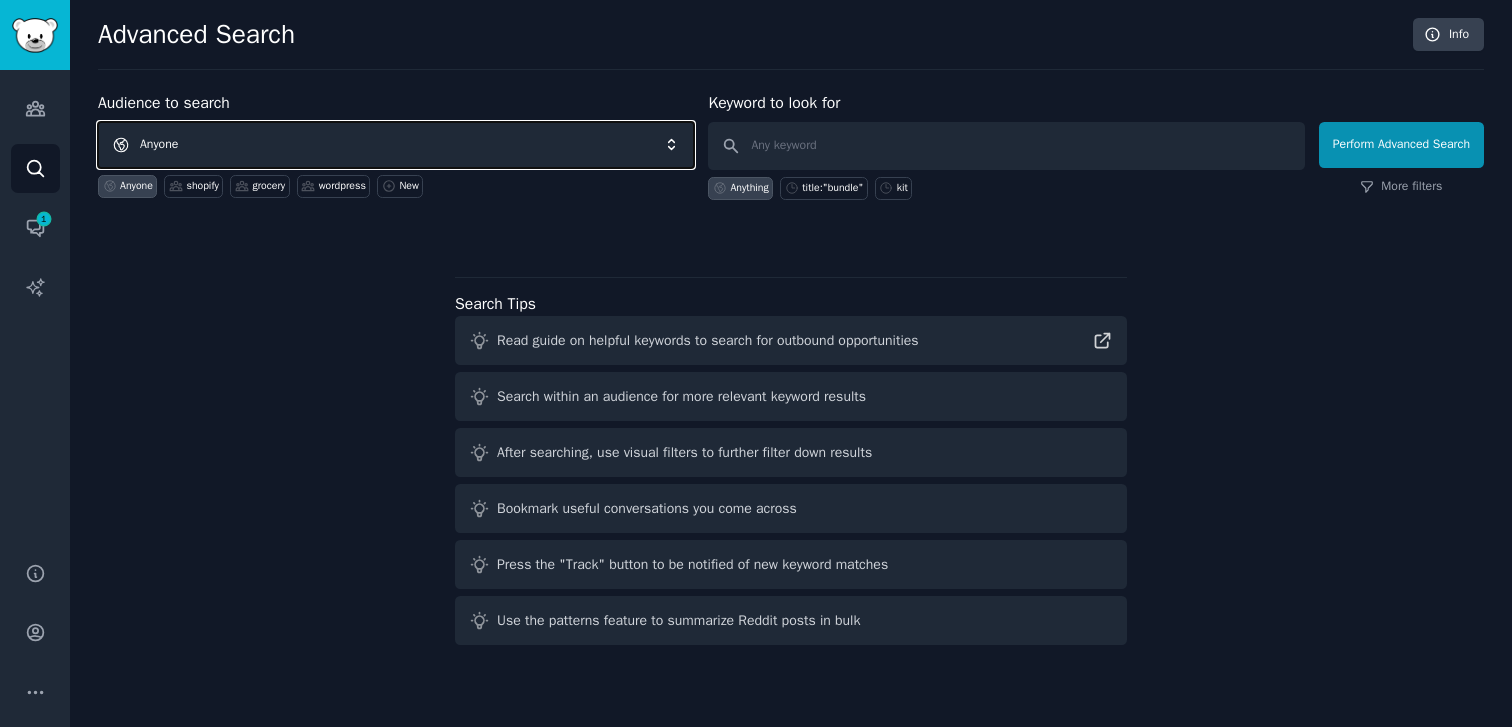 click on "Anyone" at bounding box center (396, 145) 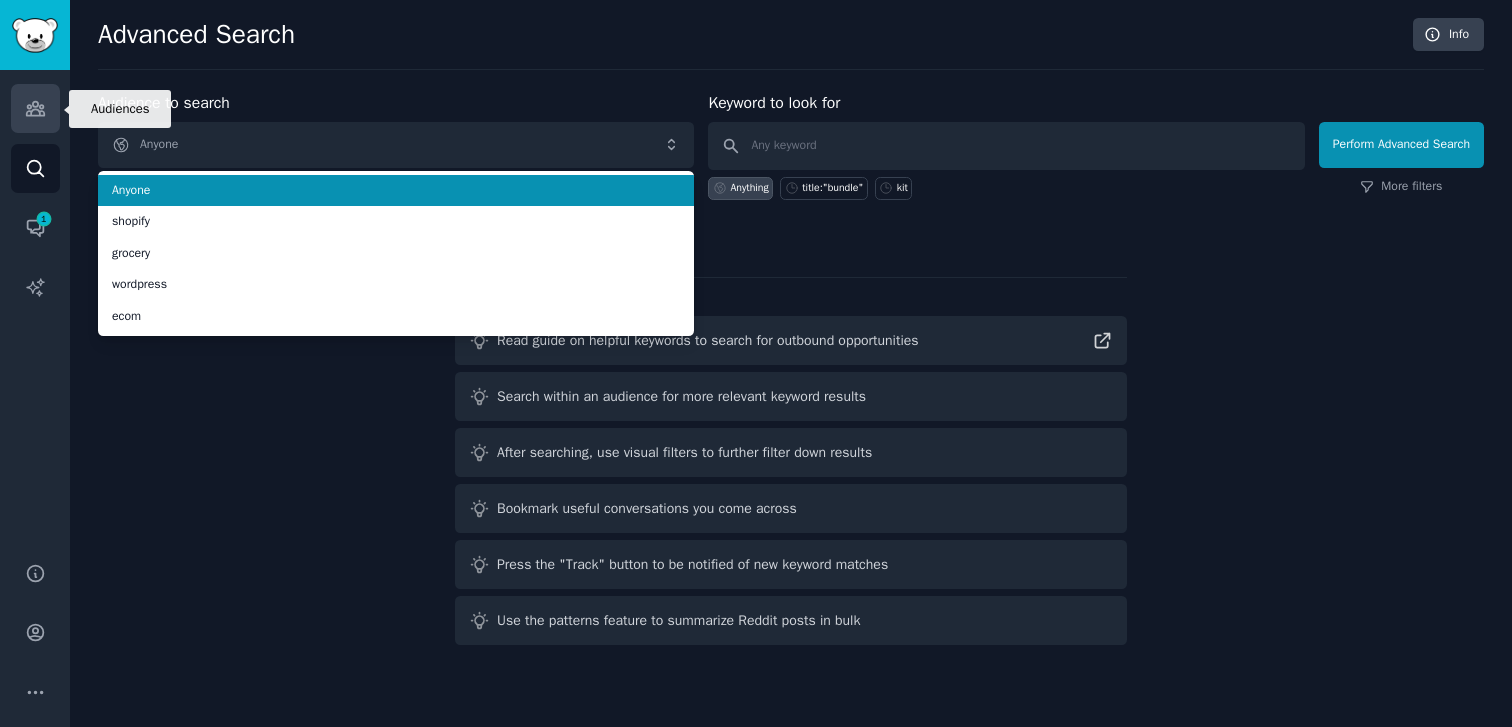 click 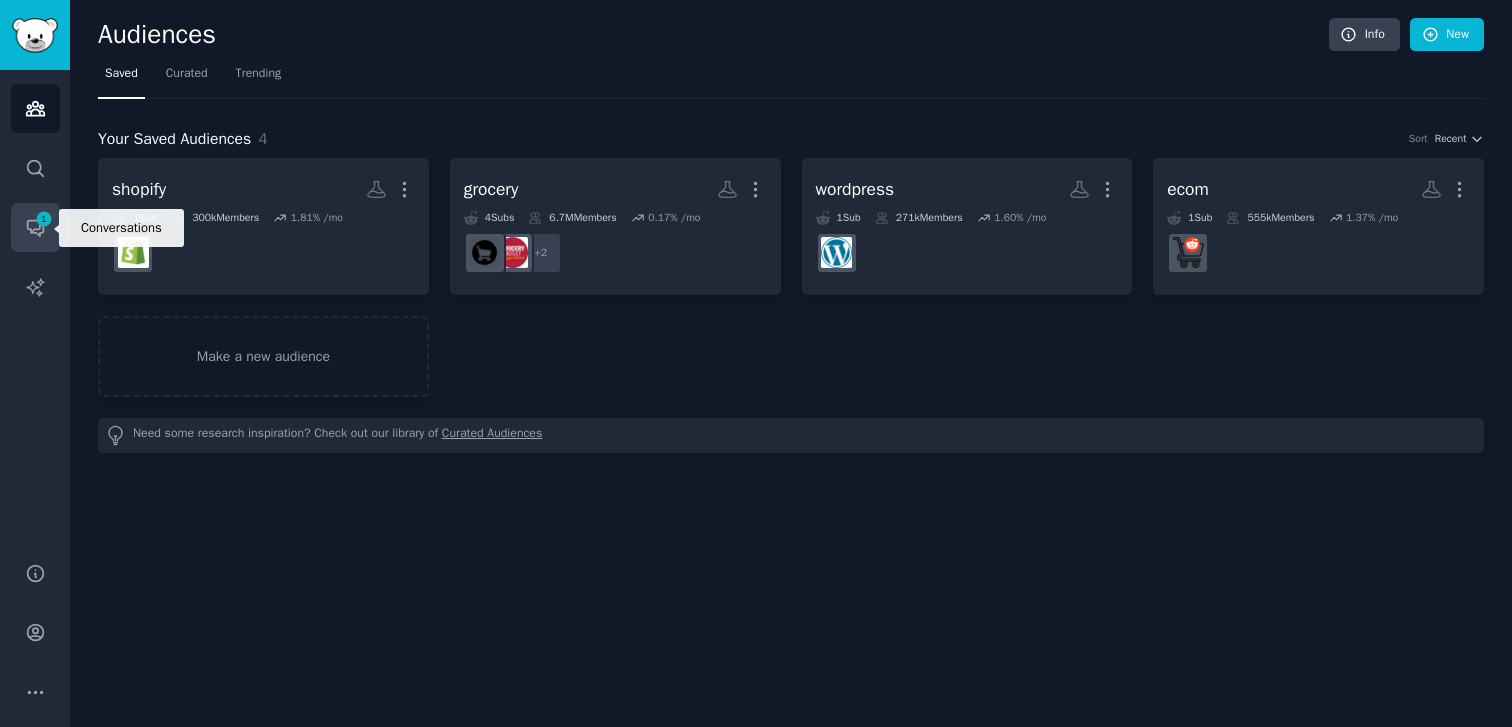 click on "1" at bounding box center (44, 219) 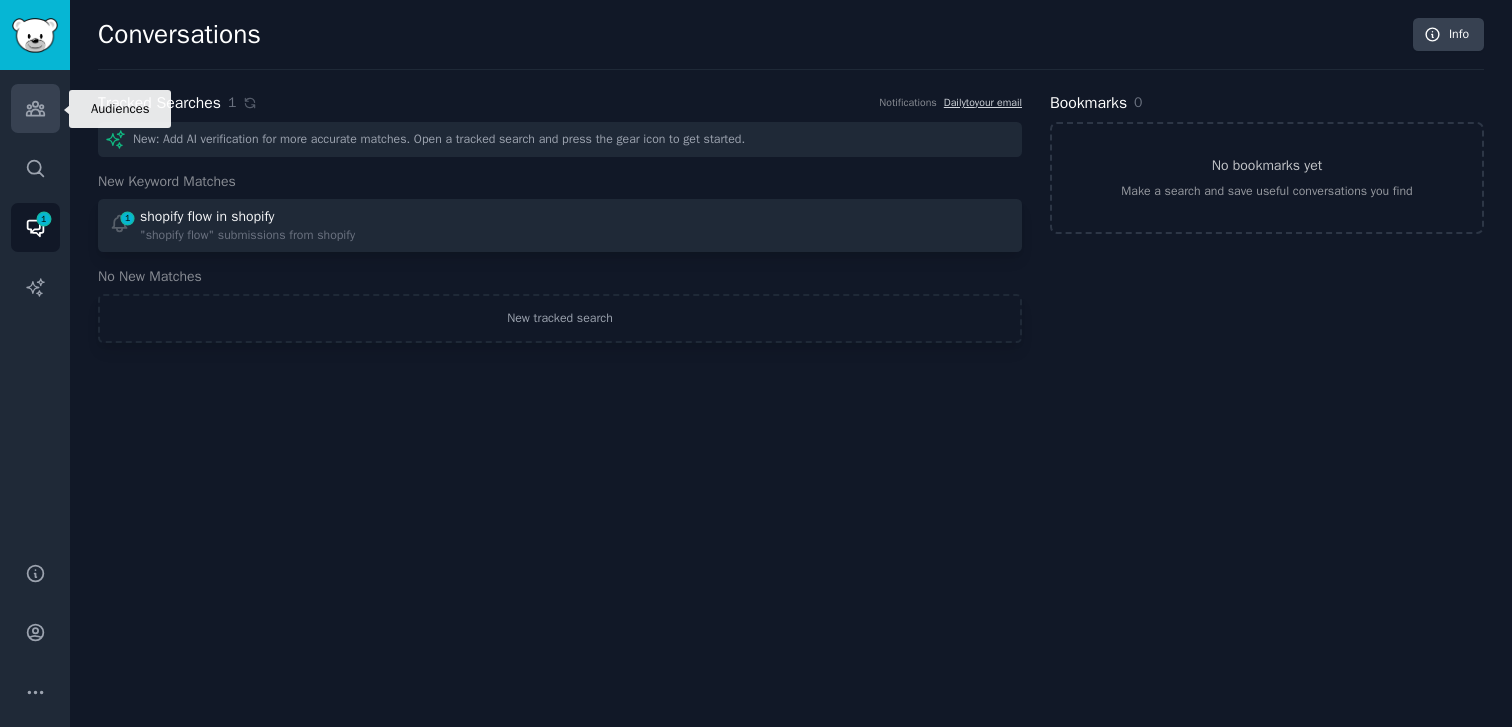 click 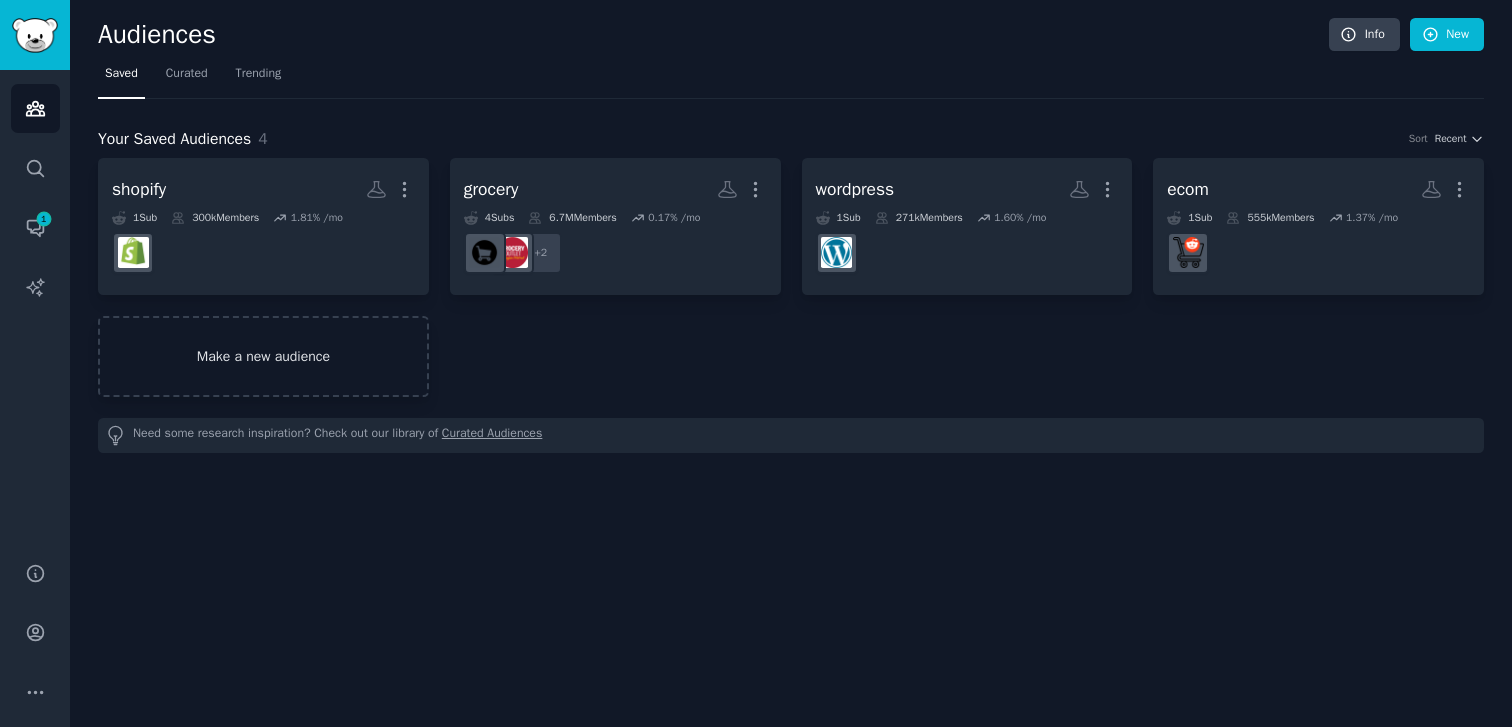 click on "Make a new audience" at bounding box center (263, 356) 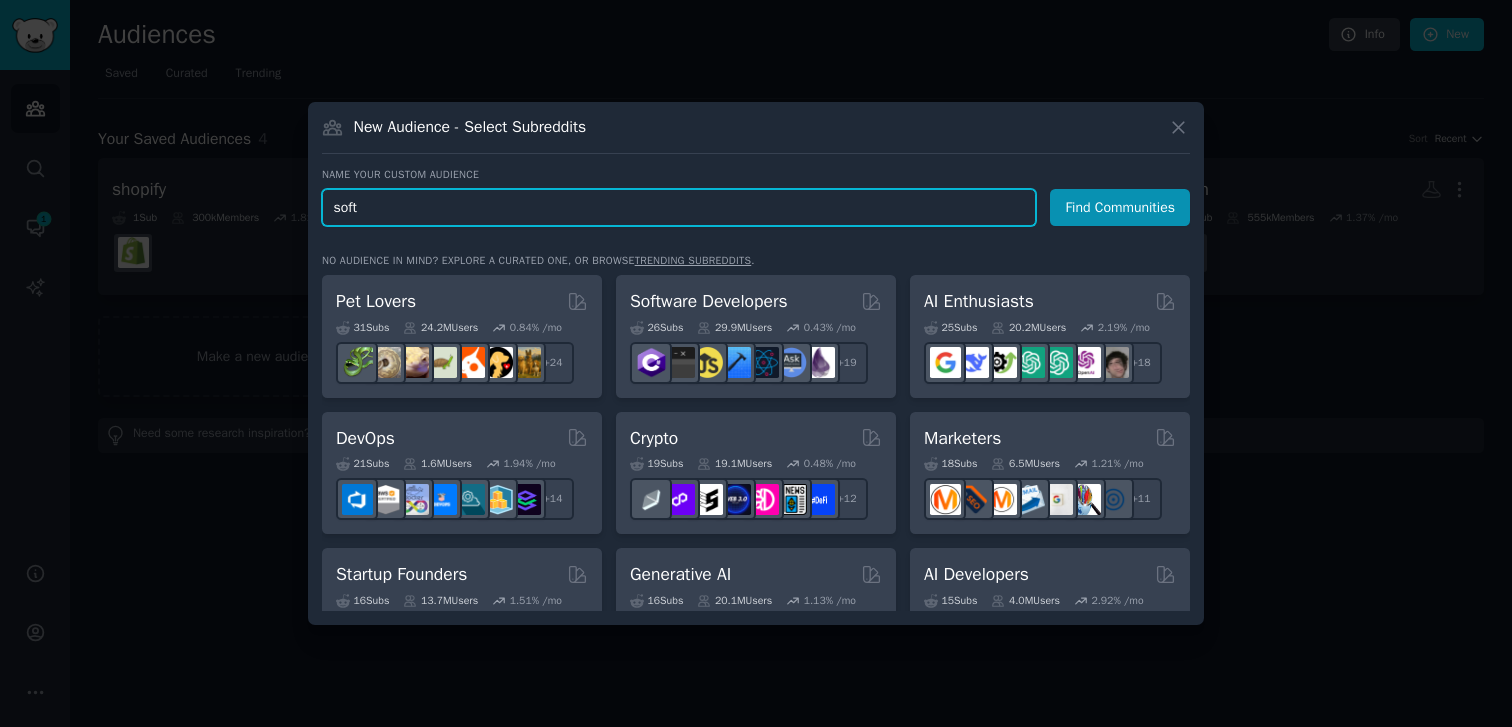 paste on "skills" 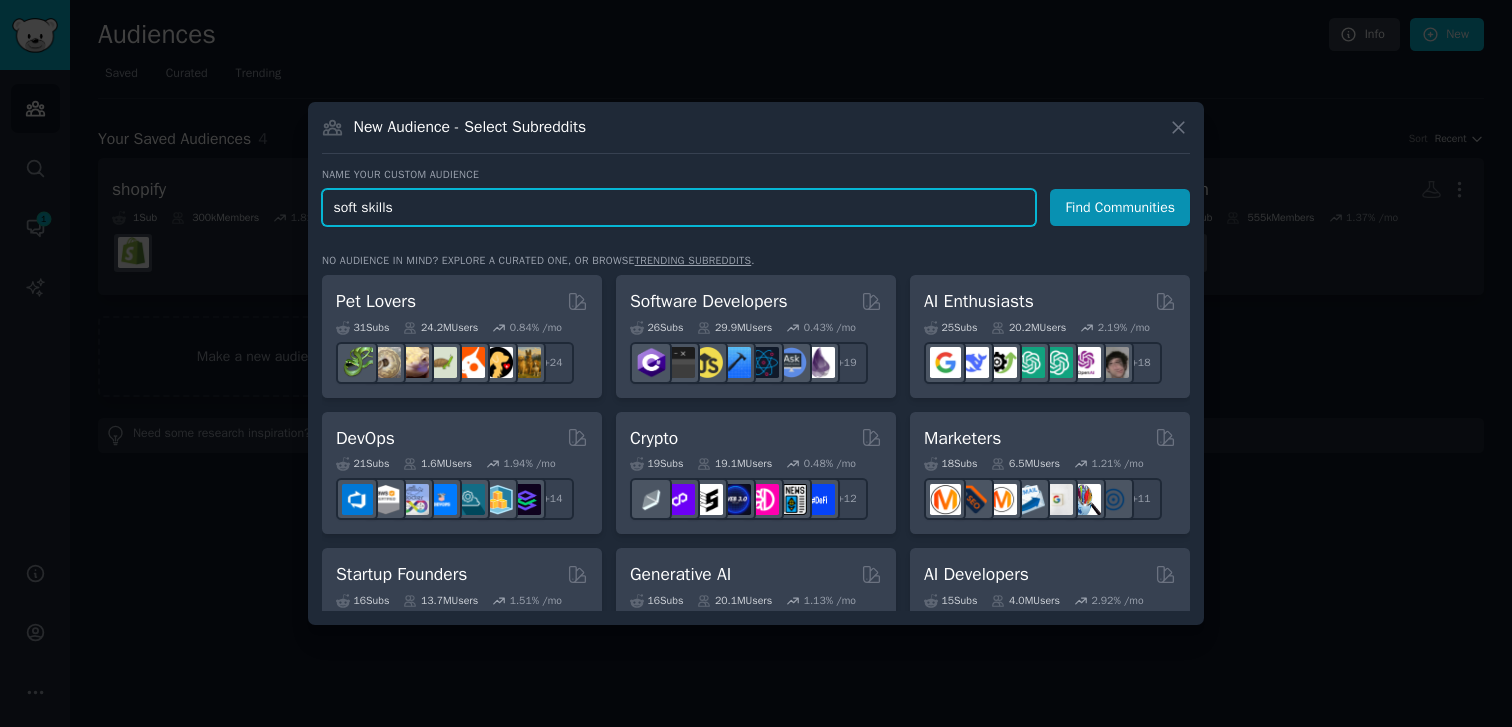 click on "Find Communities" at bounding box center [1120, 207] 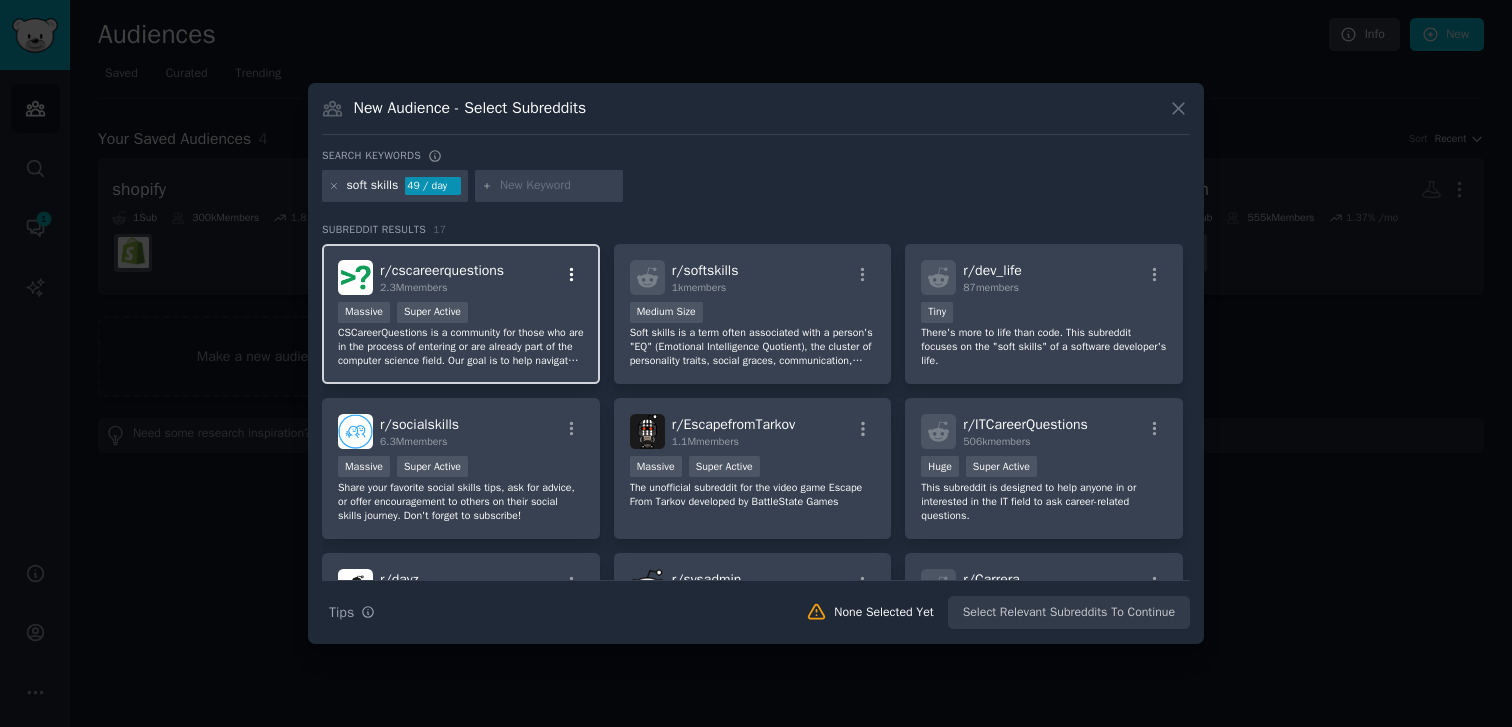 click 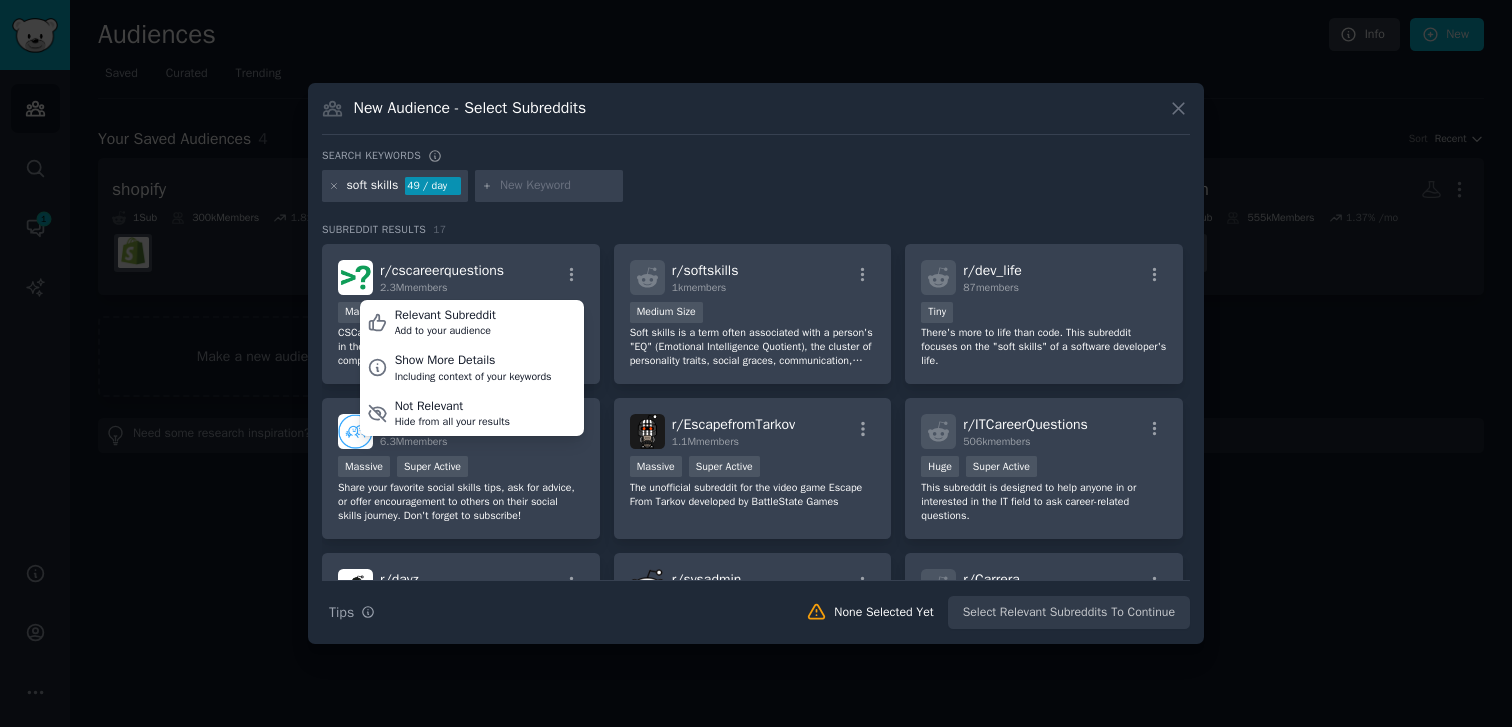 click on "soft skills 49 / day" at bounding box center (756, 189) 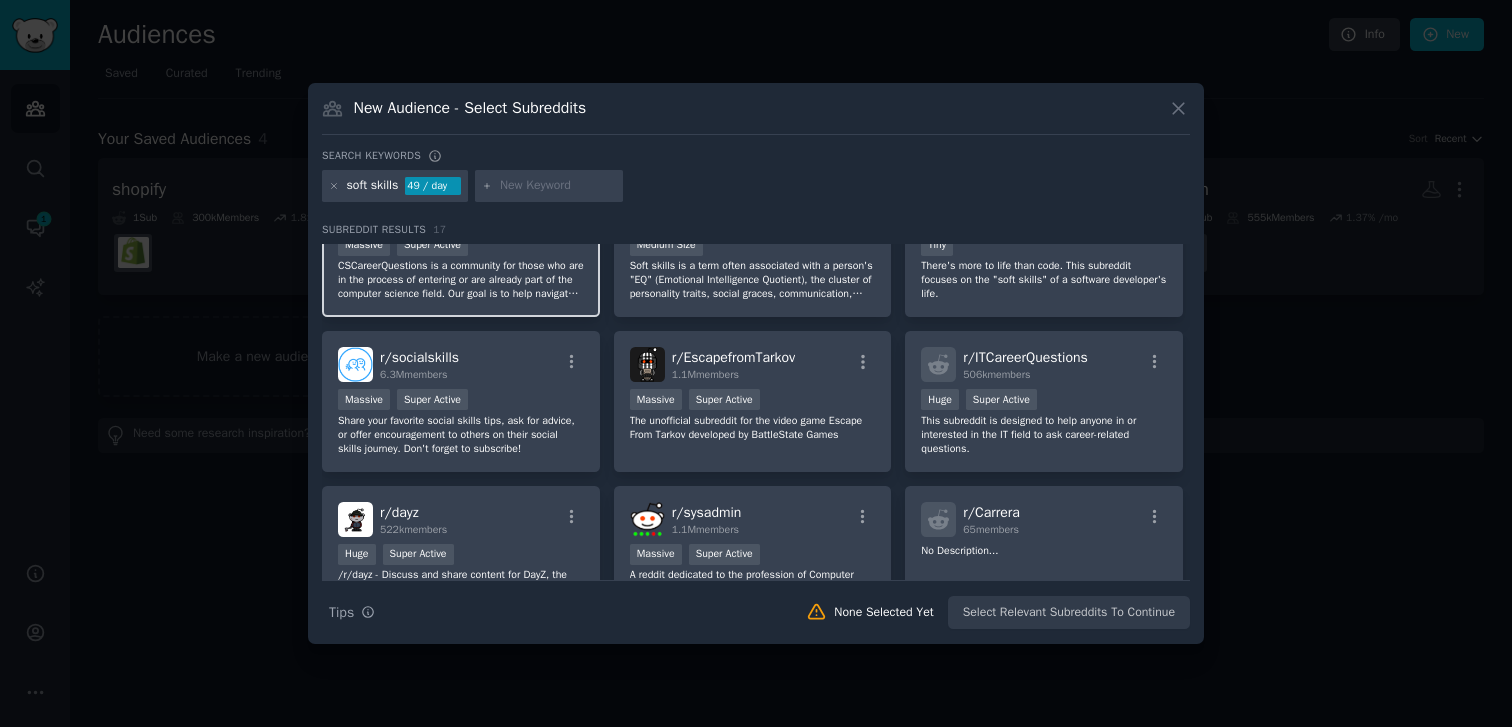 scroll, scrollTop: 0, scrollLeft: 0, axis: both 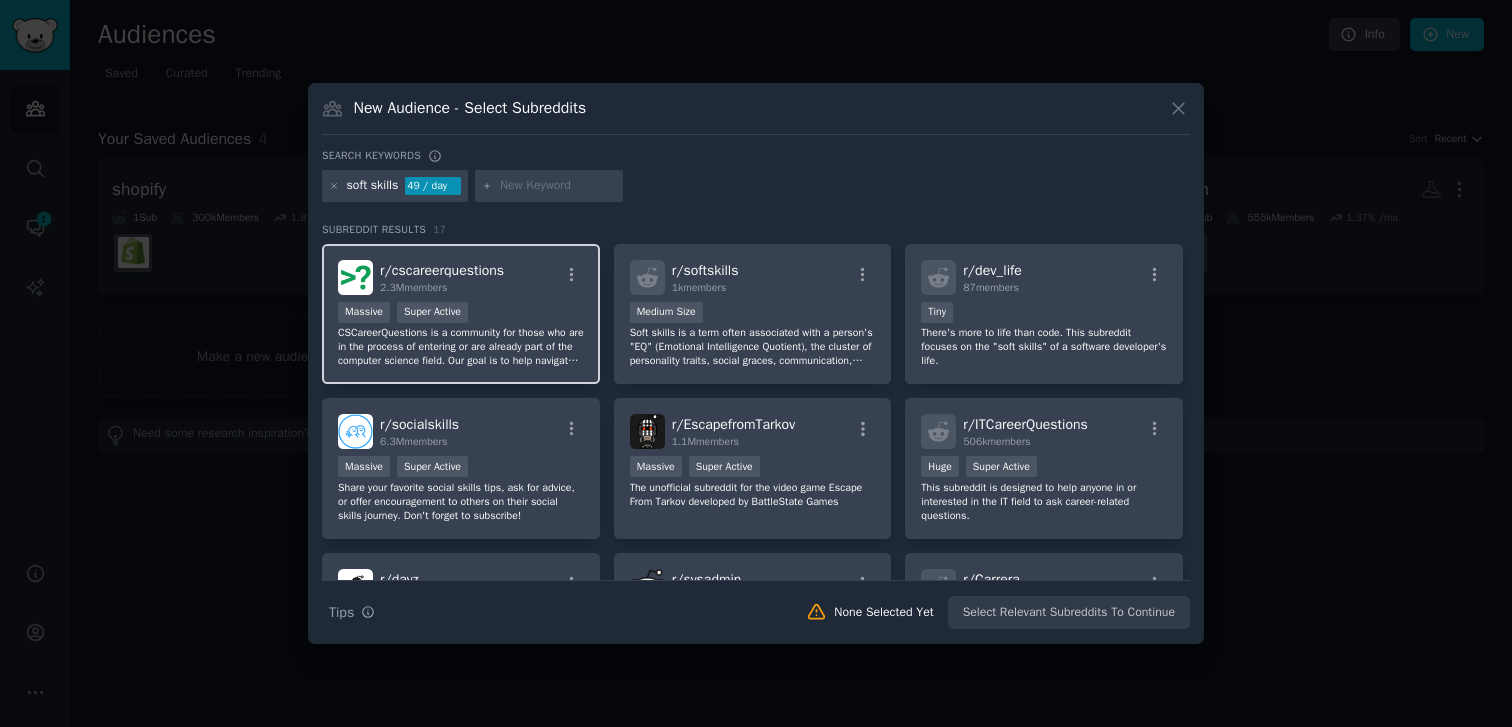 click on "CSCareerQuestions is a community for  those who  are in  the process of entering or are already part of the computer science field. Our goal is to help navigate and share challenges of the industry and strategies to be  successful ." at bounding box center [461, 347] 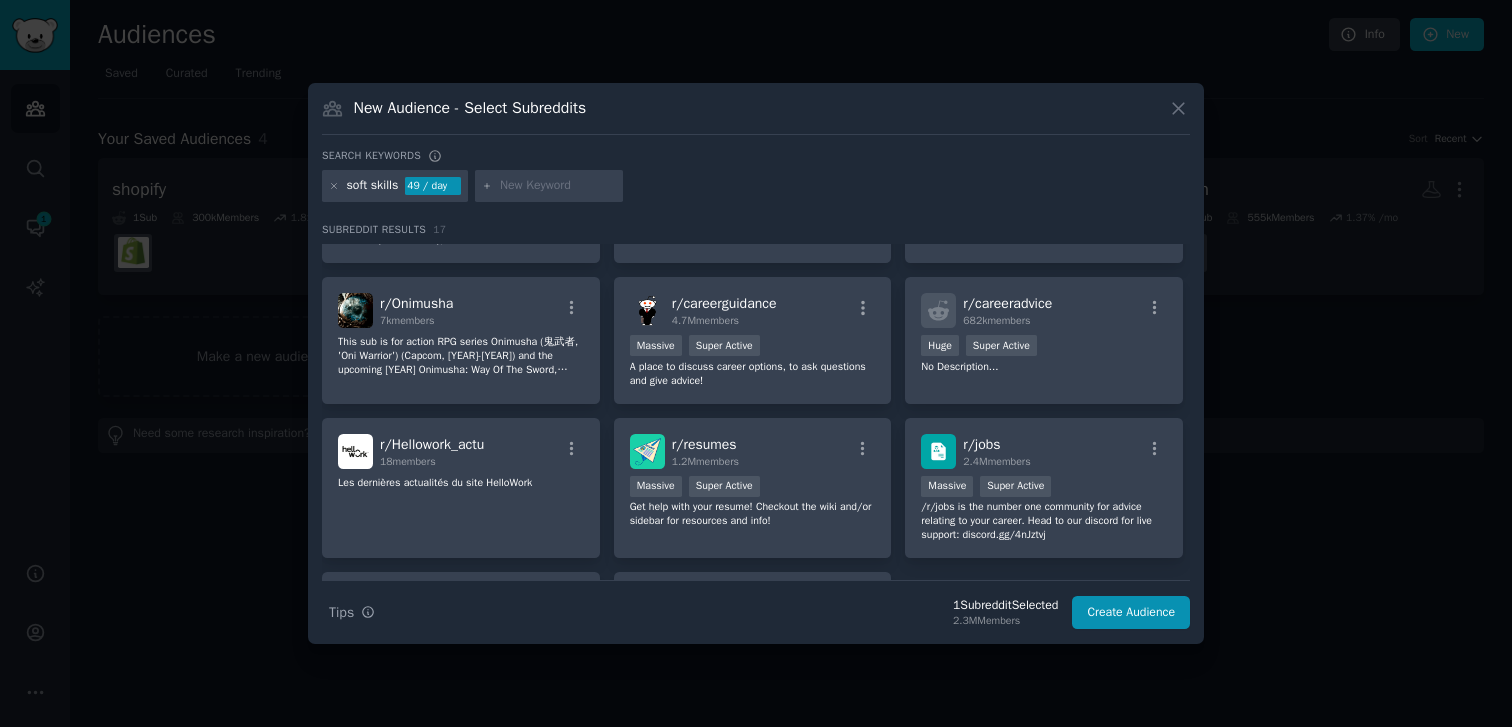 scroll, scrollTop: 502, scrollLeft: 0, axis: vertical 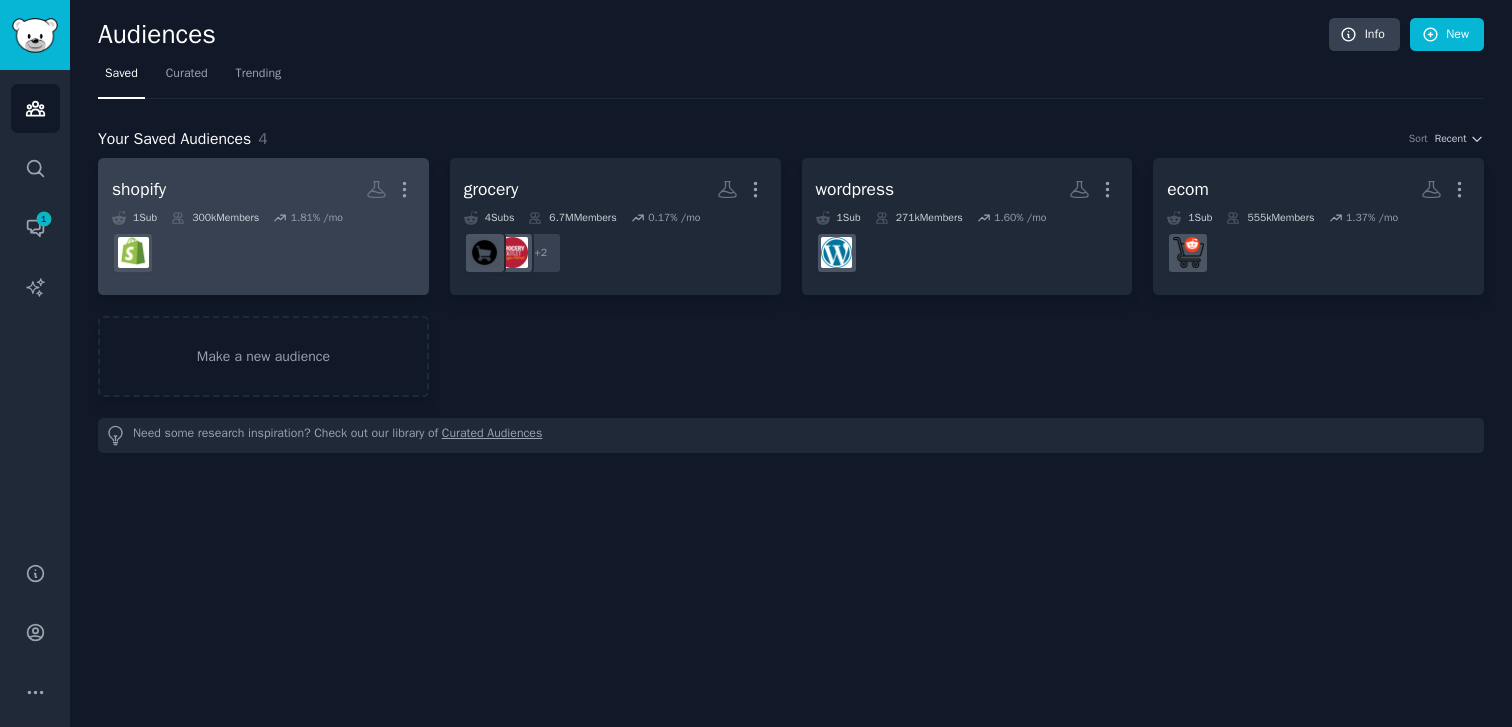 click on "shopify More 1  Sub 300k  Members 1.81 % /mo" at bounding box center [263, 226] 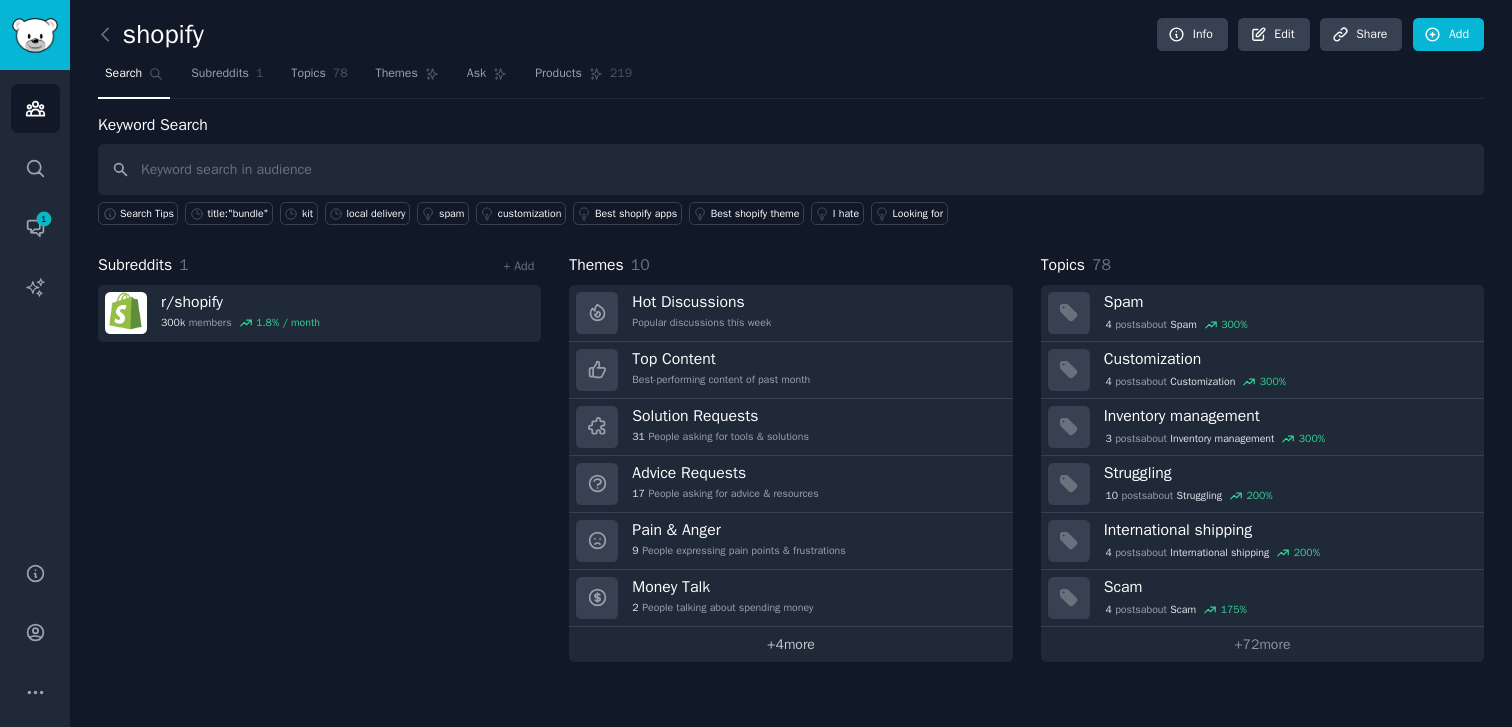 click on "+  4  more" at bounding box center (790, 644) 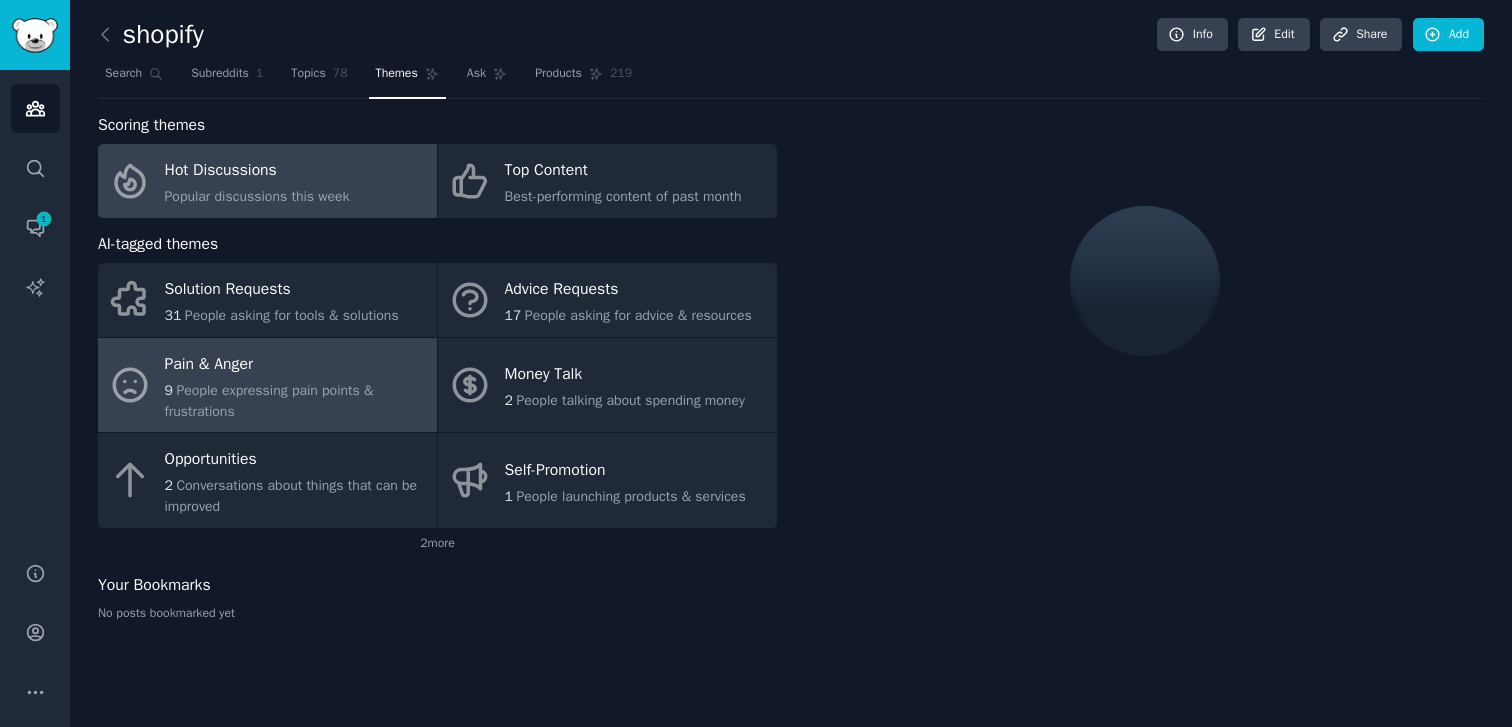 click on "9 People expressing pain points & frustrations" at bounding box center [296, 401] 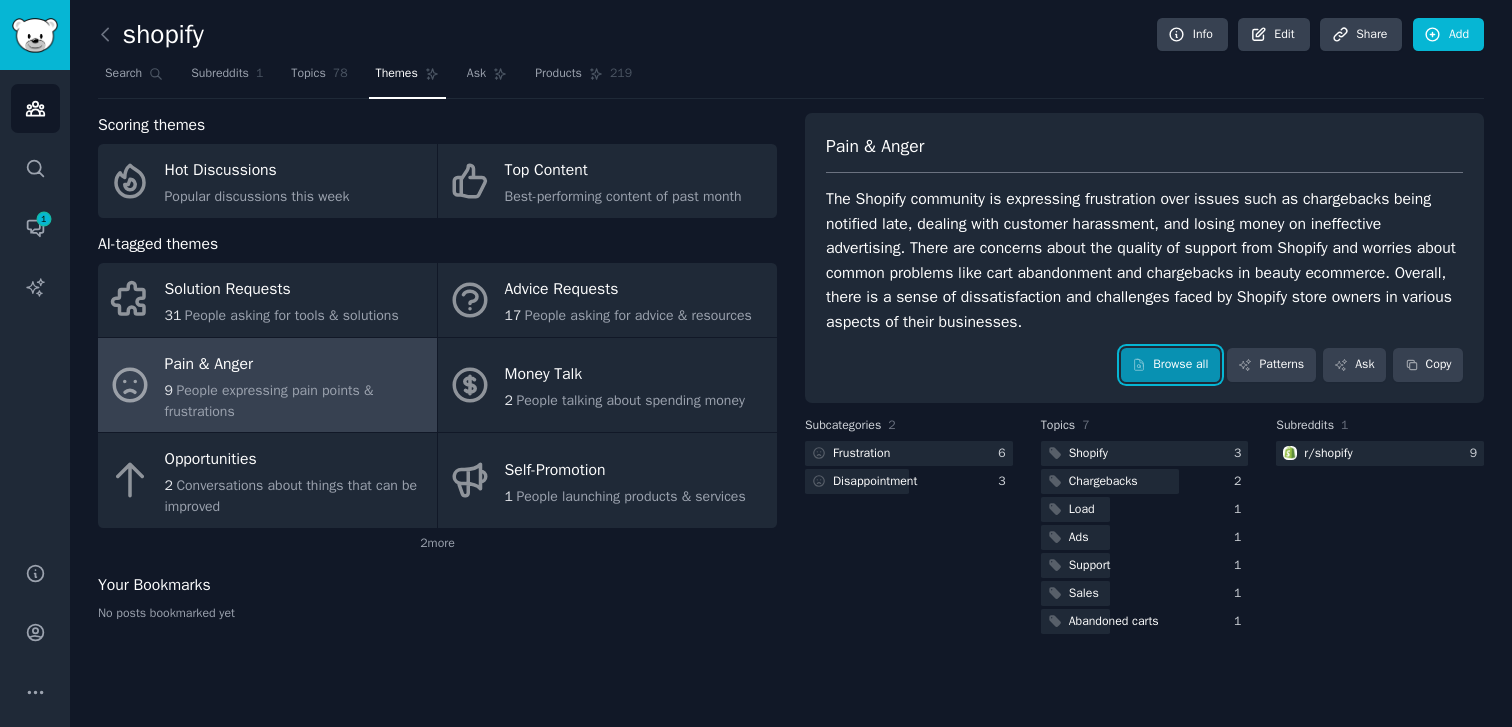 click on "Browse all" at bounding box center [1170, 365] 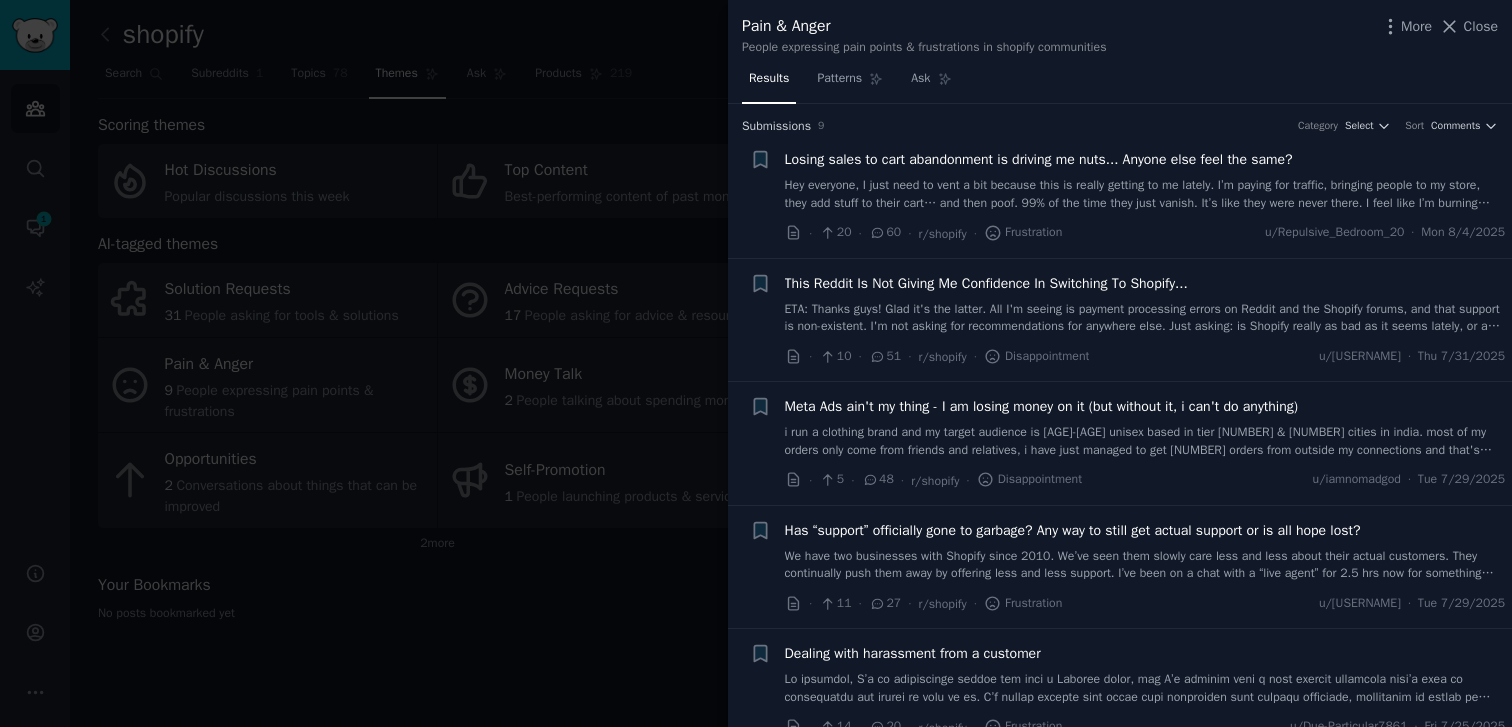 click on "Hey everyone,
I just need to vent a bit because this is really getting to me lately.
I’m paying for traffic, bringing people to my store, they add stuff to their cart… and then poof. 99% of the time they just vanish. It’s like they were never there. I feel like I’m burning money every day.
I’ve tried everything: automated emails, discounts, popups, even called a few customers… but honestly, nothing seems to work consistently or only works once.
Has anyone here actually managed to improve this? Any strategy, tool, or personal approach that really made a difference and wasn’t just more of the same old stuff?
Would love to hear your pain or any wins — starting to wonder if it’s just me!
Thanks!" at bounding box center (1145, 194) 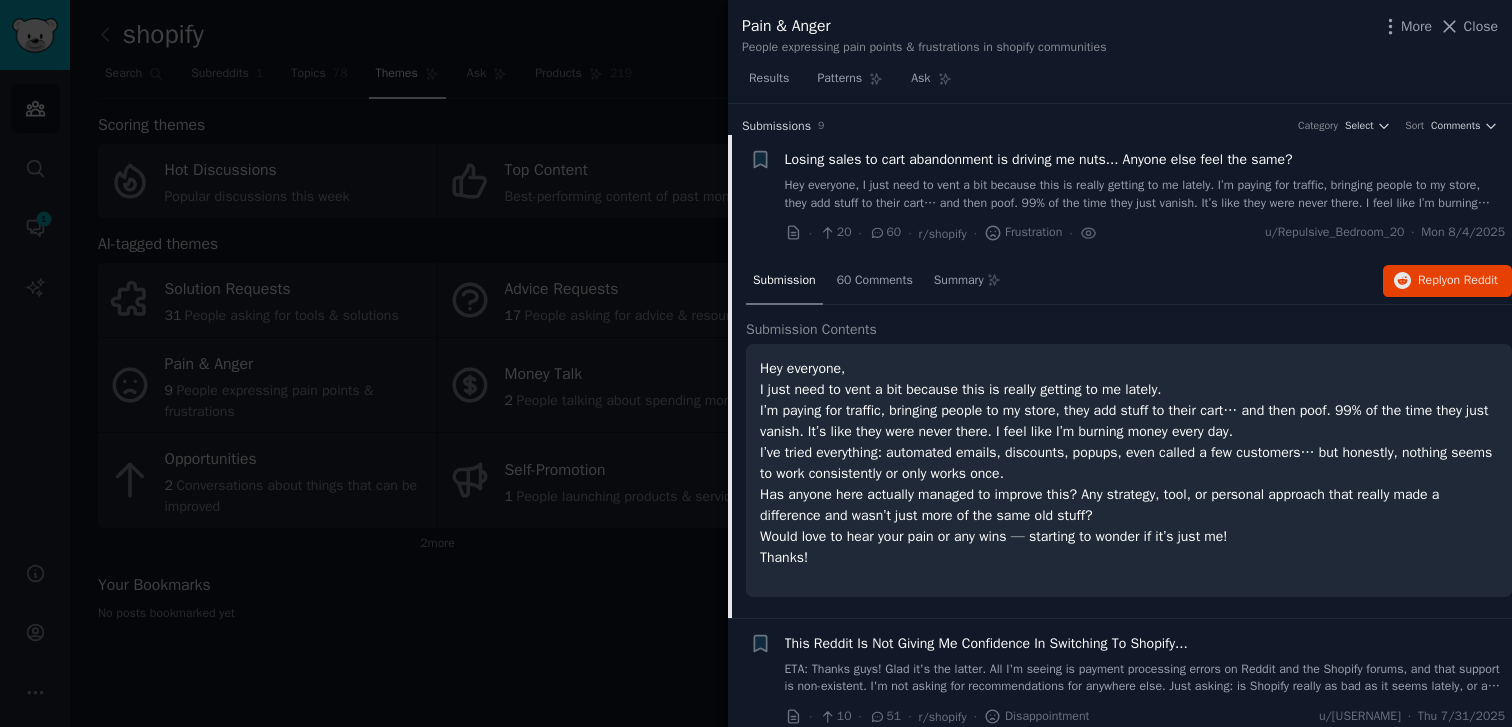 scroll, scrollTop: 31, scrollLeft: 0, axis: vertical 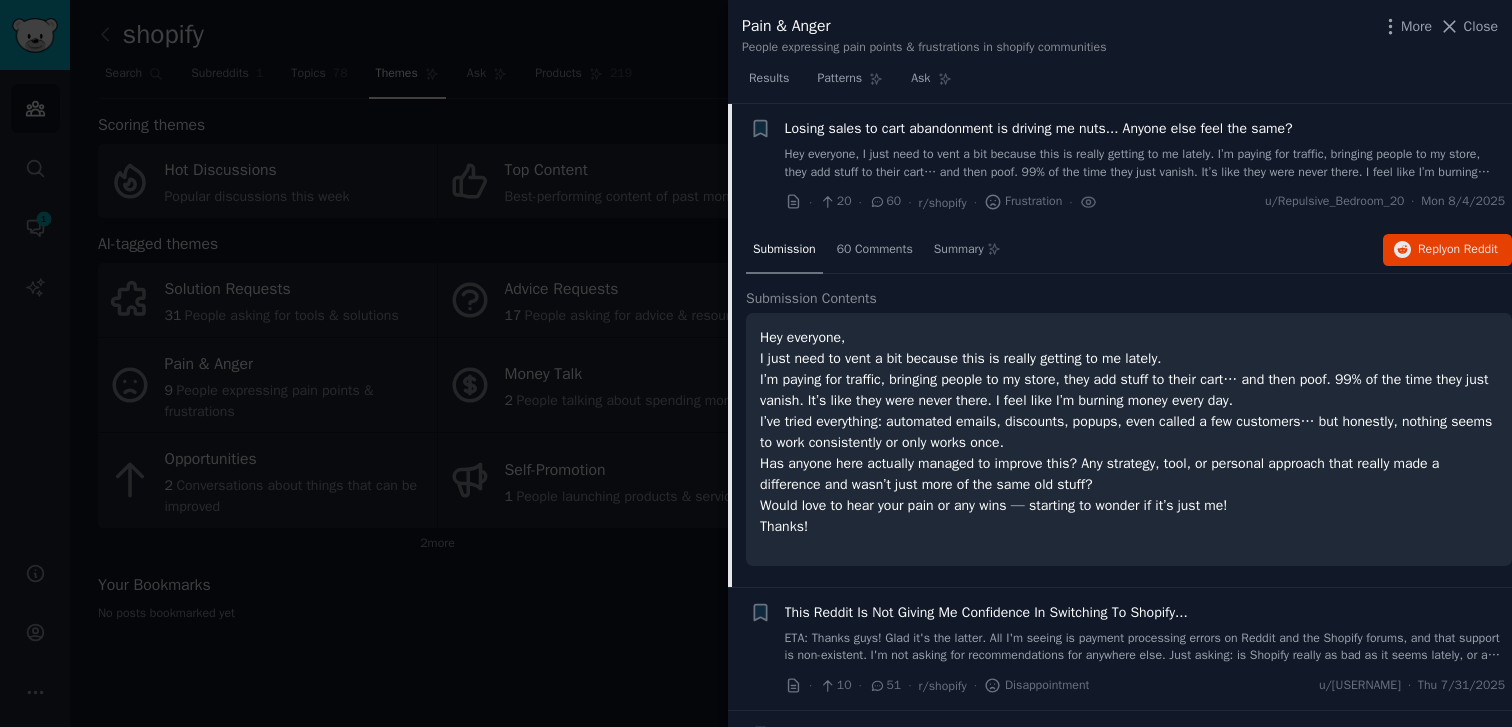 drag, startPoint x: 896, startPoint y: 344, endPoint x: 1161, endPoint y: 454, distance: 286.92334 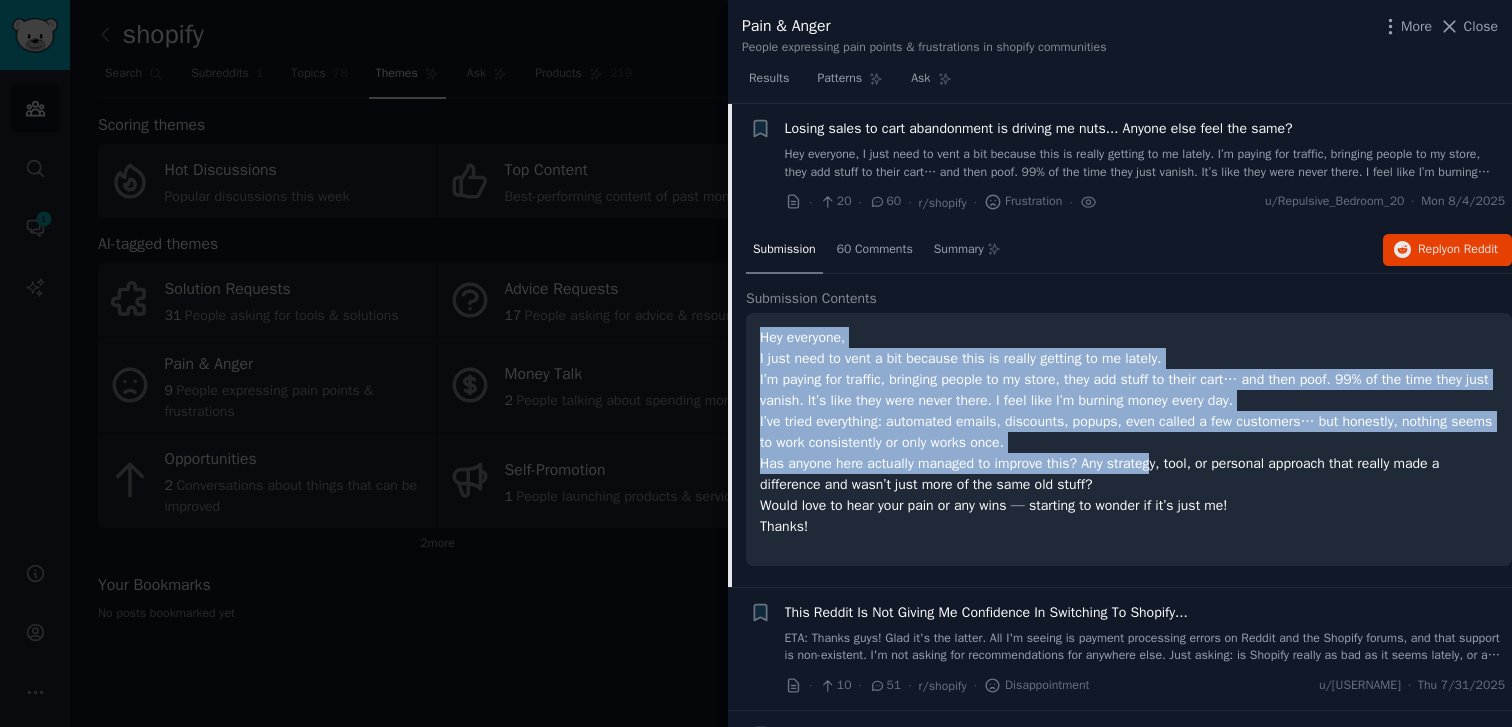 click on "Hey everyone,
I just need to vent a bit because this is really getting to me lately.
I’m paying for traffic, bringing people to my store, they add stuff to their cart… and then poof. [PERCENTAGE]% of the time they just vanish. It’s like they were never there. I feel like I’m burning money every day.
I’ve tried everything: automated emails, discounts, popups, even called a few customers… but honestly, nothing seems to work consistently or only works once.
Has anyone here actually managed to improve this? Any strategy, tool, or personal approach that really made a difference and wasn’t just more of the same old stuff?
Would love to hear your pain or any wins — starting to wonder if it’s just me!
Thanks!" at bounding box center [1129, 432] 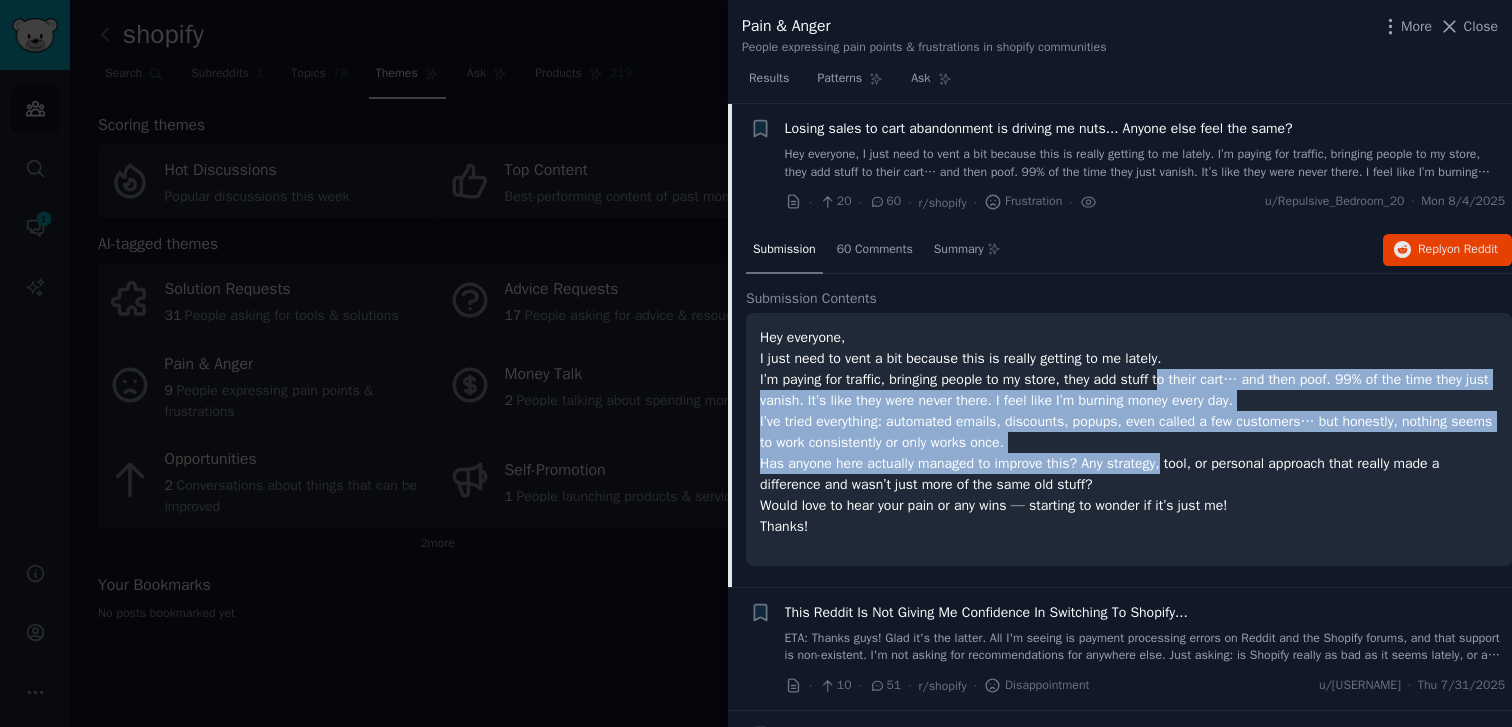 drag, startPoint x: 1161, startPoint y: 454, endPoint x: 1187, endPoint y: 373, distance: 85.07056 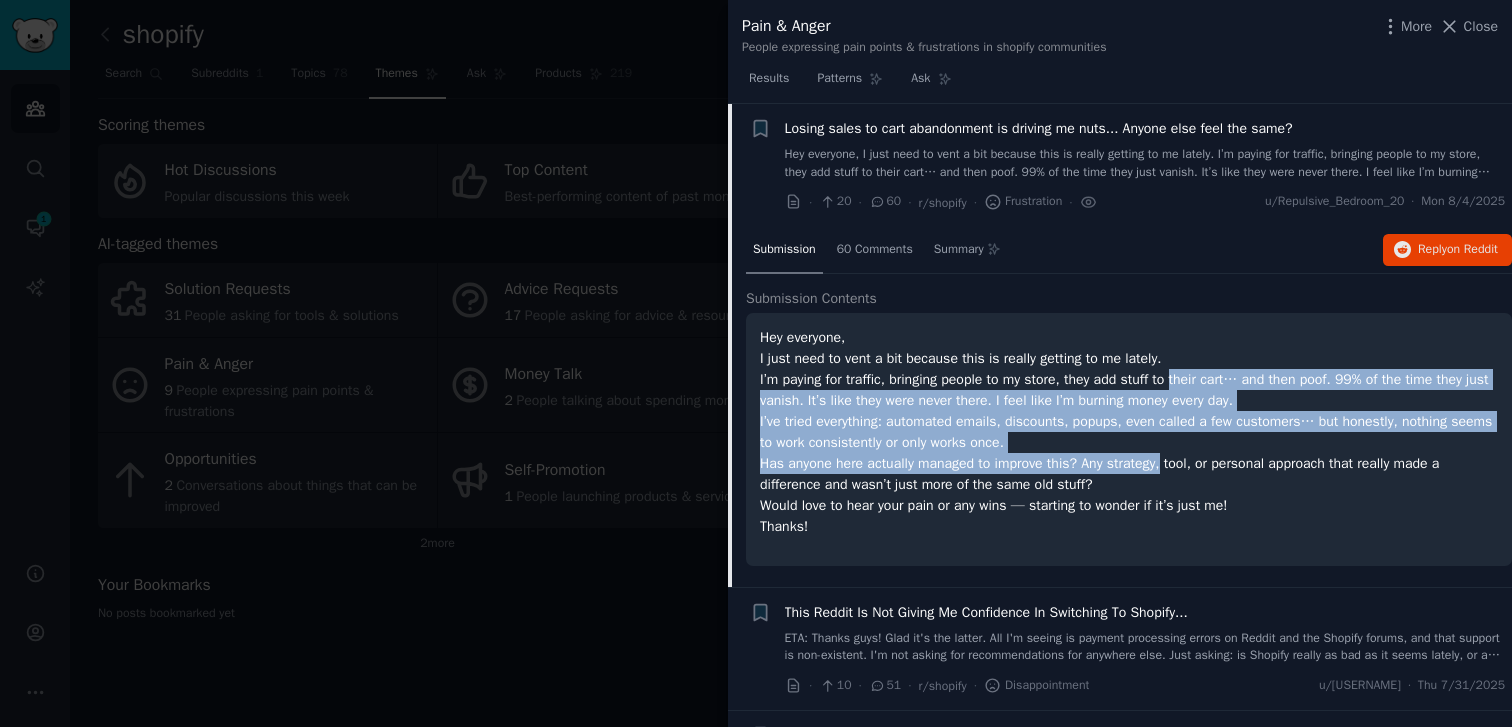 click on "Hey everyone,
I just need to vent a bit because this is really getting to me lately.
I’m paying for traffic, bringing people to my store, they add stuff to their cart… and then poof. [PERCENTAGE]% of the time they just vanish. It’s like they were never there. I feel like I’m burning money every day.
I’ve tried everything: automated emails, discounts, popups, even called a few customers… but honestly, nothing seems to work consistently or only works once.
Has anyone here actually managed to improve this? Any strategy, tool, or personal approach that really made a difference and wasn’t just more of the same old stuff?
Would love to hear your pain or any wins — starting to wonder if it’s just me!
Thanks!" at bounding box center [1129, 432] 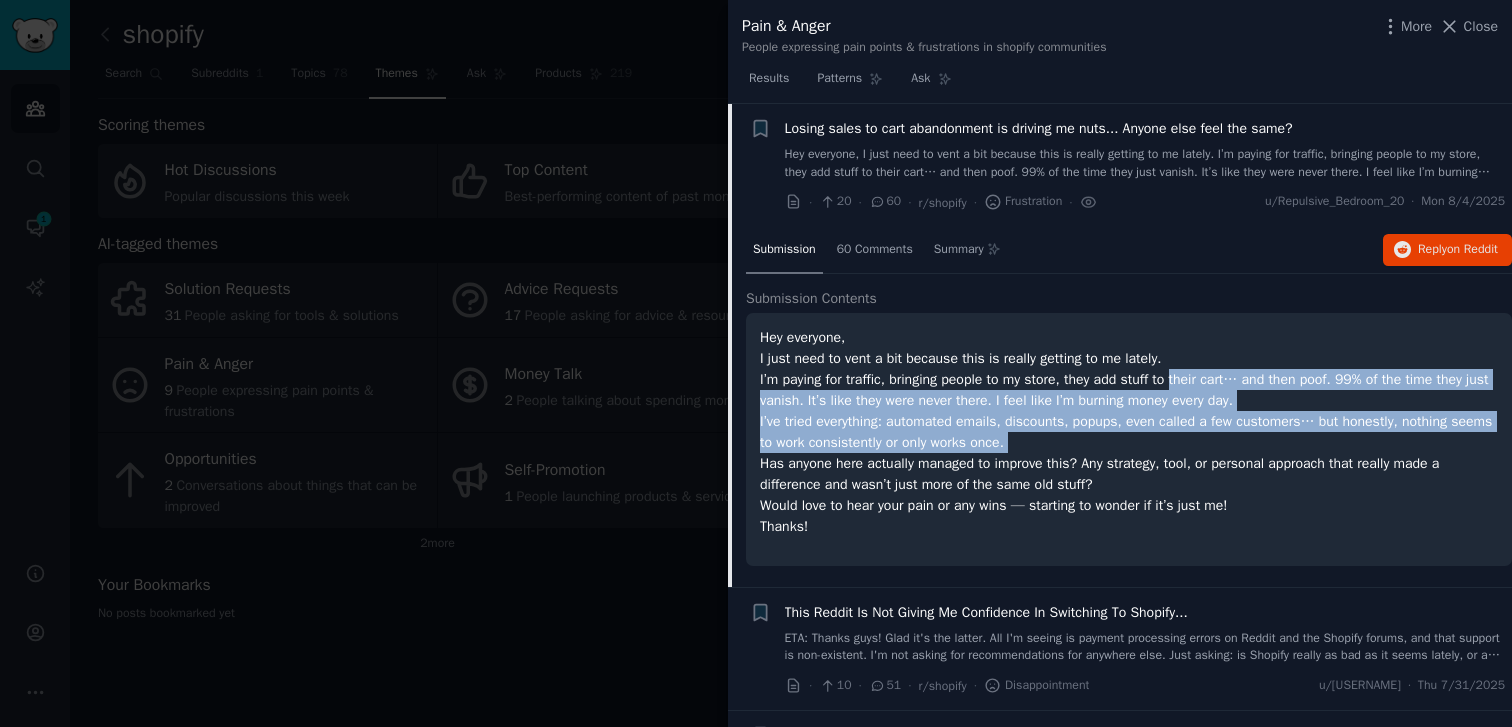 drag, startPoint x: 1188, startPoint y: 370, endPoint x: 1147, endPoint y: 442, distance: 82.85529 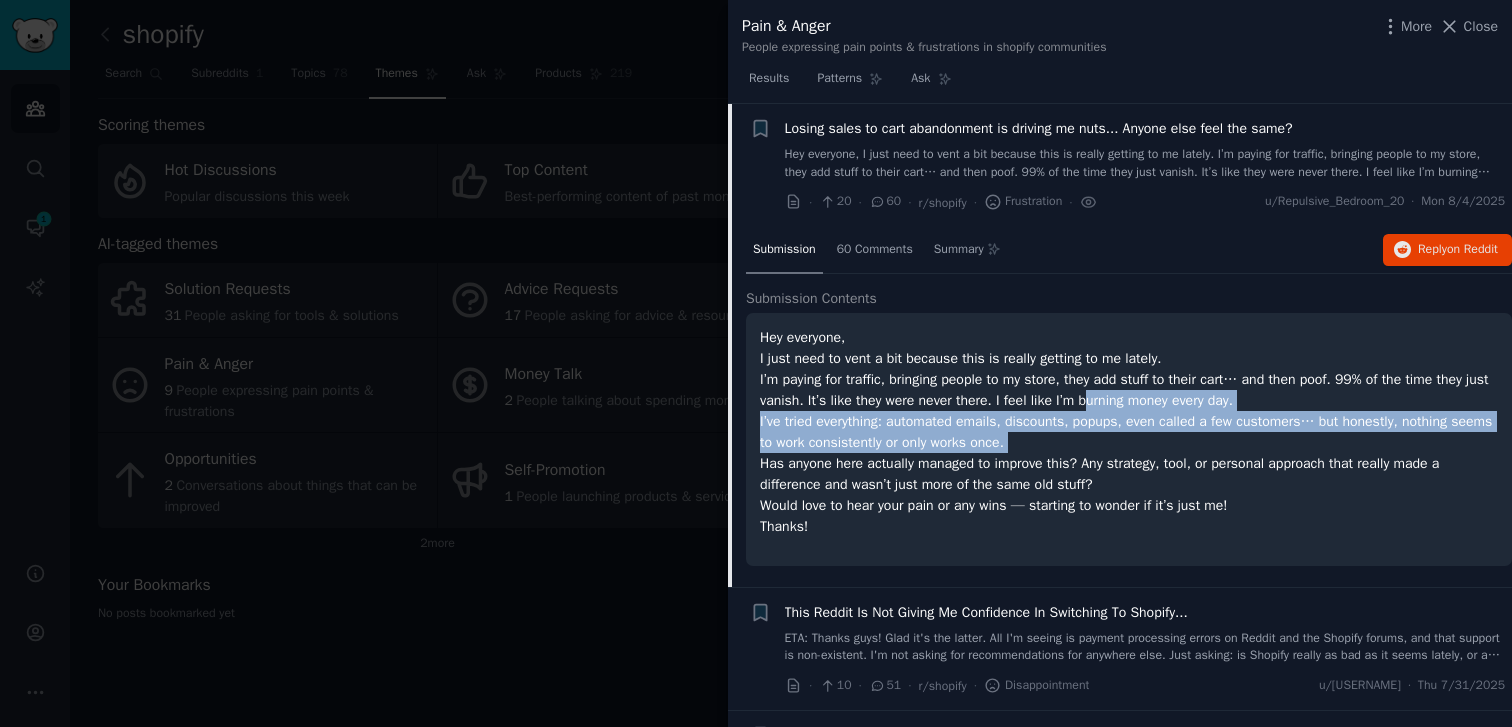 drag, startPoint x: 1147, startPoint y: 442, endPoint x: 1181, endPoint y: 388, distance: 63.812225 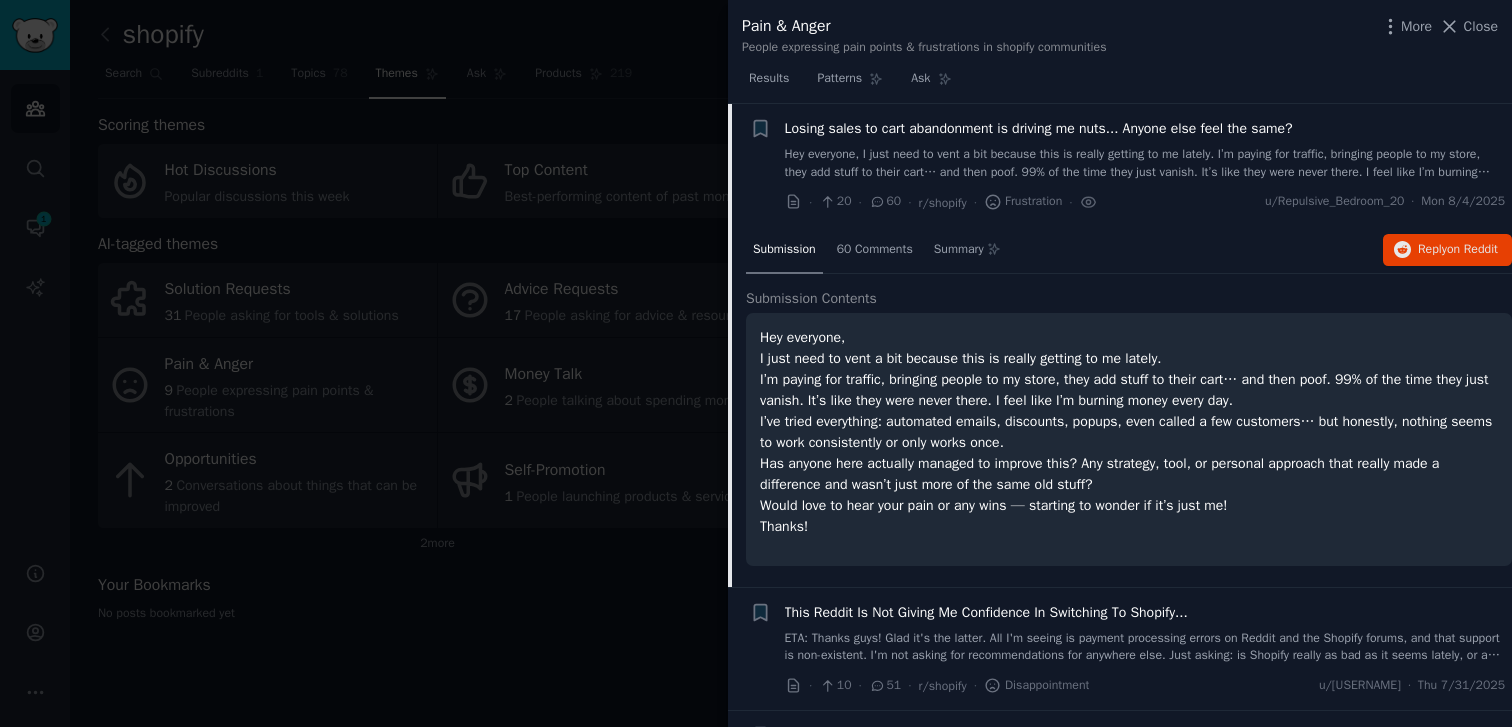 click on "Hey everyone,
I just need to vent a bit because this is really getting to me lately.
I’m paying for traffic, bringing people to my store, they add stuff to their cart… and then poof. [PERCENTAGE]% of the time they just vanish. It’s like they were never there. I feel like I’m burning money every day.
I’ve tried everything: automated emails, discounts, popups, even called a few customers… but honestly, nothing seems to work consistently or only works once.
Has anyone here actually managed to improve this? Any strategy, tool, or personal approach that really made a difference and wasn’t just more of the same old stuff?
Would love to hear your pain or any wins — starting to wonder if it’s just me!
Thanks!" at bounding box center [1129, 432] 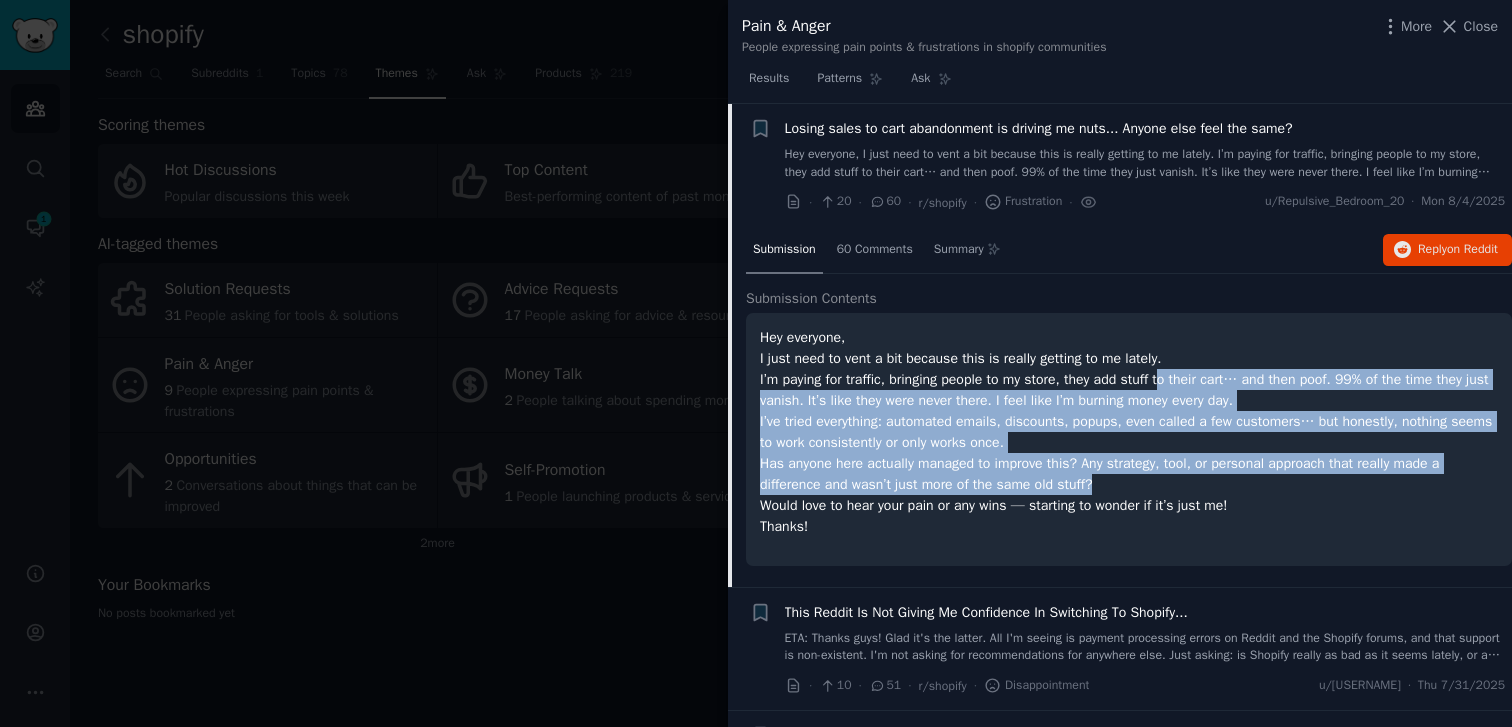 drag, startPoint x: 1181, startPoint y: 388, endPoint x: 1084, endPoint y: 482, distance: 135.07405 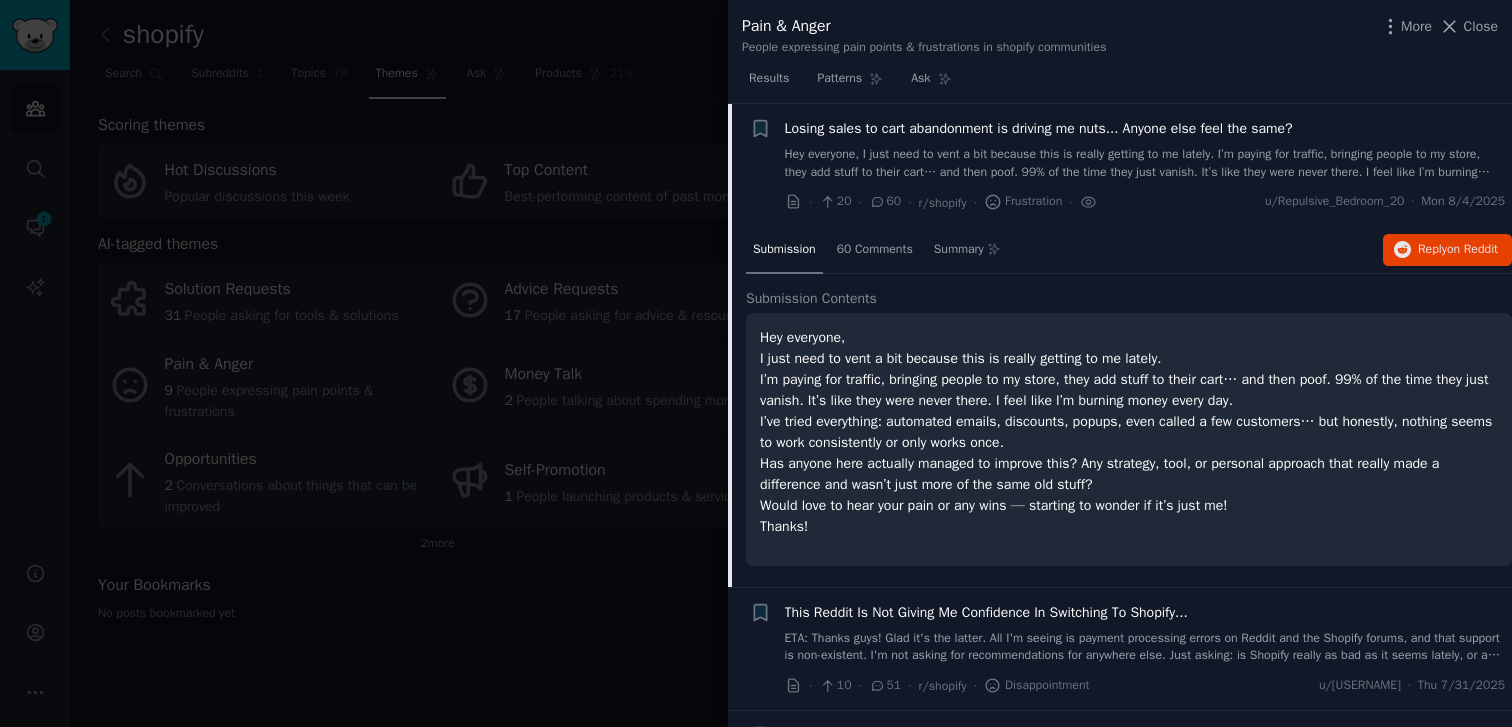 scroll, scrollTop: 0, scrollLeft: 0, axis: both 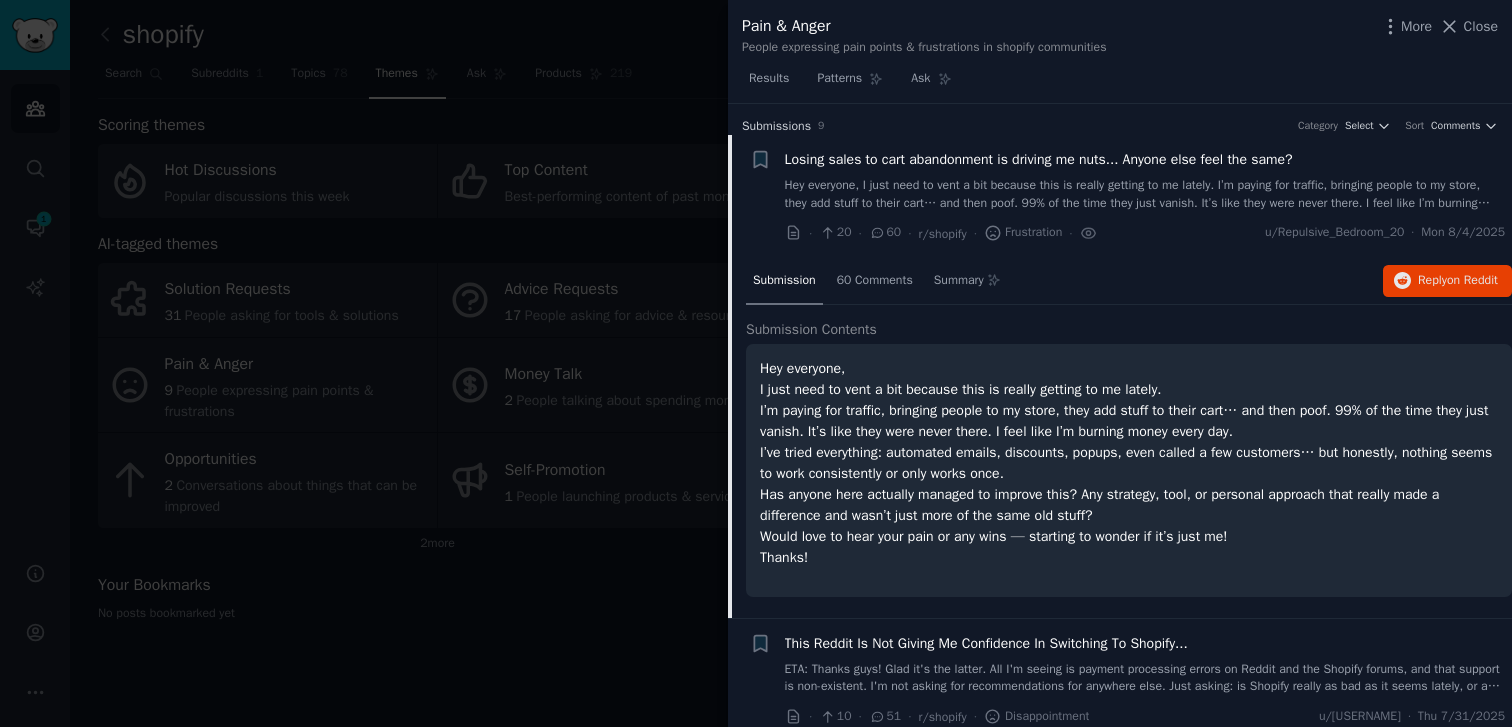 click on "Hey everyone,
I just need to vent a bit because this is really getting to me lately.
I’m paying for traffic, bringing people to my store, they add stuff to their cart… and then poof. 99% of the time they just vanish. It’s like they were never there. I feel like I’m burning money every day.
I’ve tried everything: automated emails, discounts, popups, even called a few customers… but honestly, nothing seems to work consistently or only works once.
Has anyone here actually managed to improve this? Any strategy, tool, or personal approach that really made a difference and wasn’t just more of the same old stuff?
Would love to hear your pain or any wins — starting to wonder if it’s just me!
Thanks!" at bounding box center [1145, 194] 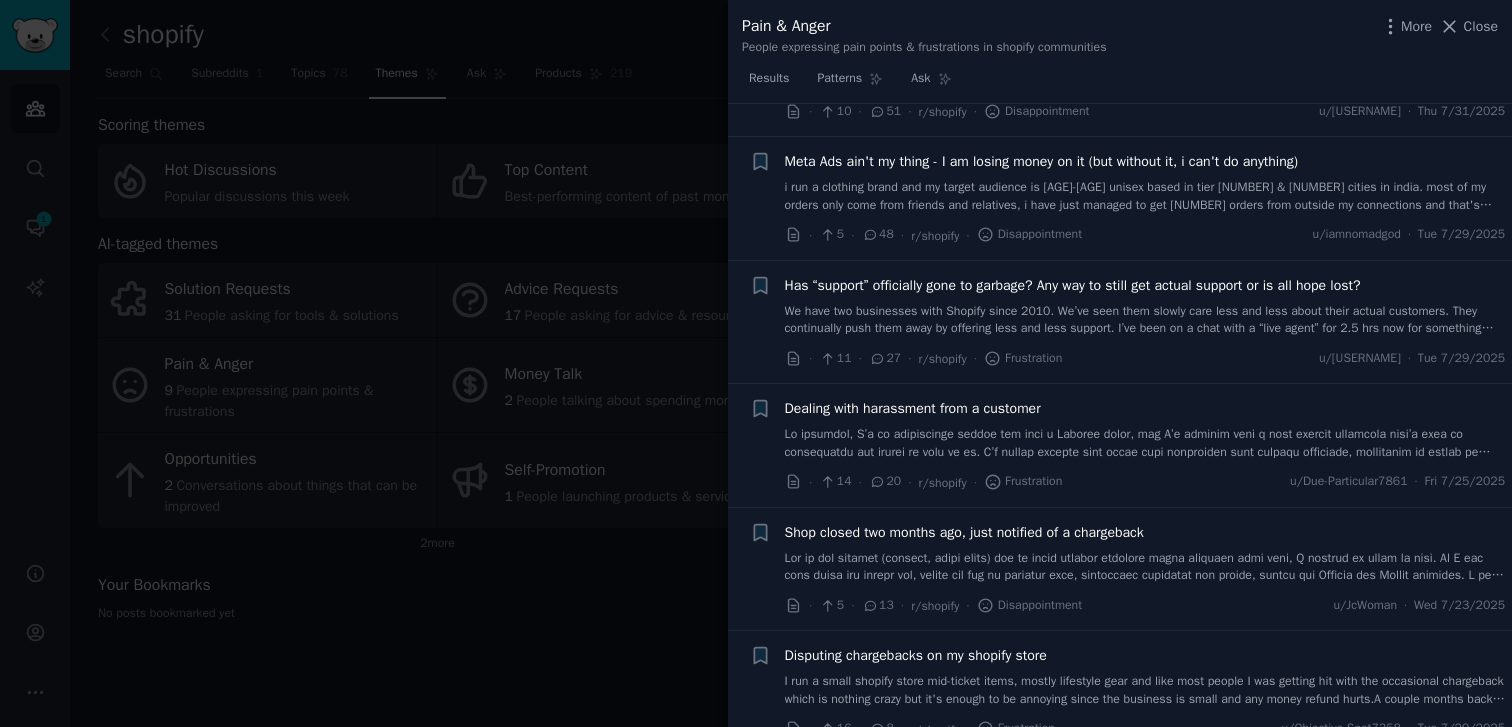 scroll, scrollTop: 244, scrollLeft: 0, axis: vertical 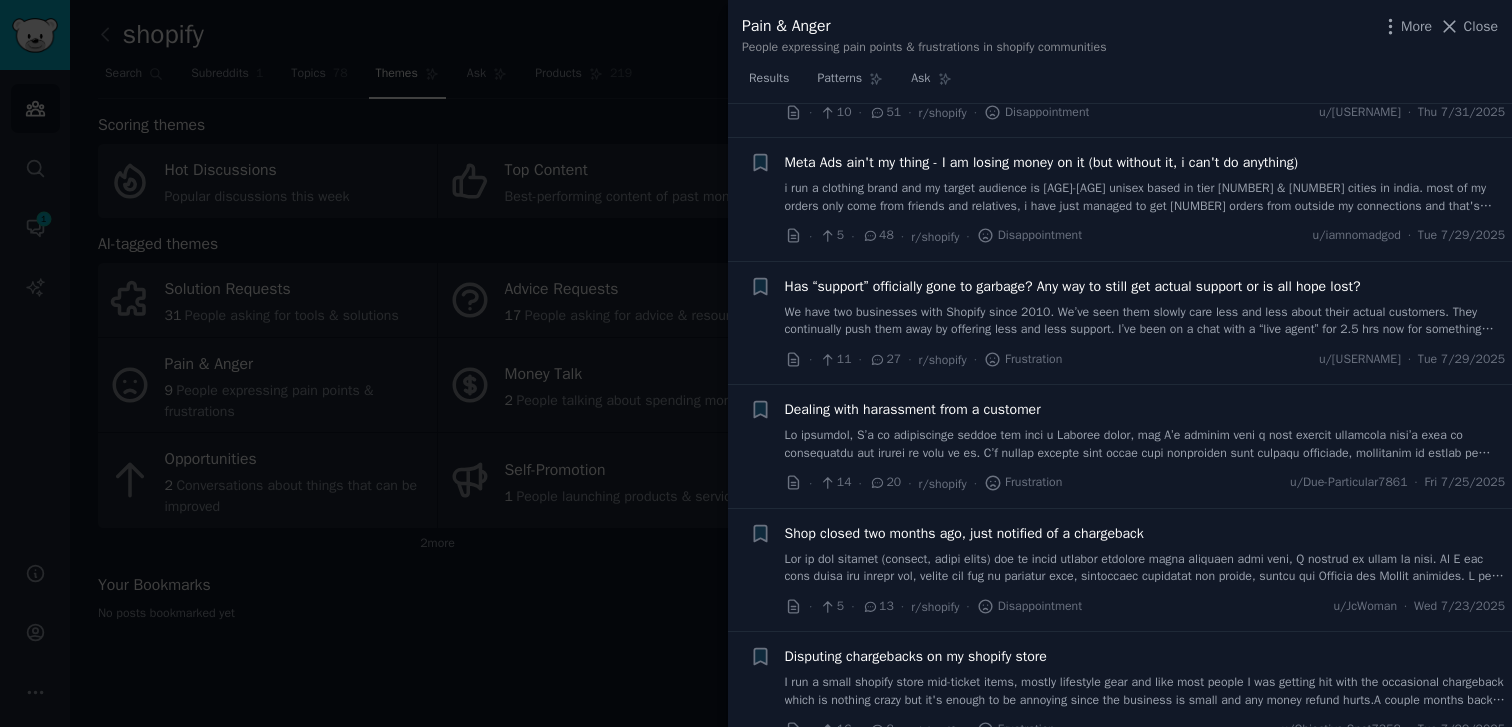 click on "i run a clothing brand and my target audience is [AGE]-[AGE] unisex based in tier [NUMBER] & [NUMBER] cities in india.
most of my orders only come from friends and relatives, i have just managed to get [NUMBER] orders from outside my connections and that's scary (it's been [NUMBER] months since the launch)
i have only tried organic which i am not at all good at (i don't have the tools and resources for storytelling and stuff), i try meta ads (on/off usually monthly or bi-weekly)
it isn't working for me, i get clicks, [NUMBER]% ATCs and no conversions at all. I did [NUMBER] collabs but most of them seemed fake engagement boost done by influencer and for now i won't get getting into it.
anyone knows what works for a clothing brand and how to make meta ads work? GPT got clues but it shows answers that seem like daydreaming, any one who can bail me out of this?" at bounding box center (1145, 197) 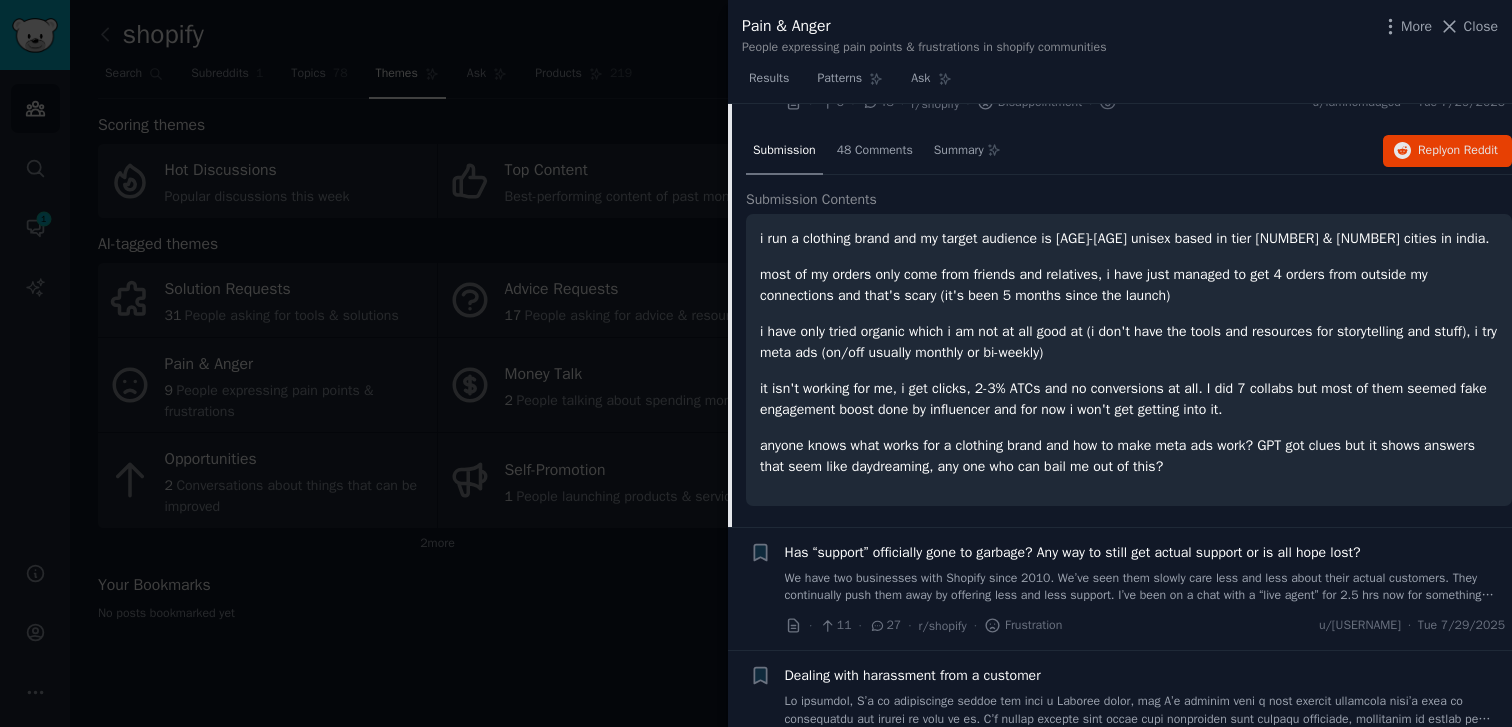 scroll, scrollTop: 298, scrollLeft: 0, axis: vertical 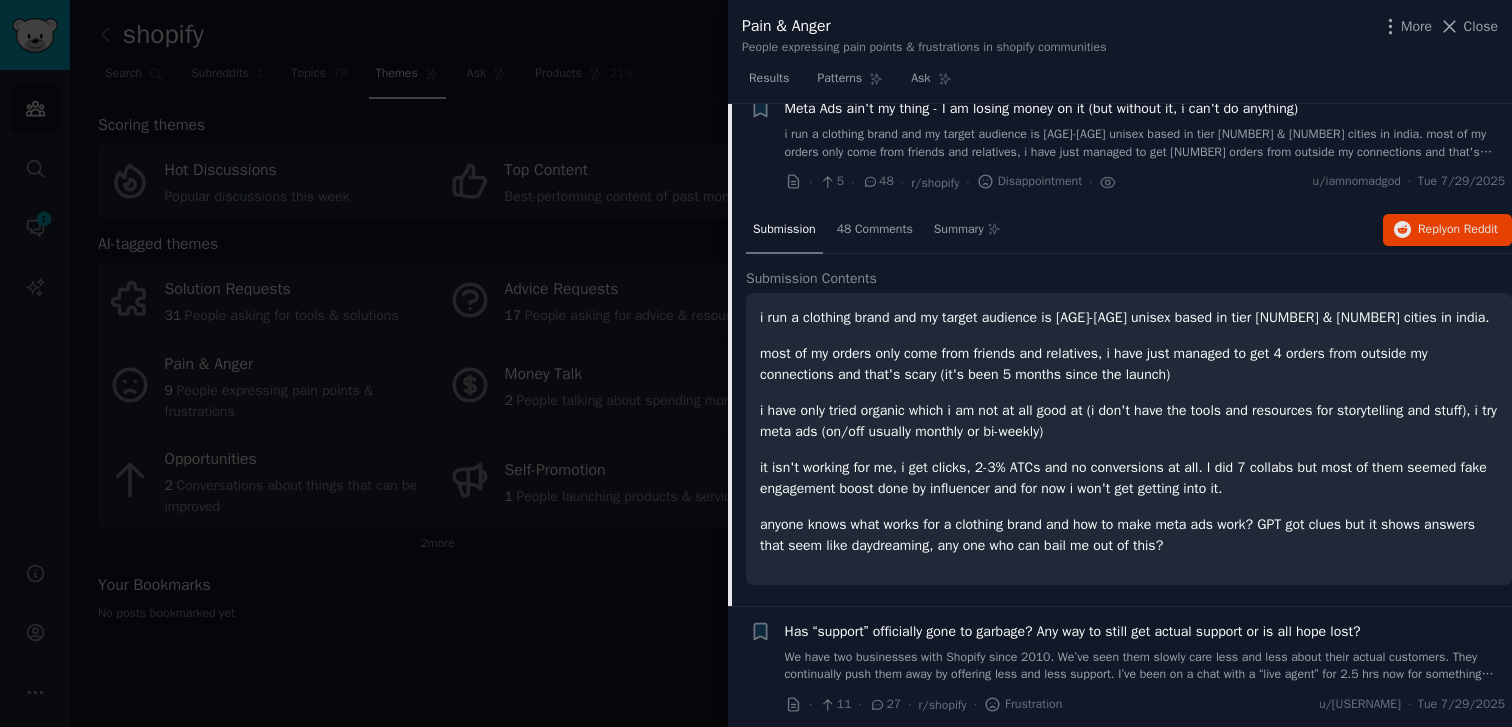 click on "Meta Ads ain't my thing - I am losing money on it (but without it, i can't do anything) i run a clothing brand and my target audience is [AGE]-[AGE] unisex based in tier [NUMBER] & [NUMBER] cities in india.
most of my orders only come from friends and relatives, i have just managed to get [NUMBER] orders from outside my connections and that's scary (it's been [NUMBER] months since the launch)
i have only tried organic which i am not at all good at (i don't have the tools and resources for storytelling and stuff), i try meta ads (on/off usually monthly or bi-weekly)
it isn't working for me, i get clicks, [NUMBER]% ATCs and no conversions at all. I did [NUMBER] collabs but most of them seemed fake engagement boost done by influencer and for now i won't get getting into it.
anyone knows what works for a clothing brand and how to make meta ads work? GPT got clues but it shows answers that seem like daydreaming, any one who can bail me out of this? · [NUMBER] · [NUMBER] · r/shopify · Disappointment · u/[USERNAME] · [DAY] [MONTH]/[YEAR]" at bounding box center (1145, 145) 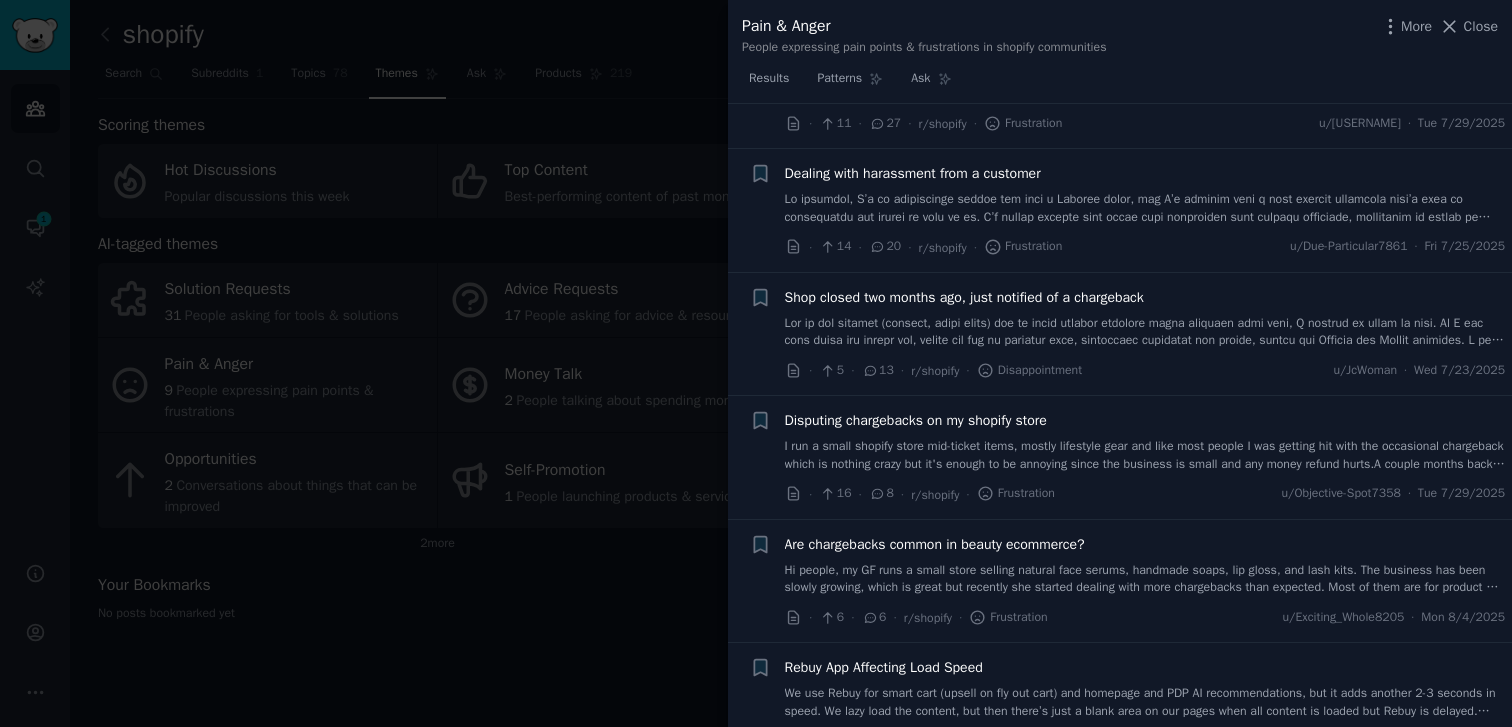 scroll, scrollTop: 519, scrollLeft: 0, axis: vertical 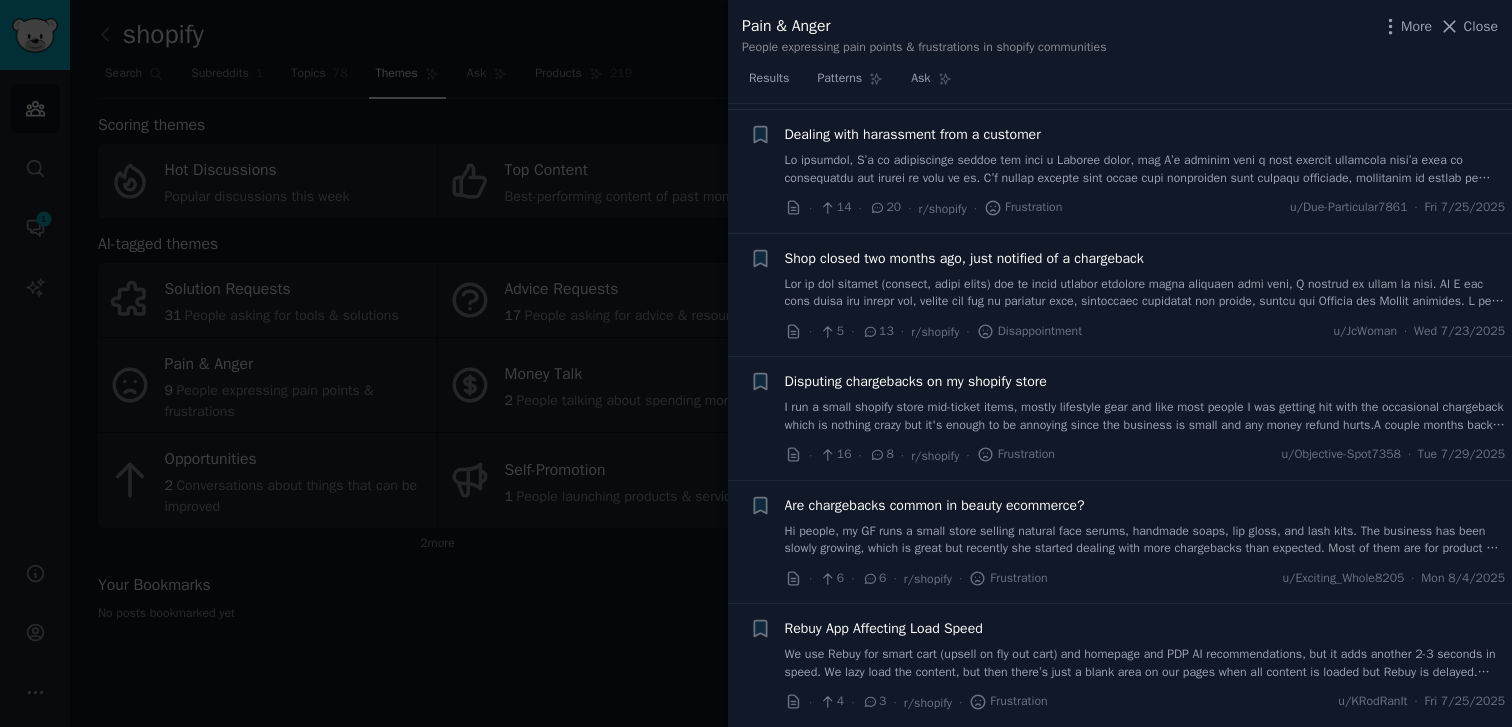 click on "We use Rebuy for smart cart (upsell on fly out cart) and homepage and PDP AI recommendations, but it adds another 2-3 seconds in speed. We lazy load the content, but then there’s just a blank area on our pages when all content is loaded but Rebuy is delayed.
Does anyone have a solve for this?
Thx!" at bounding box center [1145, 663] 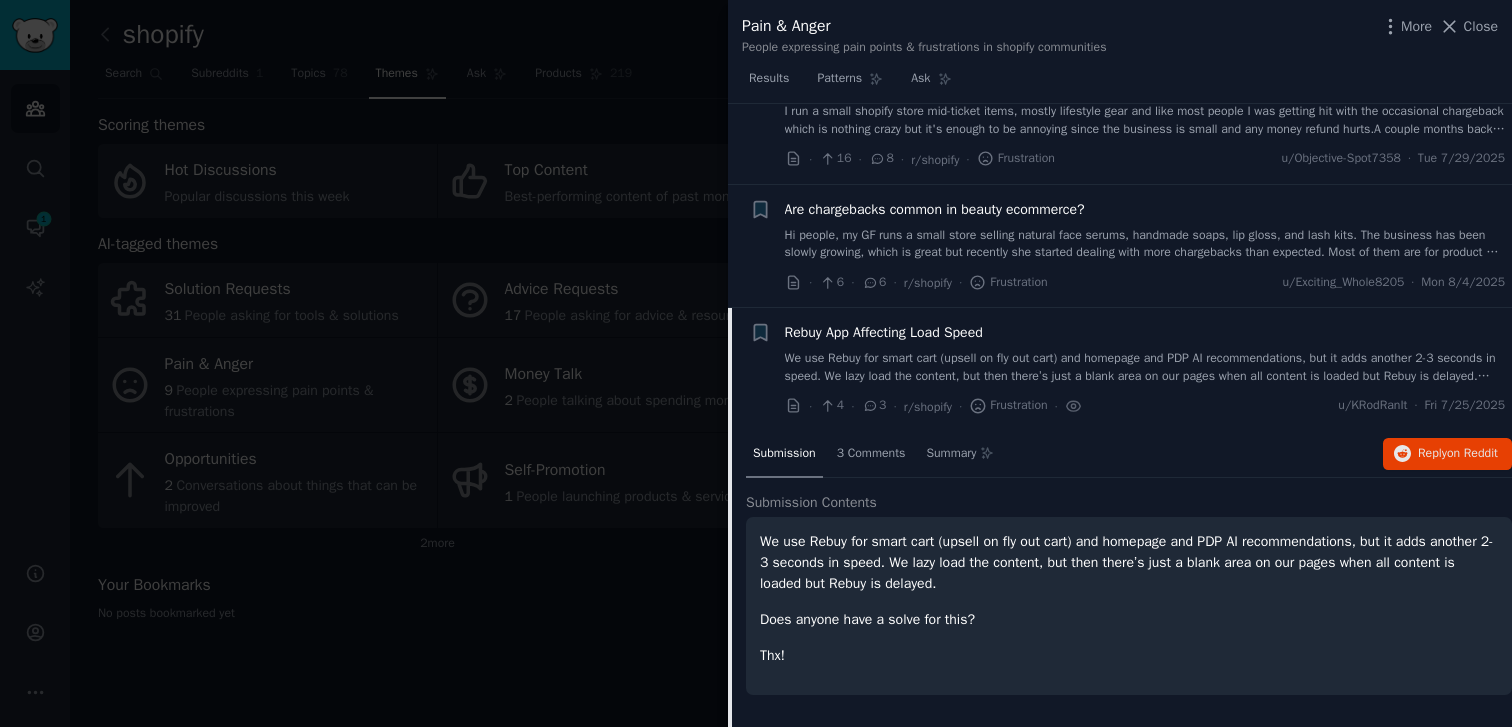 scroll, scrollTop: 819, scrollLeft: 0, axis: vertical 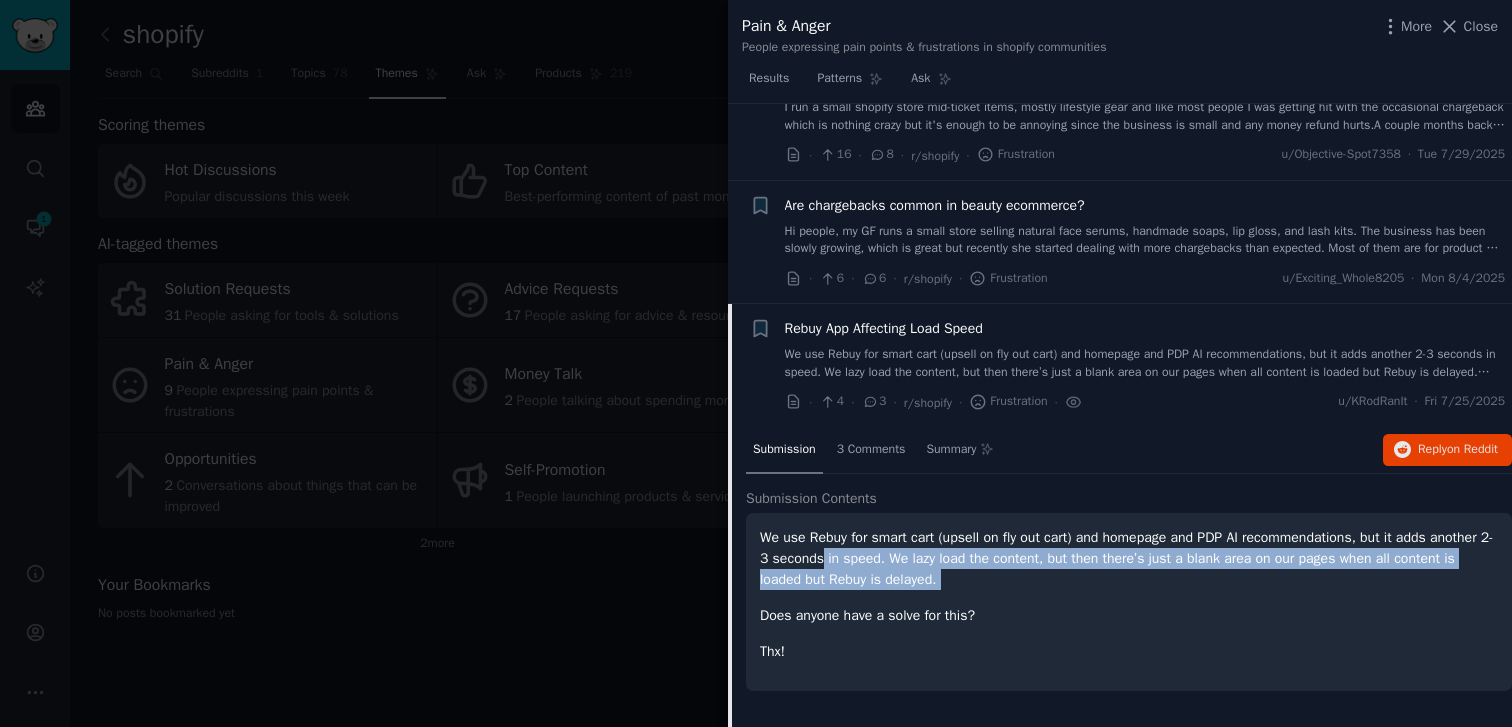 drag, startPoint x: 894, startPoint y: 553, endPoint x: 1145, endPoint y: 604, distance: 256.12888 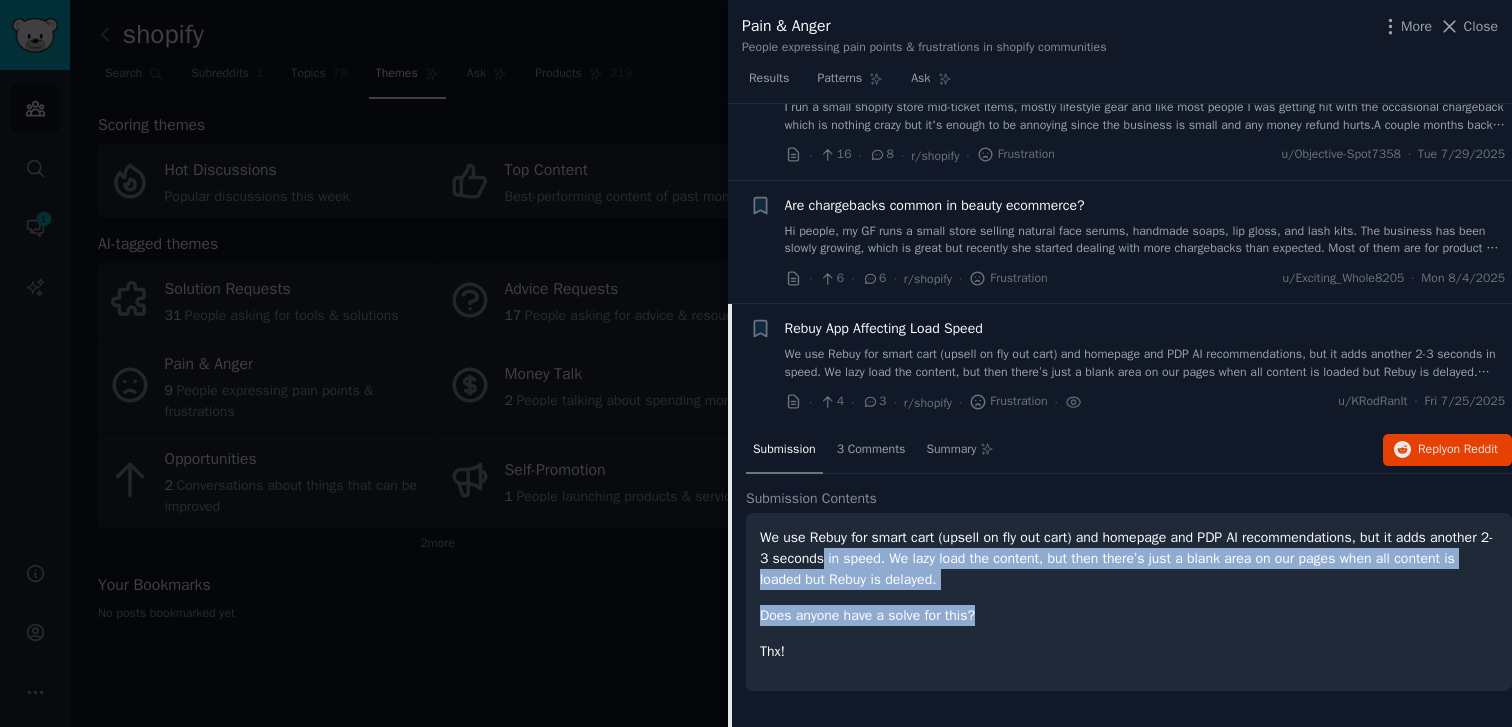 click on "Does anyone have a solve for this?" at bounding box center [1129, 615] 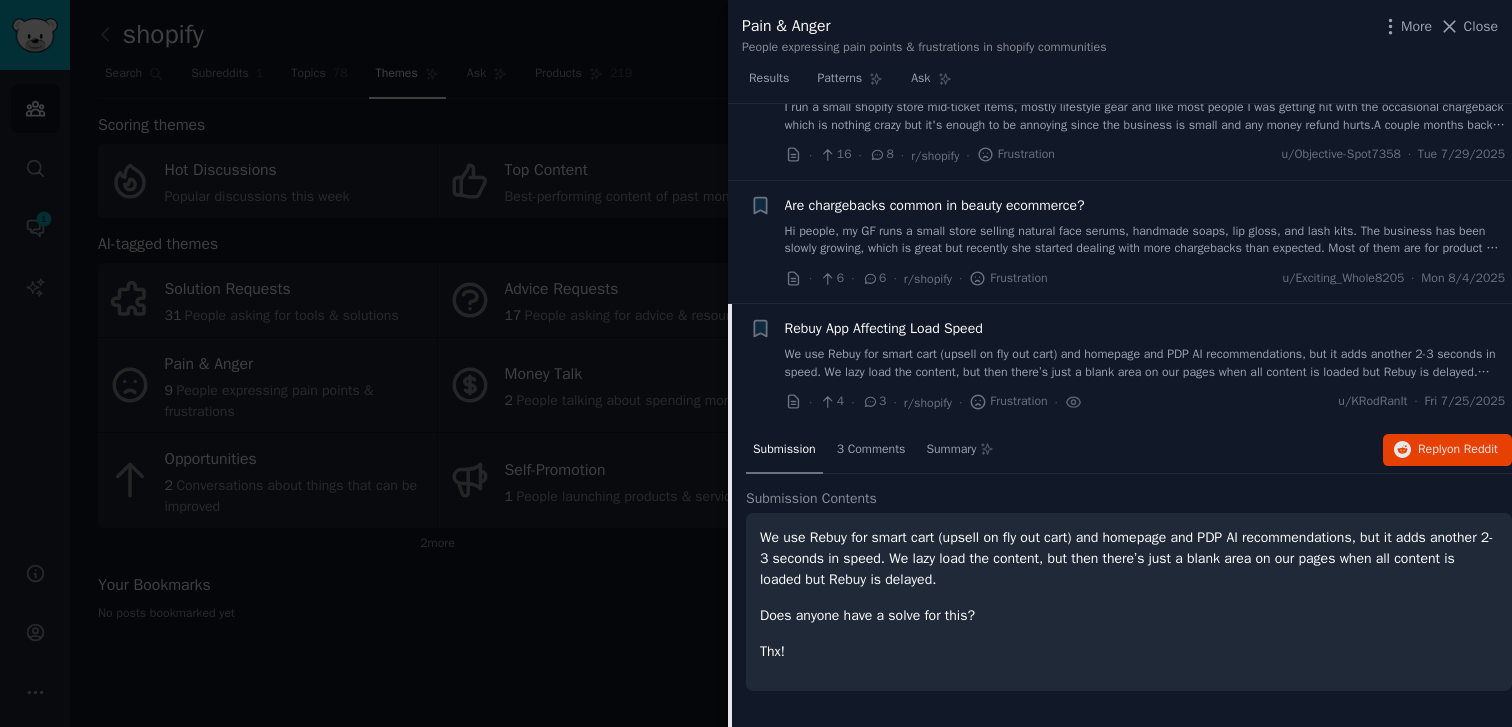 click on "Does anyone have a solve for this?" at bounding box center [1129, 615] 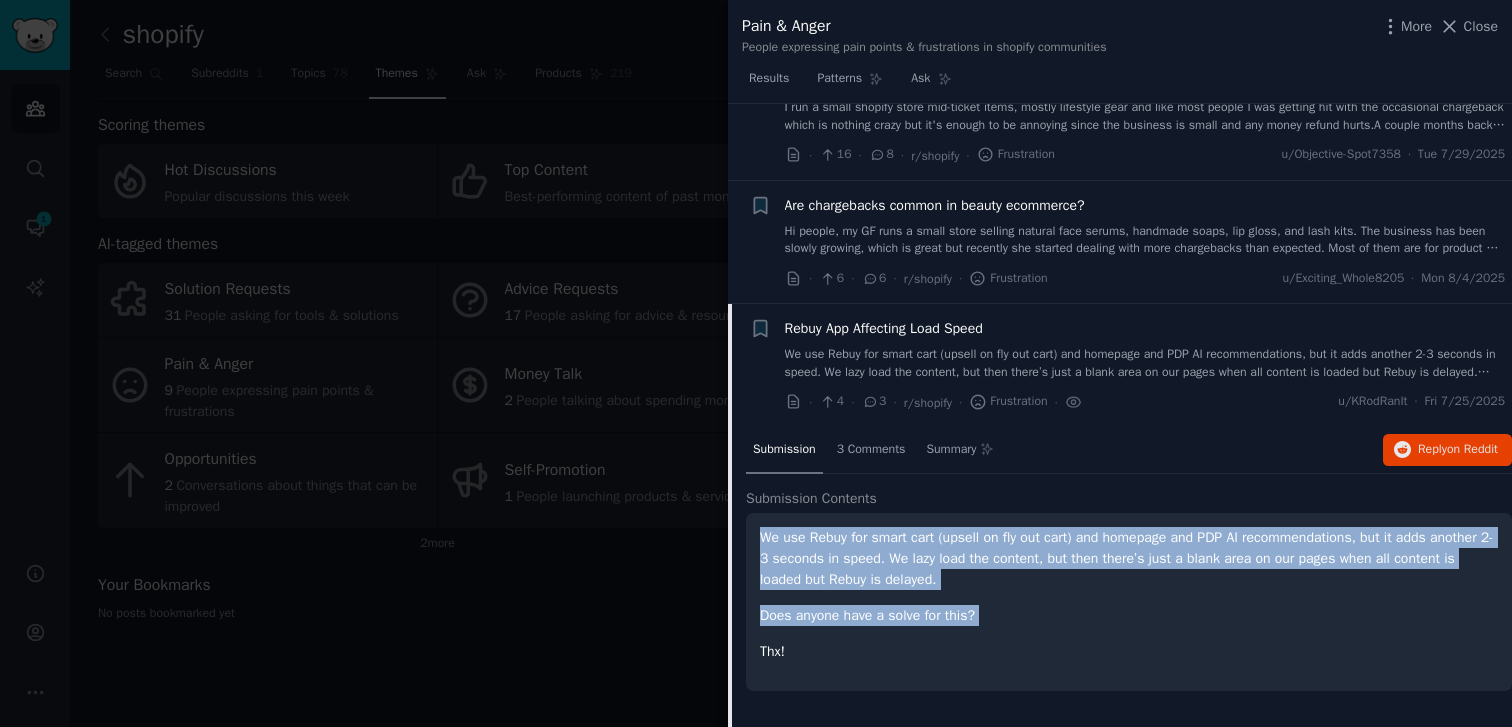 drag, startPoint x: 1148, startPoint y: 604, endPoint x: 1049, endPoint y: 542, distance: 116.81181 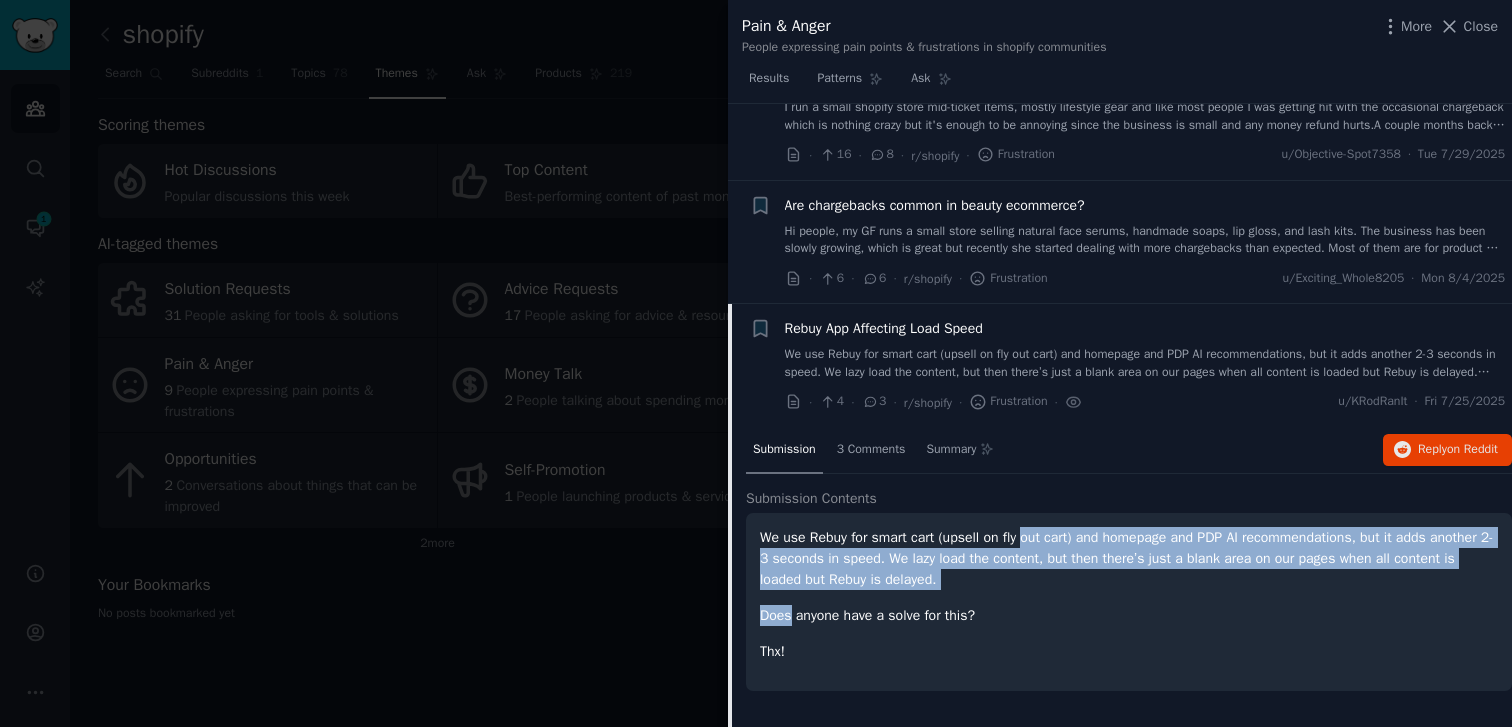 drag, startPoint x: 1049, startPoint y: 542, endPoint x: 1156, endPoint y: 593, distance: 118.5327 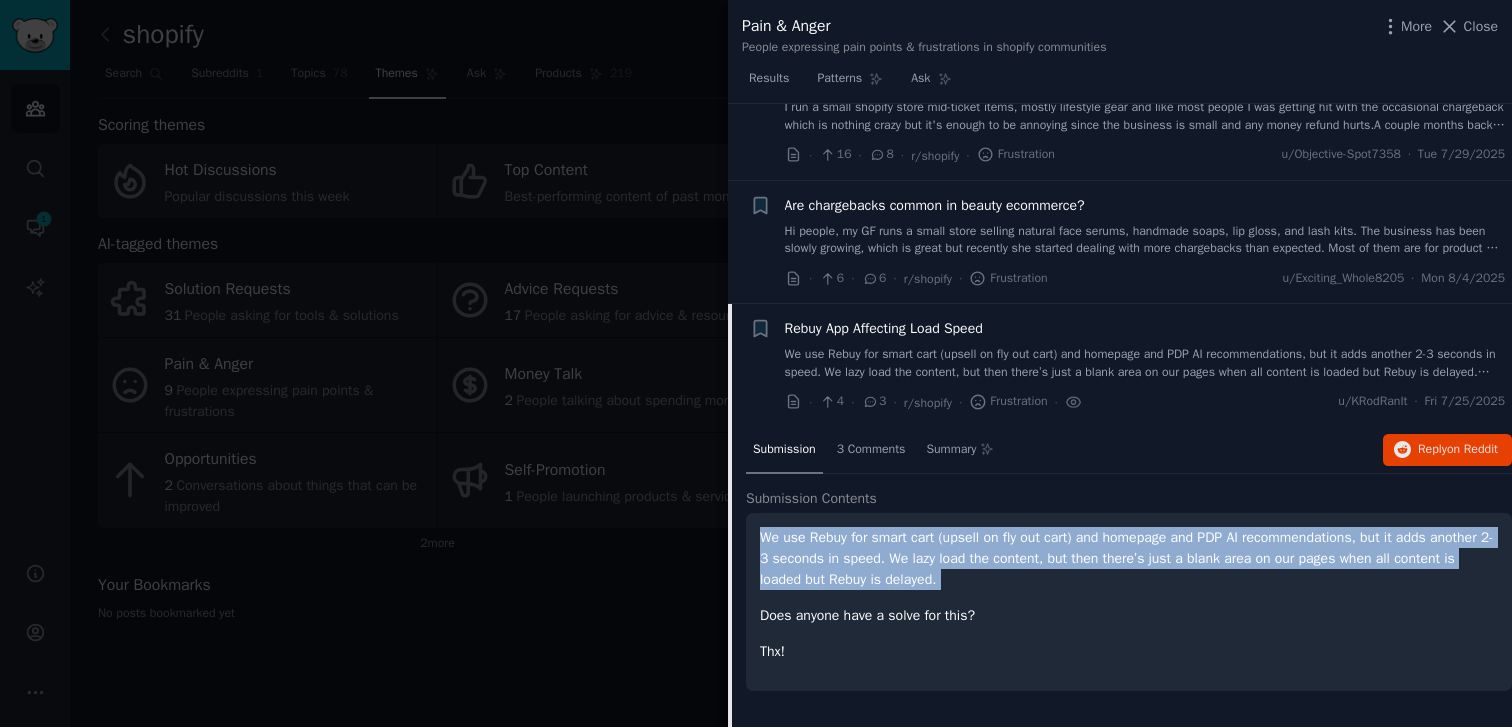 drag, startPoint x: 1156, startPoint y: 593, endPoint x: 993, endPoint y: 508, distance: 183.83145 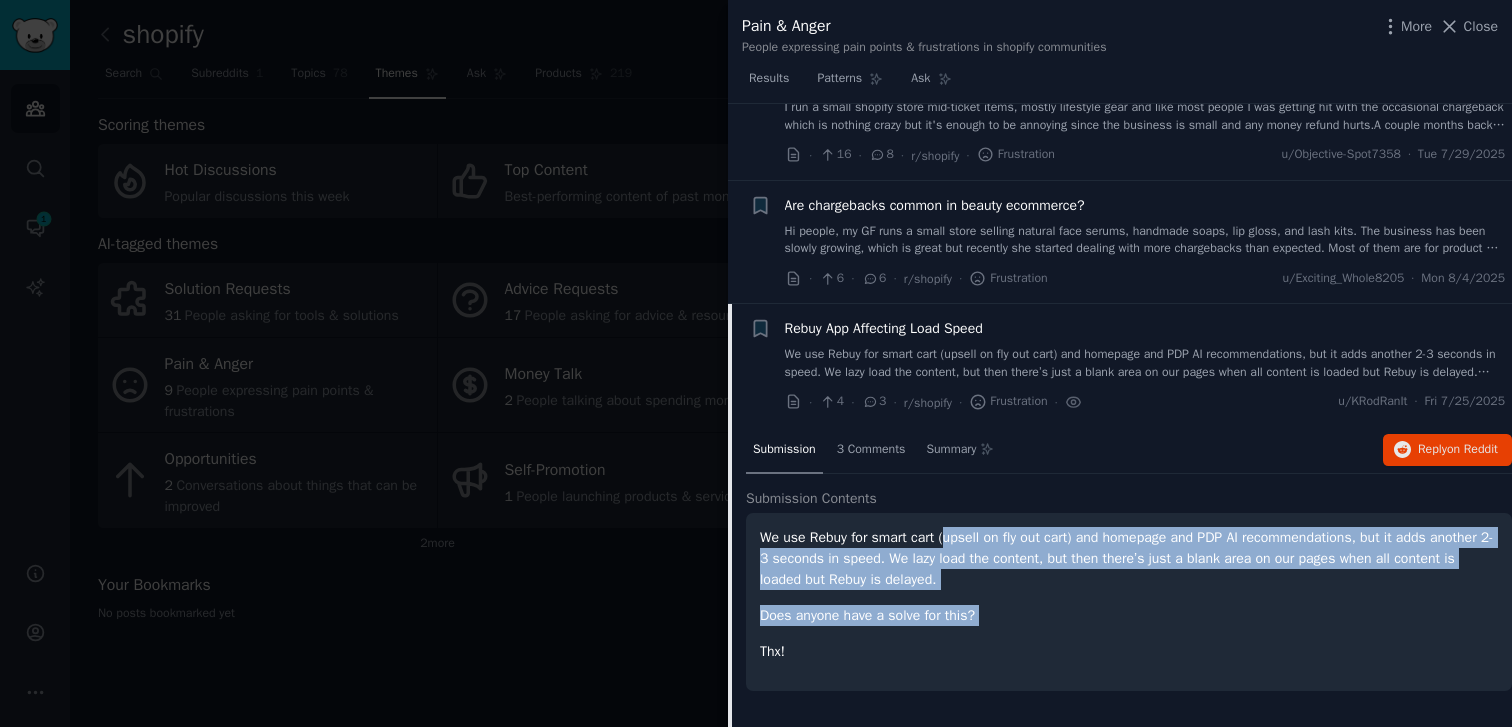 drag, startPoint x: 984, startPoint y: 532, endPoint x: 1088, endPoint y: 614, distance: 132.43866 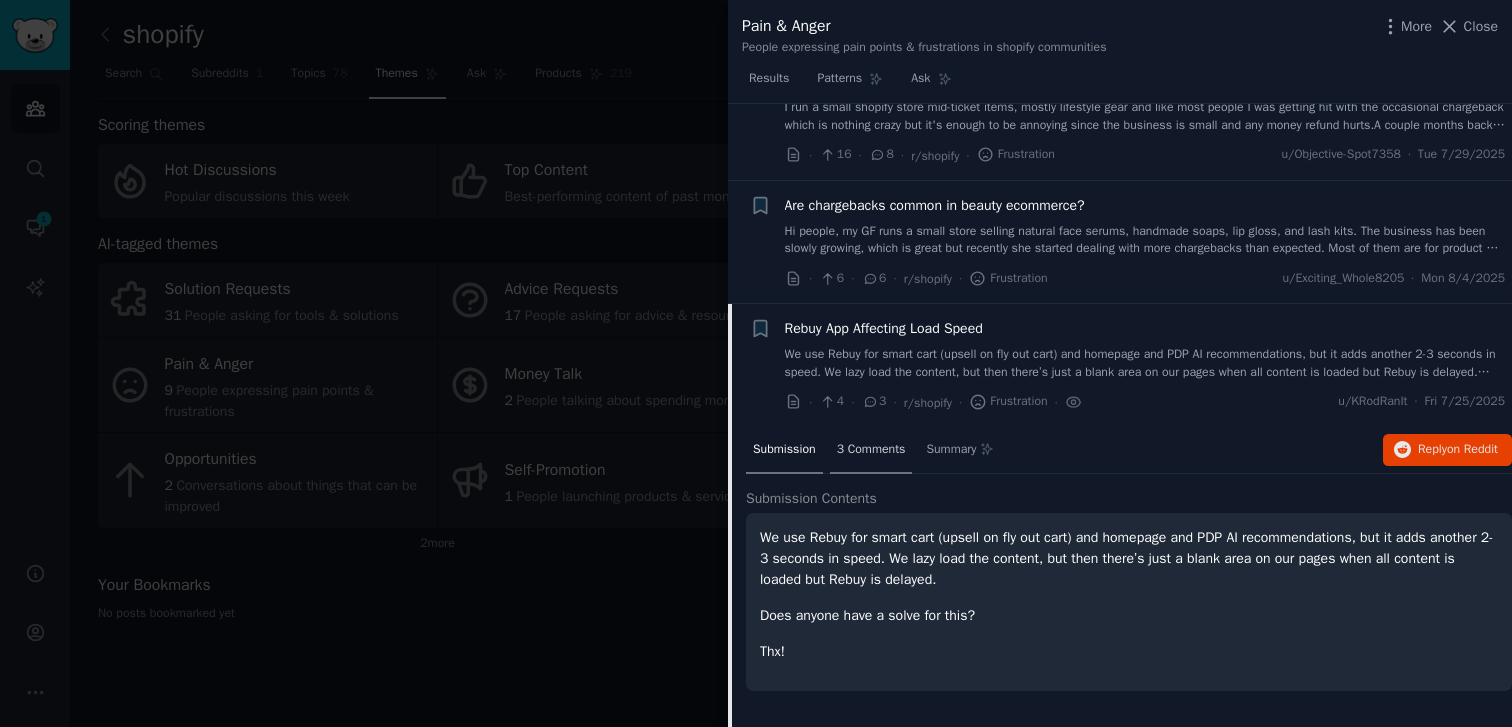 click on "3 Comments" at bounding box center (871, 450) 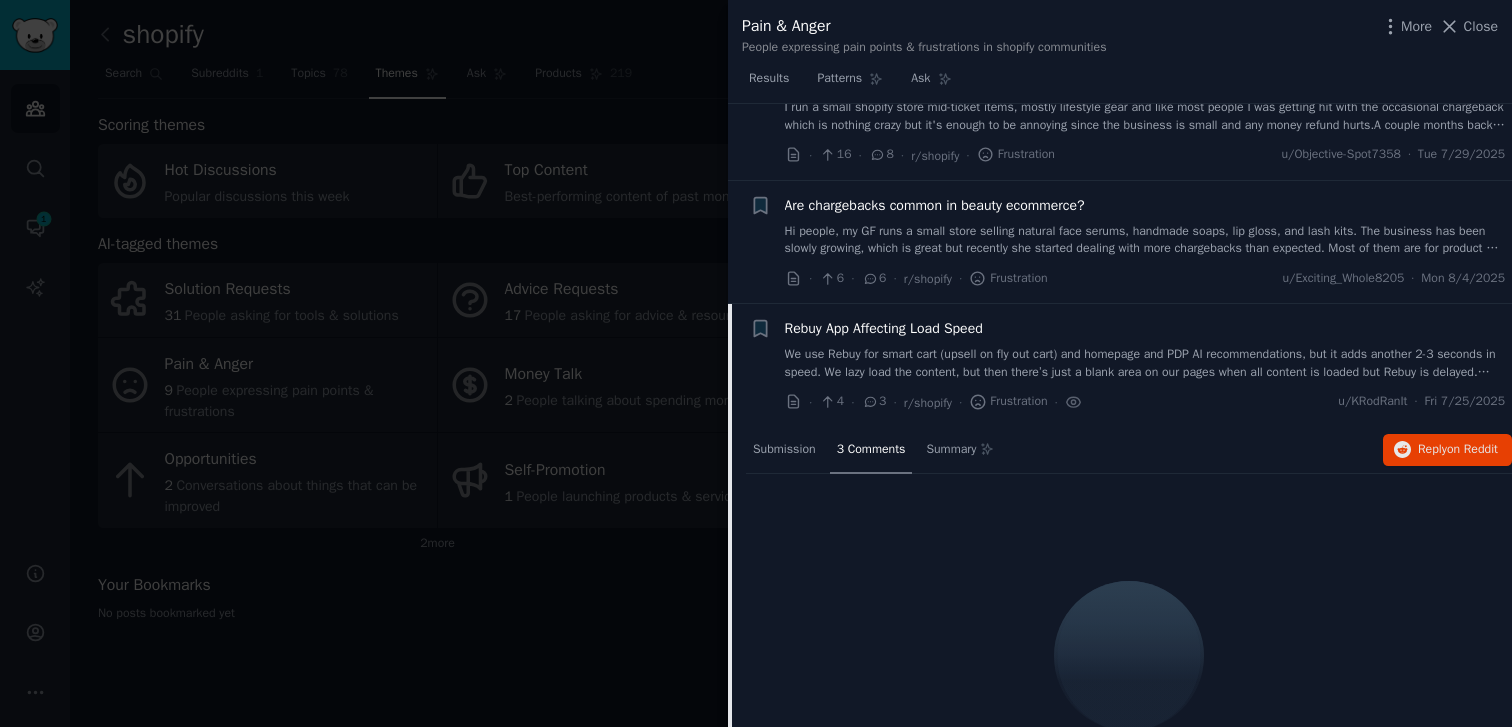 scroll, scrollTop: 859, scrollLeft: 0, axis: vertical 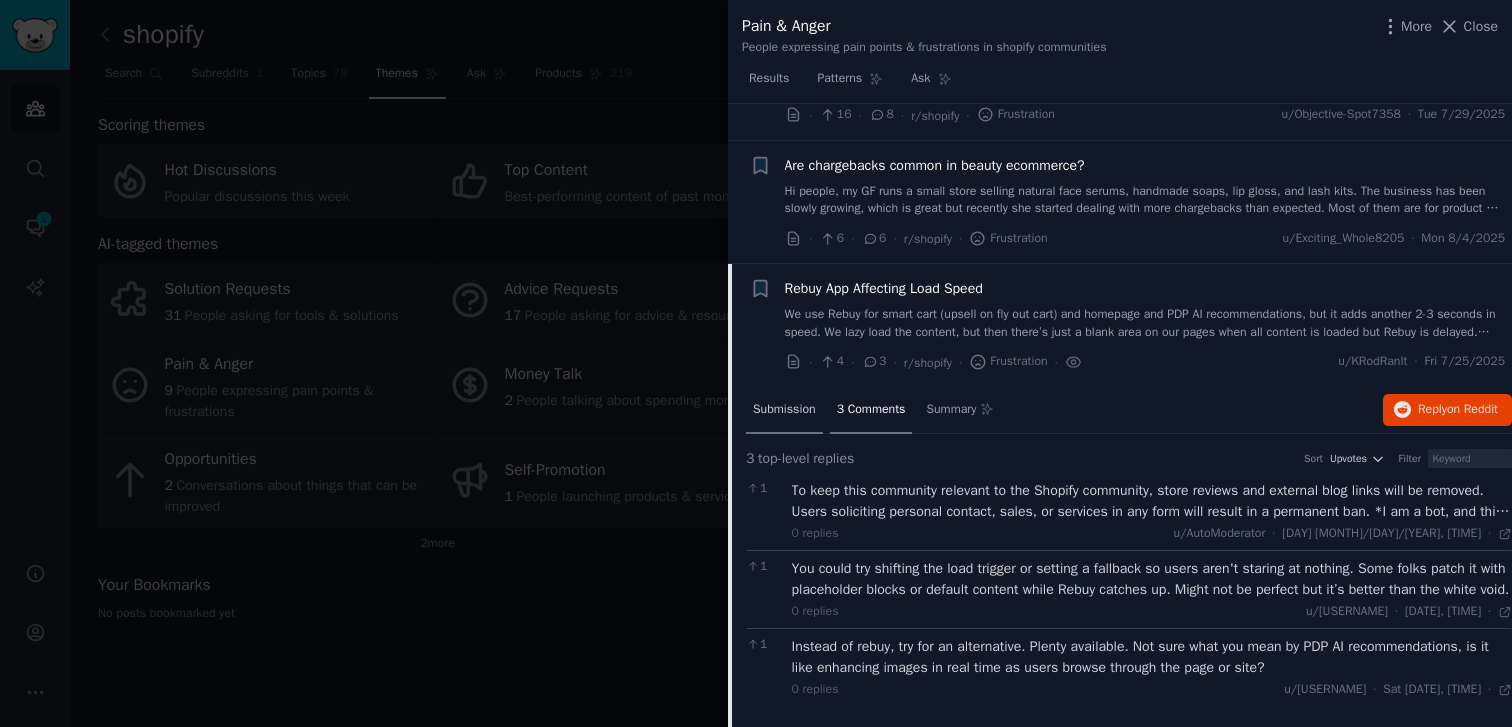 click on "Submission" at bounding box center [784, 411] 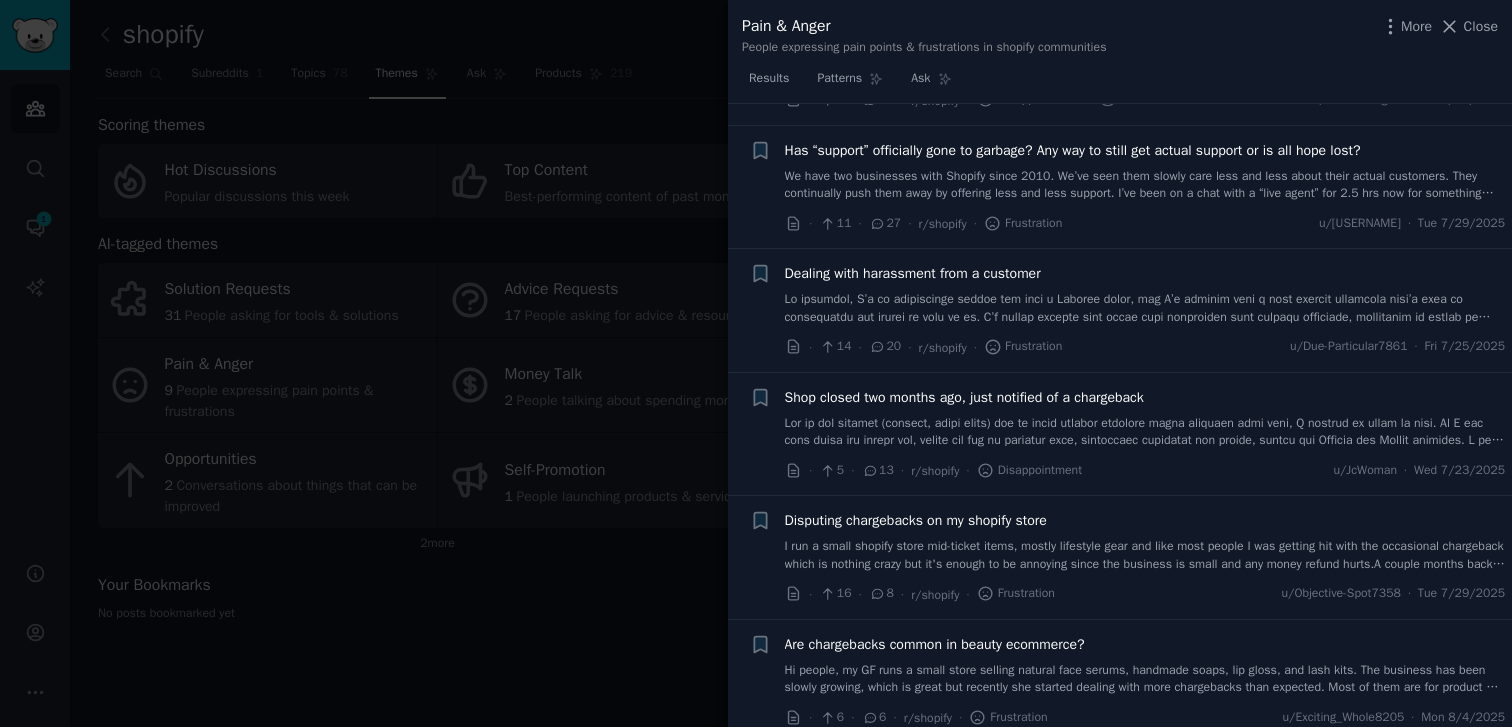 scroll, scrollTop: 0, scrollLeft: 0, axis: both 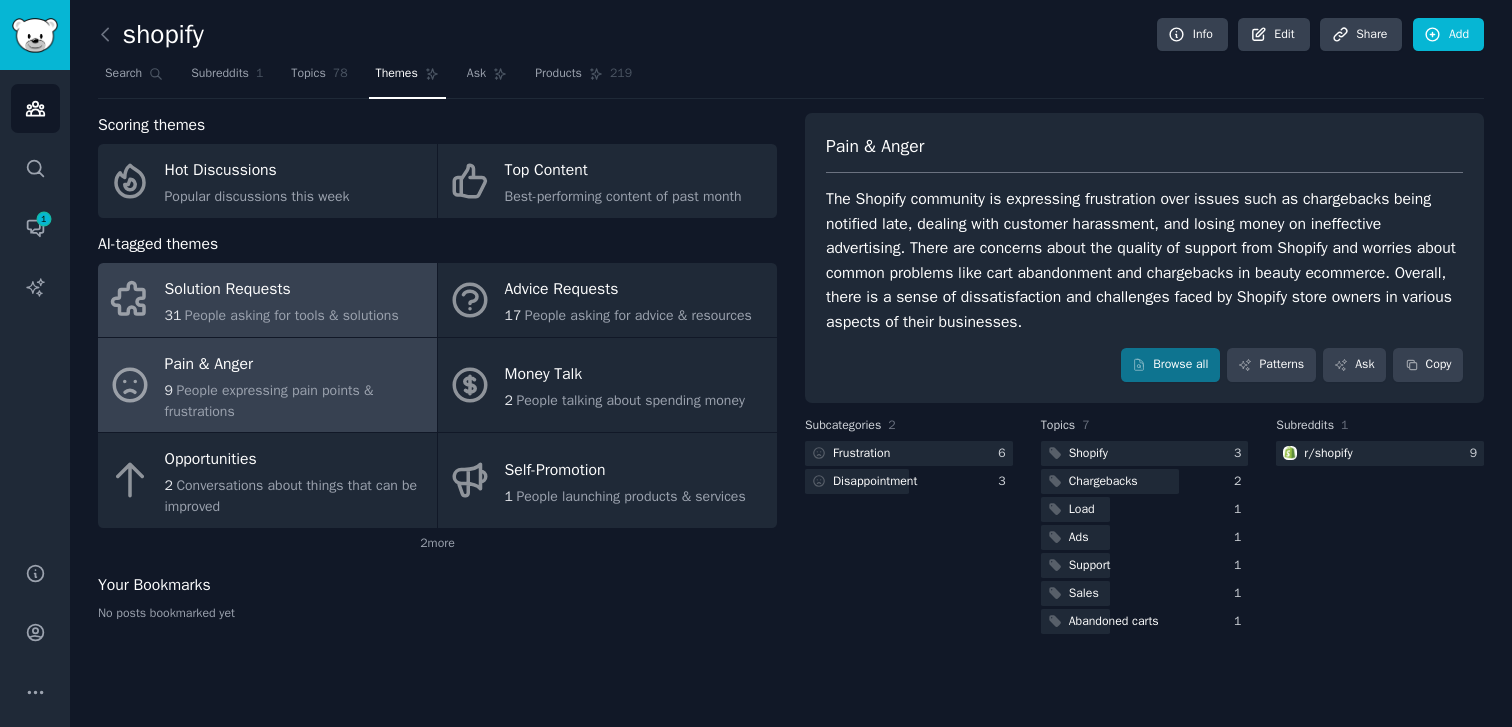 click on "People asking for tools & solutions" at bounding box center (292, 315) 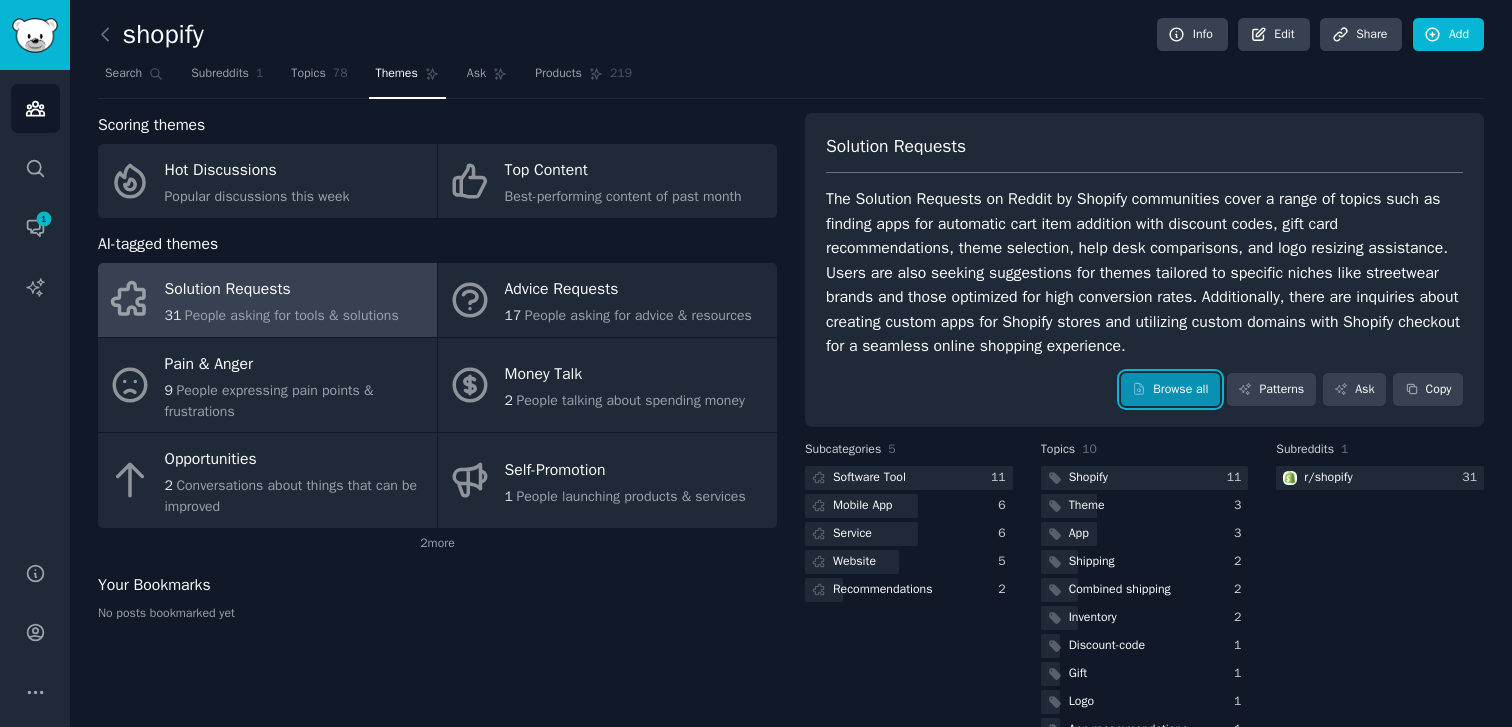 click on "Browse all" at bounding box center [1170, 390] 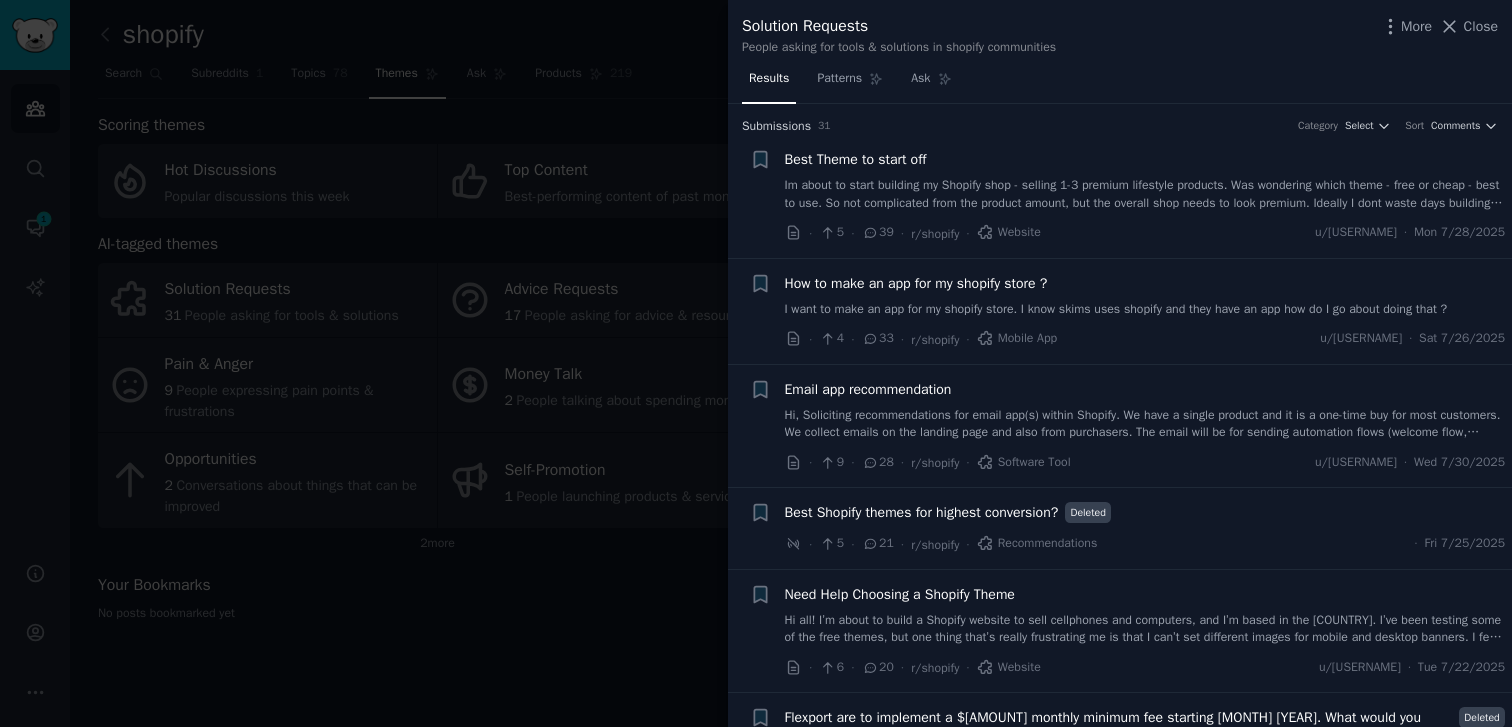 click on "How to make an app for my shopify store ? I want to make an app for my shopify store. I know skims uses shopify and they have an app how do I go about doing that ? · 4 · 33 · r/shopify · Mobile App u/[USERNAME] · Sat [DATE]" at bounding box center (1145, 311) 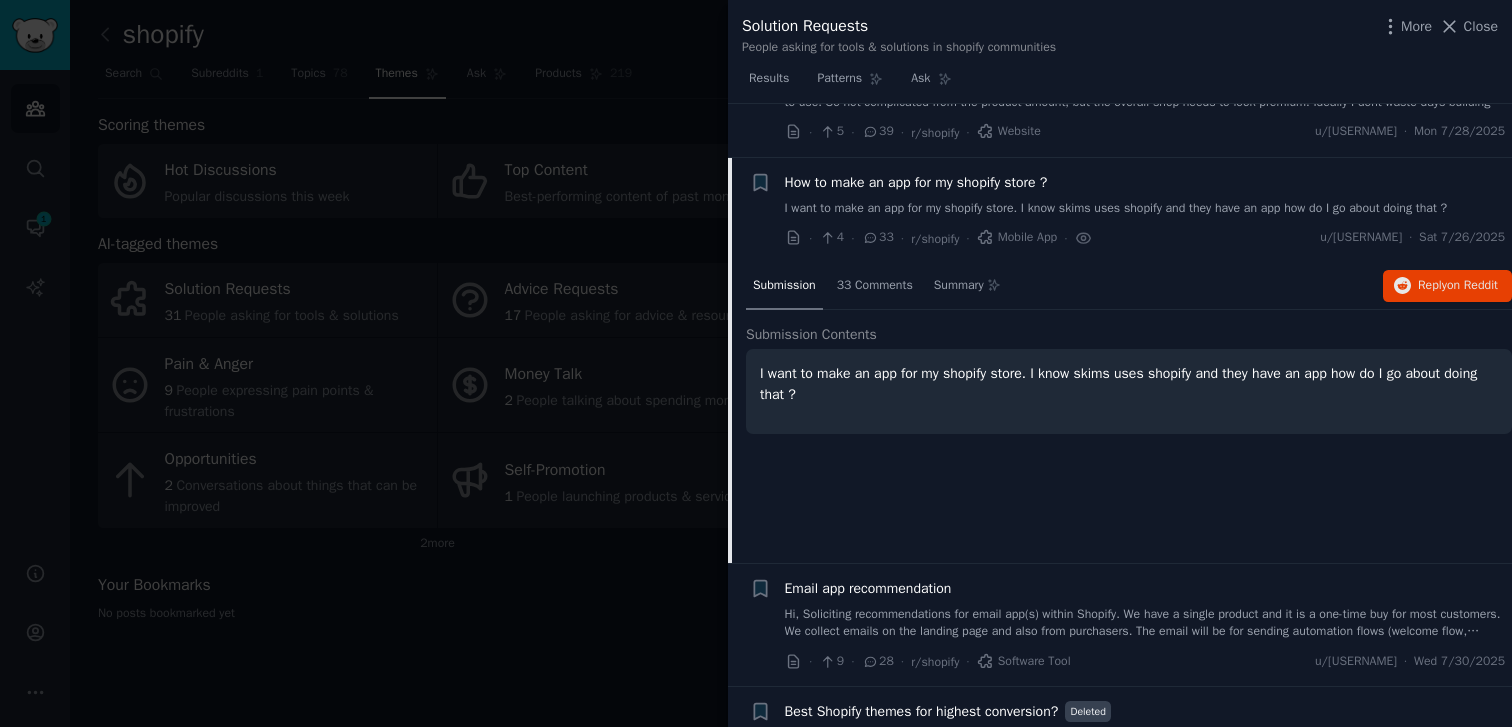 scroll, scrollTop: 3, scrollLeft: 0, axis: vertical 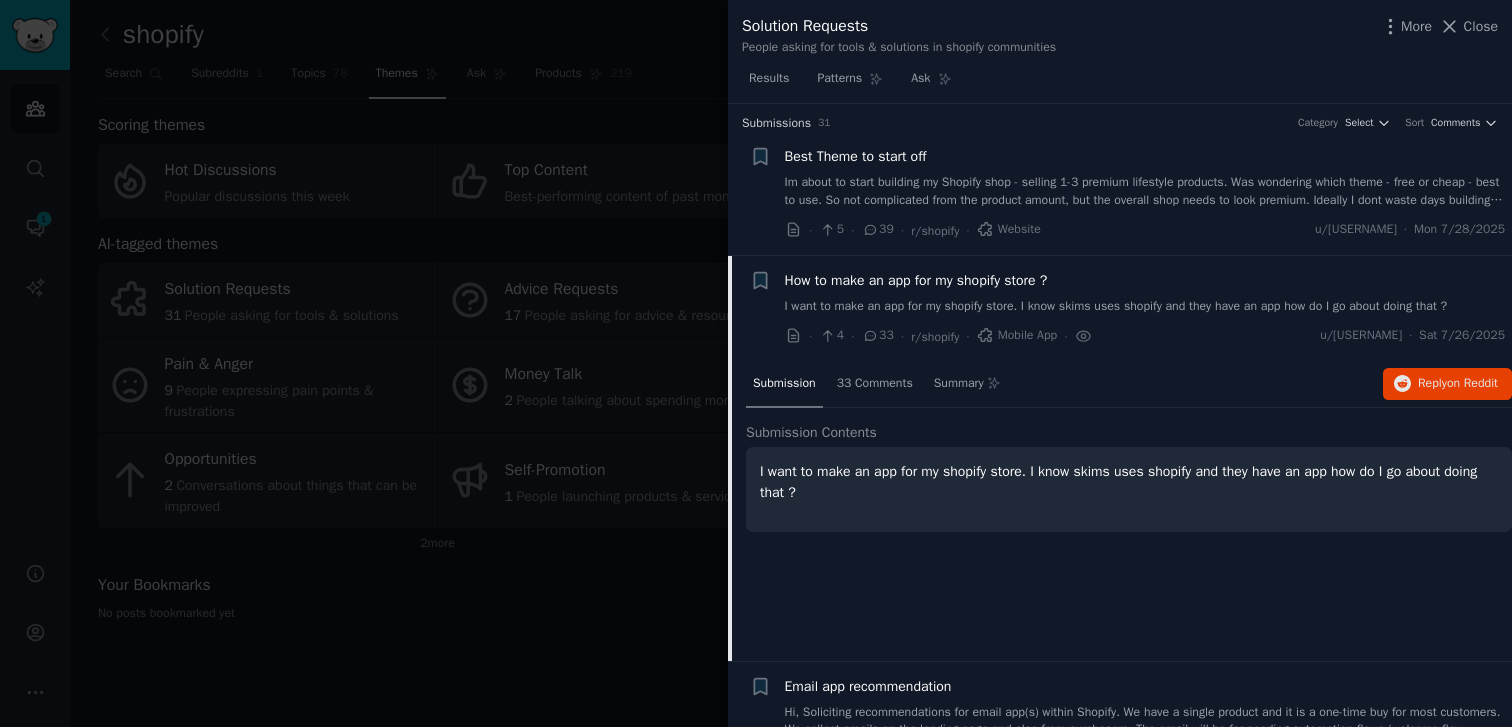 click on "I want to make an app for my shopify store. I know skims uses shopify and they have an app how do I go about doing that ?" at bounding box center [1145, 307] 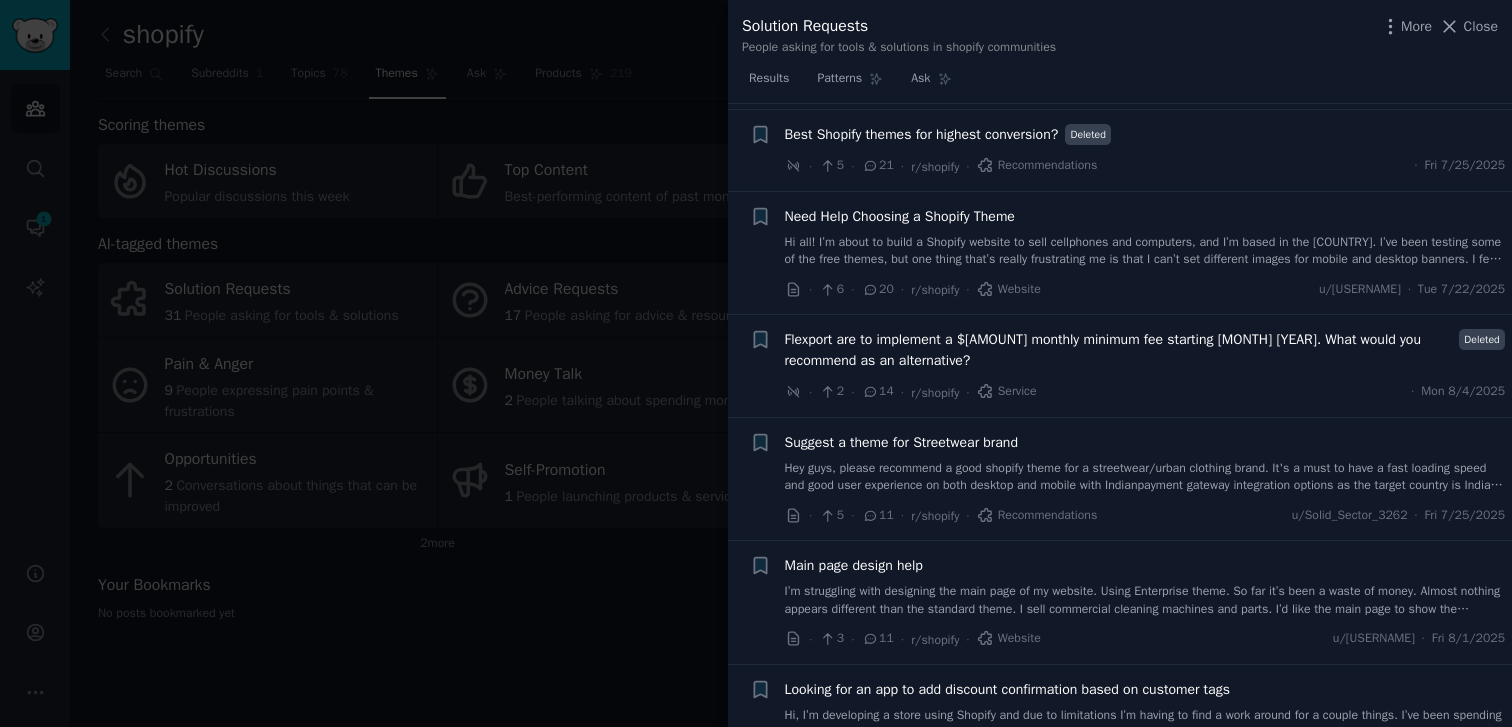 scroll, scrollTop: 393, scrollLeft: 0, axis: vertical 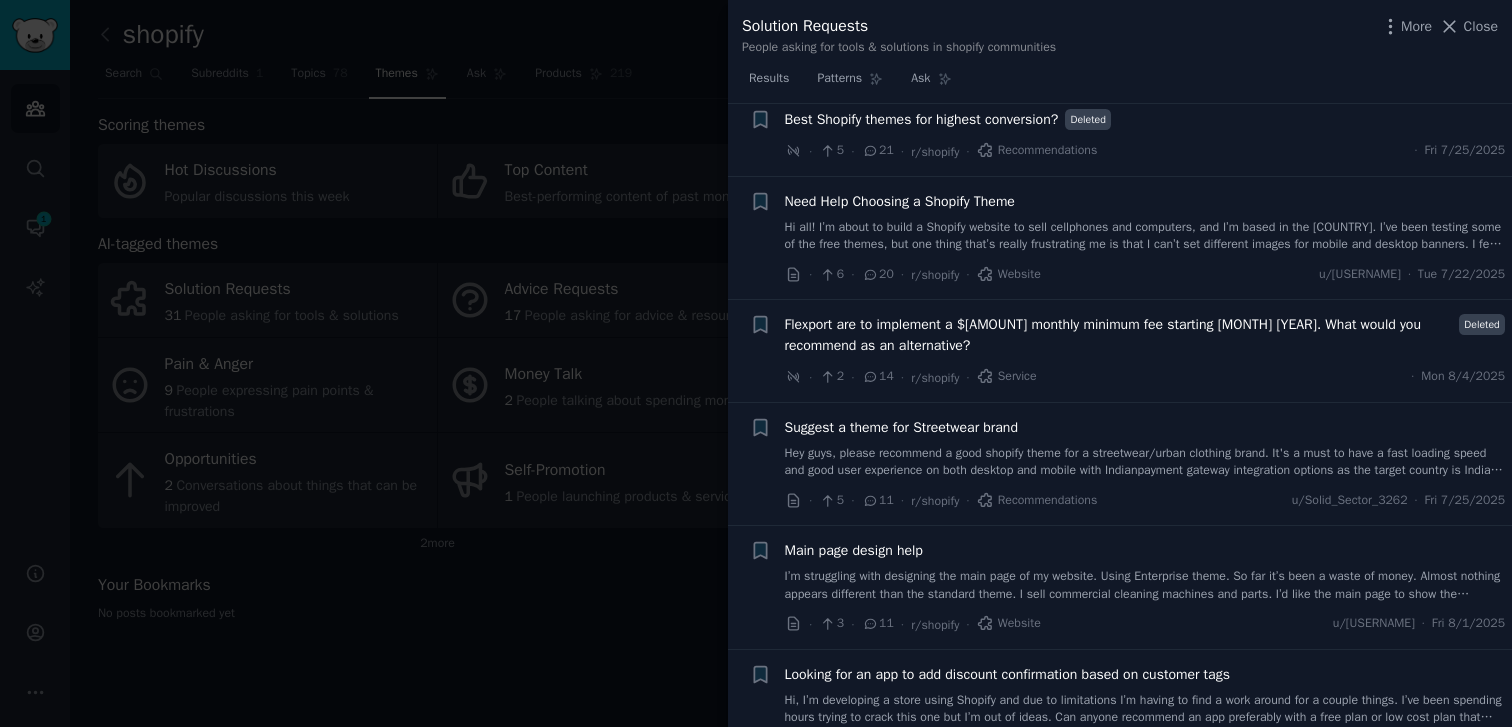 click on "Flexport are to implement a $[AMOUNT] monthly minimum fee starting [MONTH] [YEAR]. What would you recommend as an alternative?" at bounding box center (1119, 335) 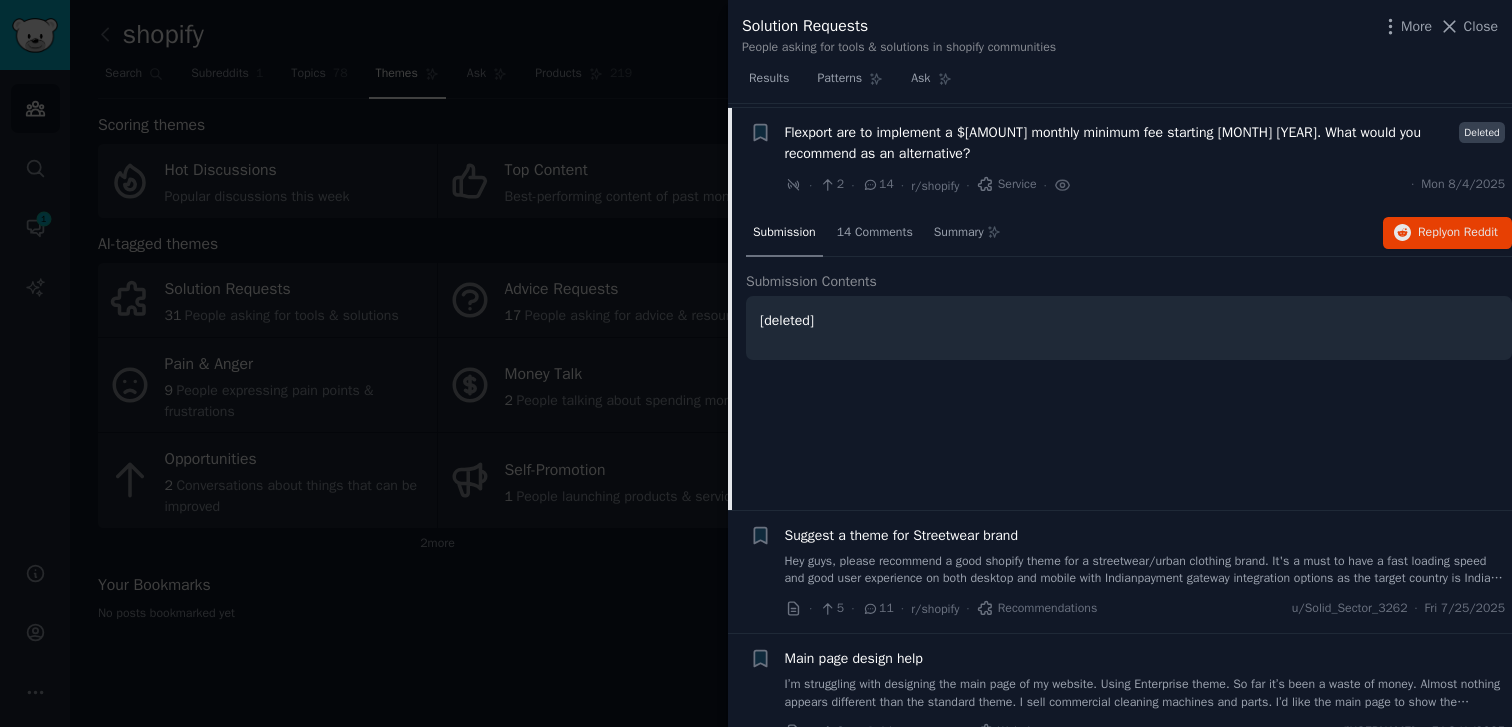scroll, scrollTop: 589, scrollLeft: 0, axis: vertical 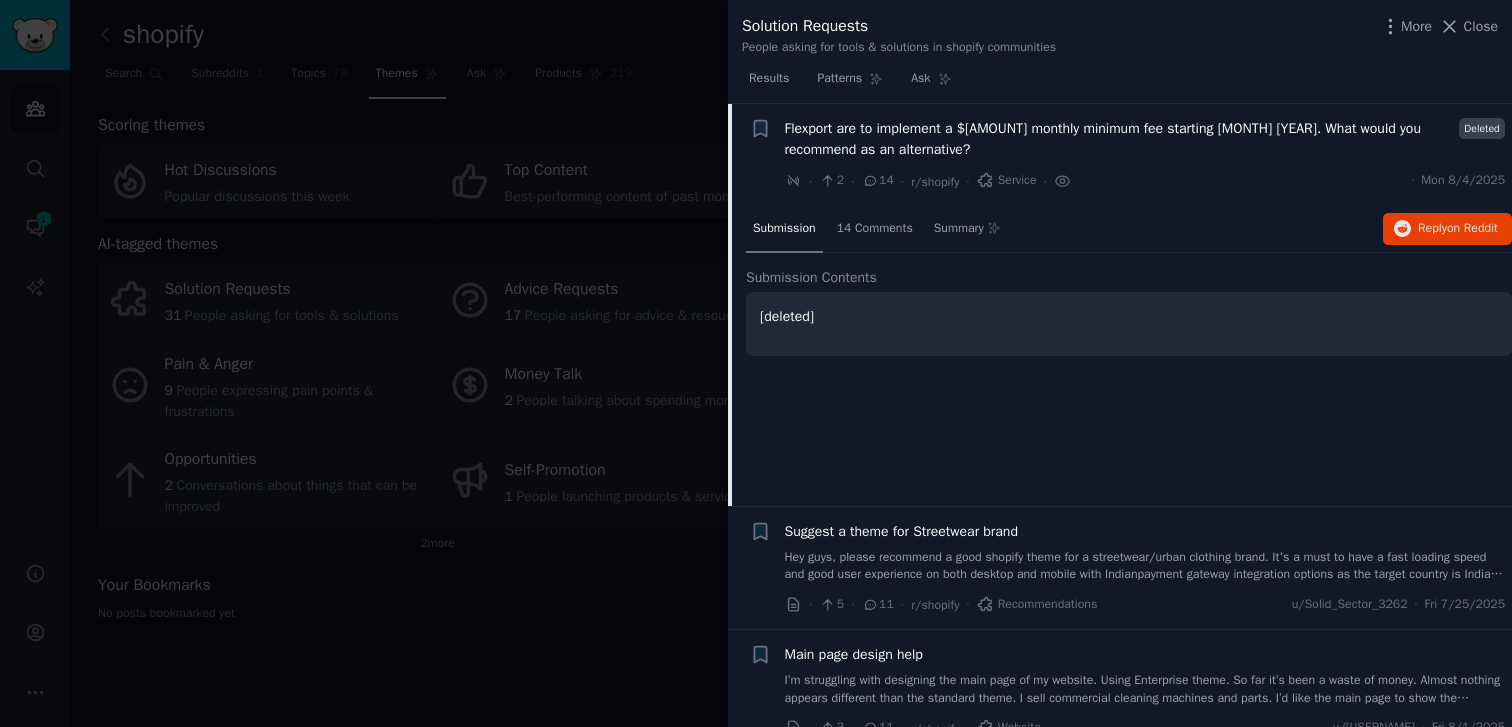 click on "Flexport are to implement a $[AMOUNT] monthly minimum fee starting [MONTH] [YEAR]. What would you recommend as an alternative?" at bounding box center (1119, 139) 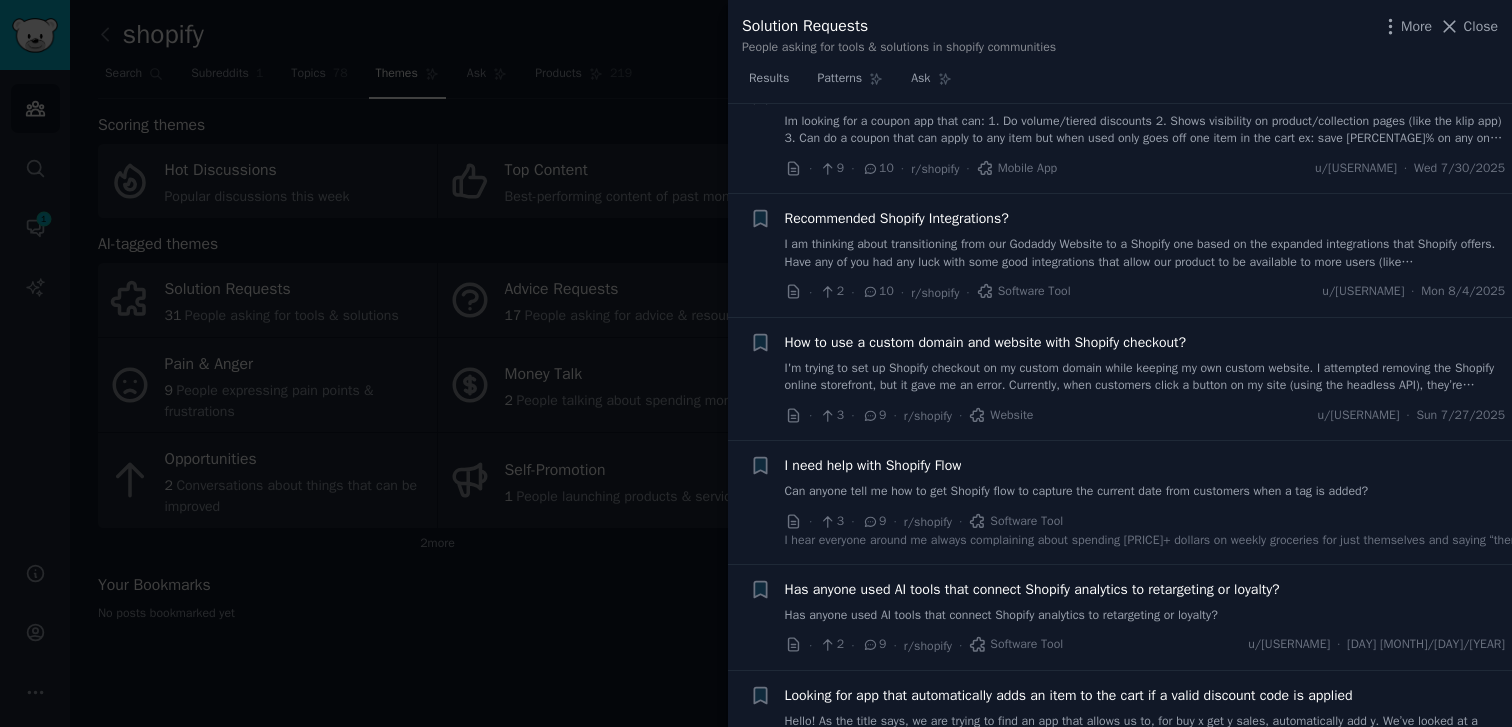 scroll, scrollTop: 1117, scrollLeft: 0, axis: vertical 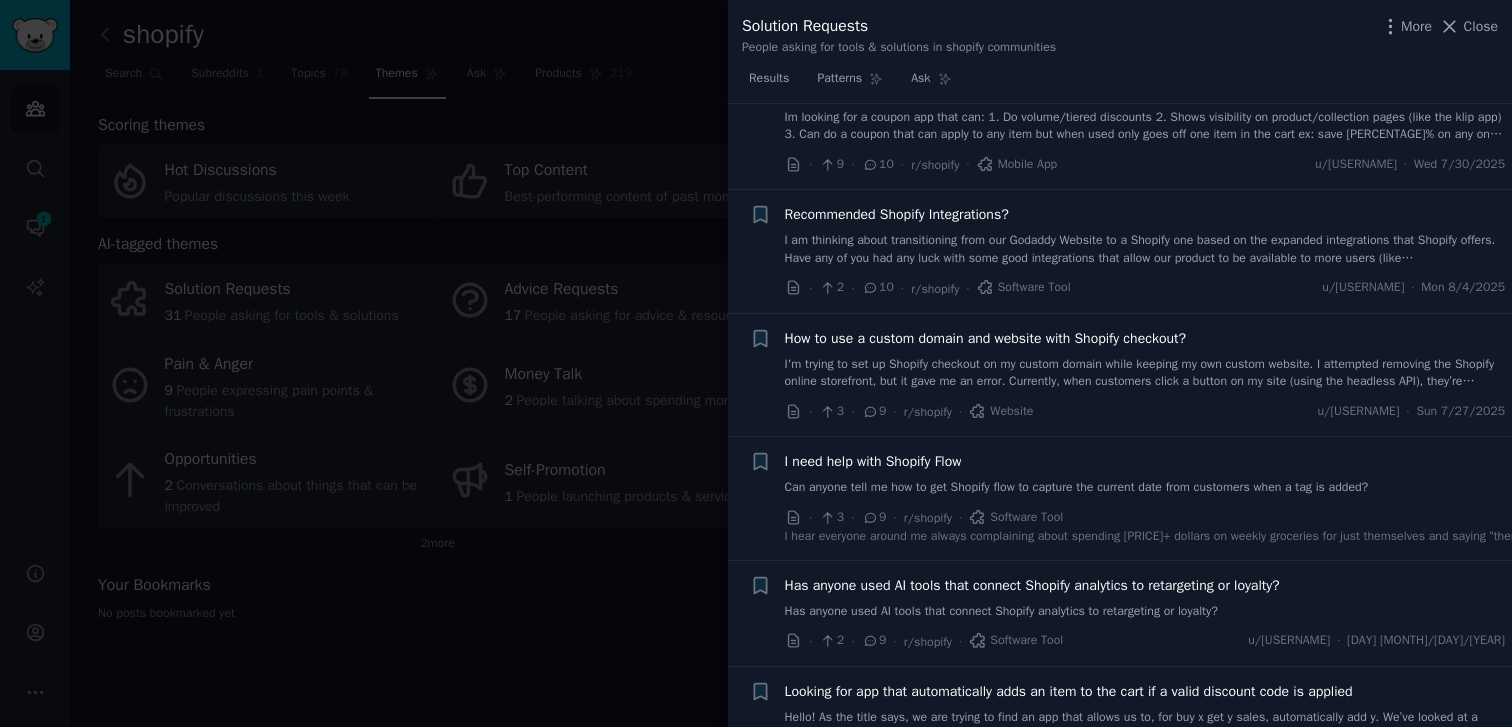 click on "Can anyone tell me how to get Shopify flow to capture the current date from customers when a tag is added?" at bounding box center [1145, 488] 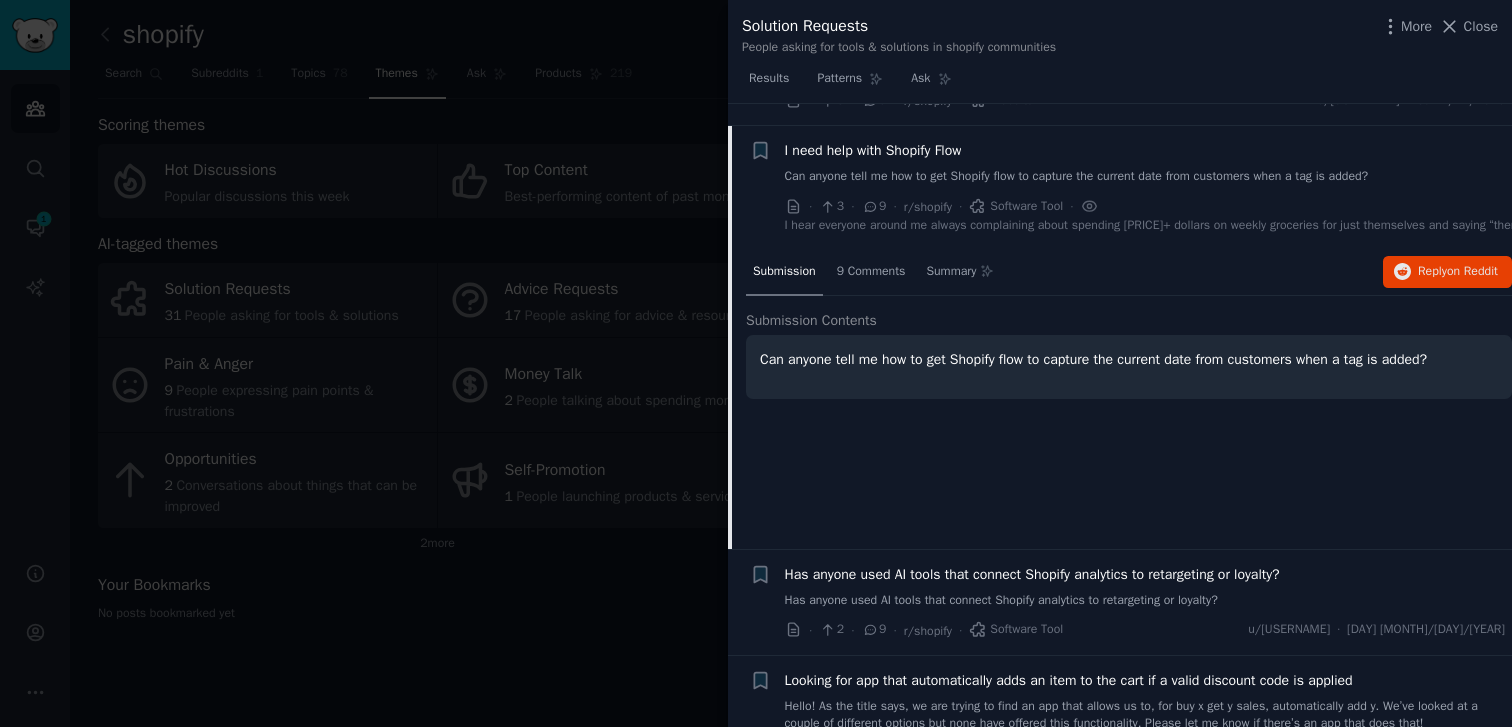 scroll, scrollTop: 1433, scrollLeft: 0, axis: vertical 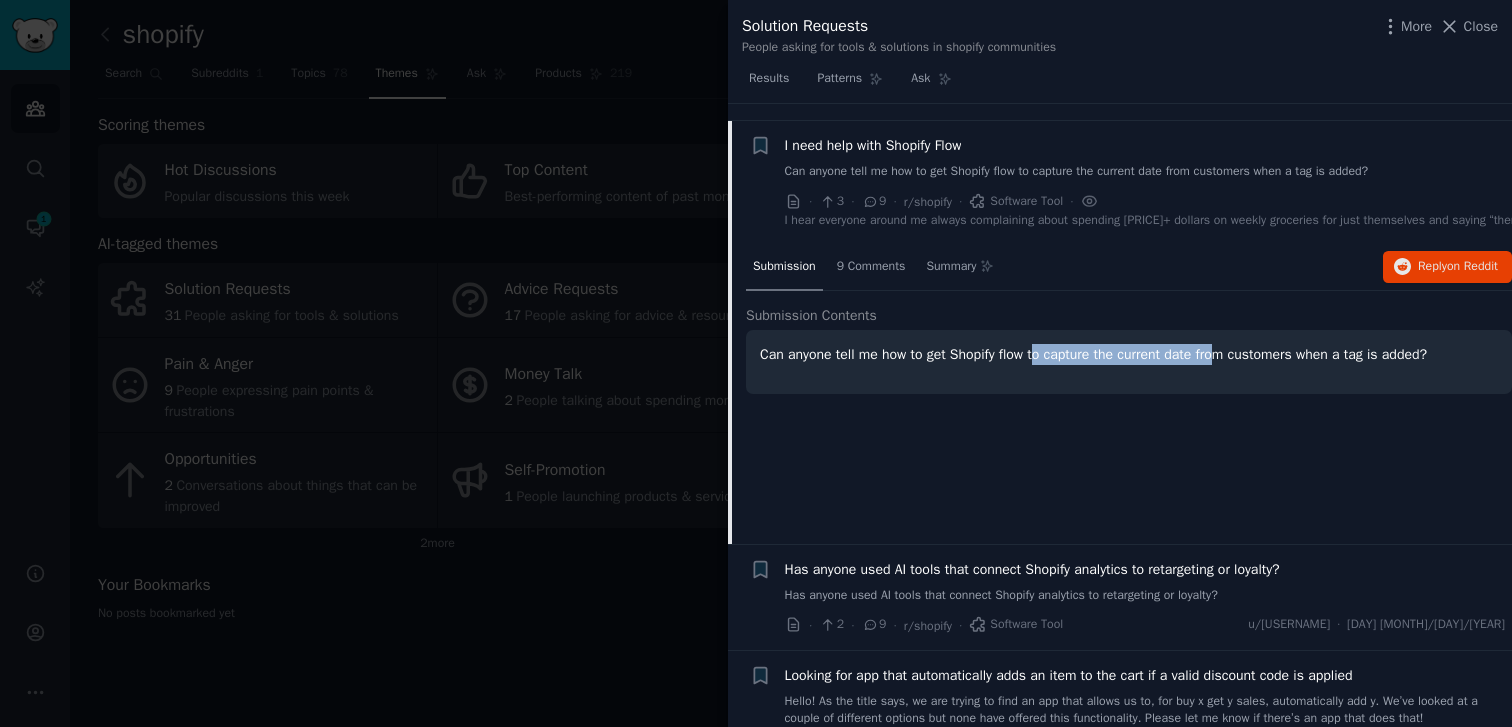 drag, startPoint x: 1045, startPoint y: 317, endPoint x: 1238, endPoint y: 317, distance: 193 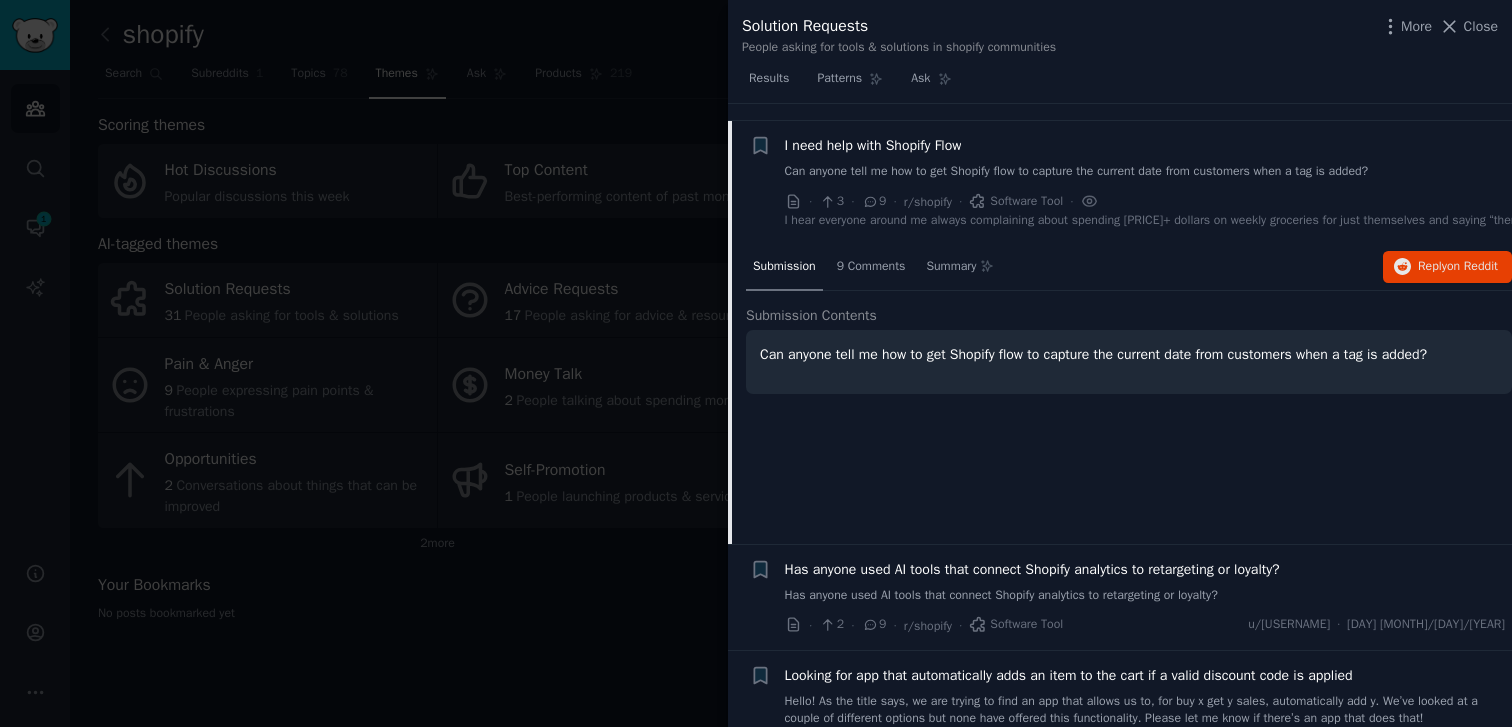 click on "I need help with Shopify Flow Can anyone tell me how to get Shopify flow to capture the current date from customers when a tag is added?  · 3 · 9 · r/shopify · Software Tool · u/[USERNAME] · Wed [DATE]" at bounding box center (1145, 182) 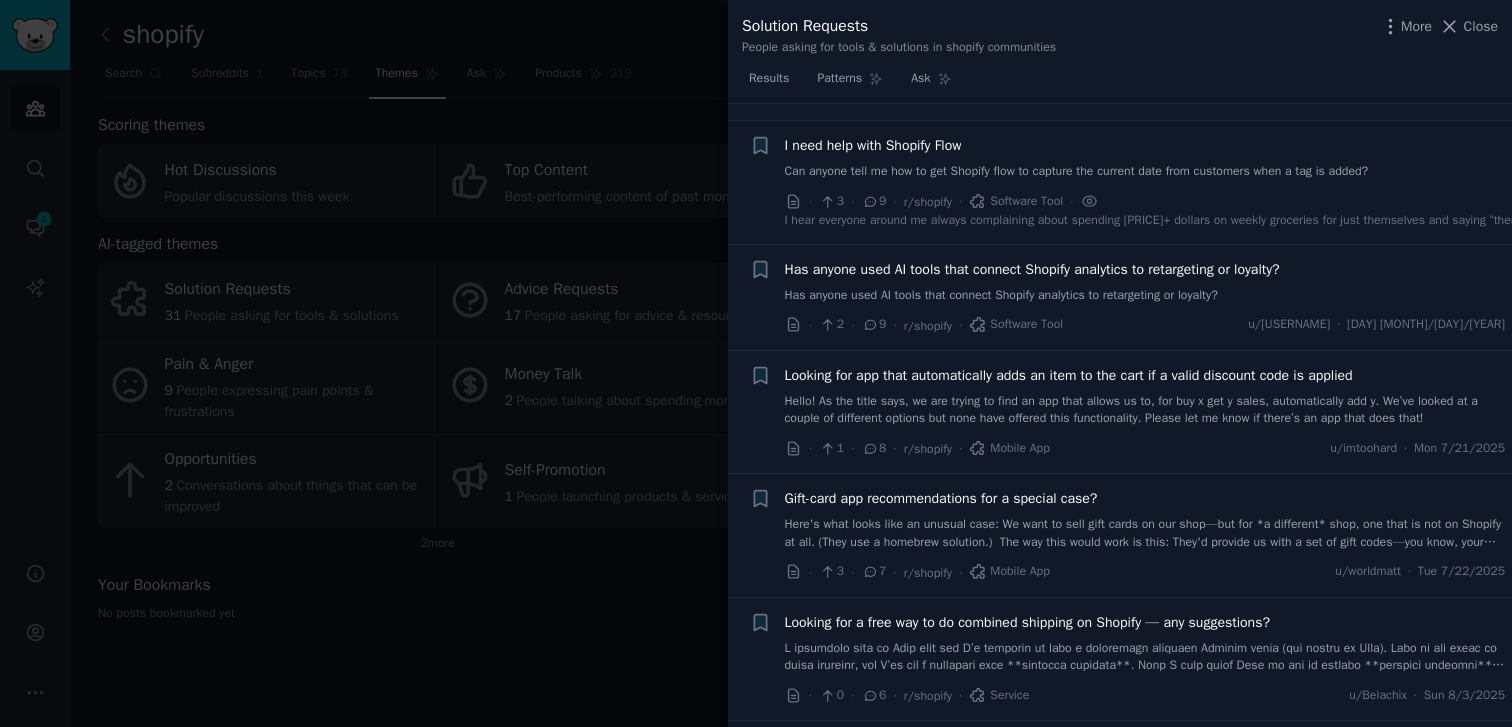 click on "Can anyone tell me how to get Shopify flow to capture the current date from customers when a tag is added?" at bounding box center [1145, 172] 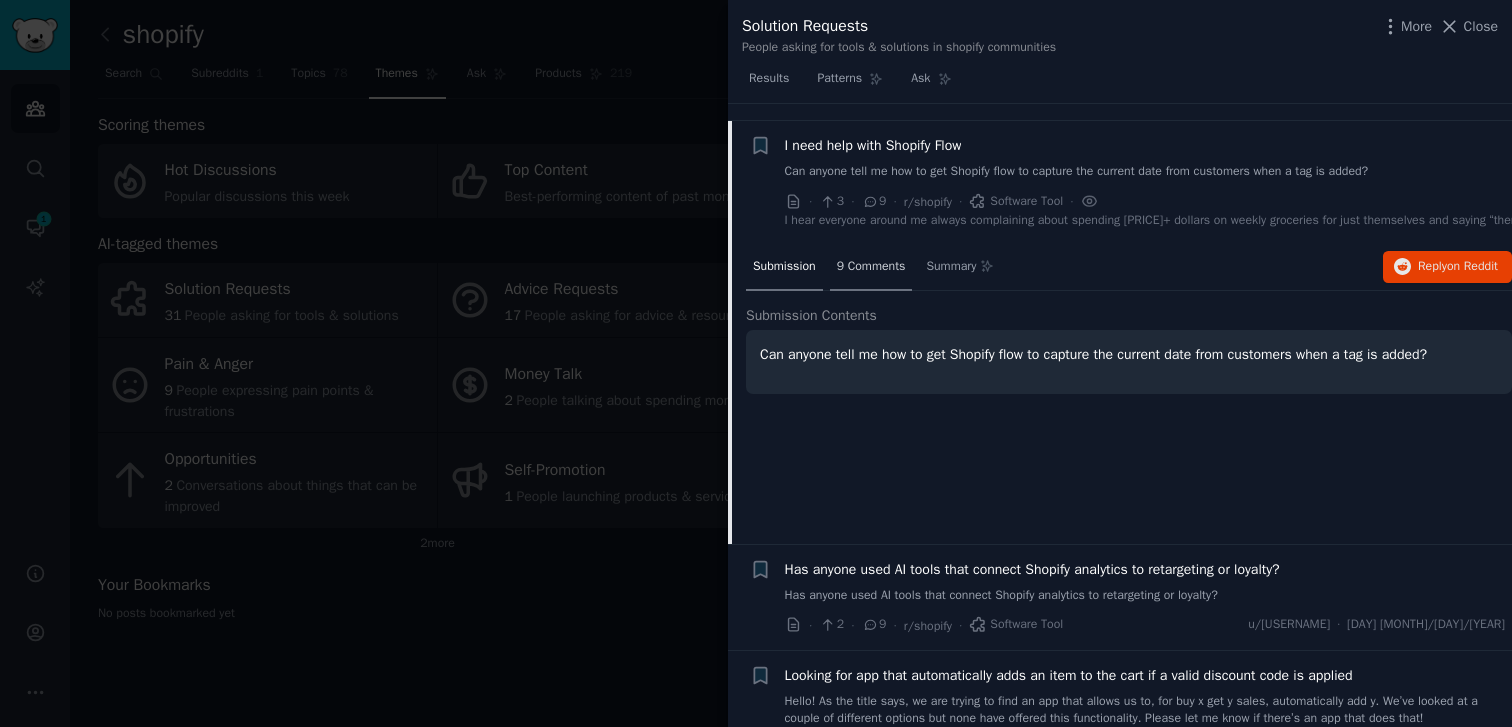 click on "9 Comments" at bounding box center (871, 267) 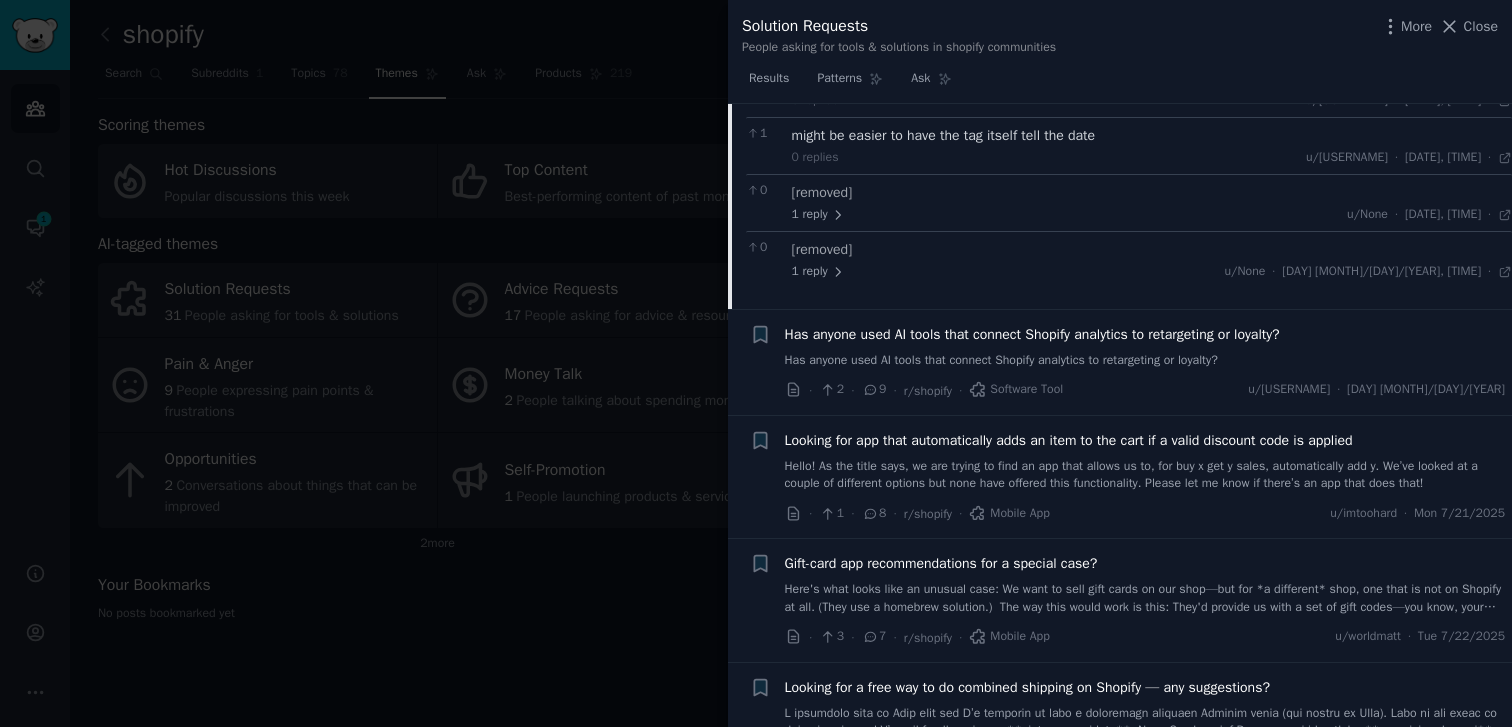 scroll, scrollTop: 1464, scrollLeft: 0, axis: vertical 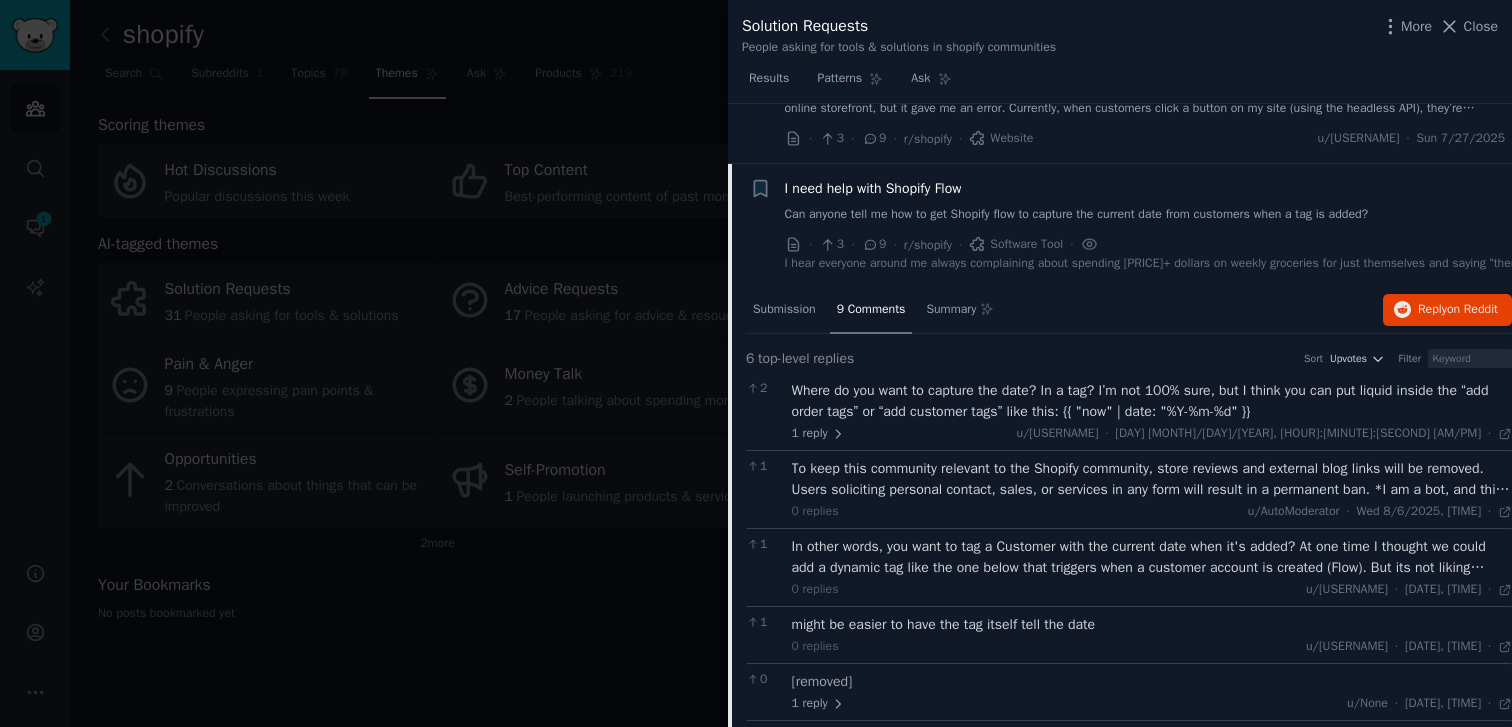 click on "Can anyone tell me how to get Shopify flow to capture the current date from customers when a tag is added?" at bounding box center [1145, 215] 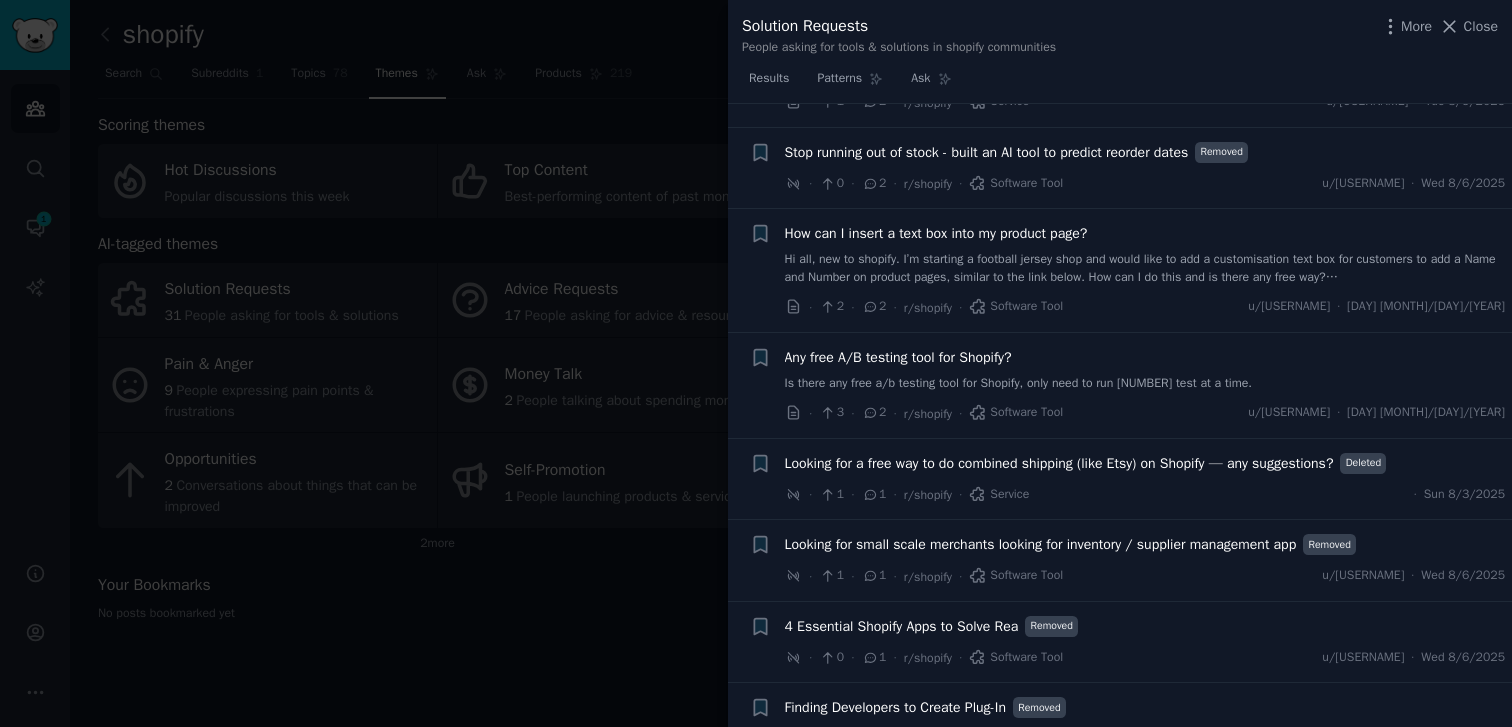 scroll, scrollTop: 2851, scrollLeft: 0, axis: vertical 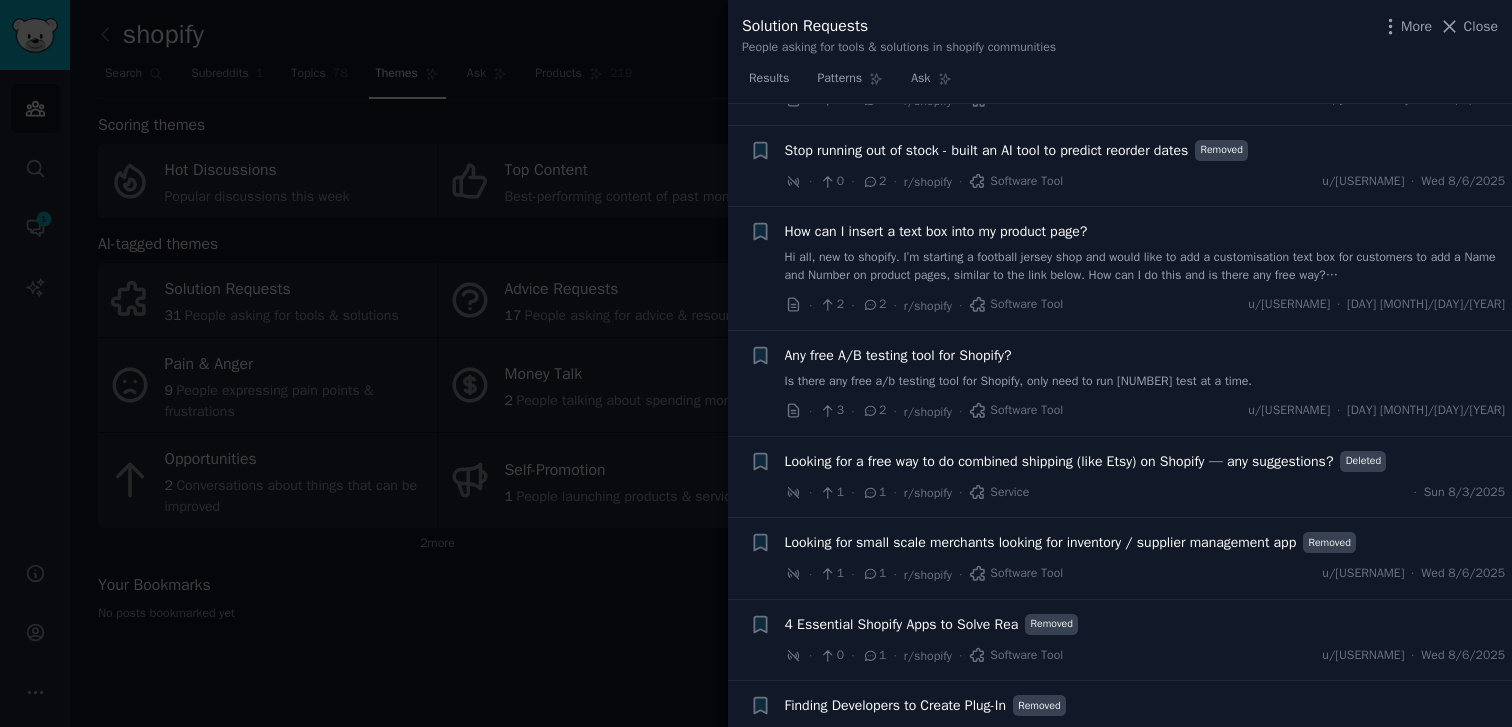 click at bounding box center [756, 363] 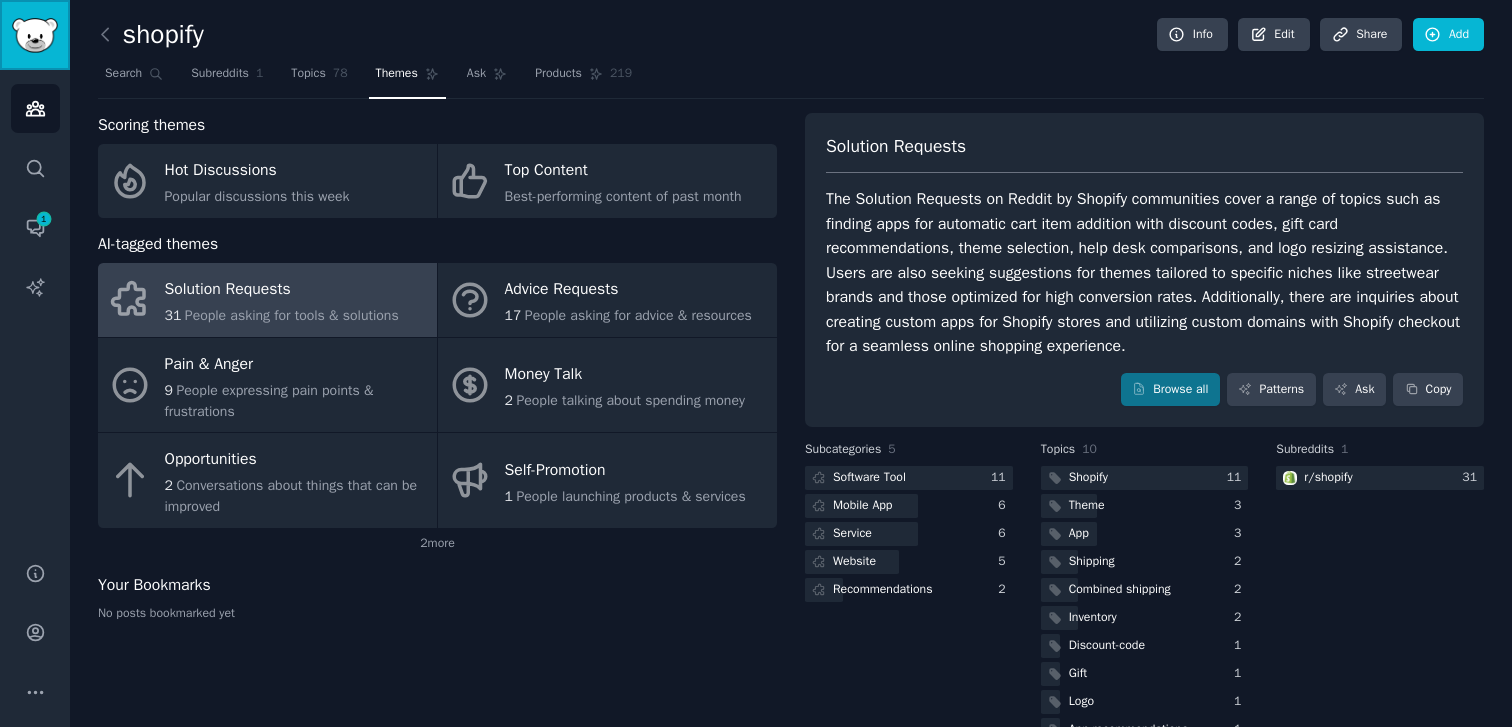 click at bounding box center [35, 35] 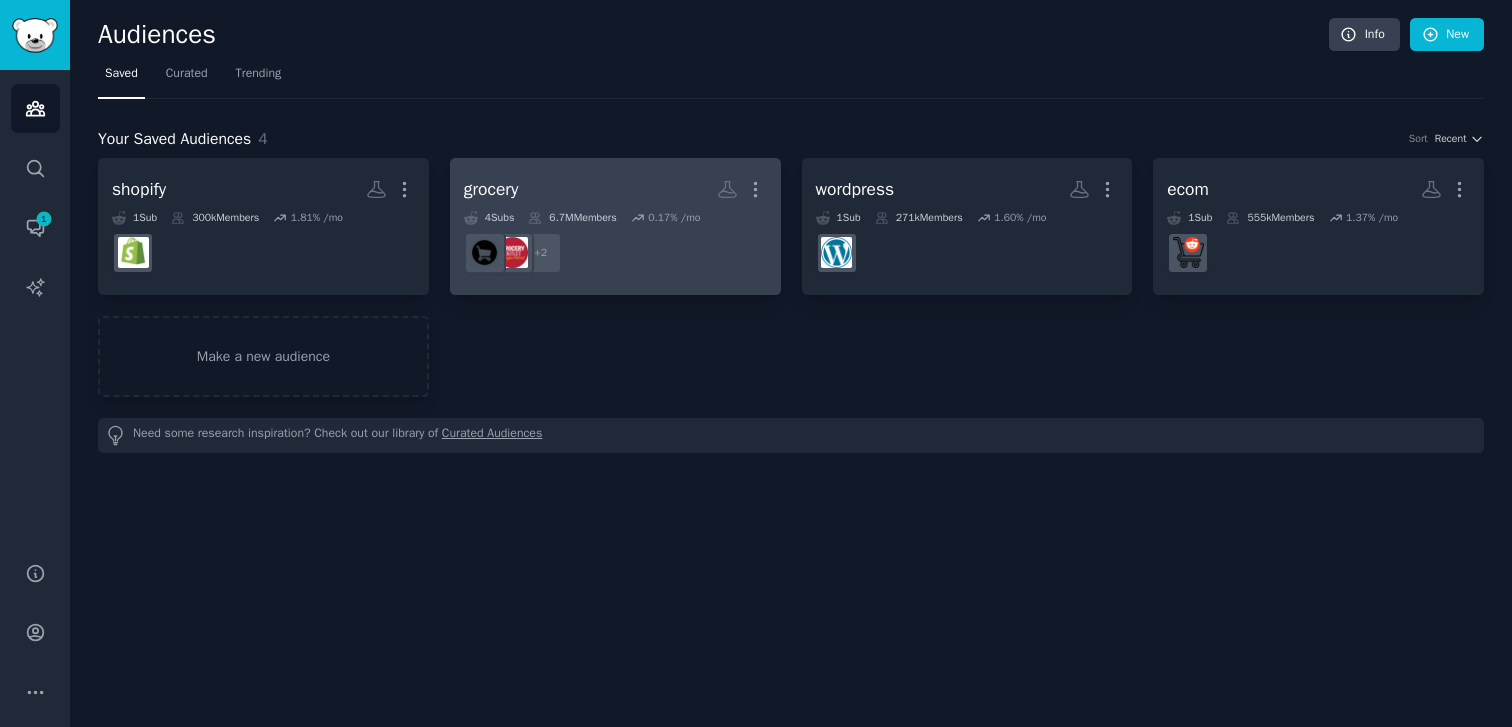 click on "r/[WEBSITE], r/[WEBSITE] + [NUMBER]" at bounding box center [615, 253] 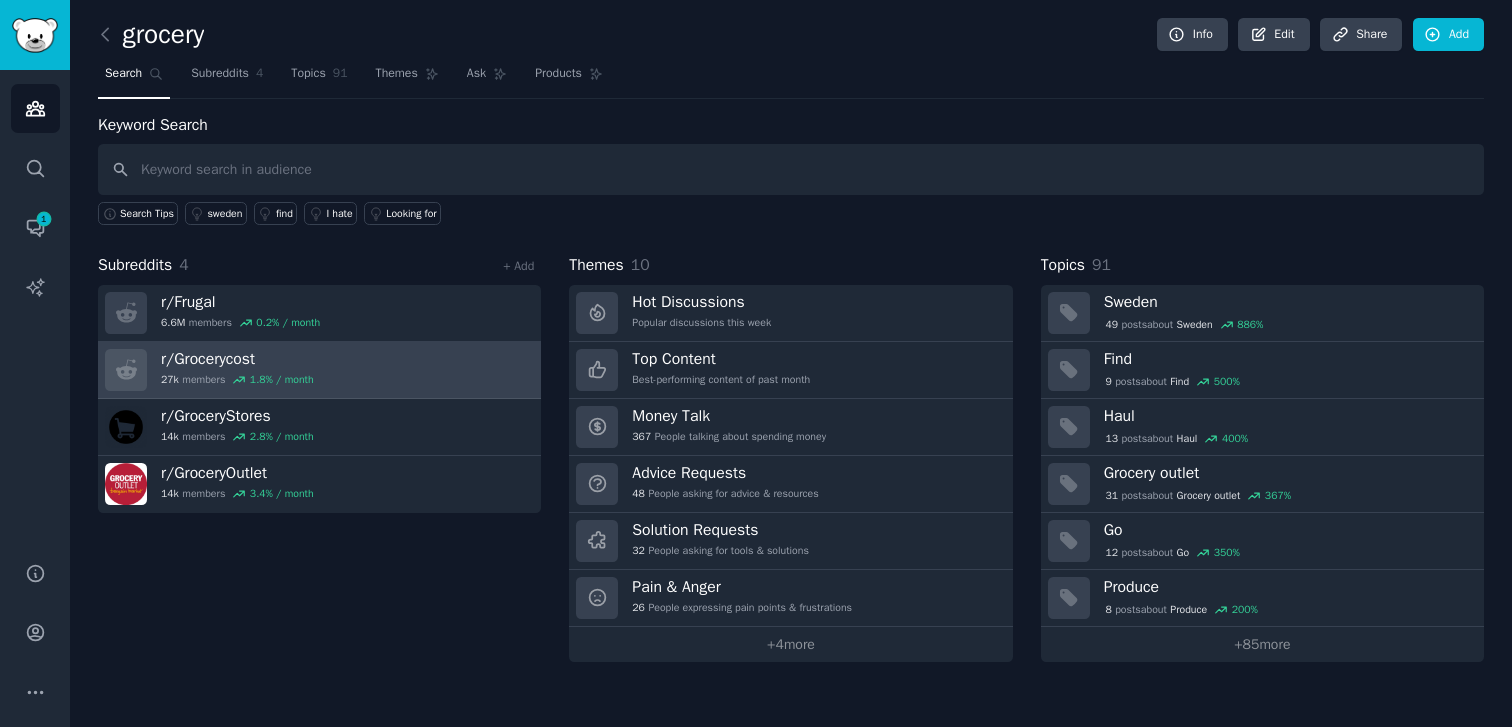 click on "r/ Grocerycost [NUMBER] members [PERCENTAGE] / month" at bounding box center (319, 370) 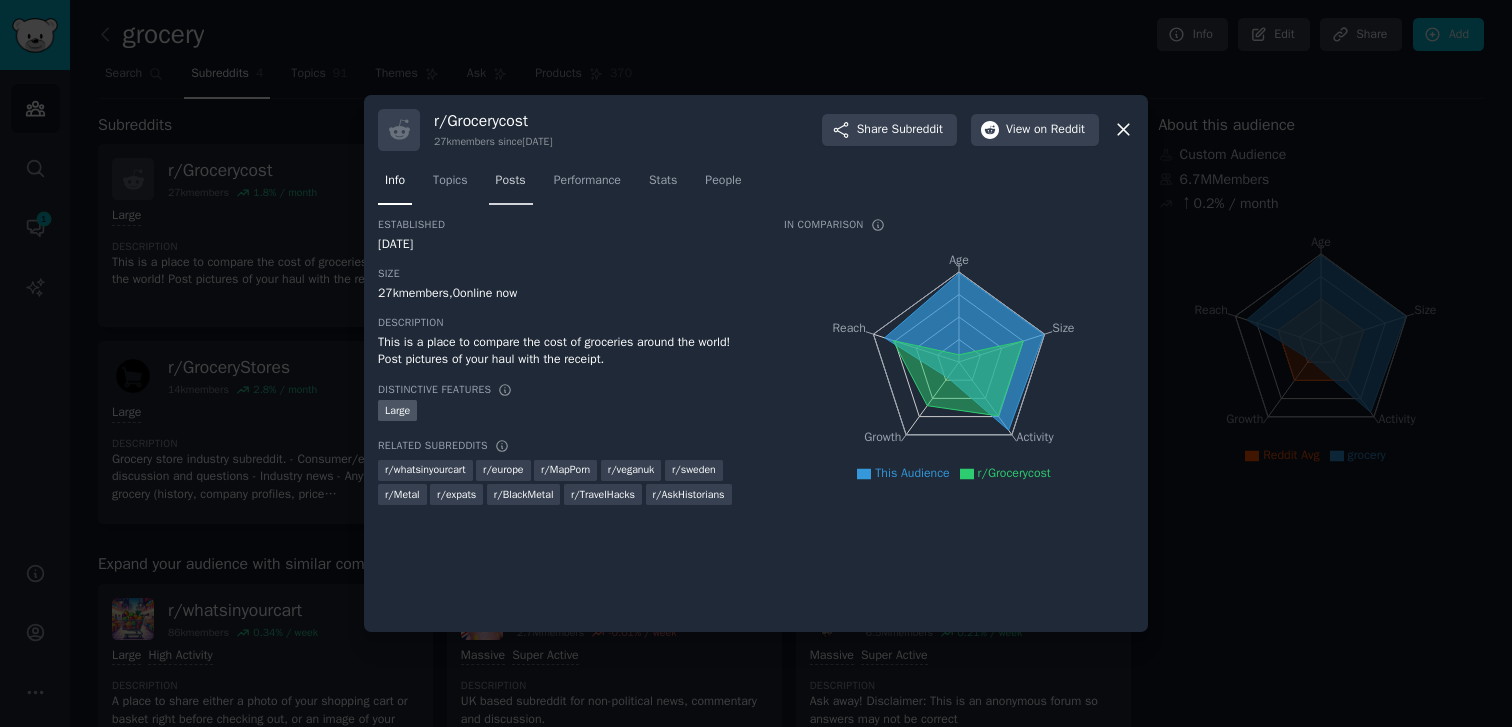 click on "Posts" at bounding box center (511, 181) 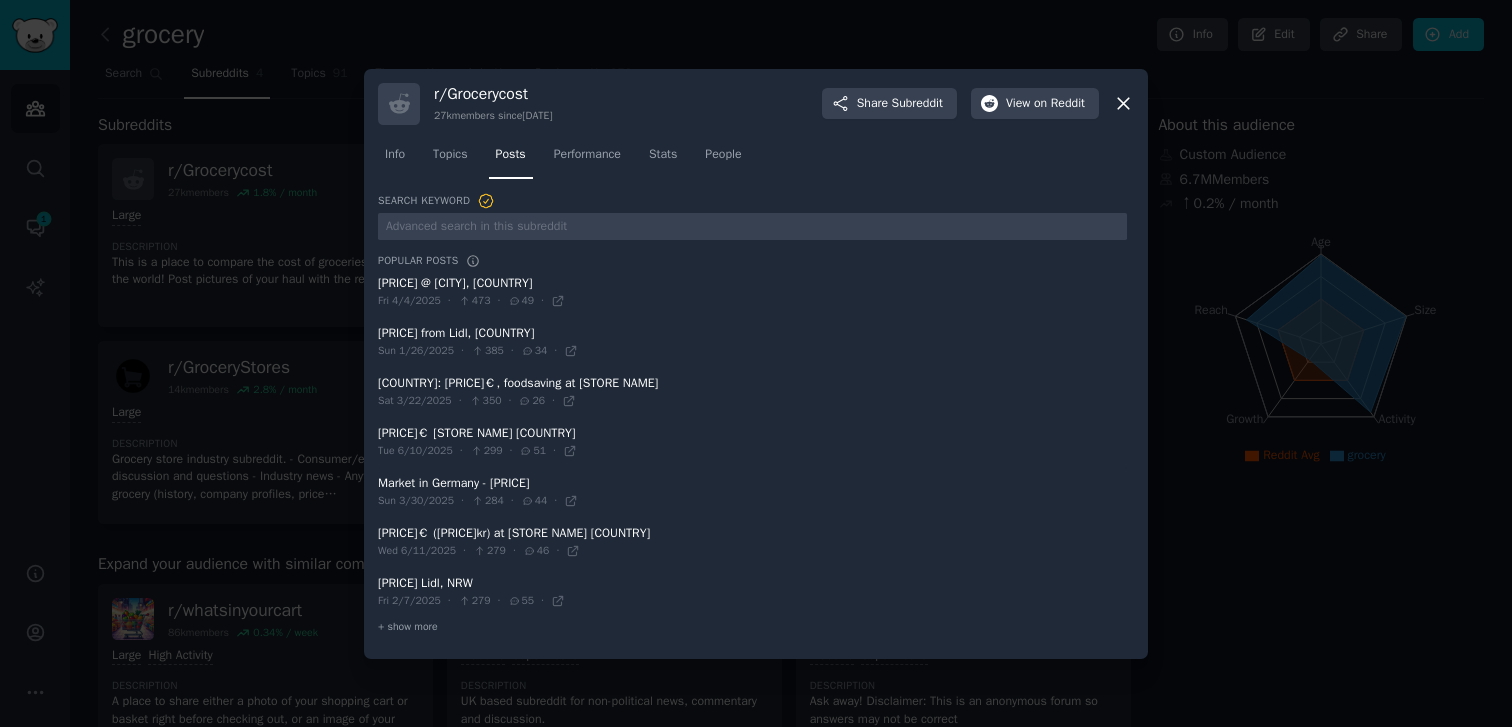 click on "r/ Grocerycost 27k  members since  03/28/2024 Share  Subreddit View  on Reddit" at bounding box center [756, 104] 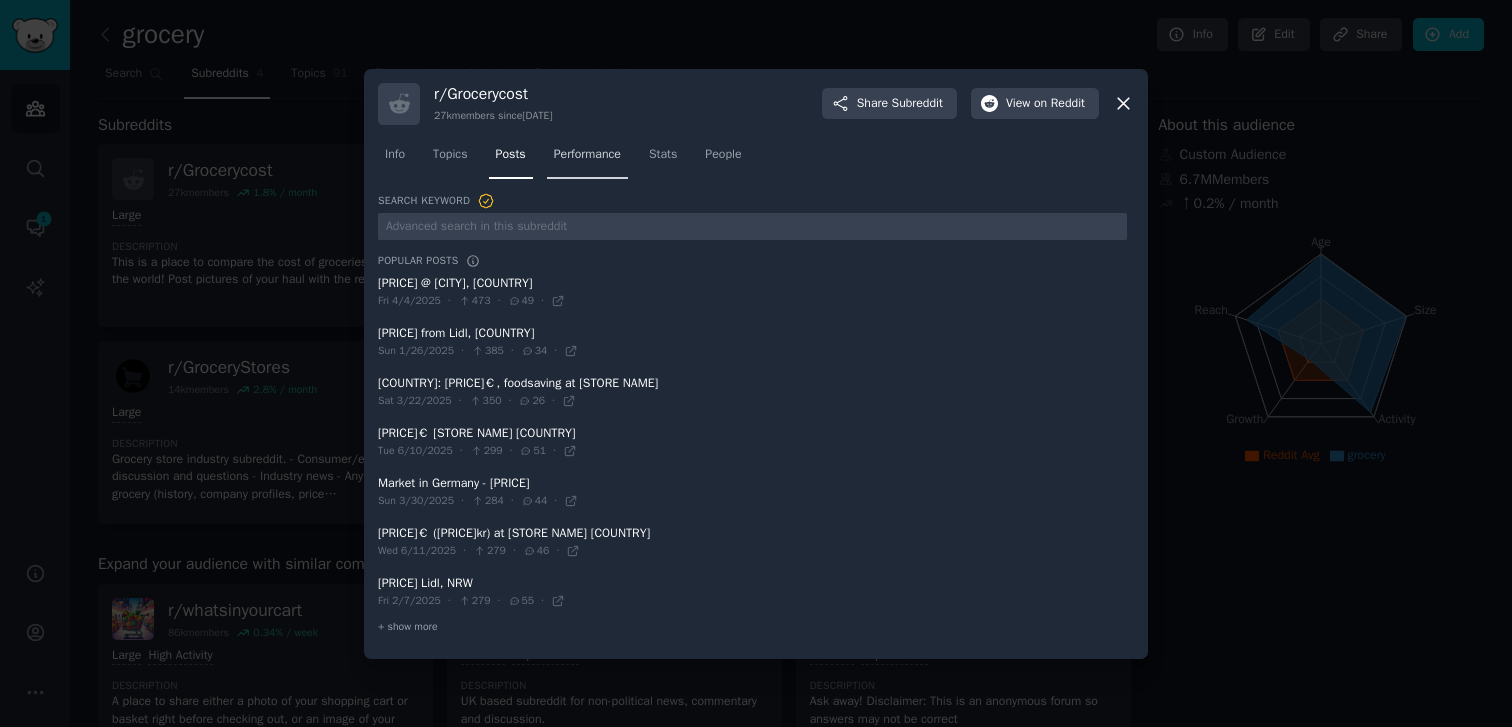 click on "Performance" at bounding box center (587, 159) 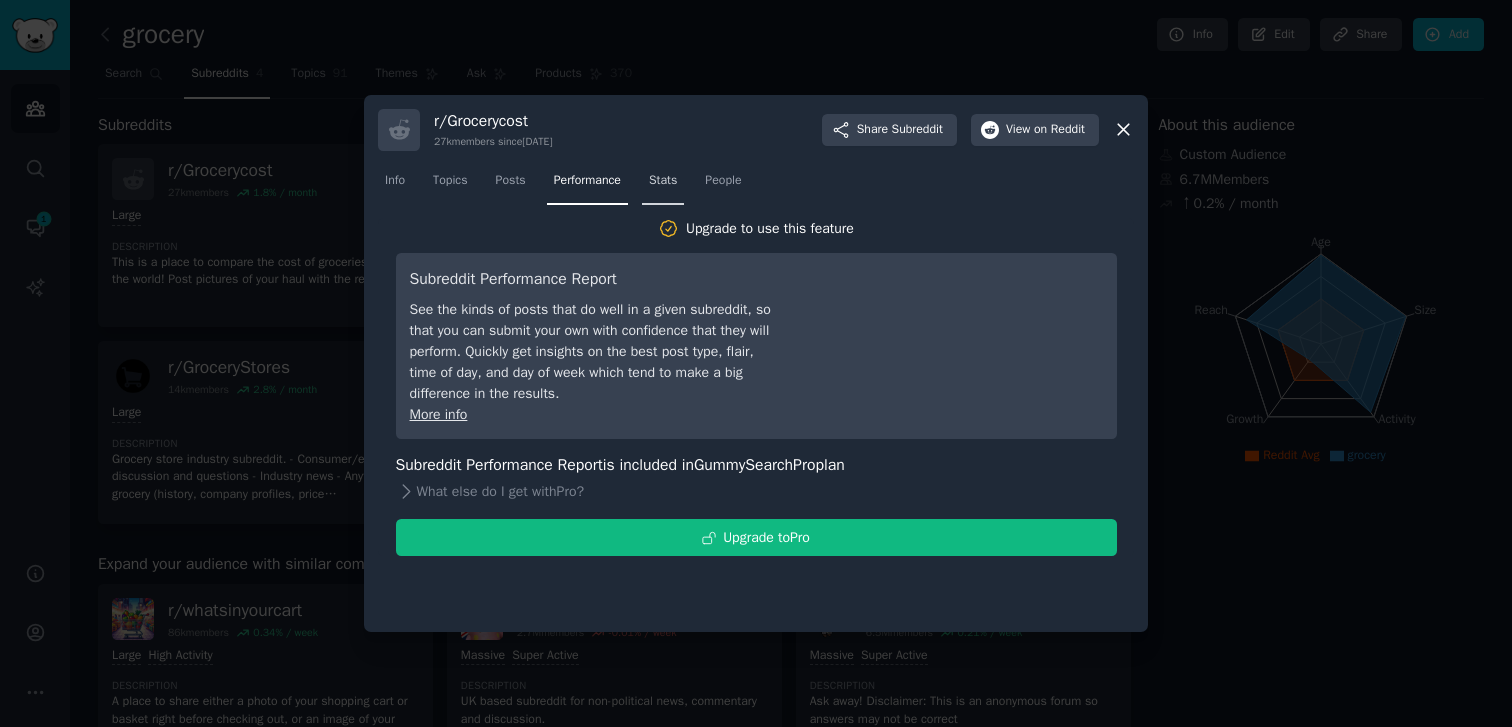 click on "Stats" at bounding box center (663, 181) 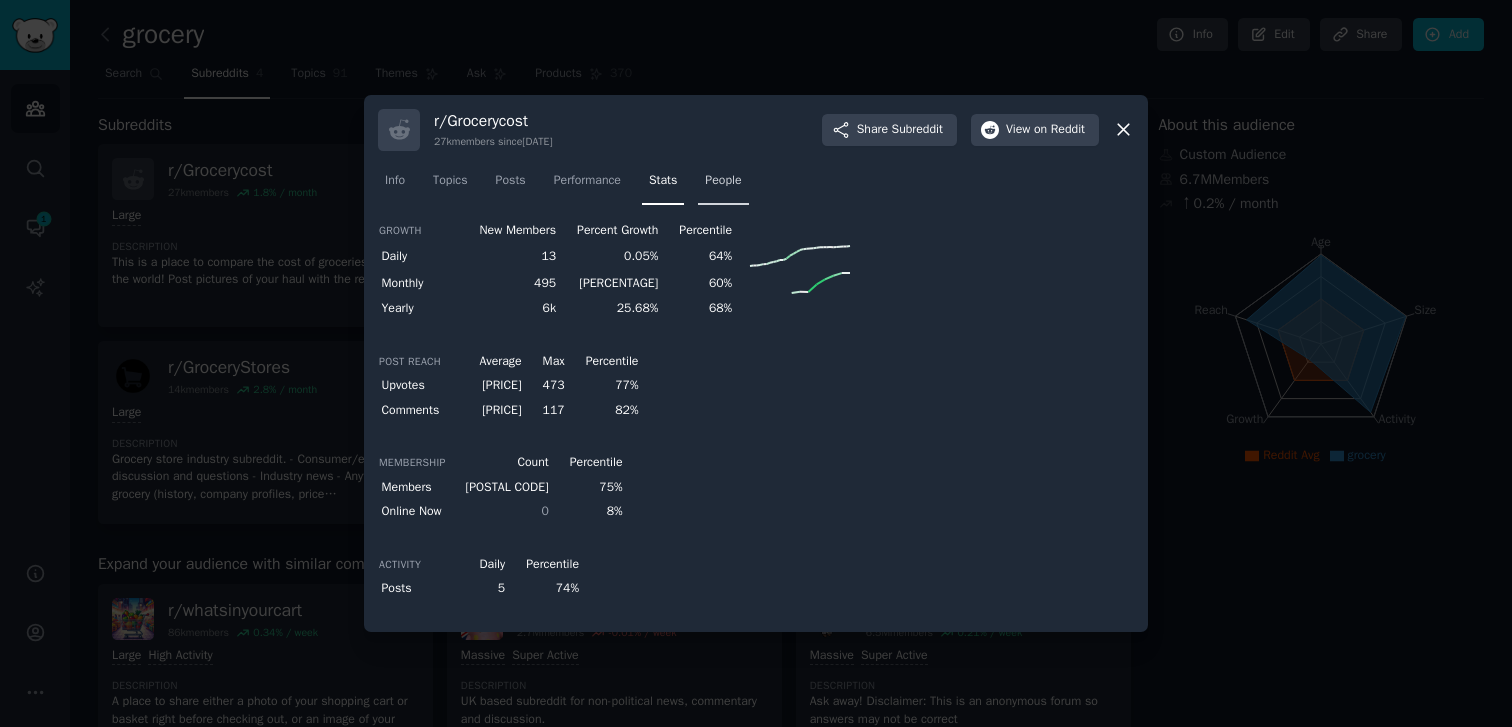 click on "People" at bounding box center [723, 181] 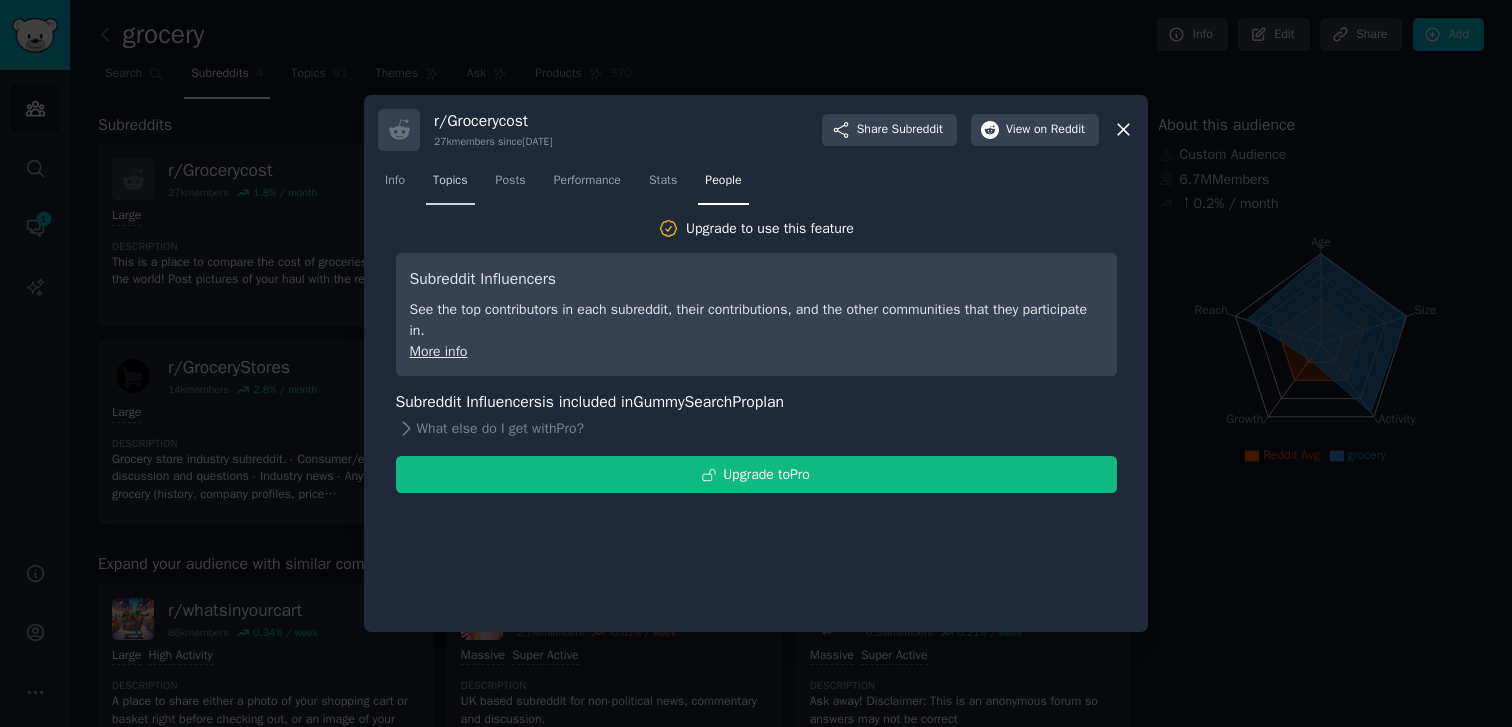 click on "Topics" at bounding box center (450, 185) 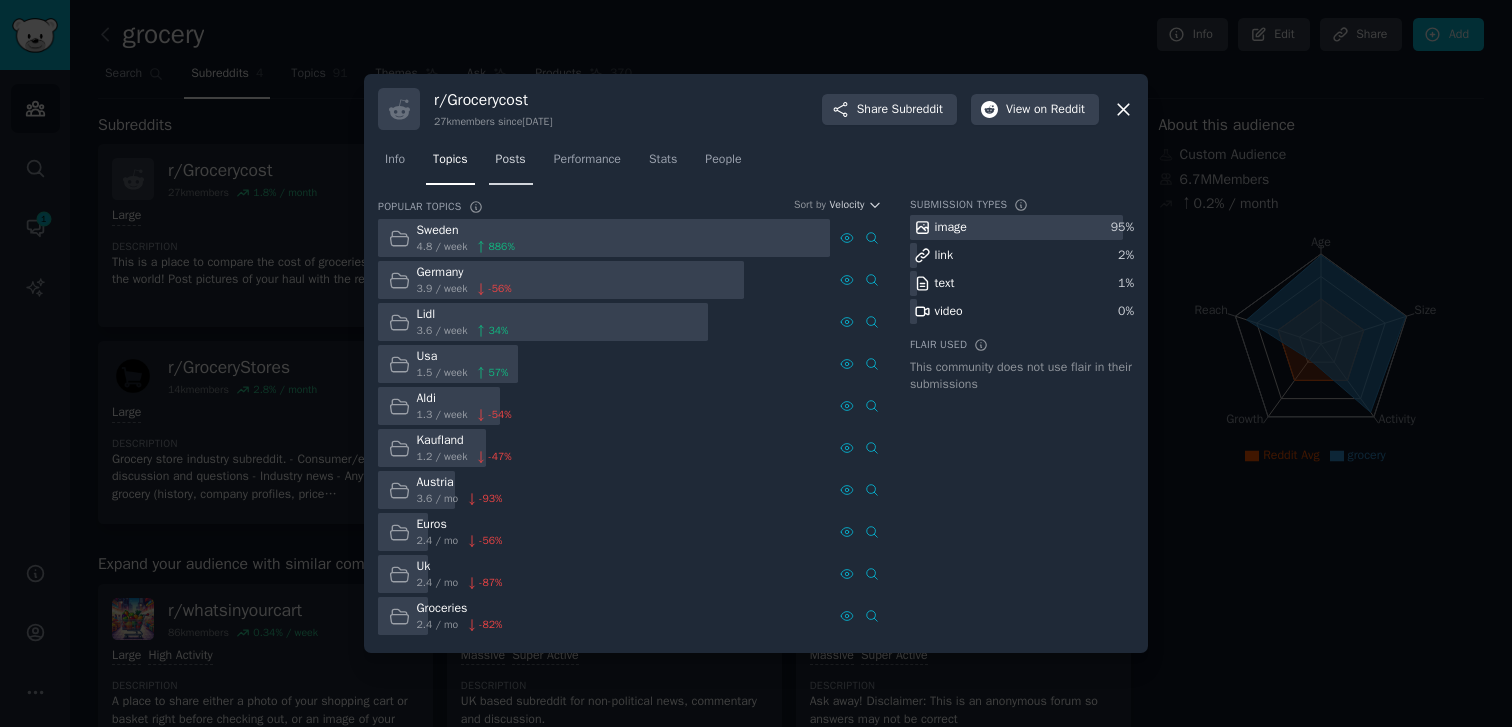 click on "Posts" at bounding box center (511, 160) 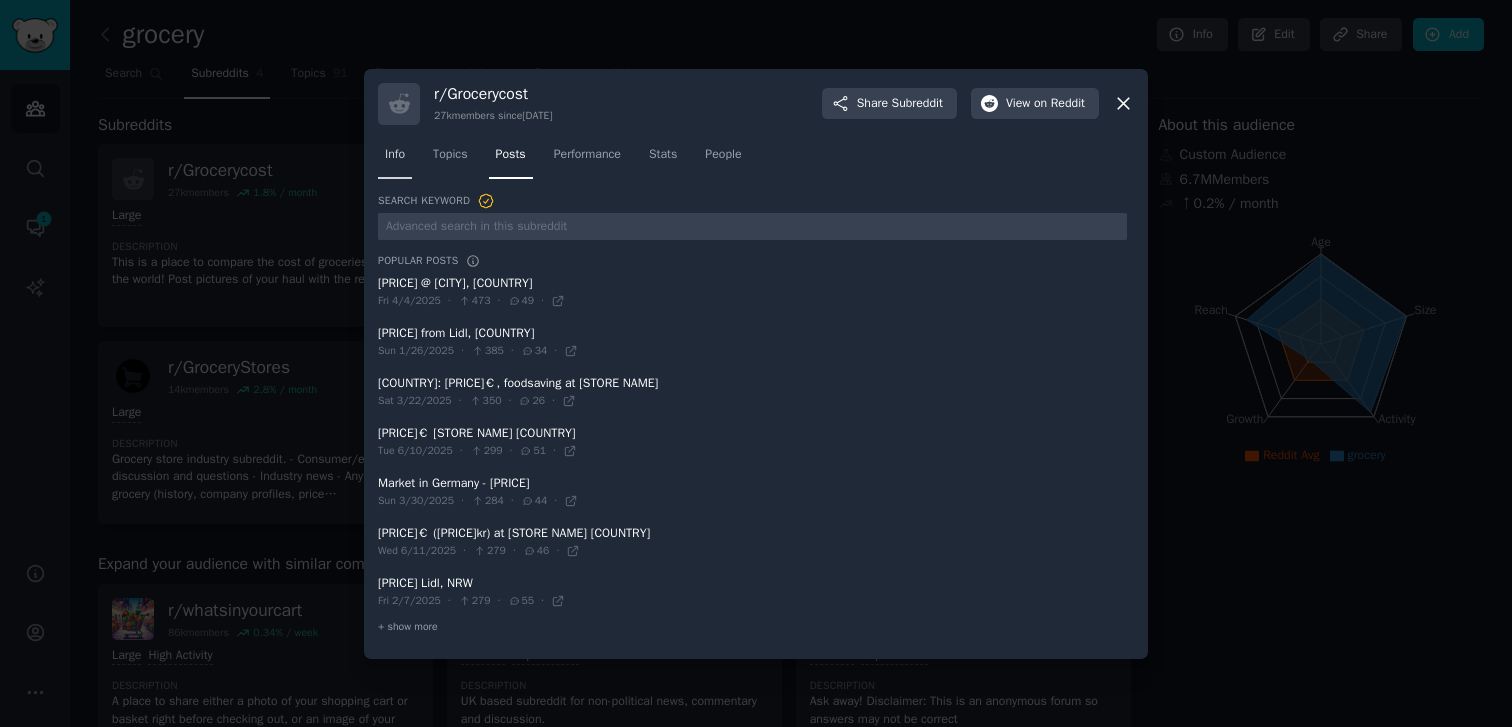 click on "Info" at bounding box center [395, 155] 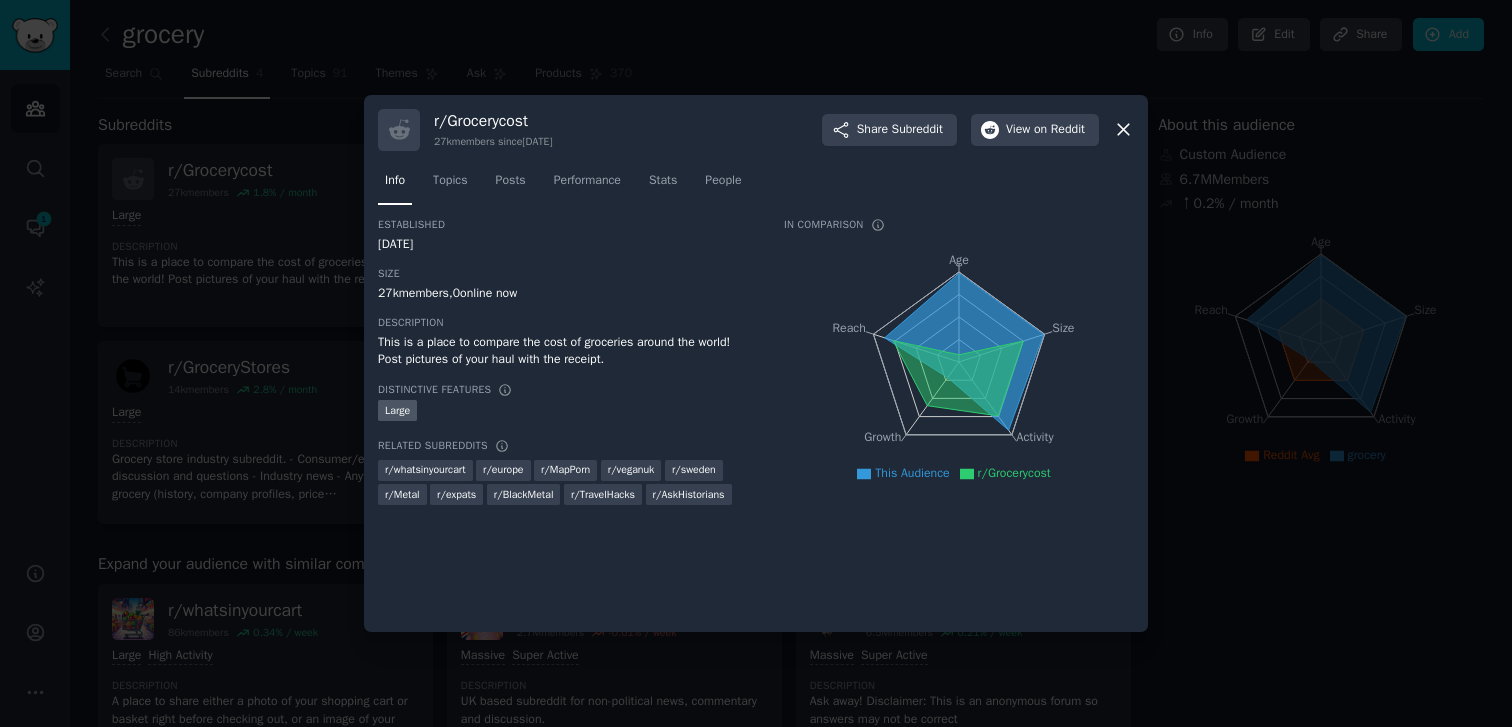 click at bounding box center [756, 363] 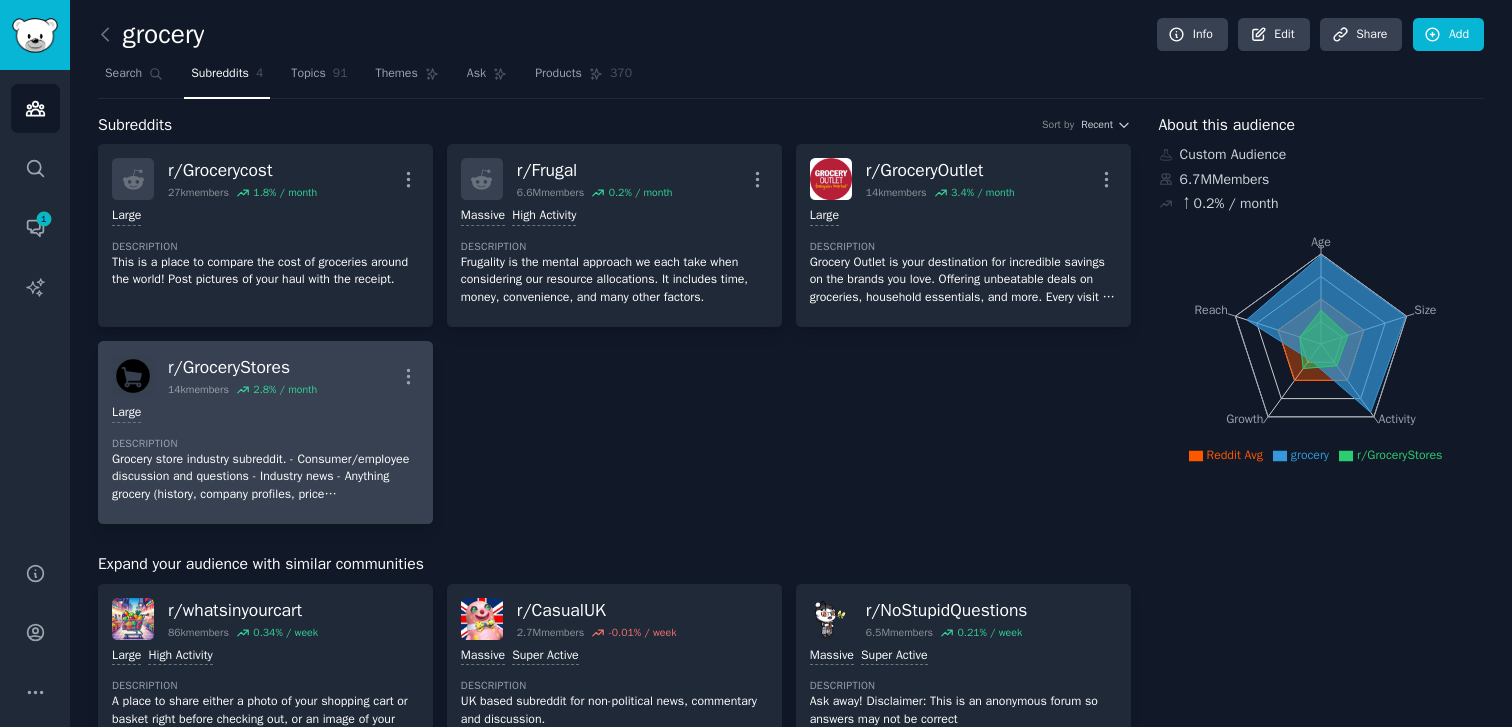 click on "Grocery store industry subreddit.
- Consumer/employee discussion and questions
- Industry news
- Anything grocery (history, company profiles, price discussion/documentation, industry terms, etc)
-No spam, referral links, self promotion.
-No grocery haul or shopping trip videos." at bounding box center [265, 477] 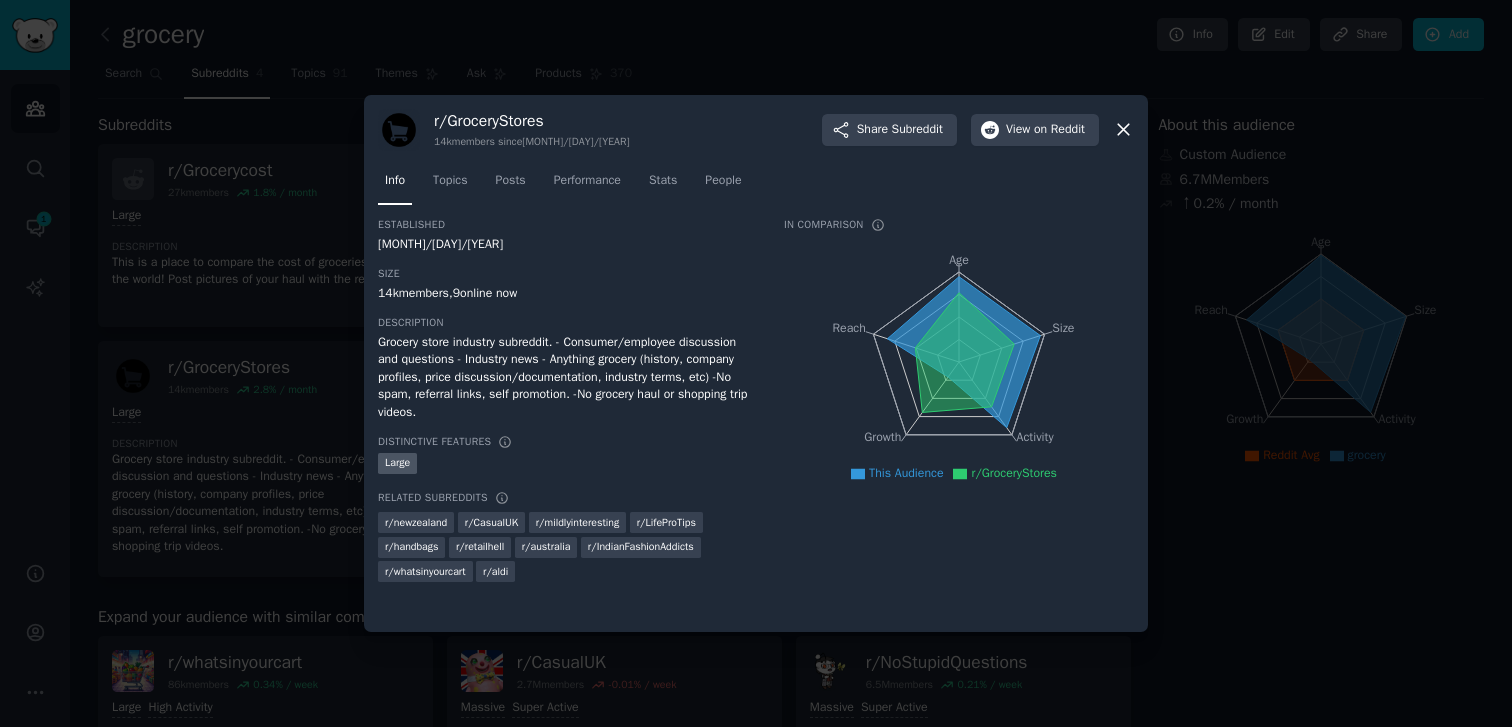 click at bounding box center [756, 363] 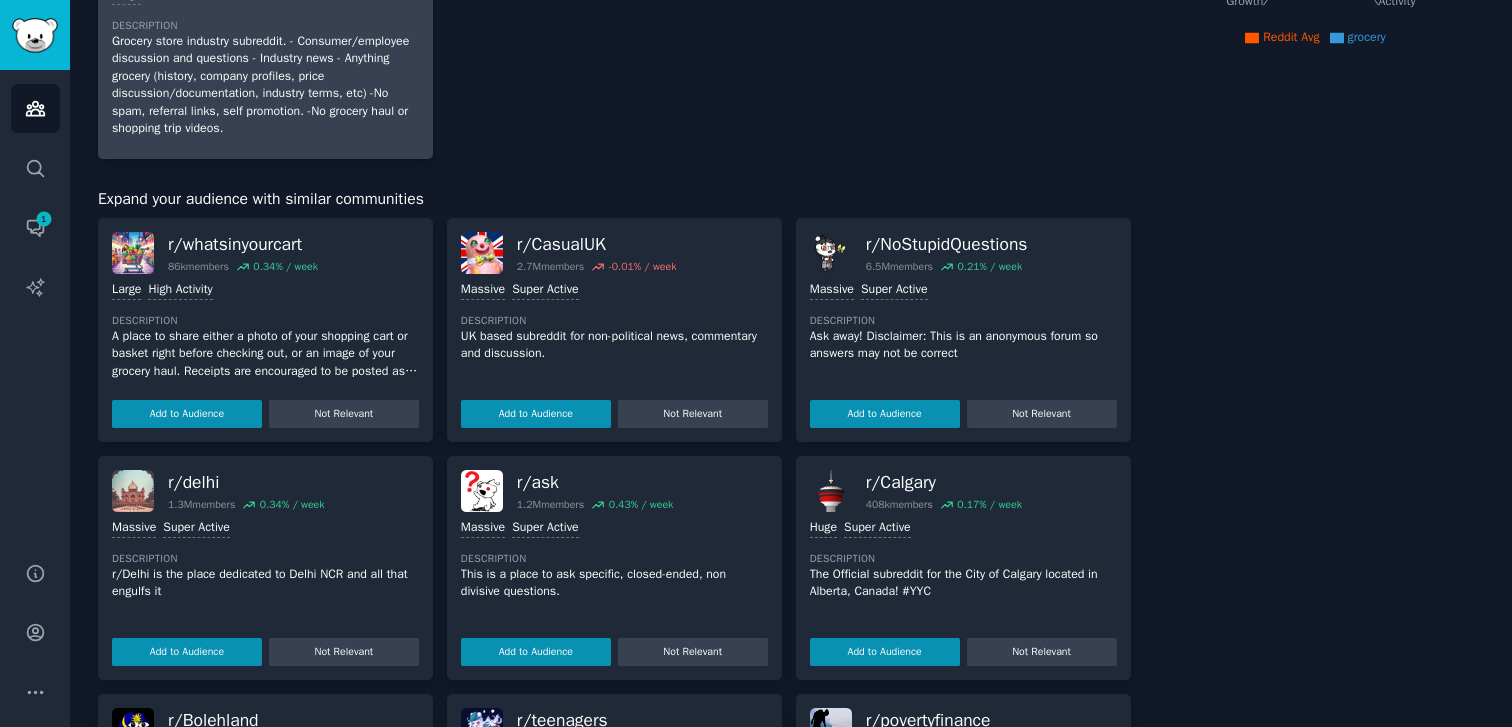 scroll, scrollTop: 0, scrollLeft: 0, axis: both 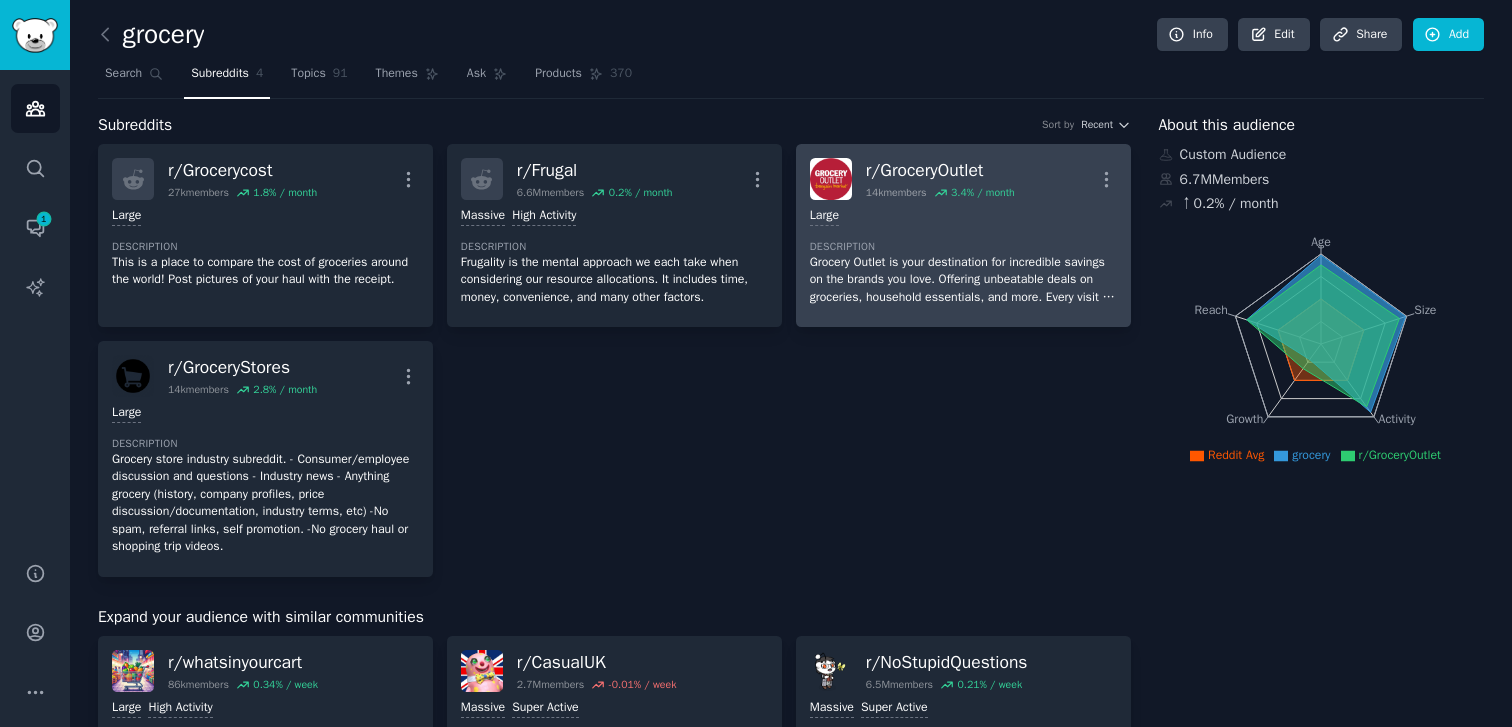 click on "Grocery Outlet is your destination for incredible savings on the brands you love. Offering unbeatable deals on groceries, household essentials, and more. Every visit is a treasure hunt, where you’ll find name-brand products at up to 60% off regular retail prices. From fresh produce and pantry staples to wine and health items, GO delivers value without compromising quality. With over 500 locations and growing across the U.S. be sure to find one near you!" at bounding box center (963, 280) 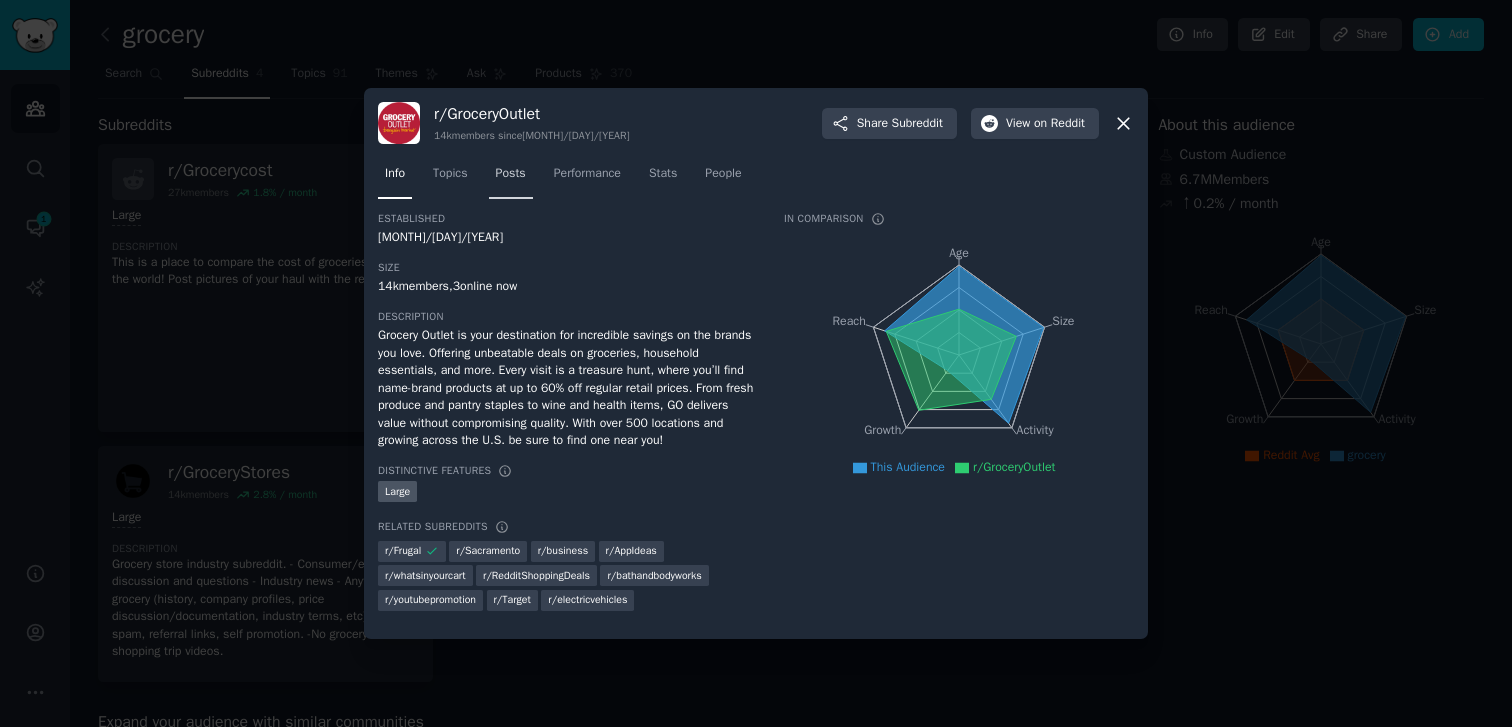 click on "Posts" at bounding box center [511, 174] 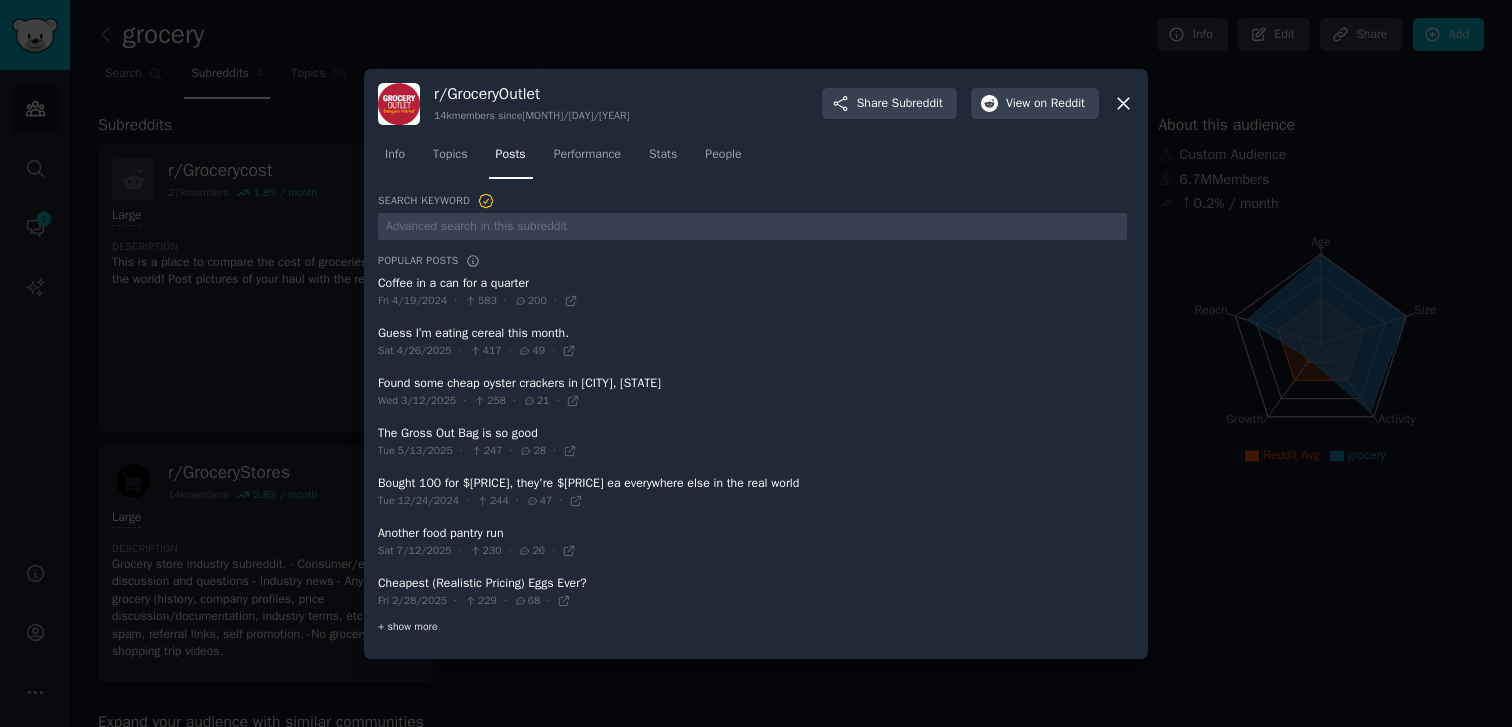 click on "+ show more" at bounding box center (408, 627) 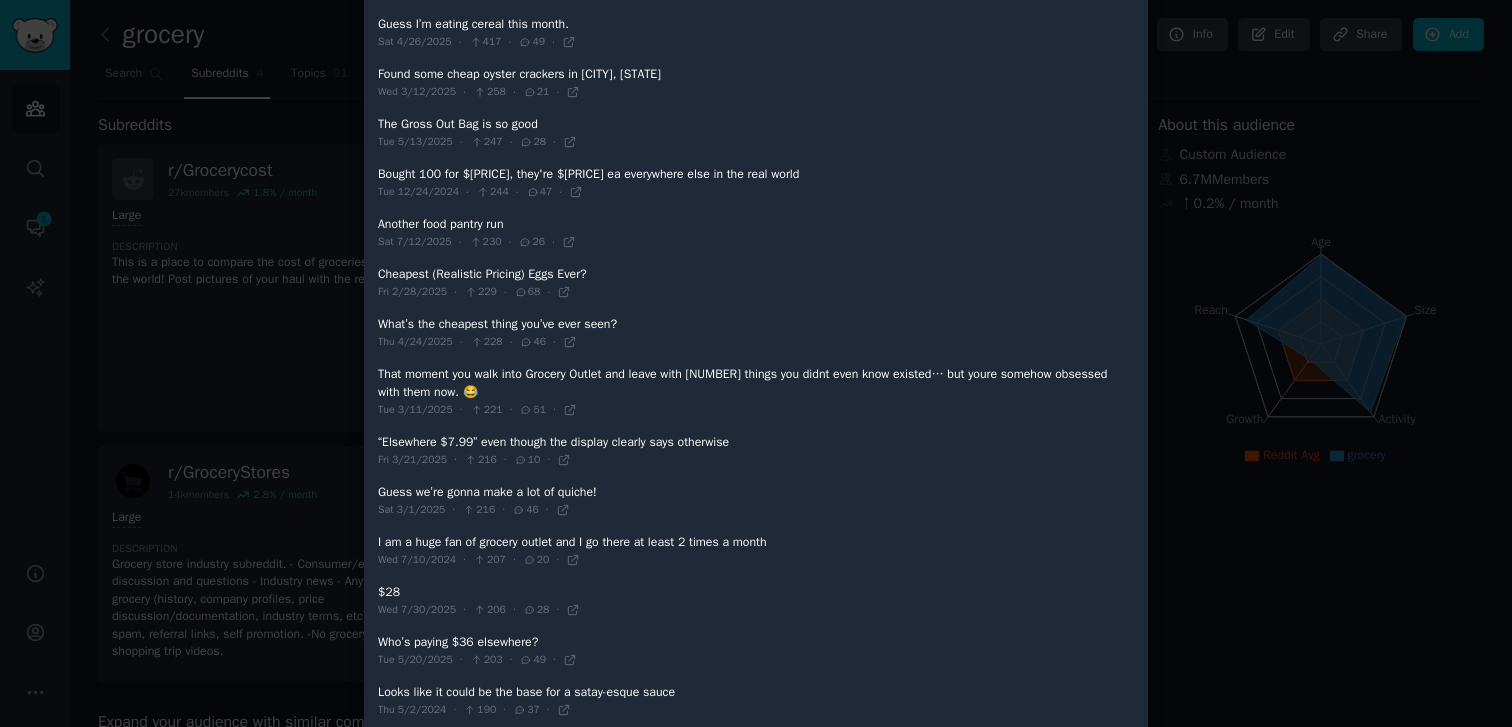 scroll, scrollTop: 0, scrollLeft: 0, axis: both 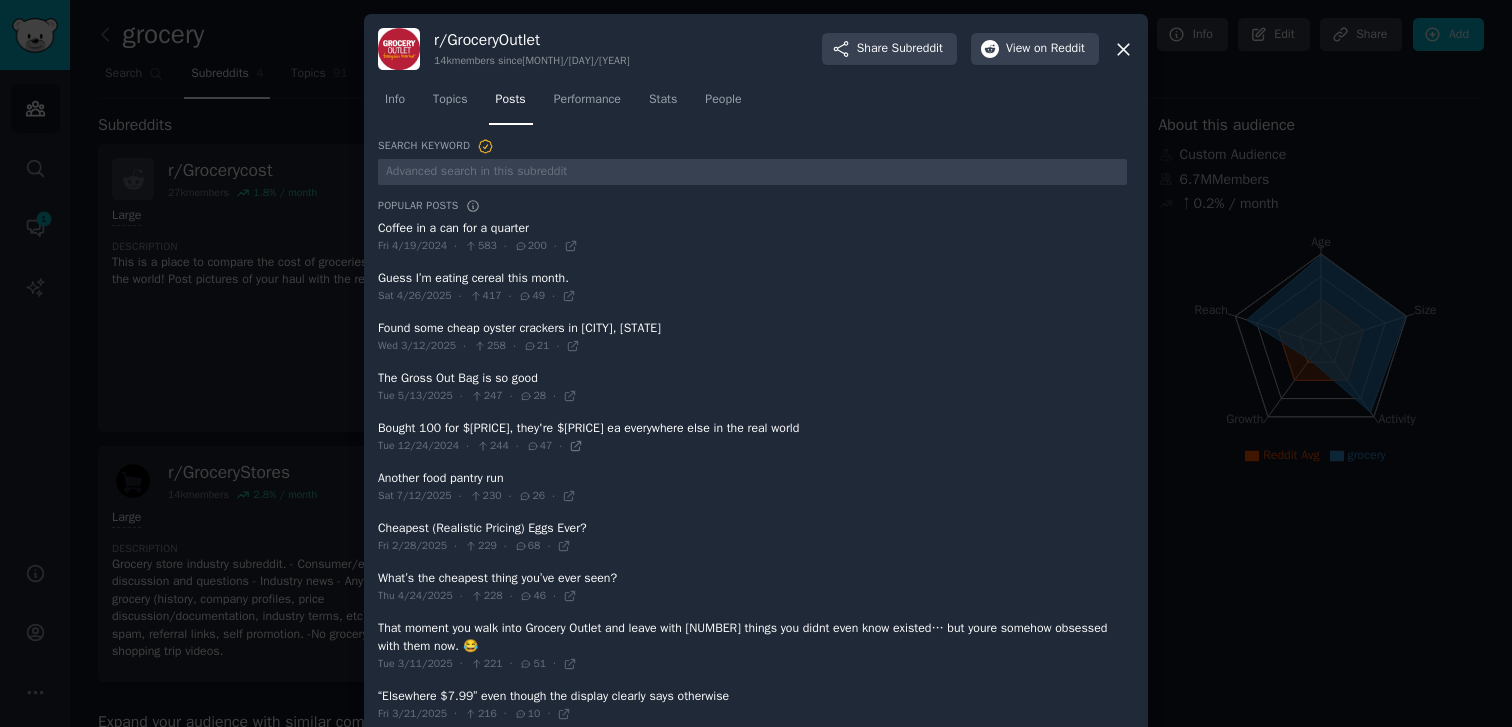 click 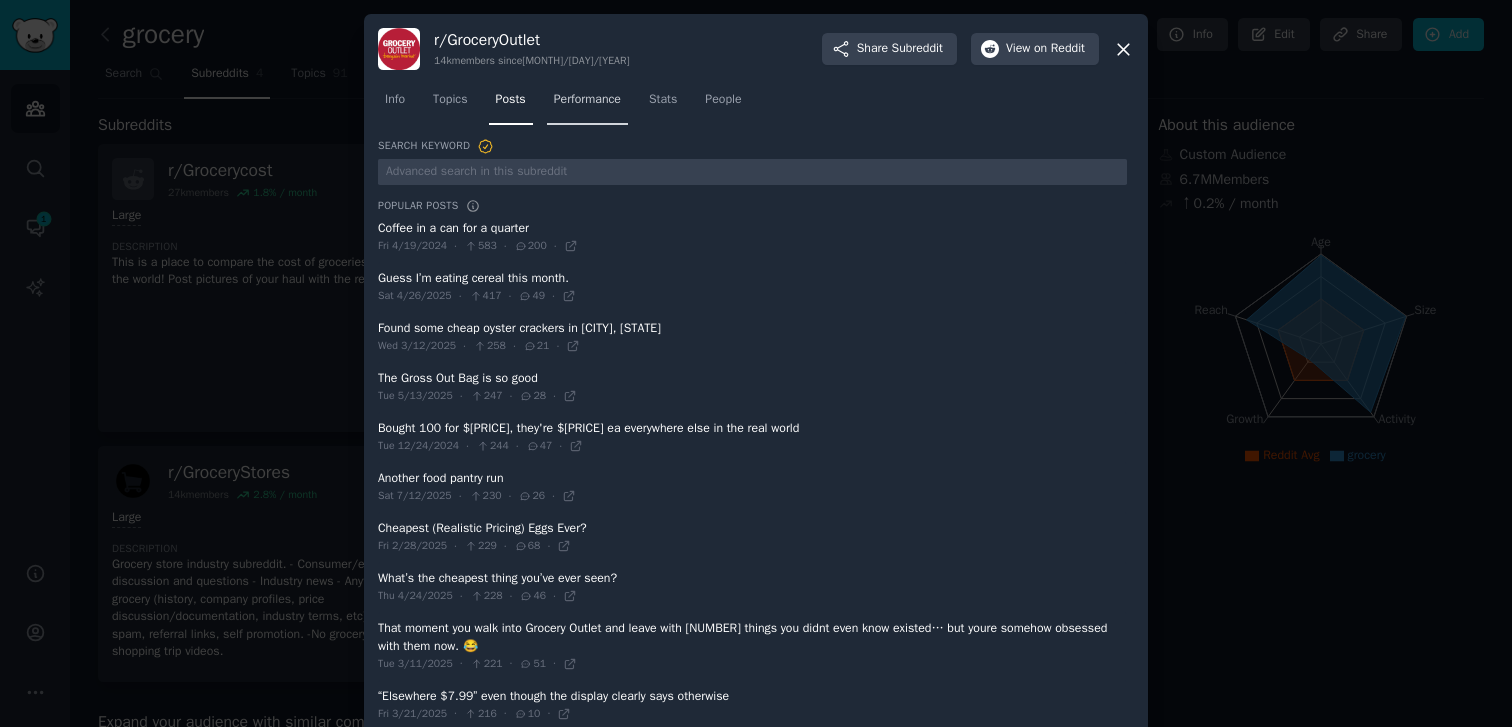 click on "Performance" at bounding box center [587, 104] 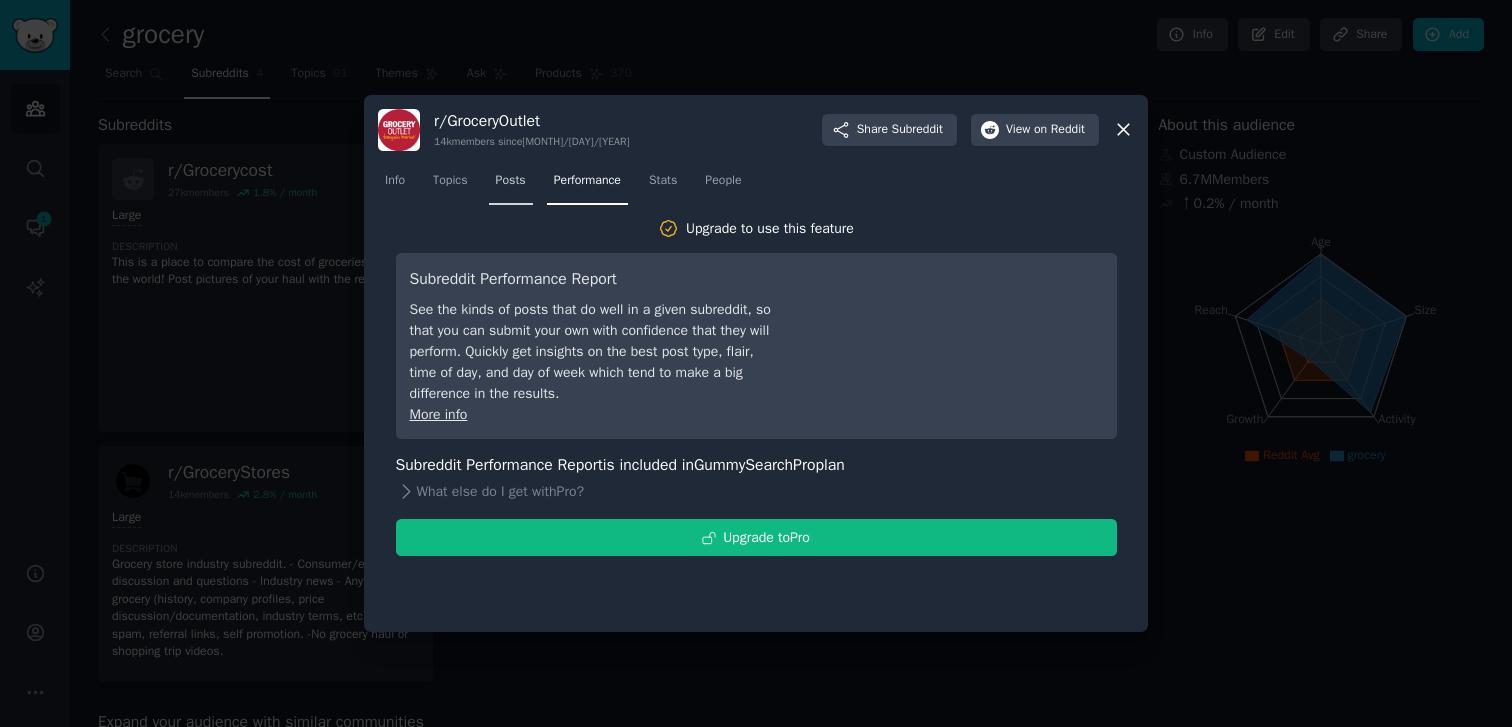click on "Posts" at bounding box center [511, 185] 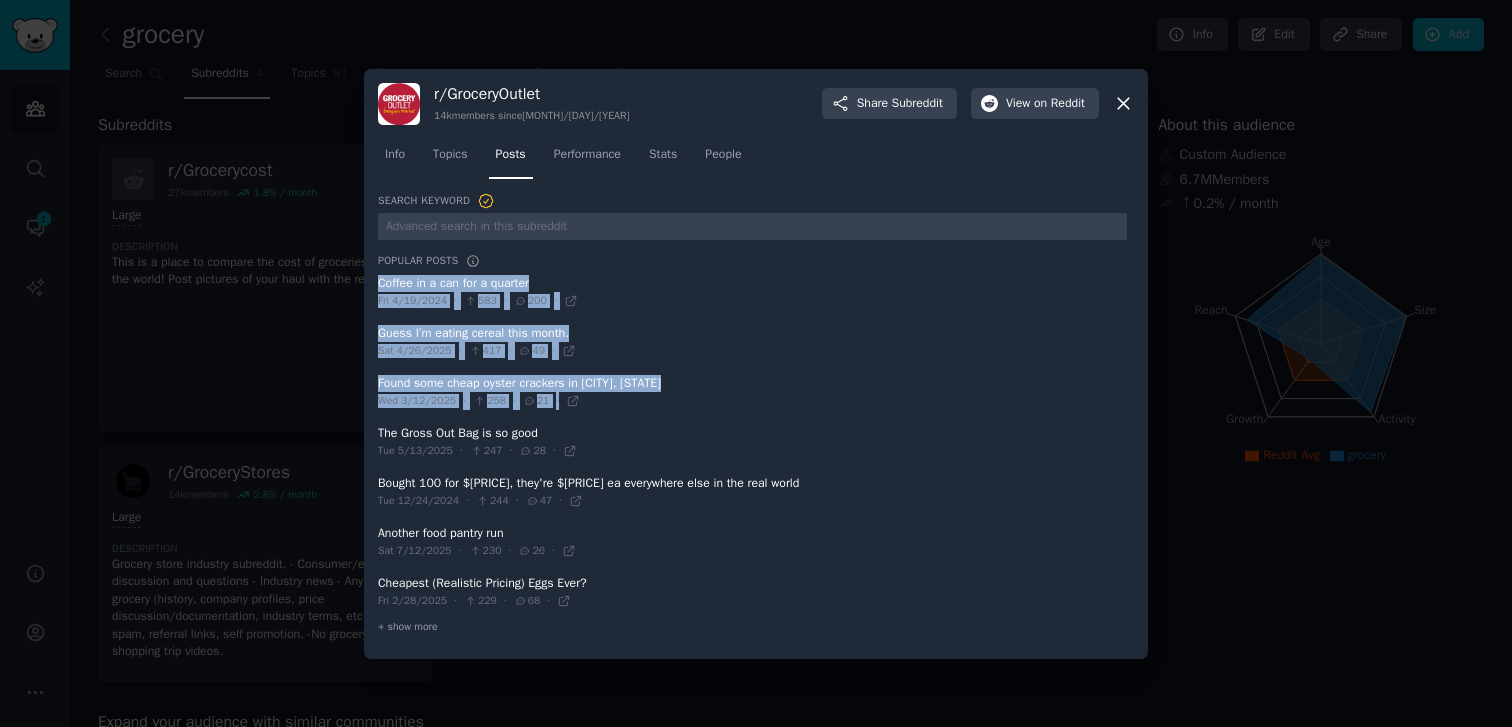drag, startPoint x: 695, startPoint y: 315, endPoint x: 773, endPoint y: 423, distance: 133.22162 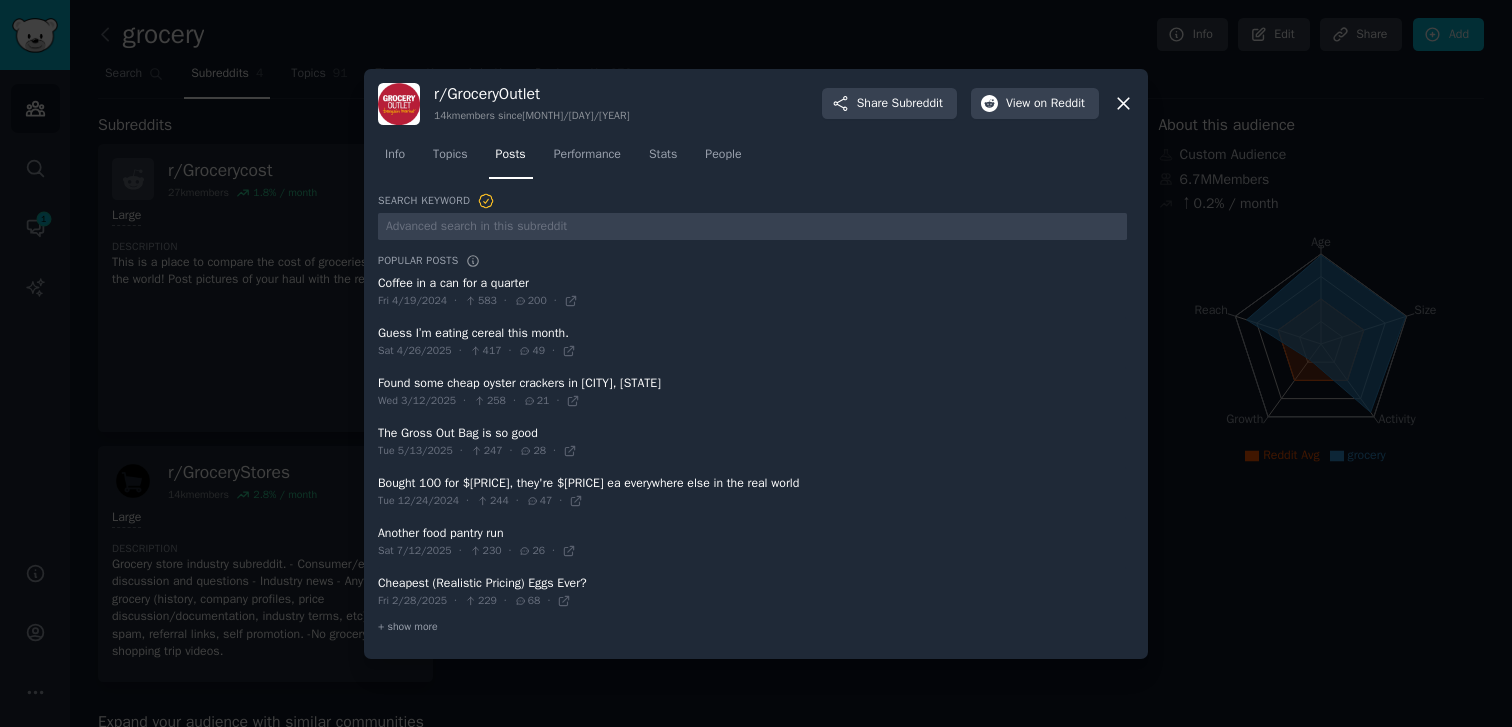 click at bounding box center (752, 392) 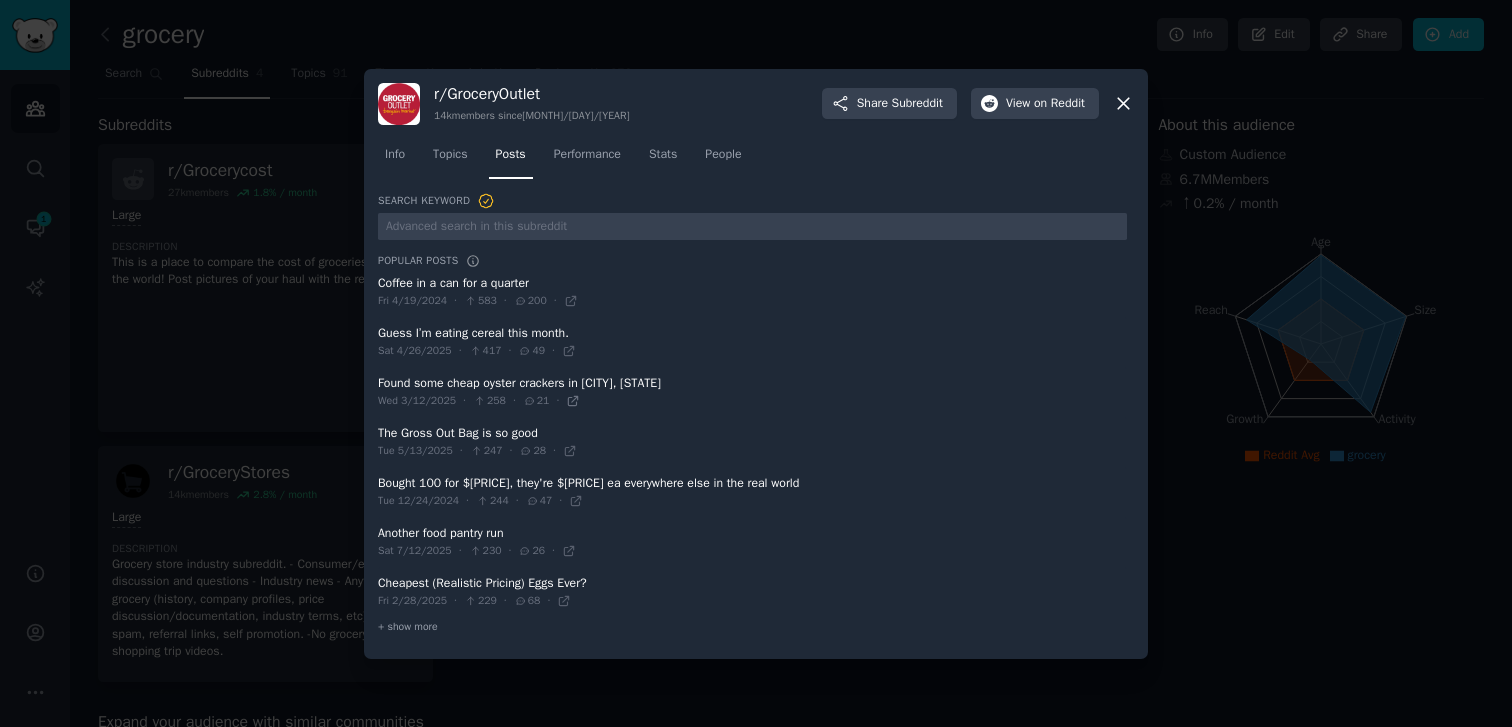 click 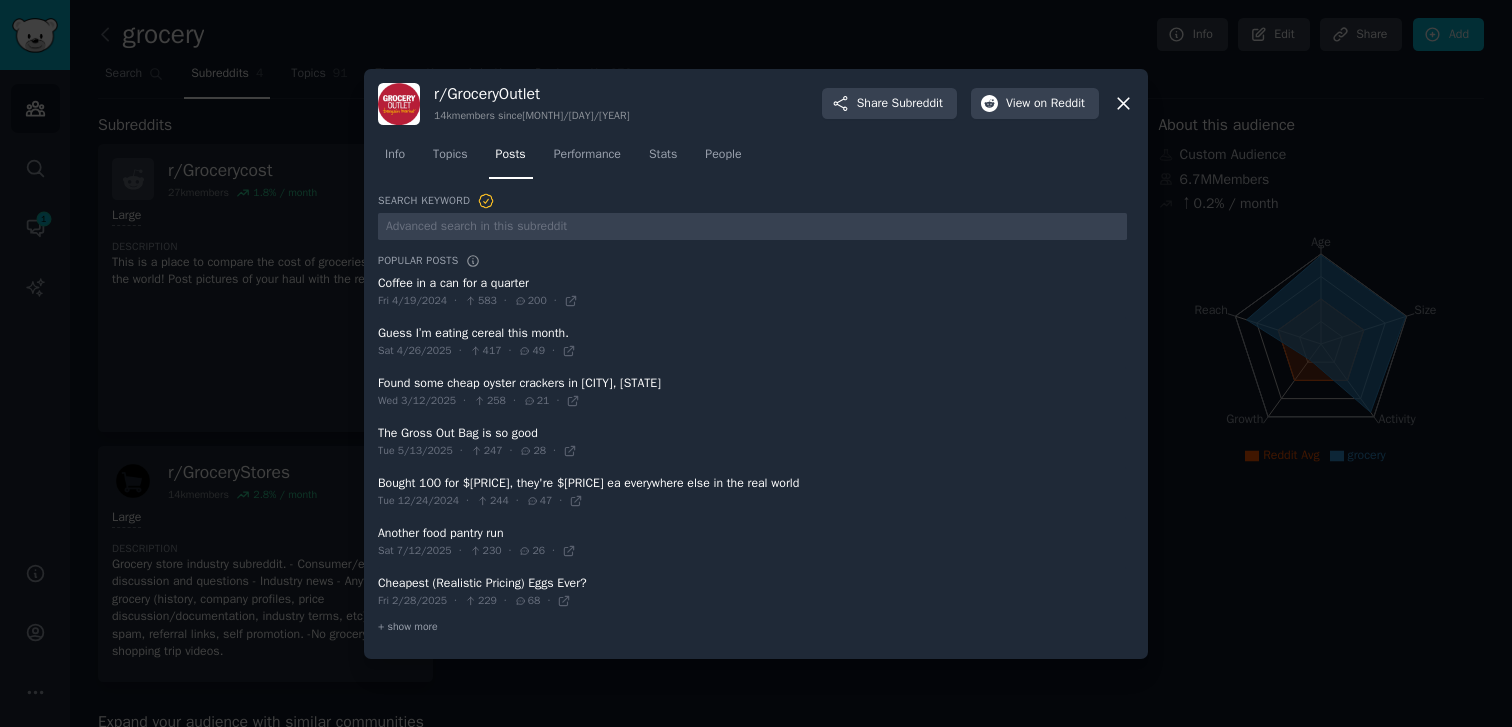 click at bounding box center [756, 363] 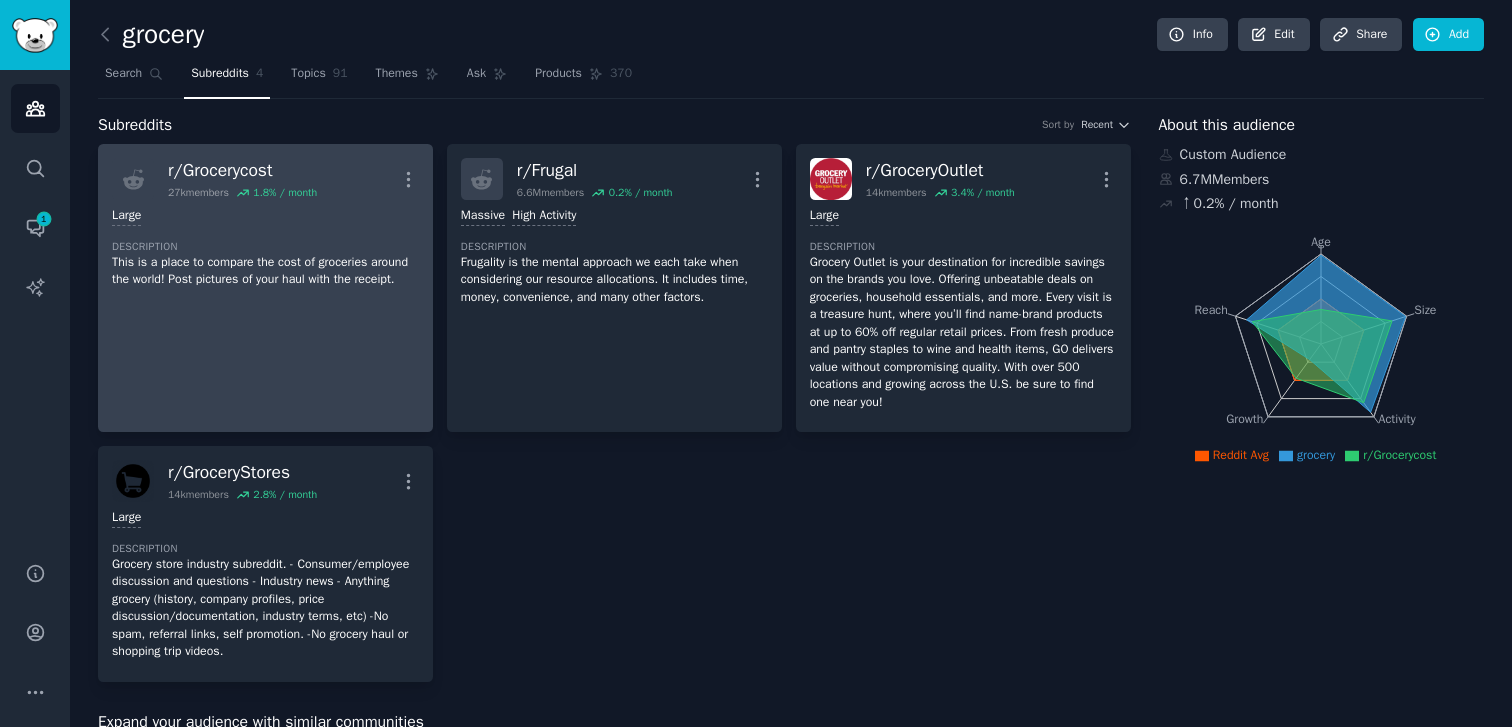 click on "r/[WEBSITE] [NUMBER]  members [PERCENTAGE] / month More Large Description This is a place to compare the cost of groceries around the world! Post pictures of your haul with the receipt." at bounding box center [265, 288] 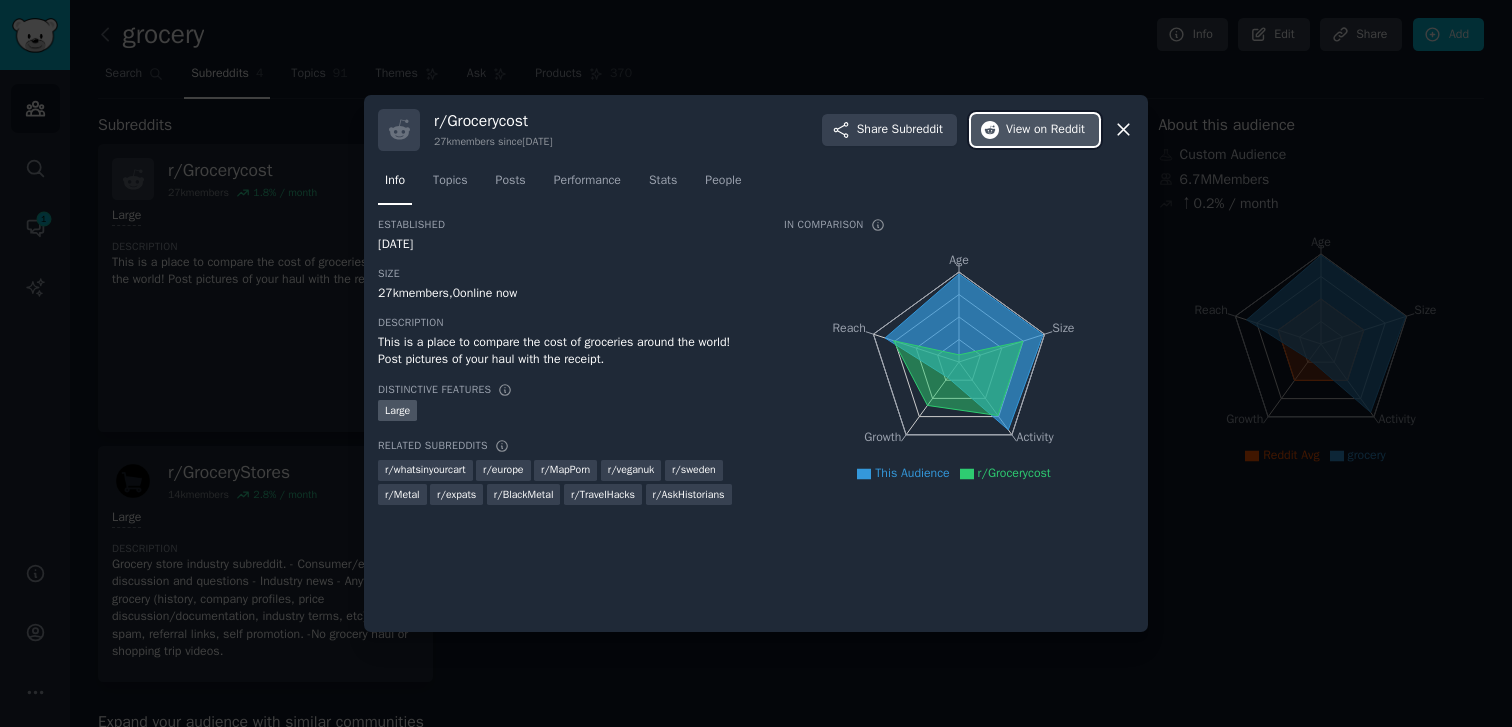 click on "View  on Reddit" at bounding box center [1035, 130] 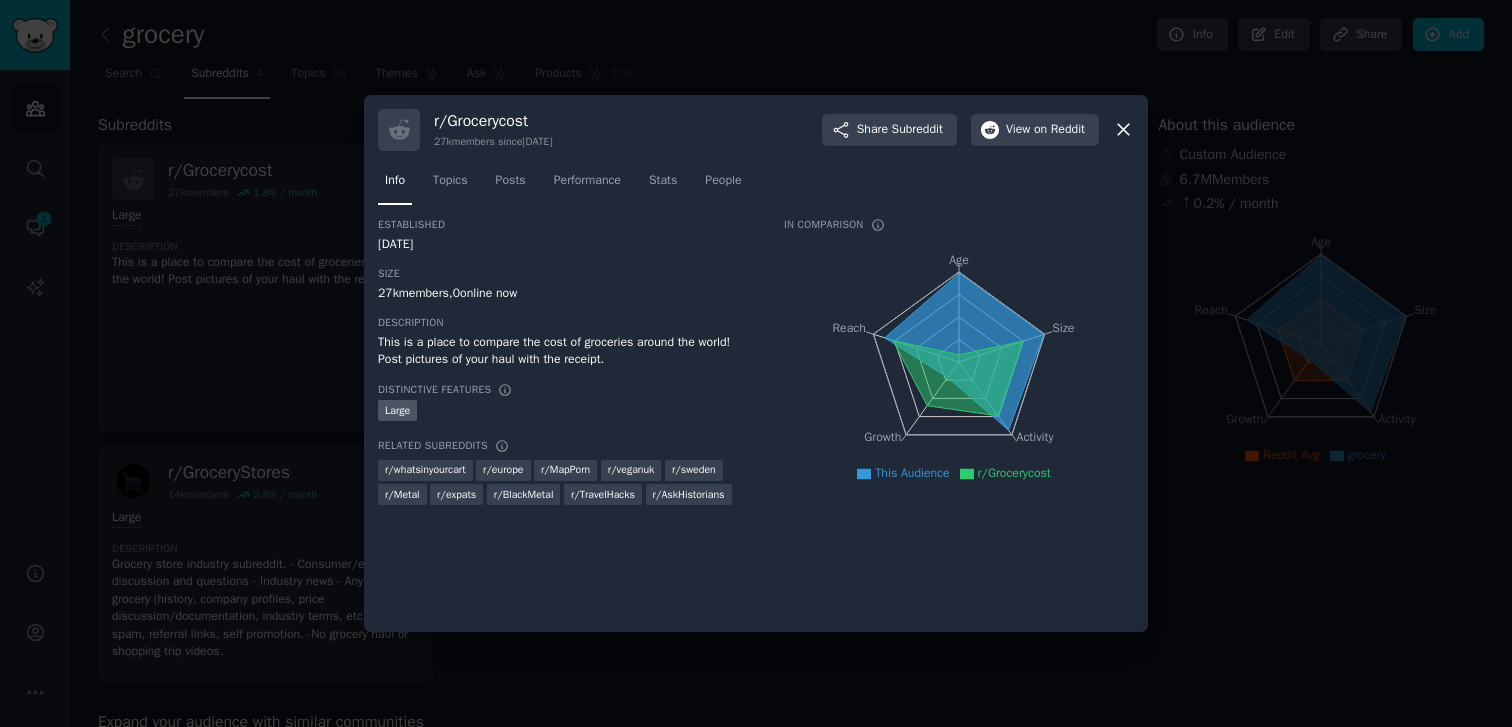 click at bounding box center (756, 363) 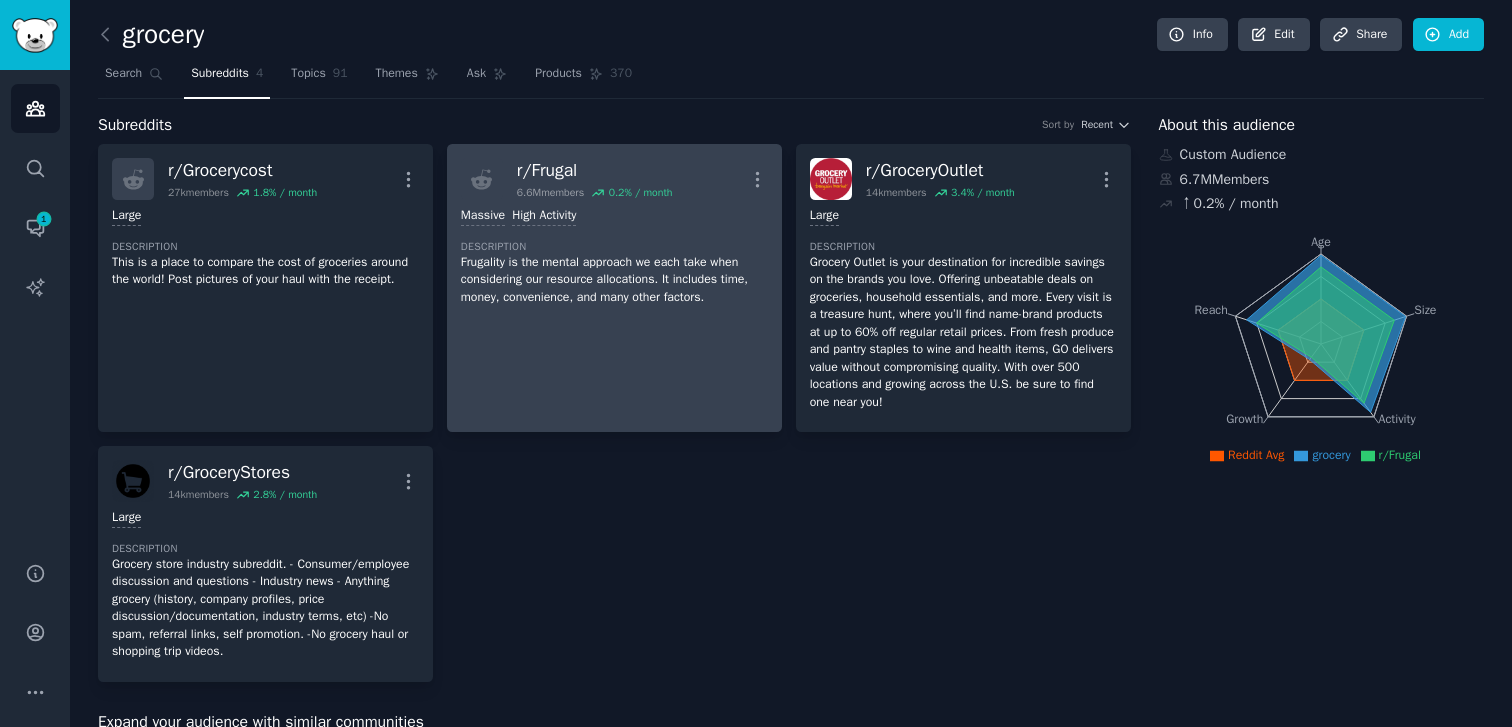 click on "r/ Frugal 6.6M  members 0.2 % / month More Massive High Activity Description Frugality is the mental approach we each take when considering our resource allocations. It includes time, money, convenience, and many other factors." at bounding box center [614, 288] 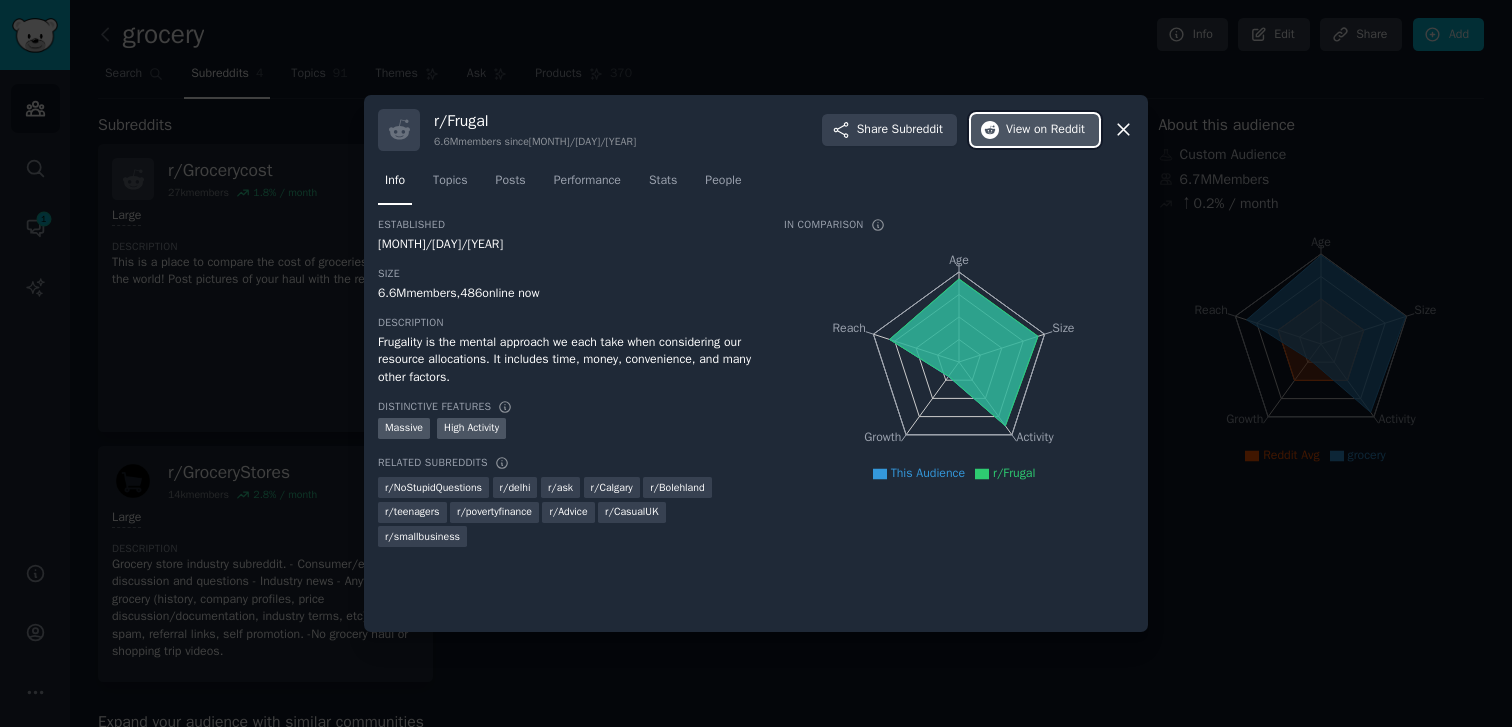 click on "View  on Reddit" at bounding box center (1035, 130) 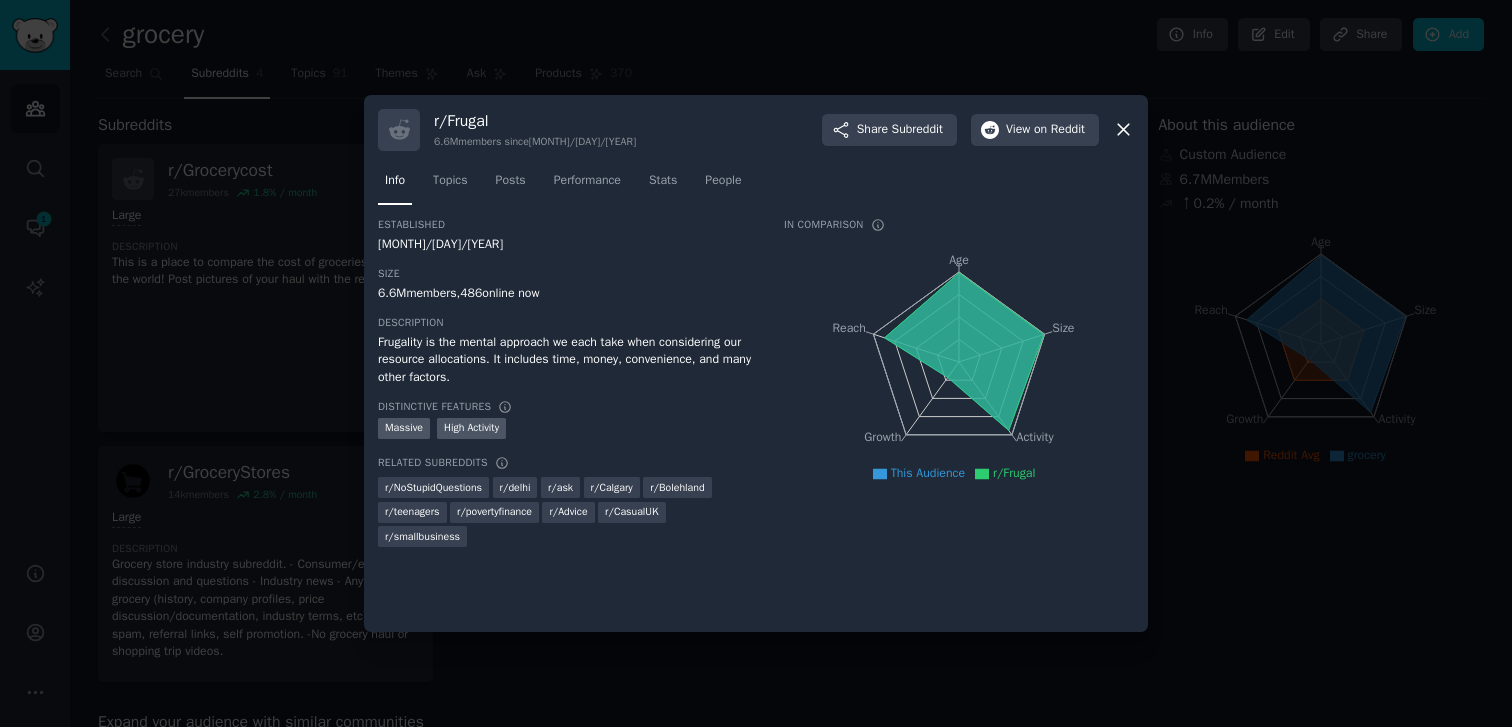 click at bounding box center [756, 363] 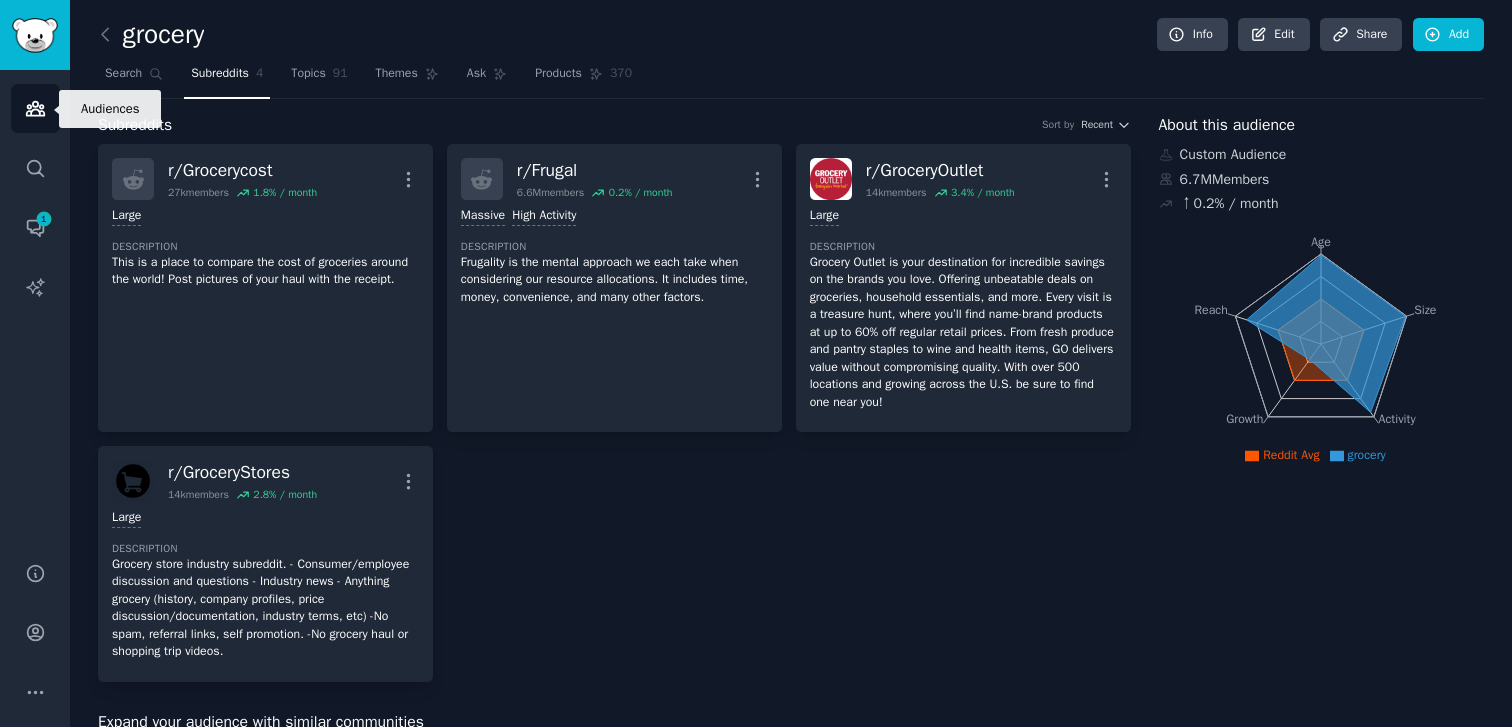 click on "Audiences Search Conversations 1 AI Reports" at bounding box center [35, 304] 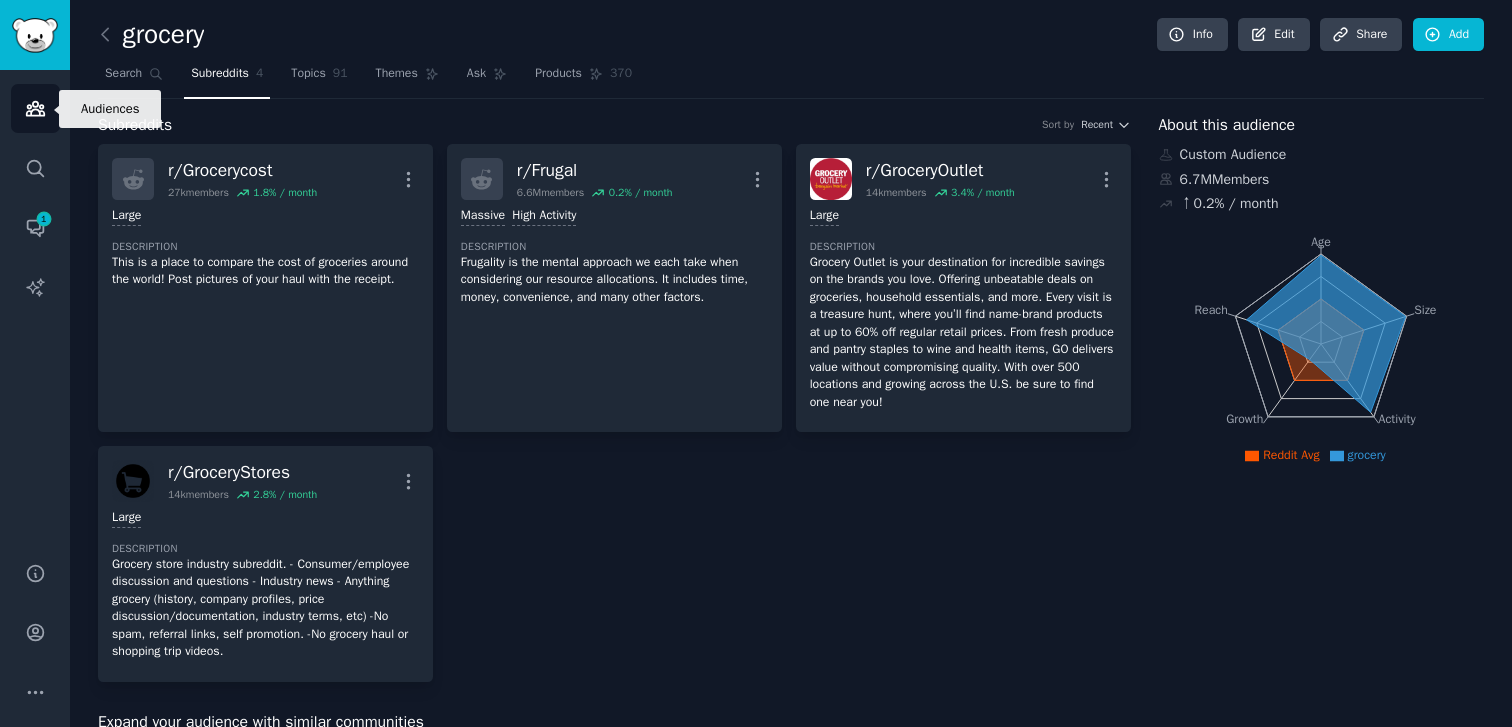 click 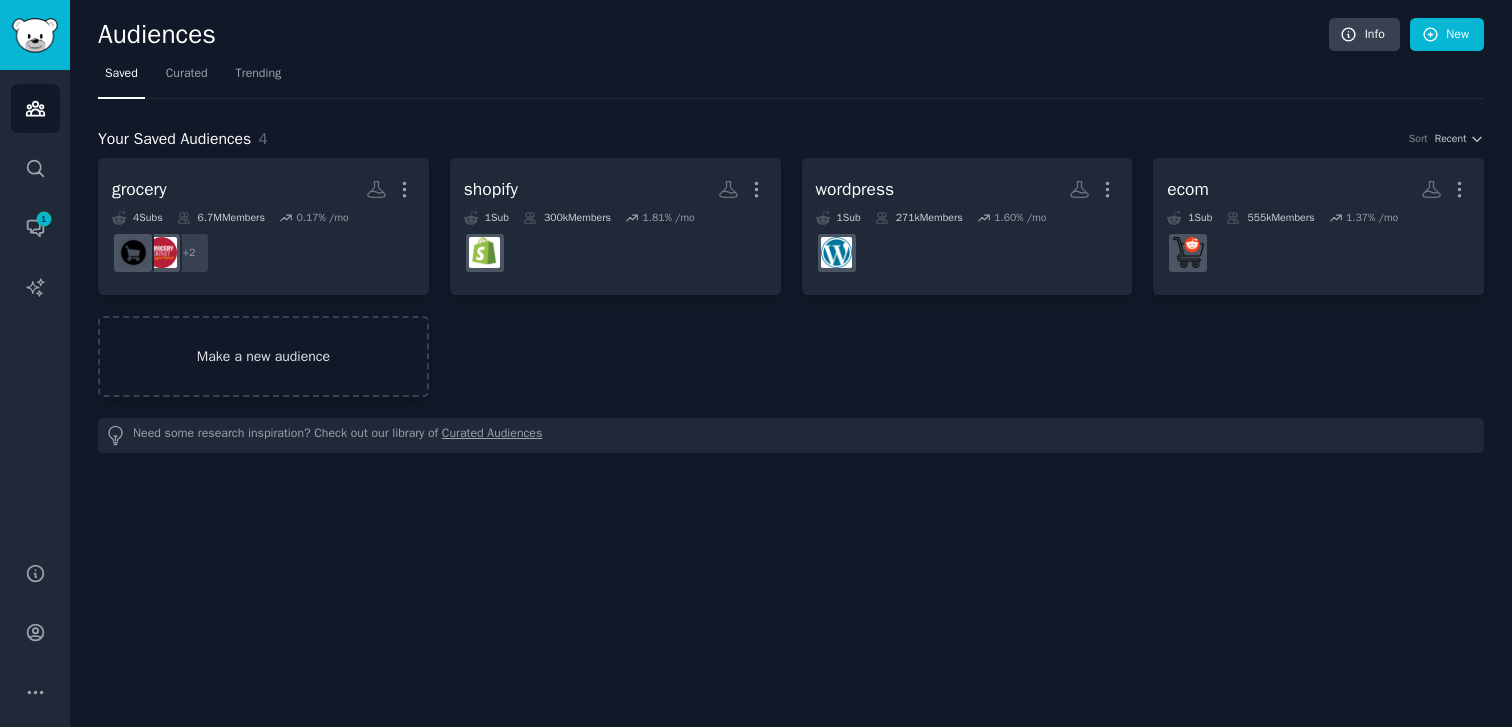 click on "Make a new audience" at bounding box center (263, 356) 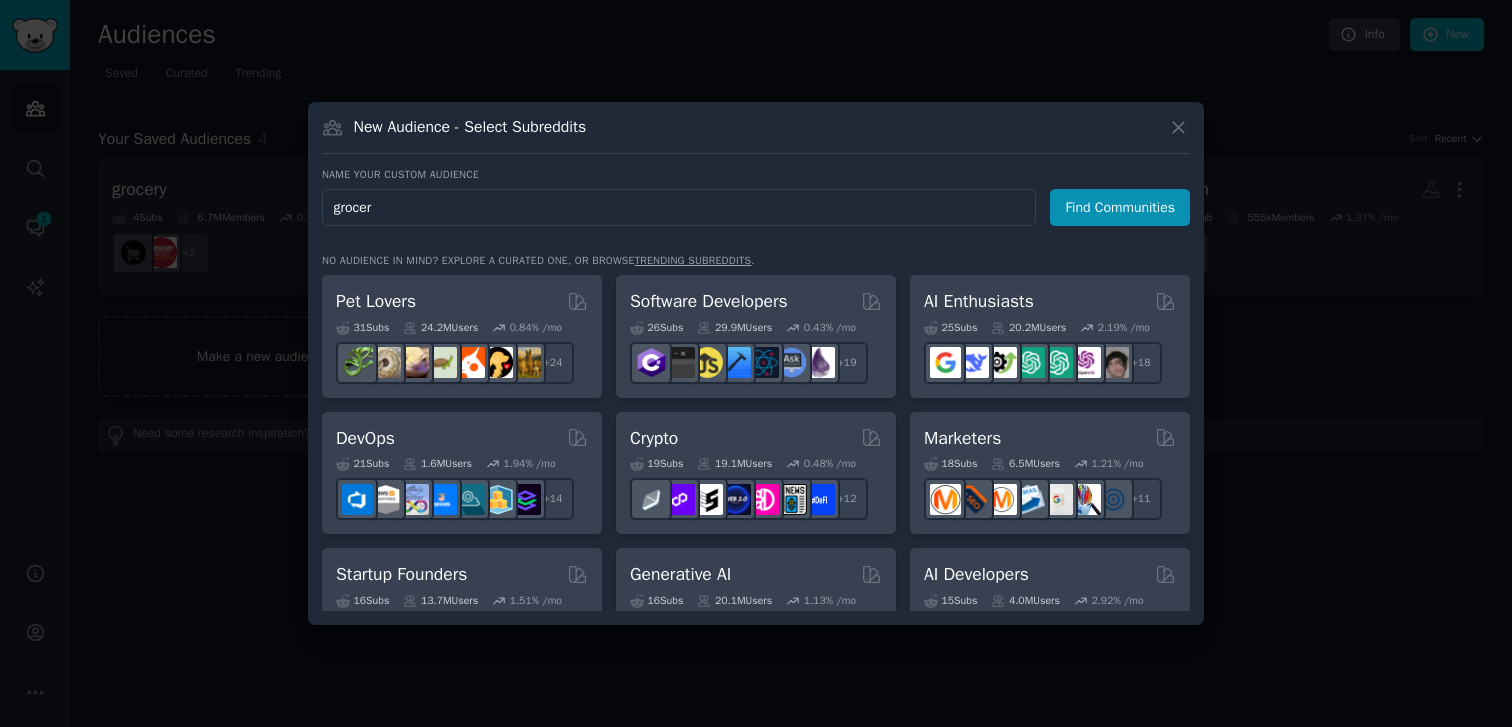 type on "grocery" 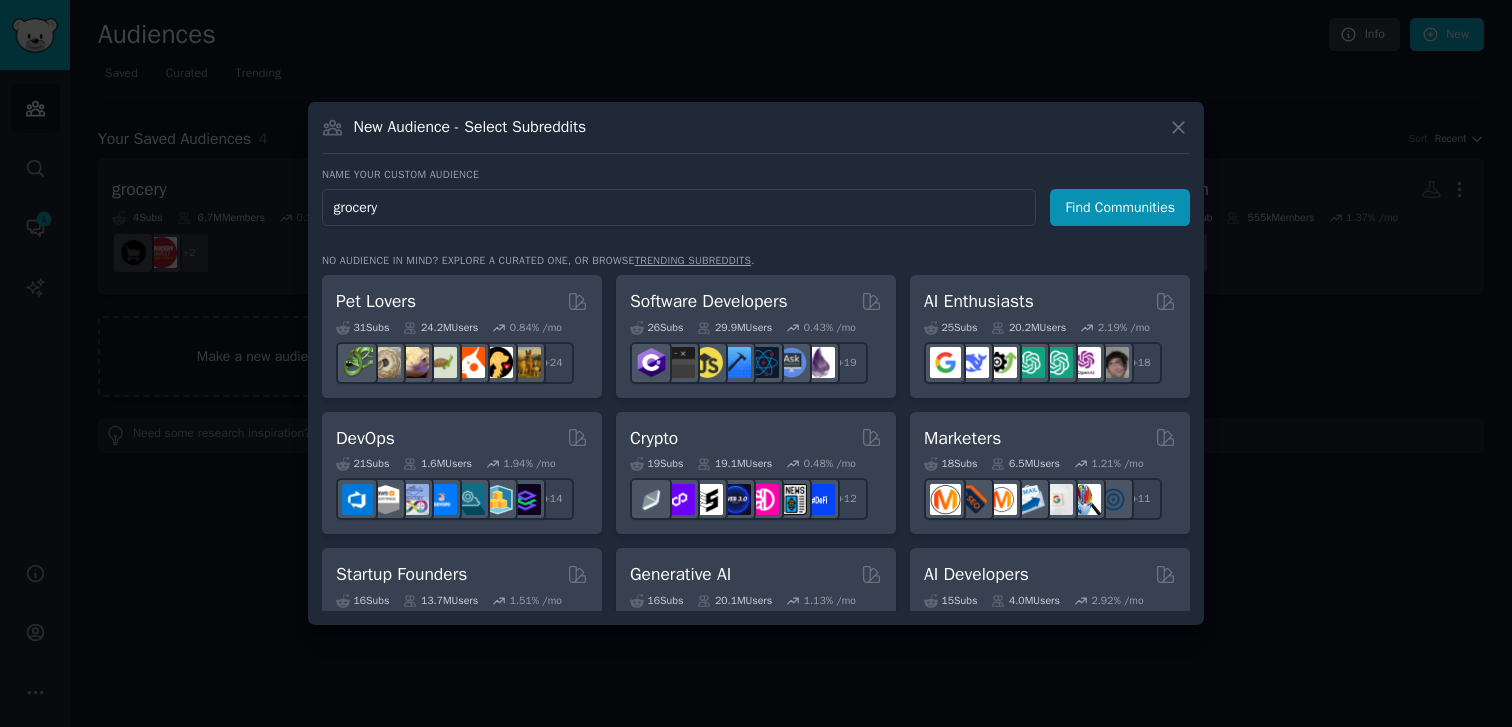 click on "Find Communities" at bounding box center (1120, 207) 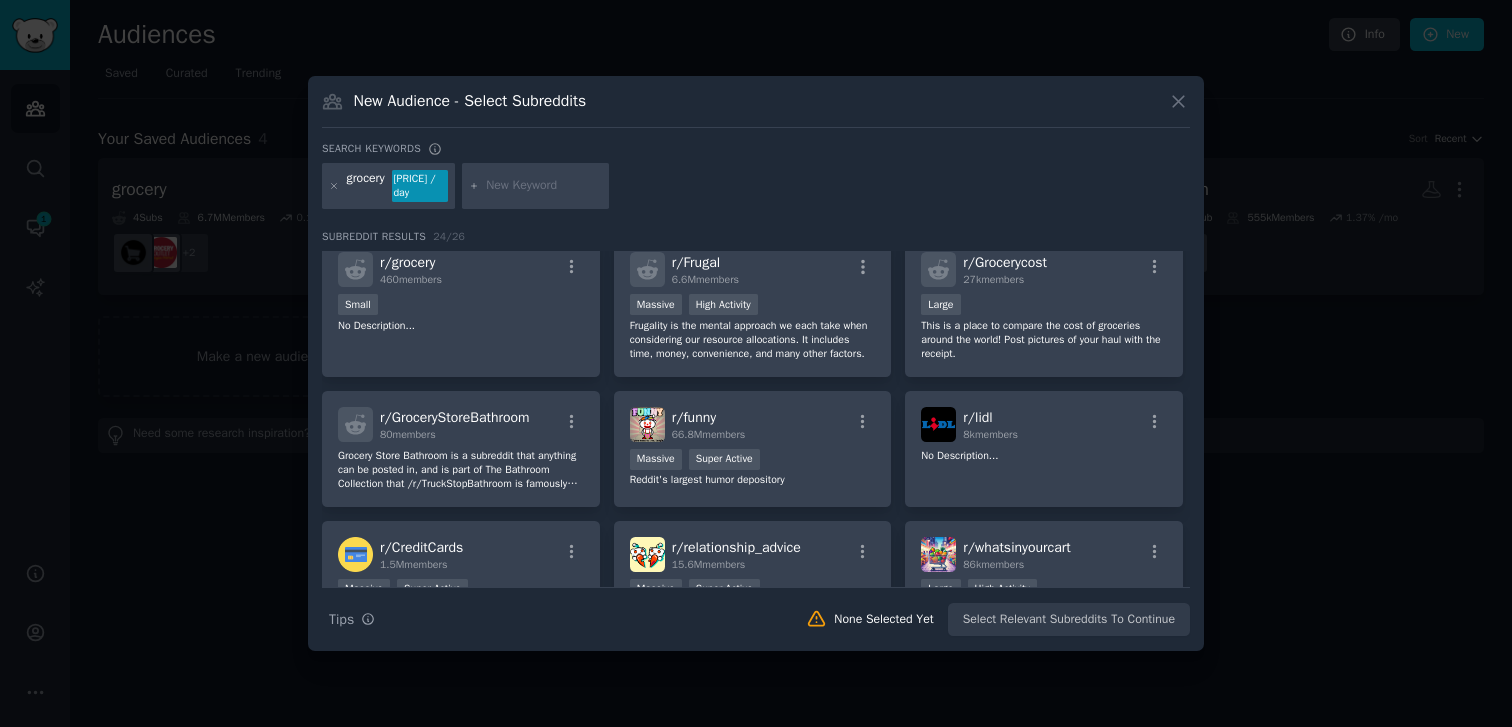 scroll, scrollTop: 0, scrollLeft: 0, axis: both 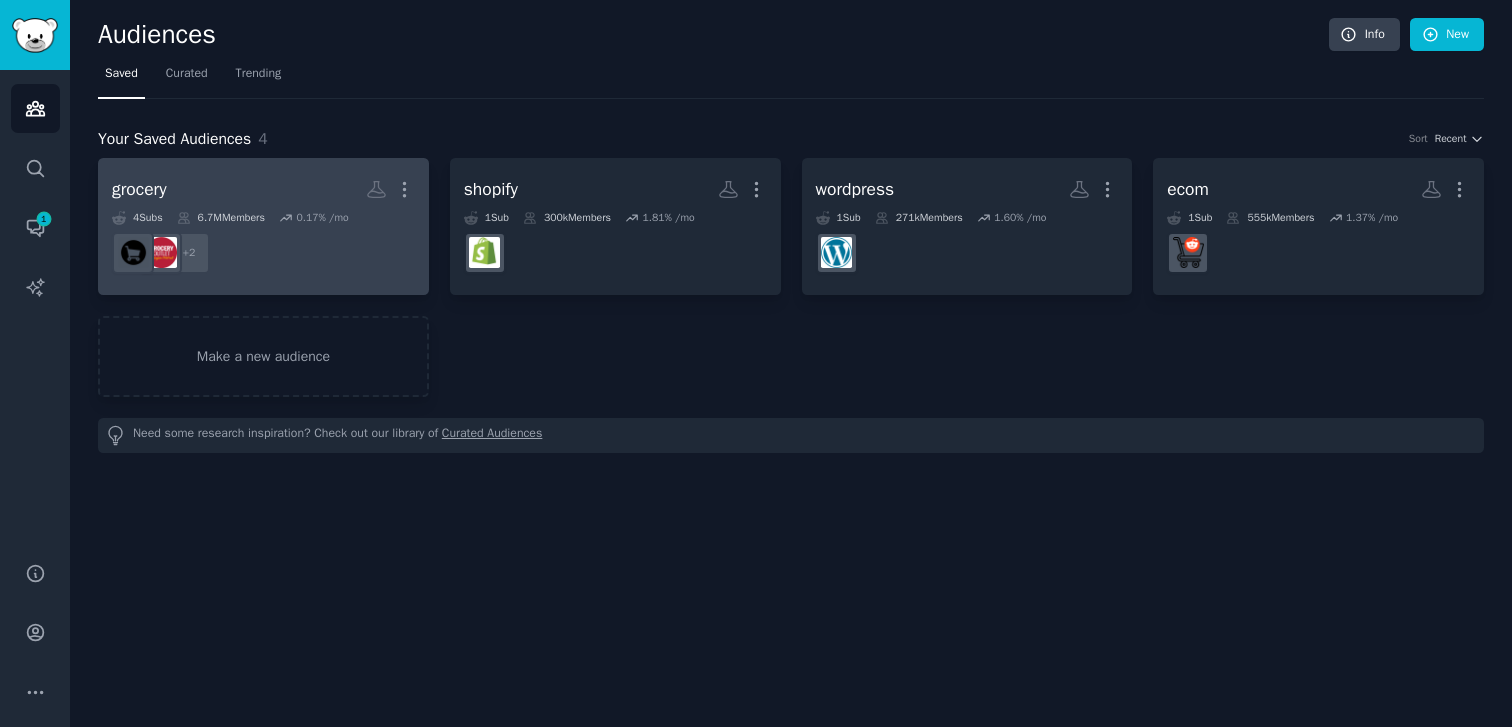 click on "+ 2" at bounding box center [263, 253] 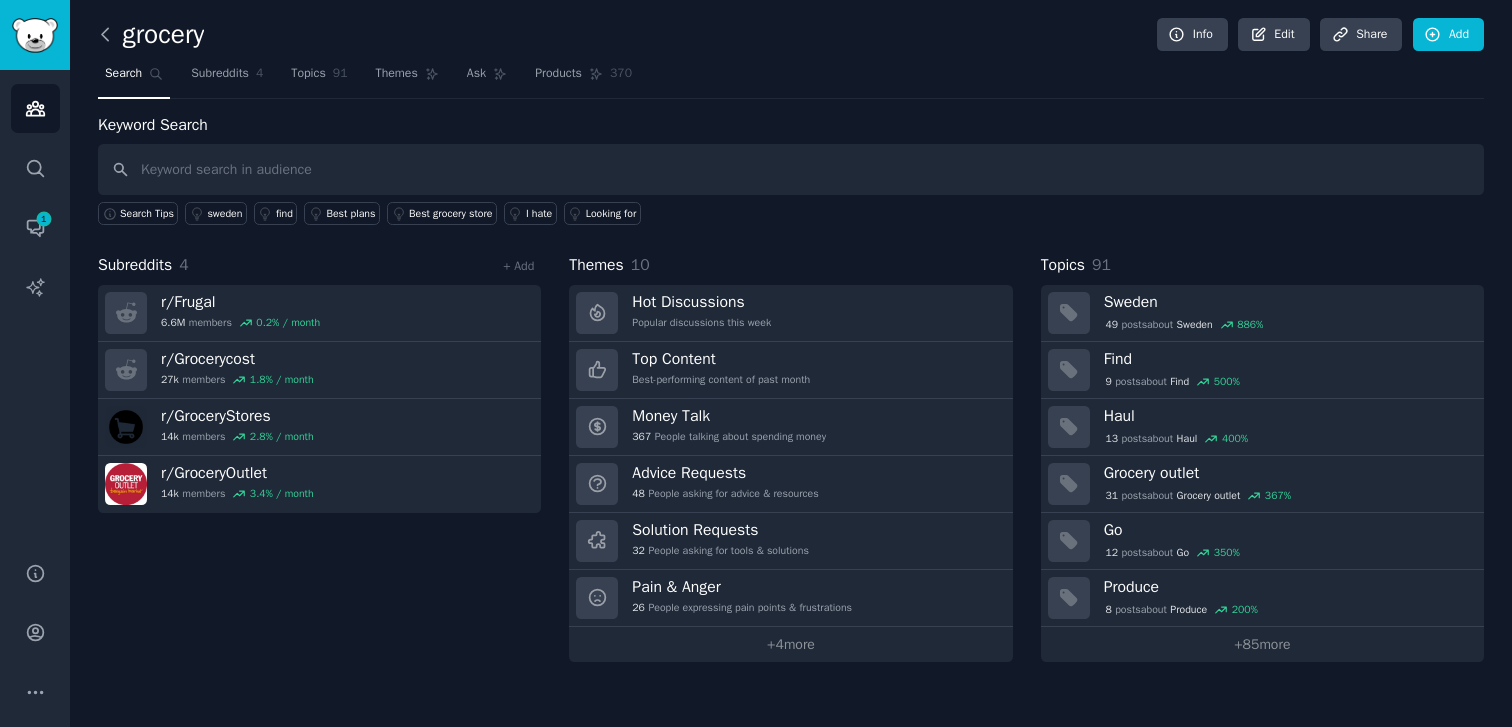 click 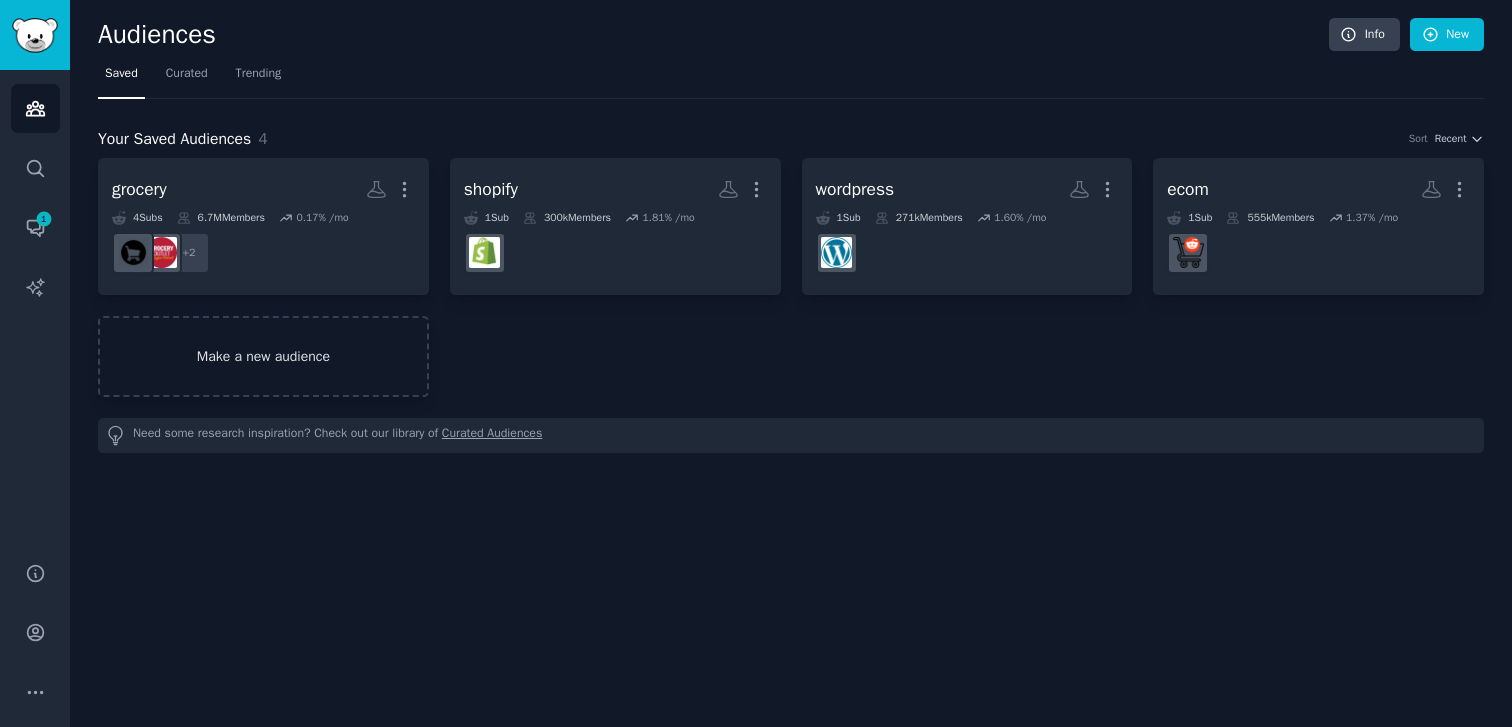 click on "Make a new audience" at bounding box center [263, 356] 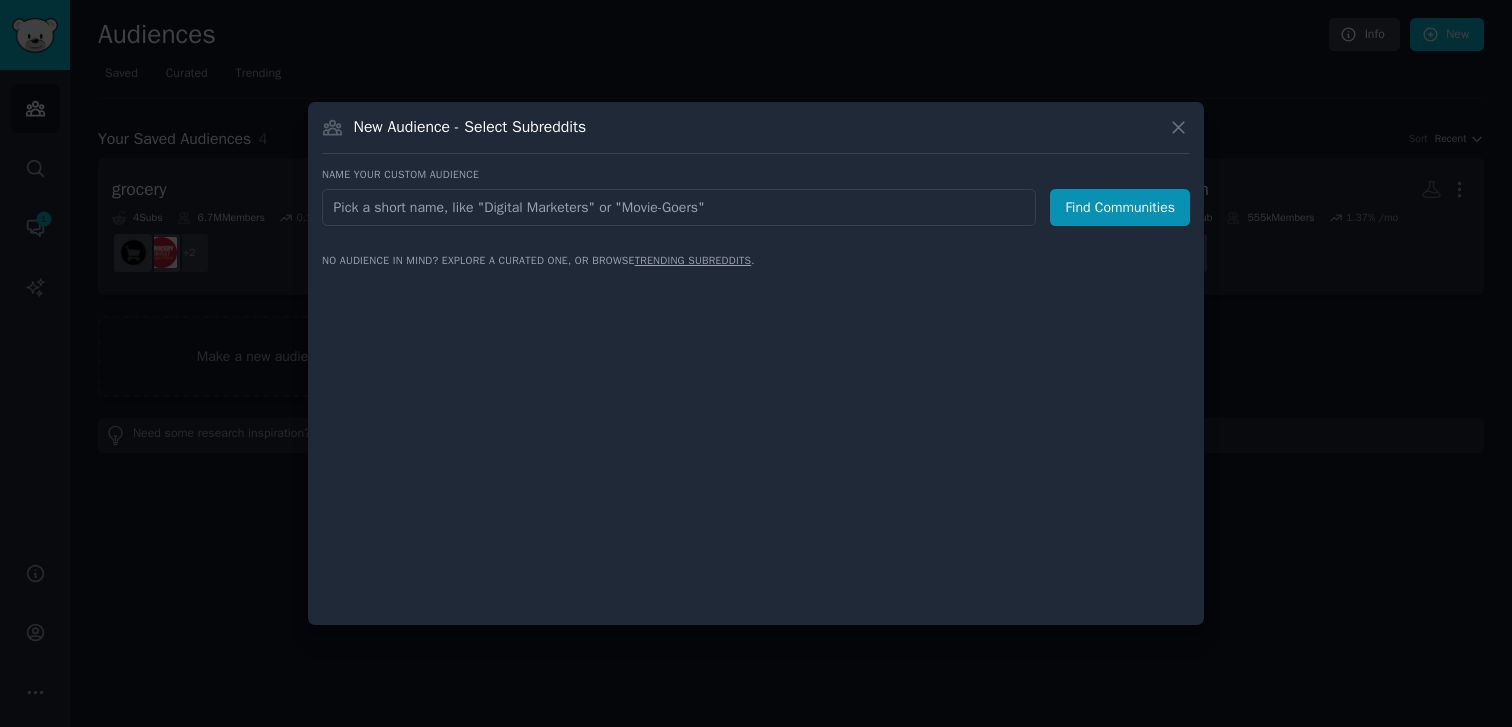 type on "c" 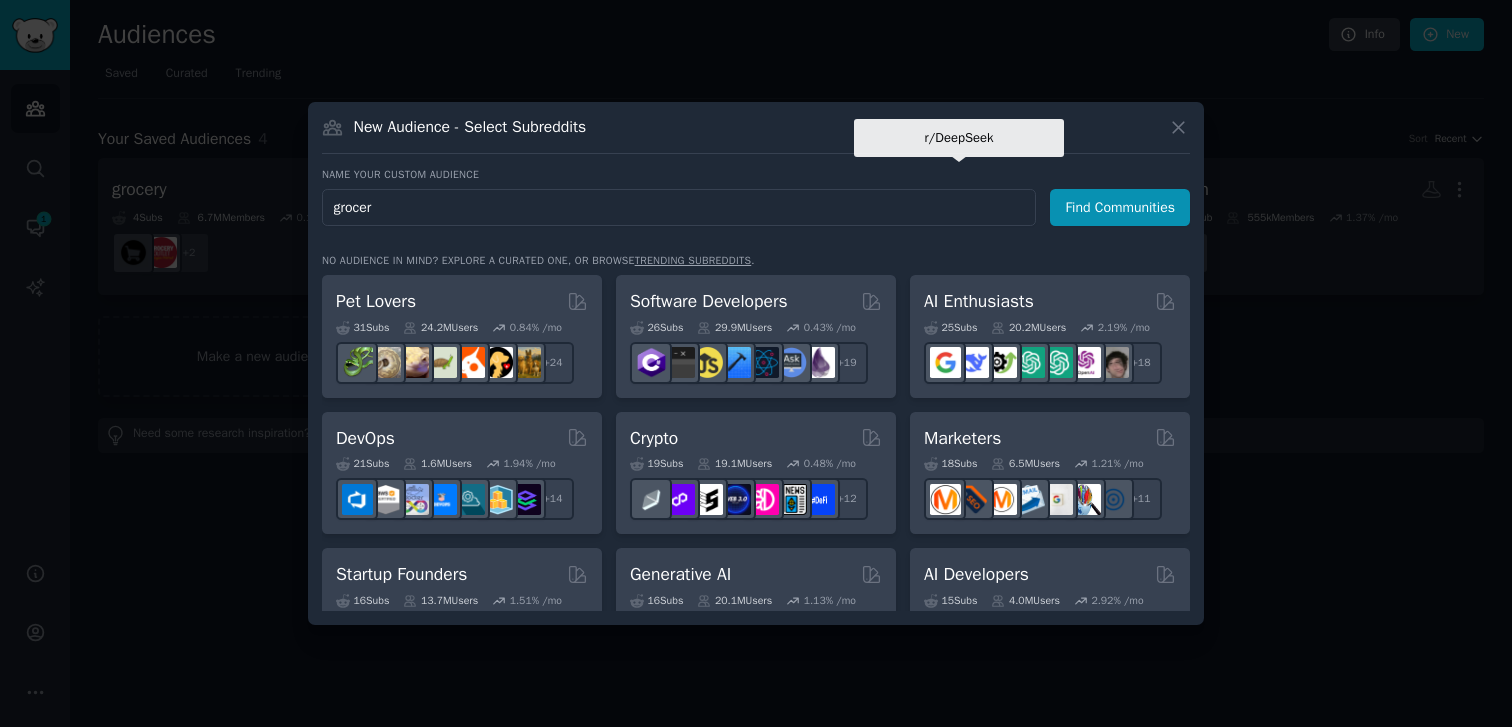 type on "grocery" 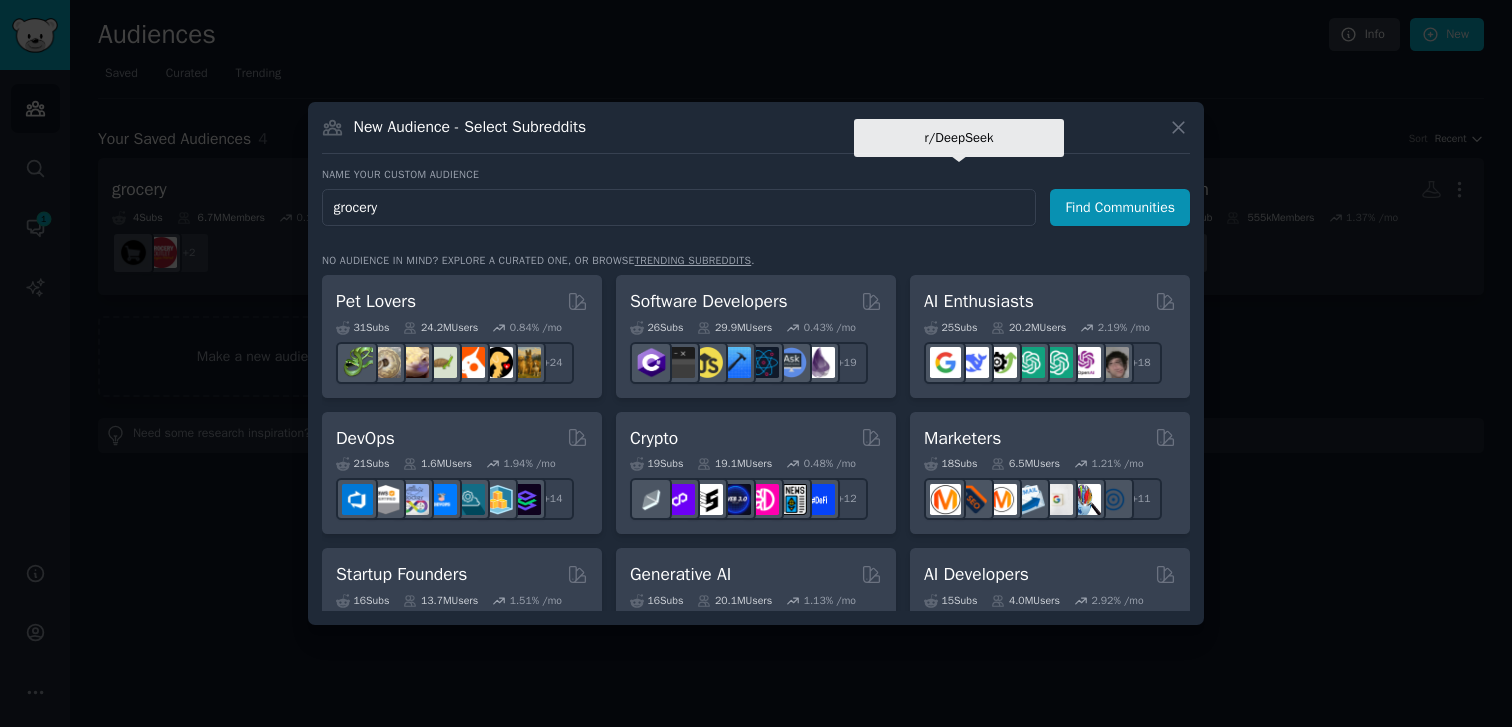 click on "Find Communities" at bounding box center (1120, 207) 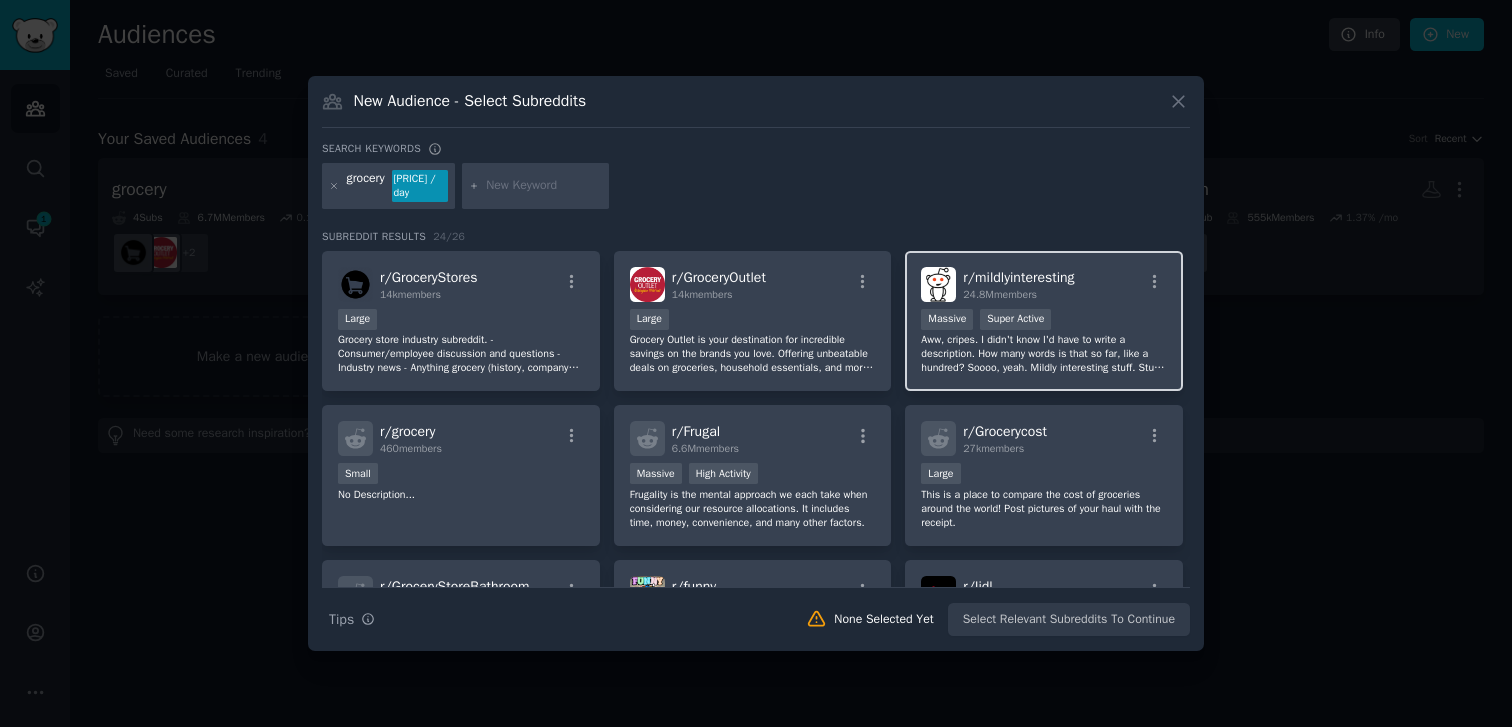 click on "r/ mildlyinteresting 24.8M members" at bounding box center (1044, 284) 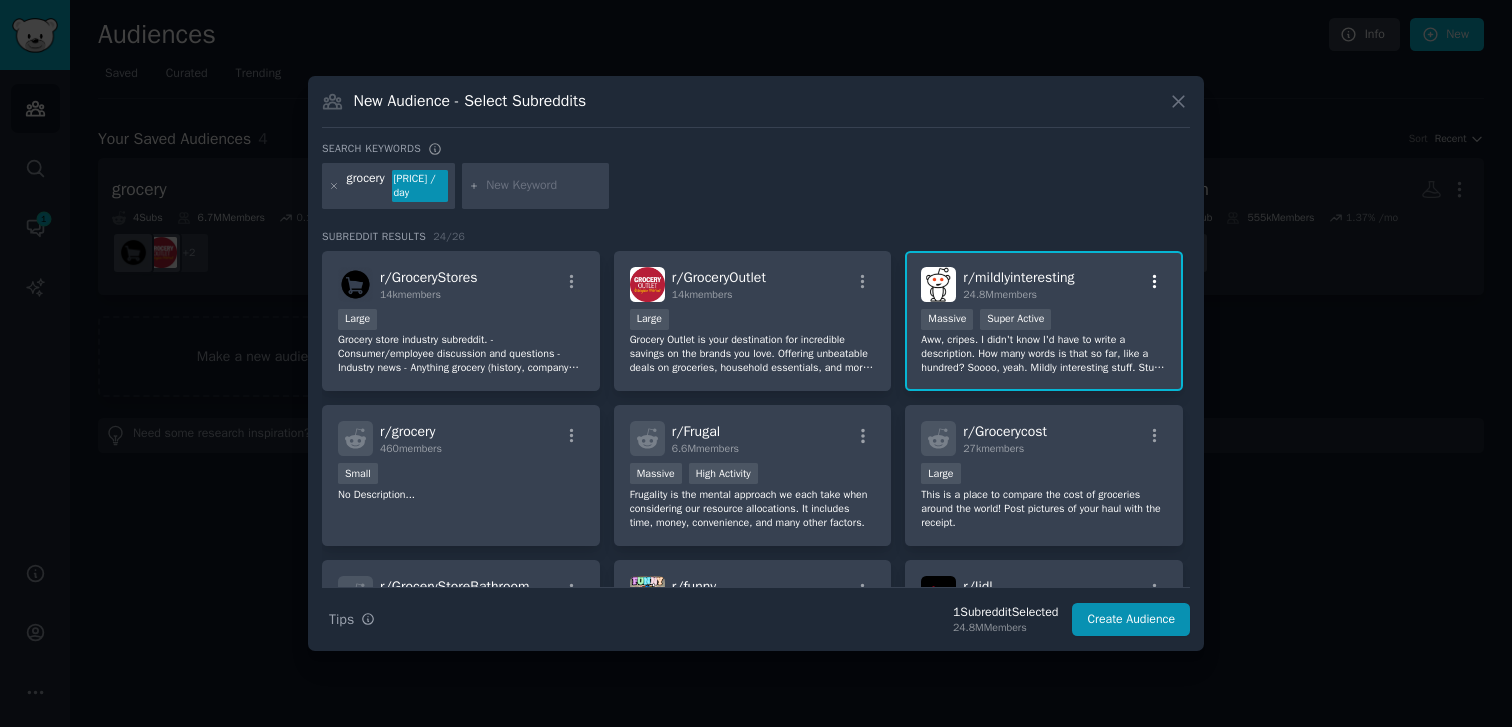 click 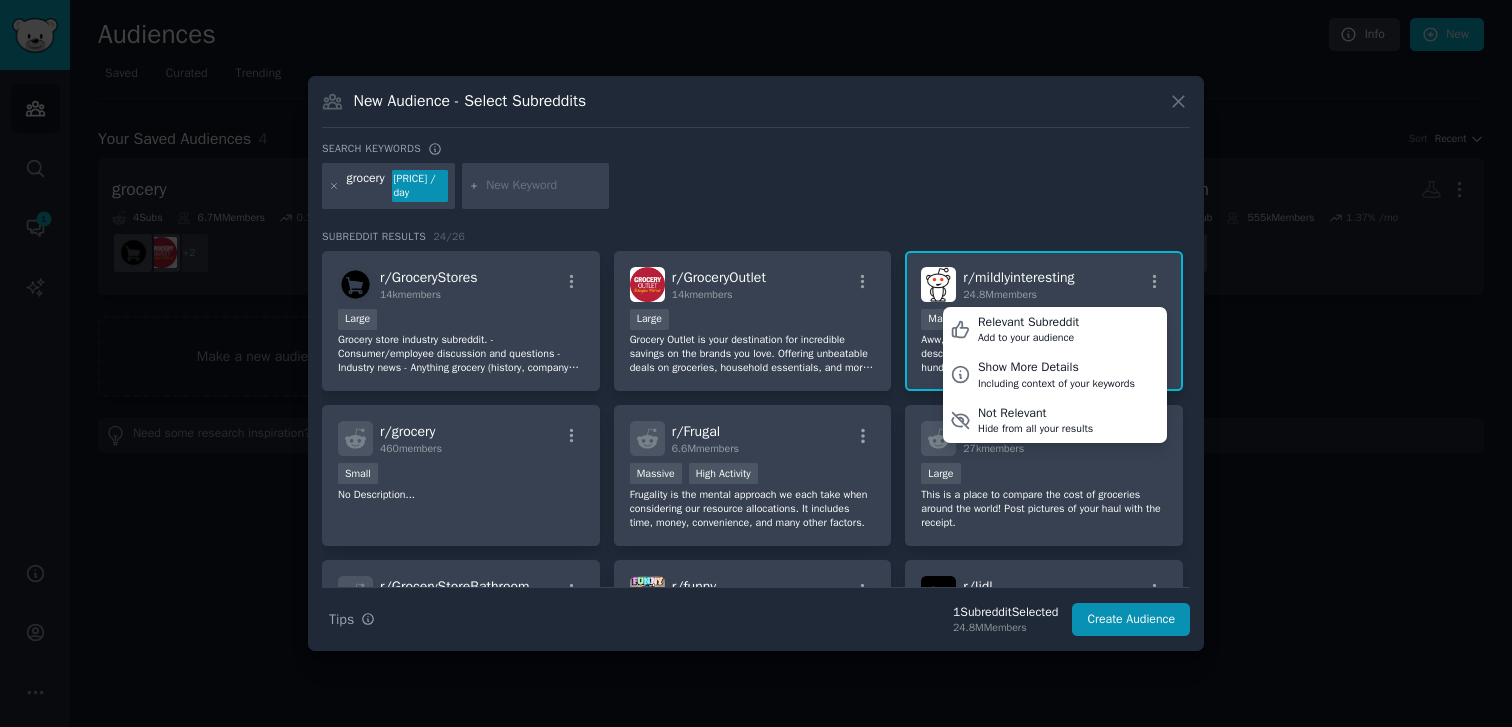 click on "r/ mildlyinteresting [NUMBER]M  members Relevant Subreddit Add to your audience Show More Details Including context of your keywords Not Relevant Hide from all your results Massive Super Active Aww, cripes. I didn't know I'd have to write a description. How many words is that so far, like a hundred? Soooo, yeah. Mildly interesting stuff. Stuff that interests you. Mildly. It's in the name, ffs." at bounding box center [1044, 321] 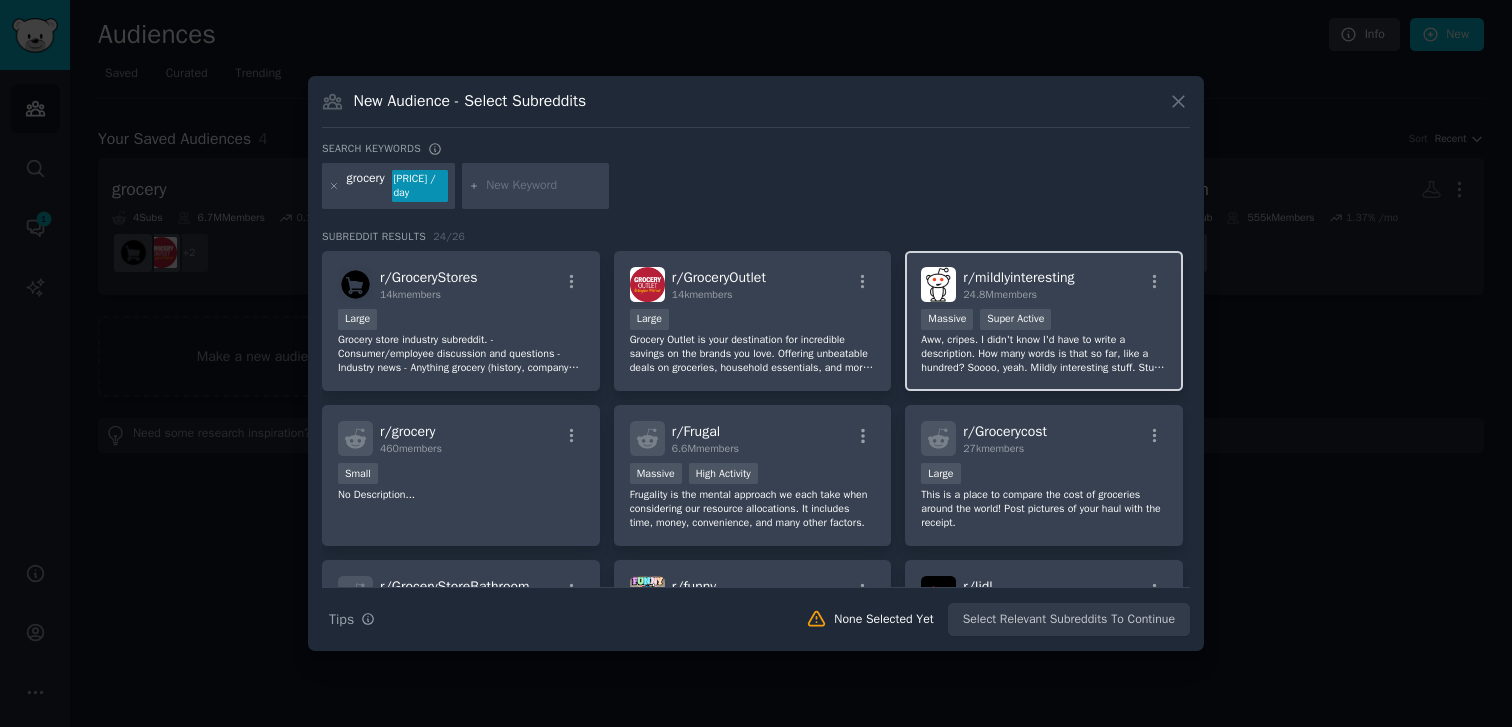 click on "r/ mildlyinteresting 24.8M members" at bounding box center (1018, 284) 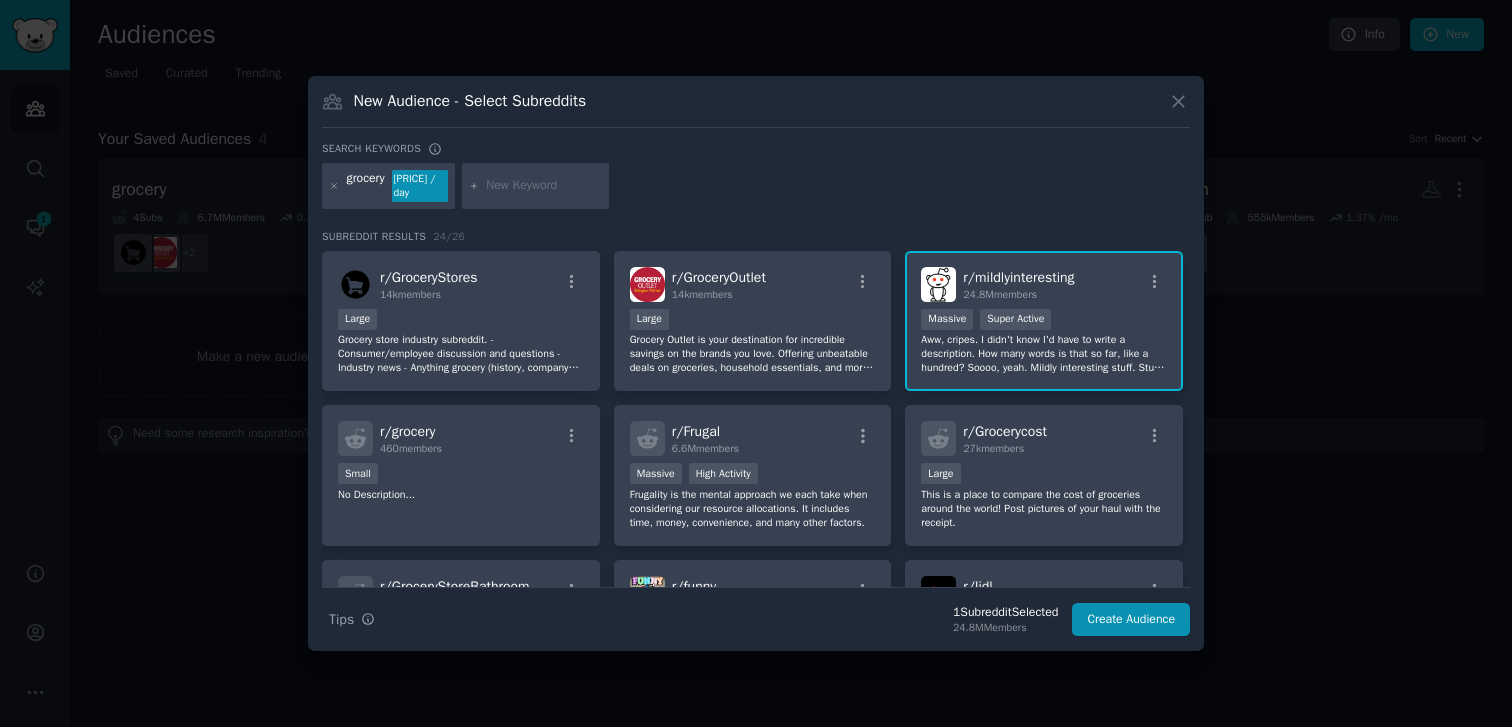click on "Massive Super Active" at bounding box center (1044, 321) 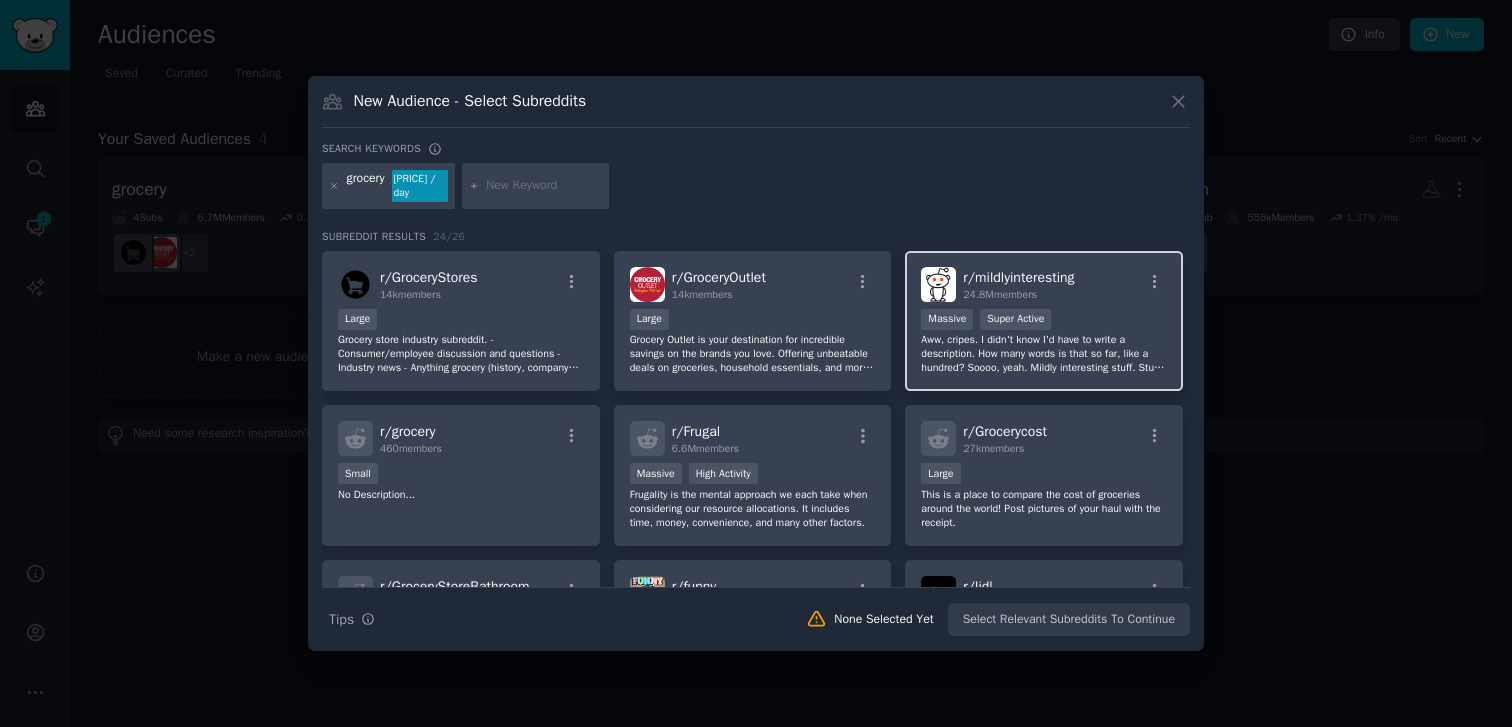 click on "Aww, cripes. I didn't know I'd have to write a description. How many words is that so far, like a hundred? Soooo, yeah. Mildly interesting stuff. Stuff that interests you. Mildly. It's in the name, ffs." at bounding box center (1044, 354) 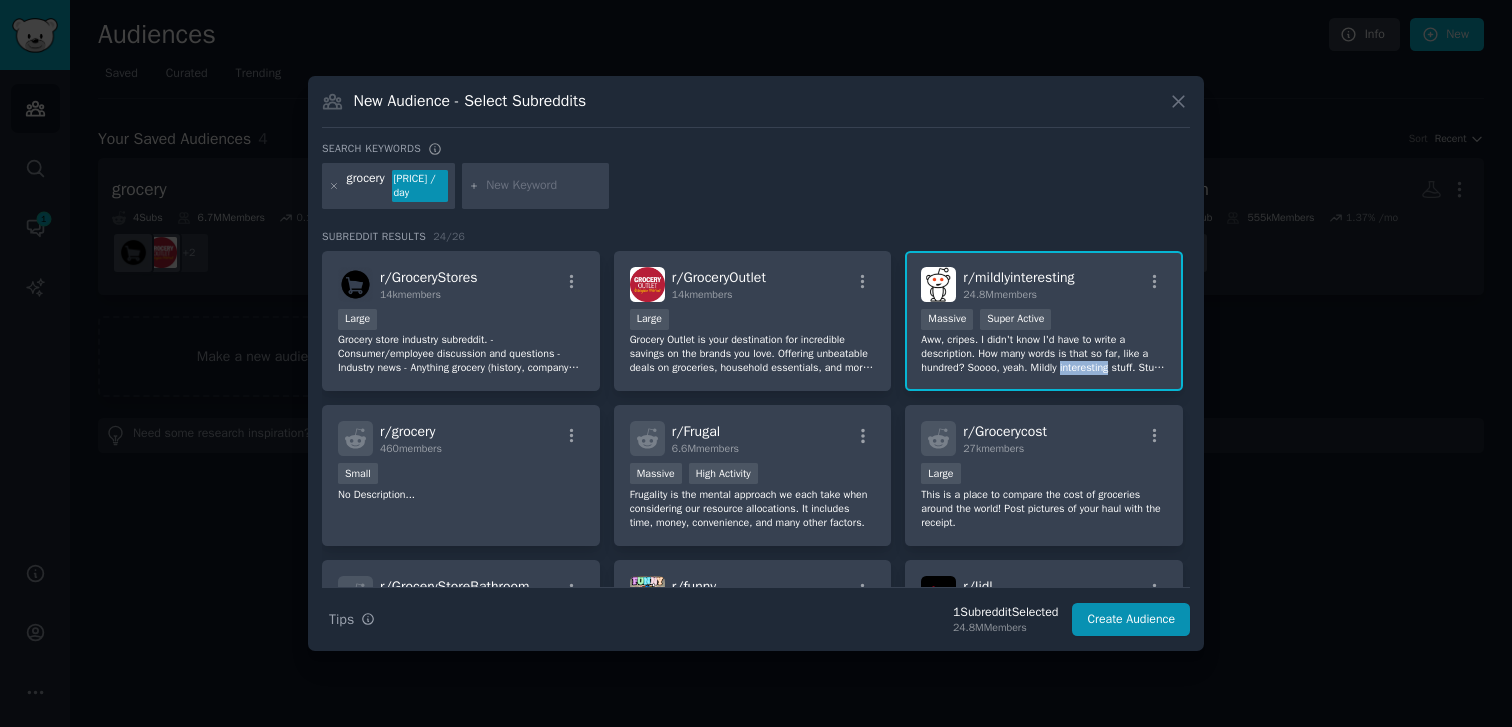 click on "Aww, cripes. I didn't know I'd have to write a description. How many words is that so far, like a hundred? Soooo, yeah. Mildly interesting stuff. Stuff that interests you. Mildly. It's in the name, ffs." at bounding box center [1044, 354] 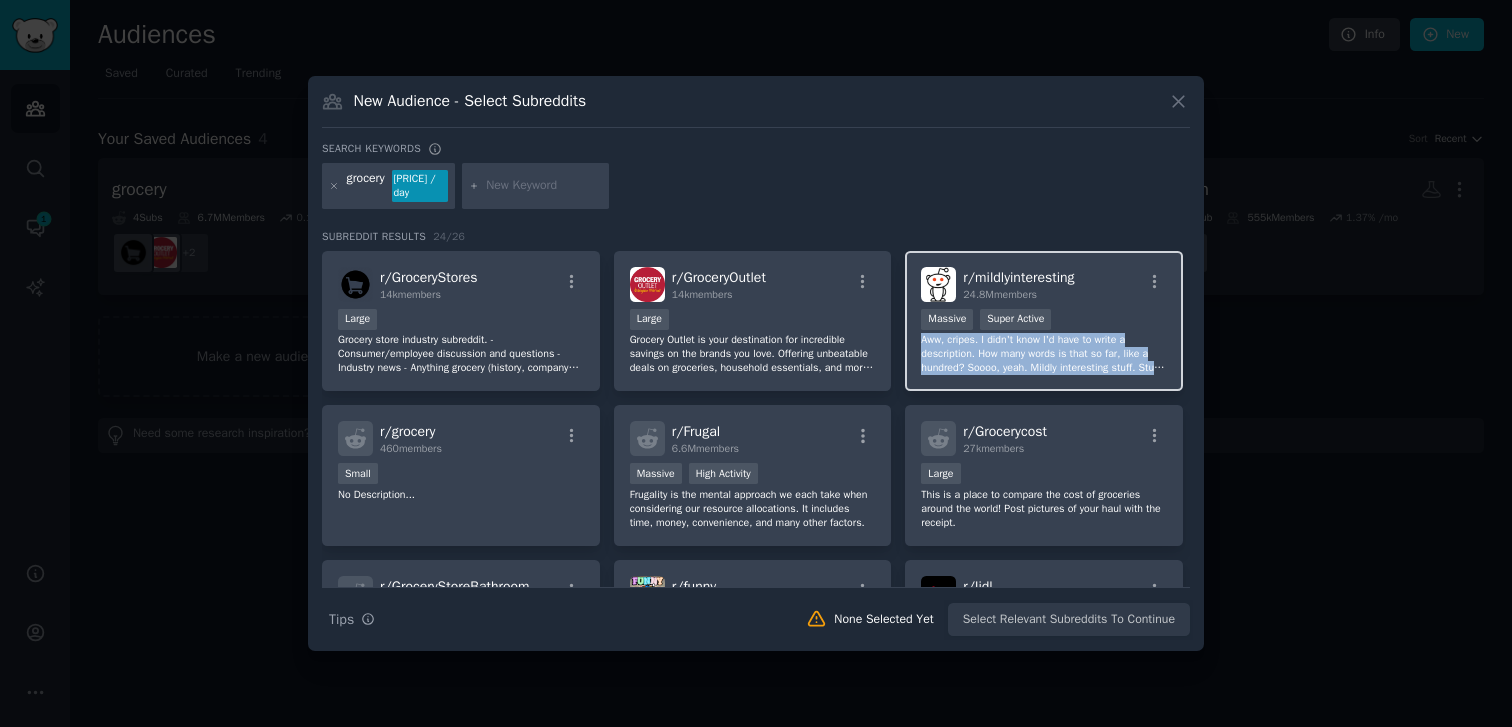 click on "Aww, cripes. I didn't know I'd have to write a description. How many words is that so far, like a hundred? Soooo, yeah. Mildly interesting stuff. Stuff that interests you. Mildly. It's in the name, ffs." at bounding box center [1044, 354] 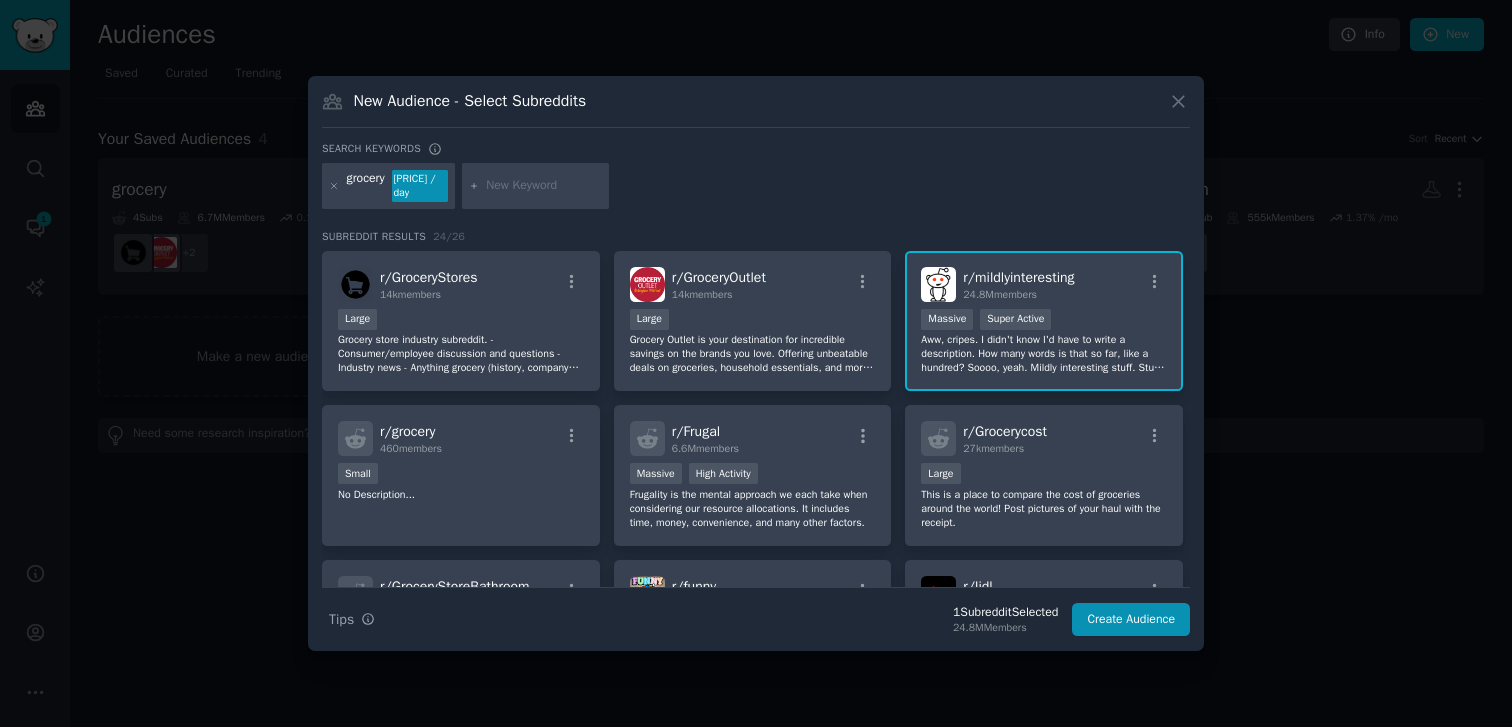 click on "r/ mildlyinteresting" at bounding box center (1018, 277) 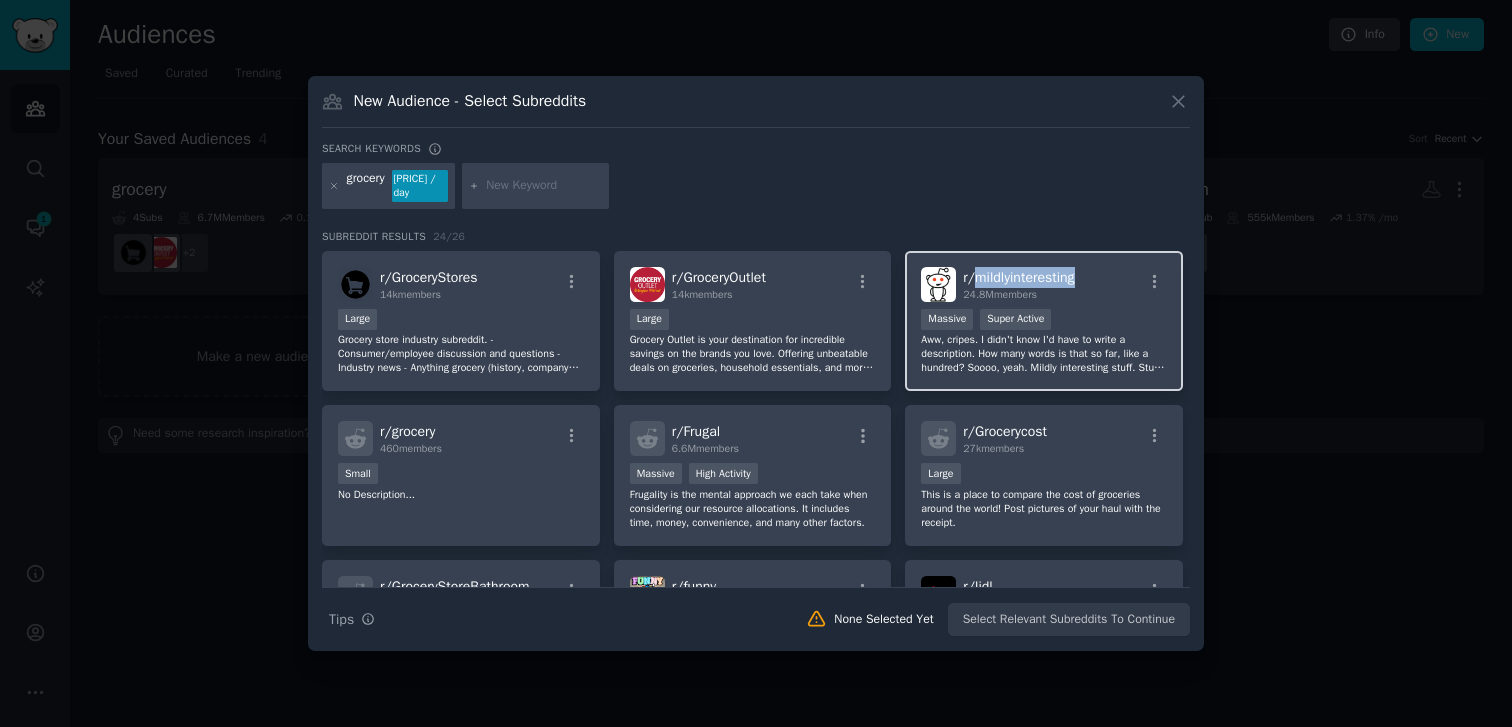 click on "r/ mildlyinteresting" at bounding box center (1018, 277) 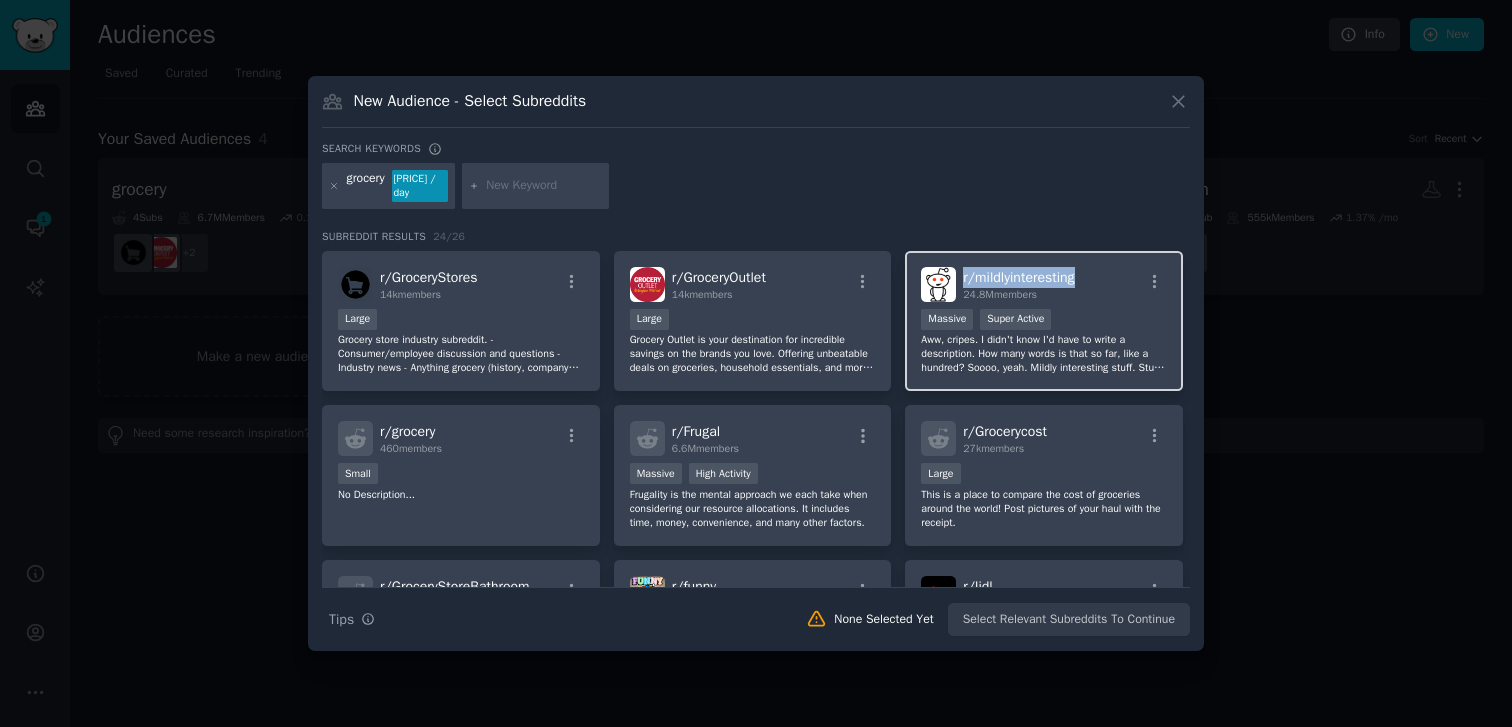 click on "r/ mildlyinteresting" at bounding box center (1018, 277) 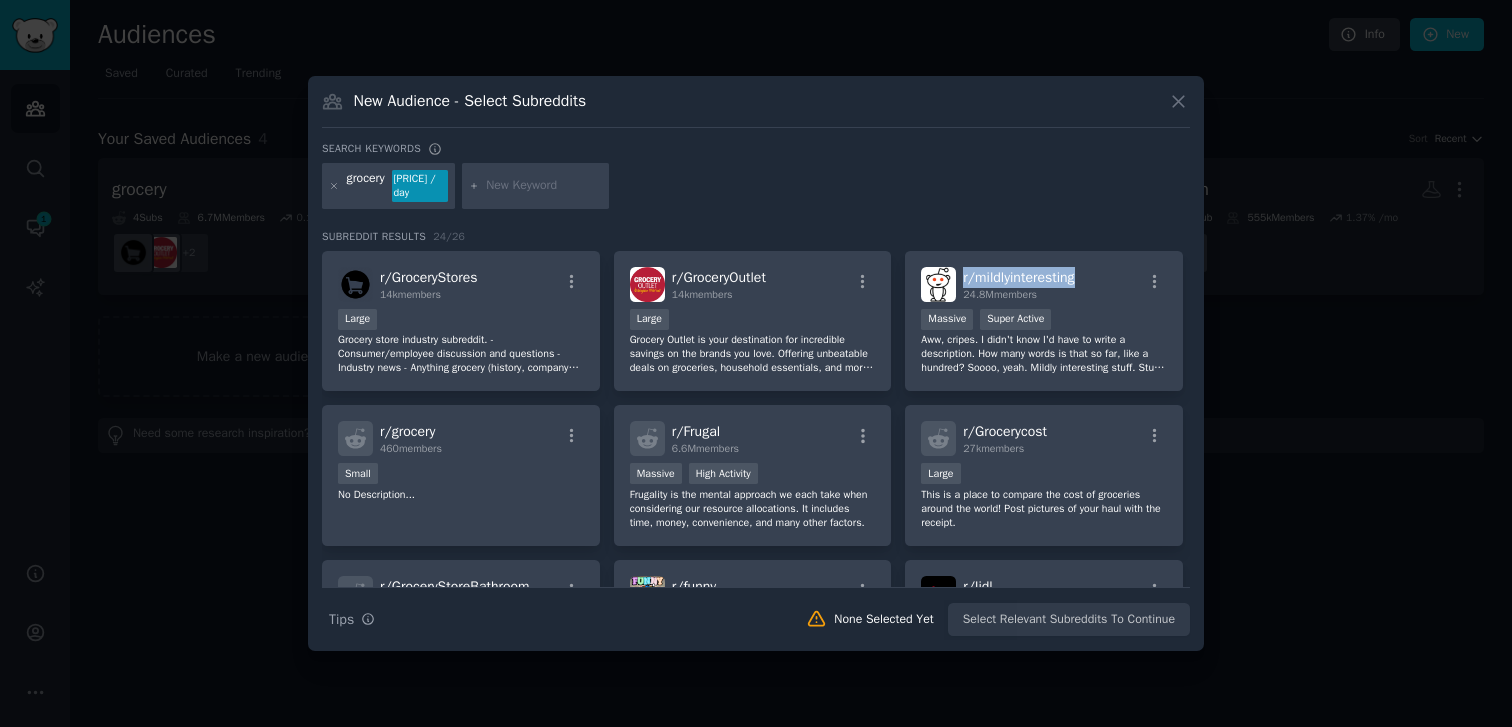 copy on "r/ mildlyinteresting" 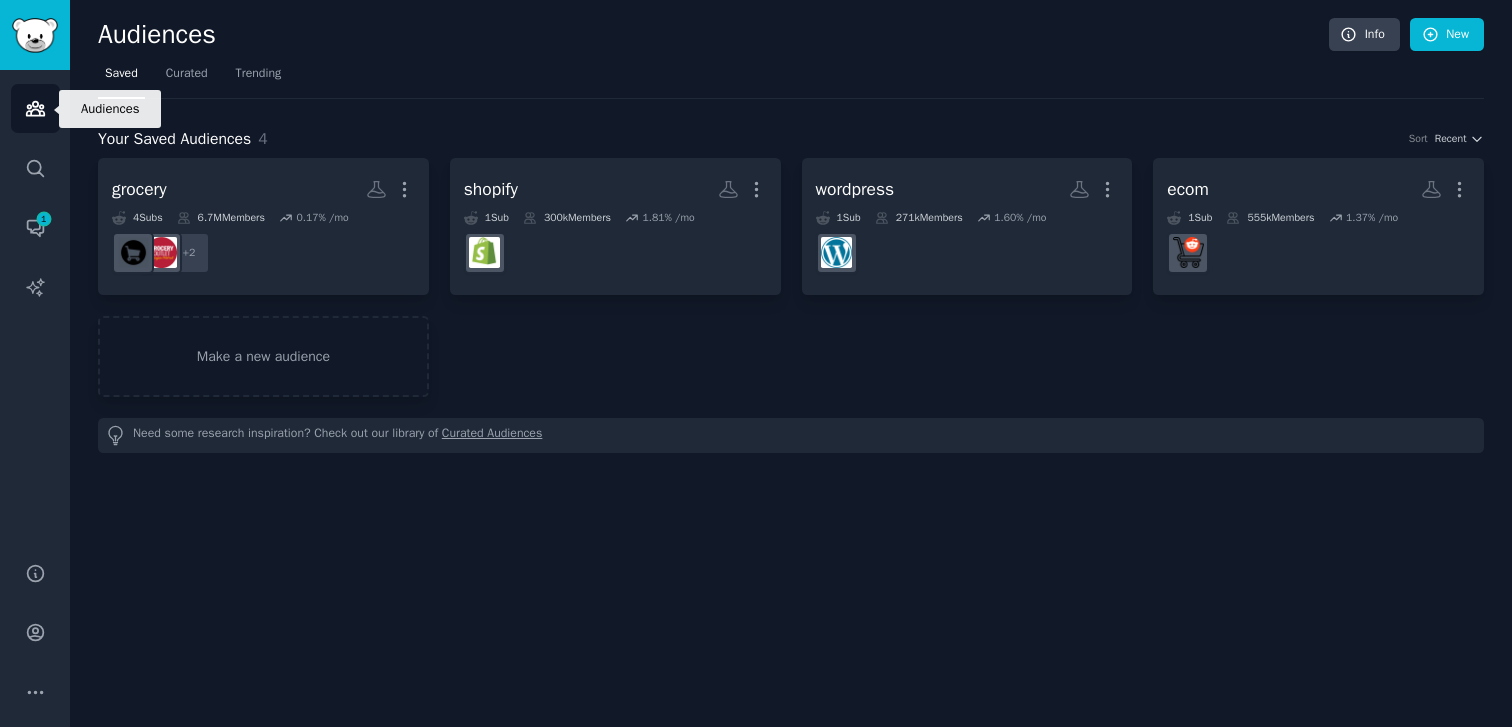 click 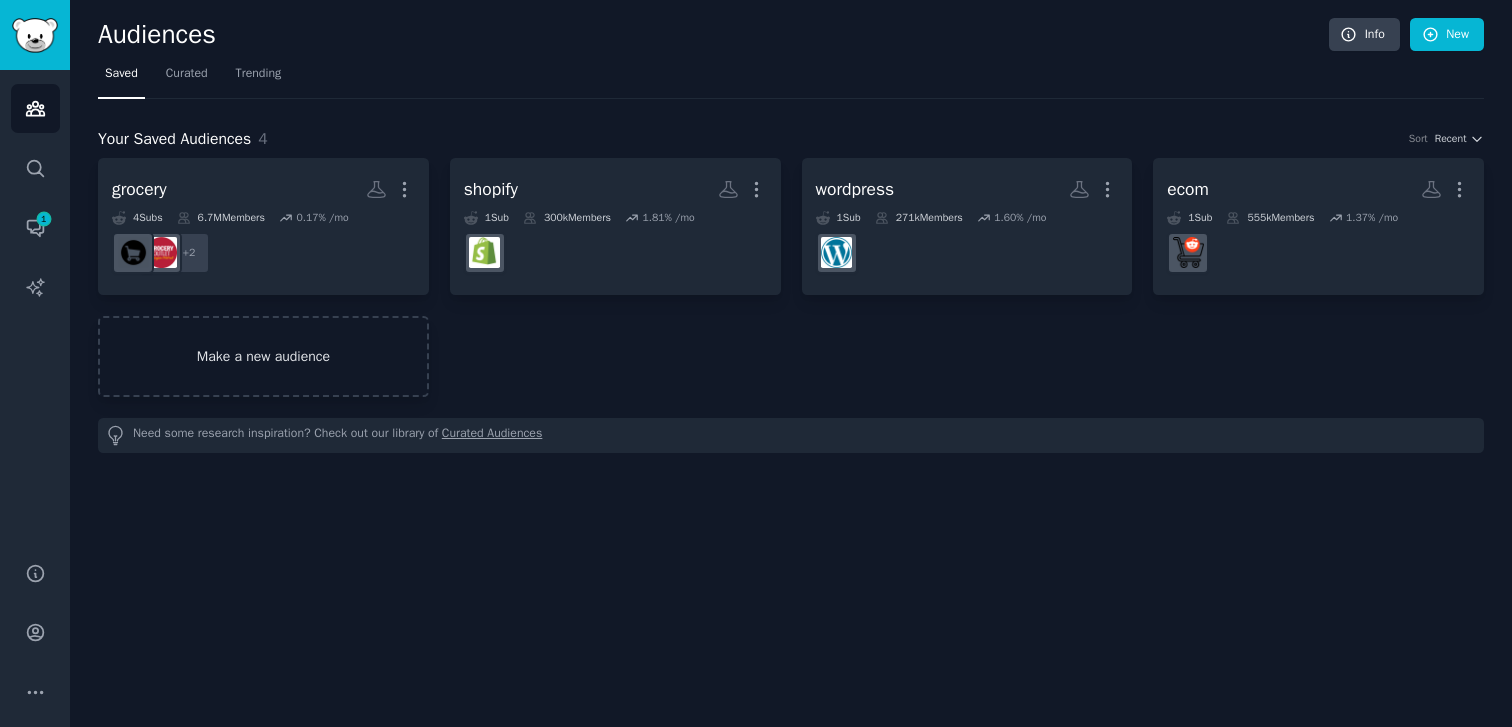 click on "Make a new audience" at bounding box center (263, 356) 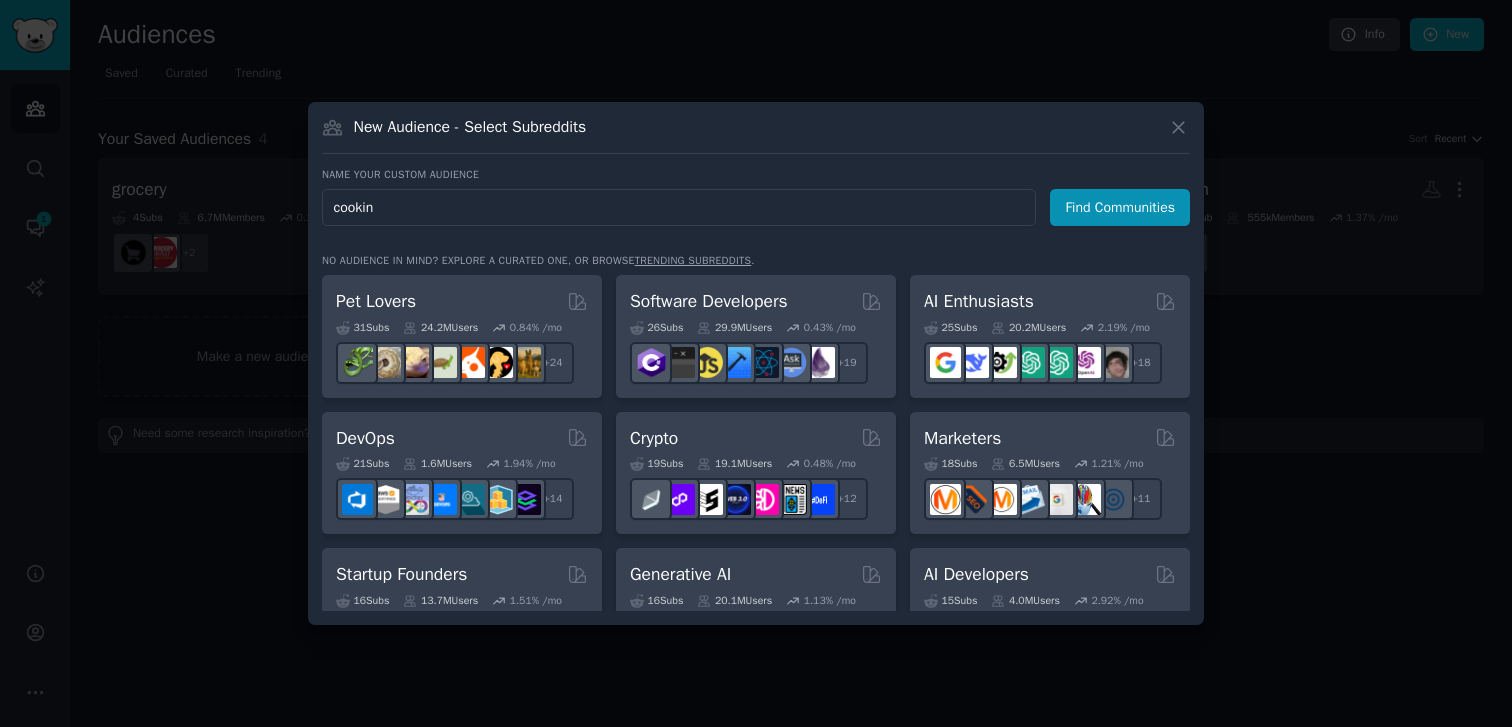 type on "cooking" 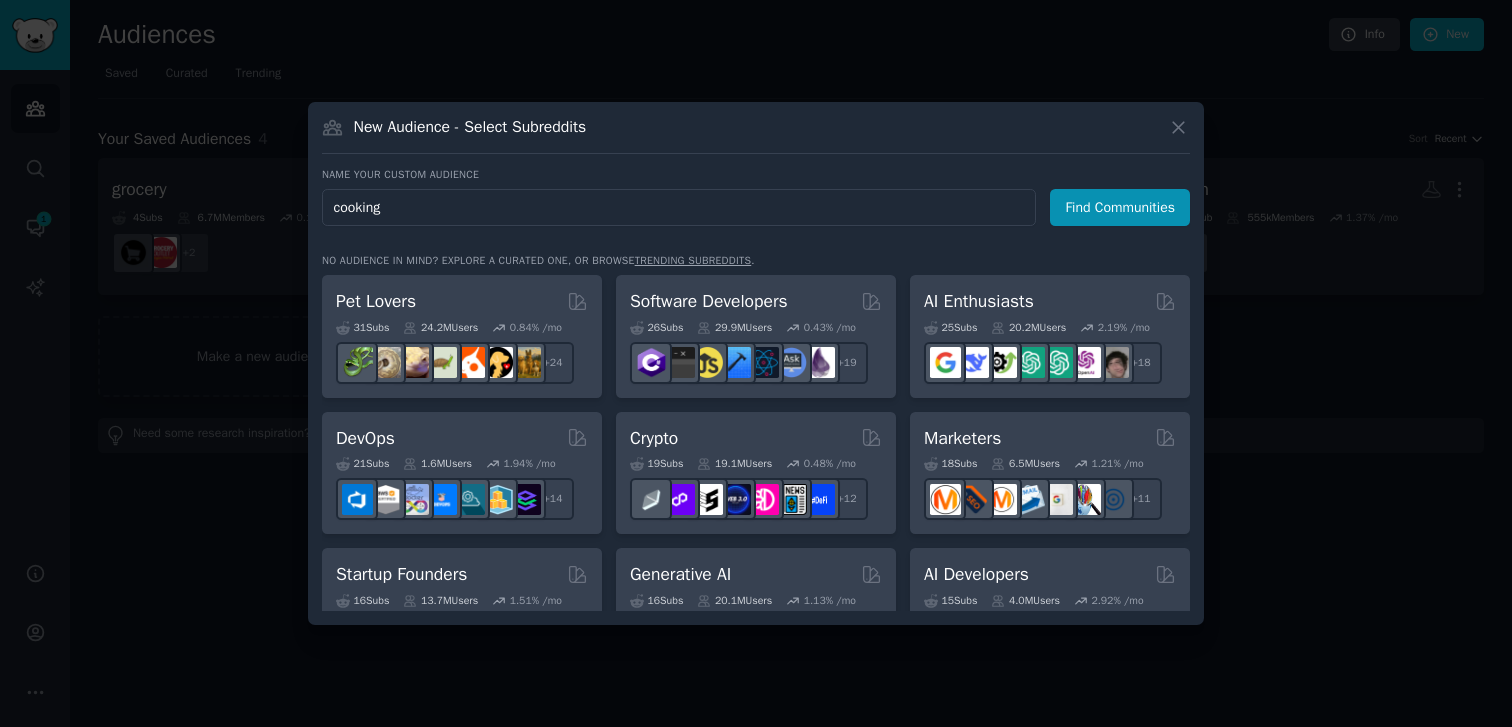 click on "Find Communities" at bounding box center (1120, 207) 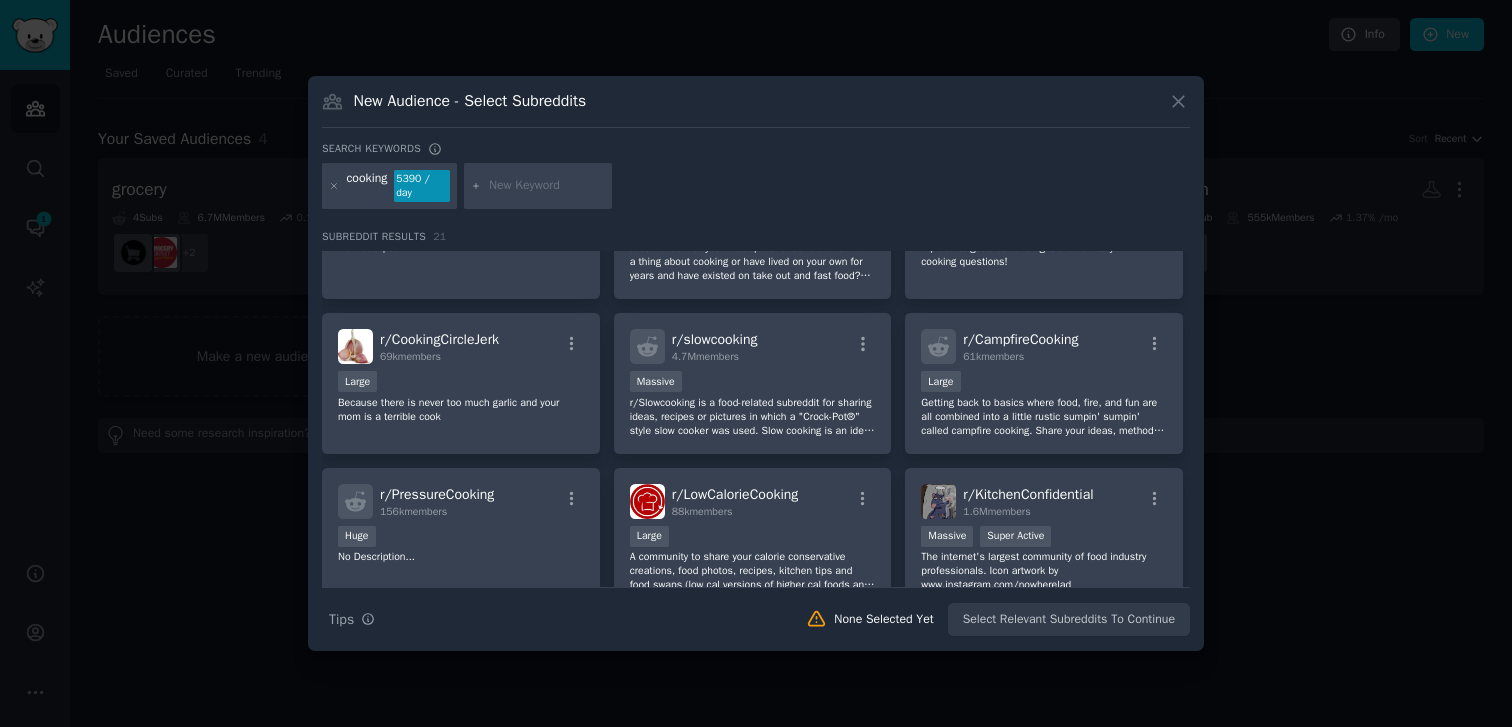 scroll, scrollTop: 0, scrollLeft: 0, axis: both 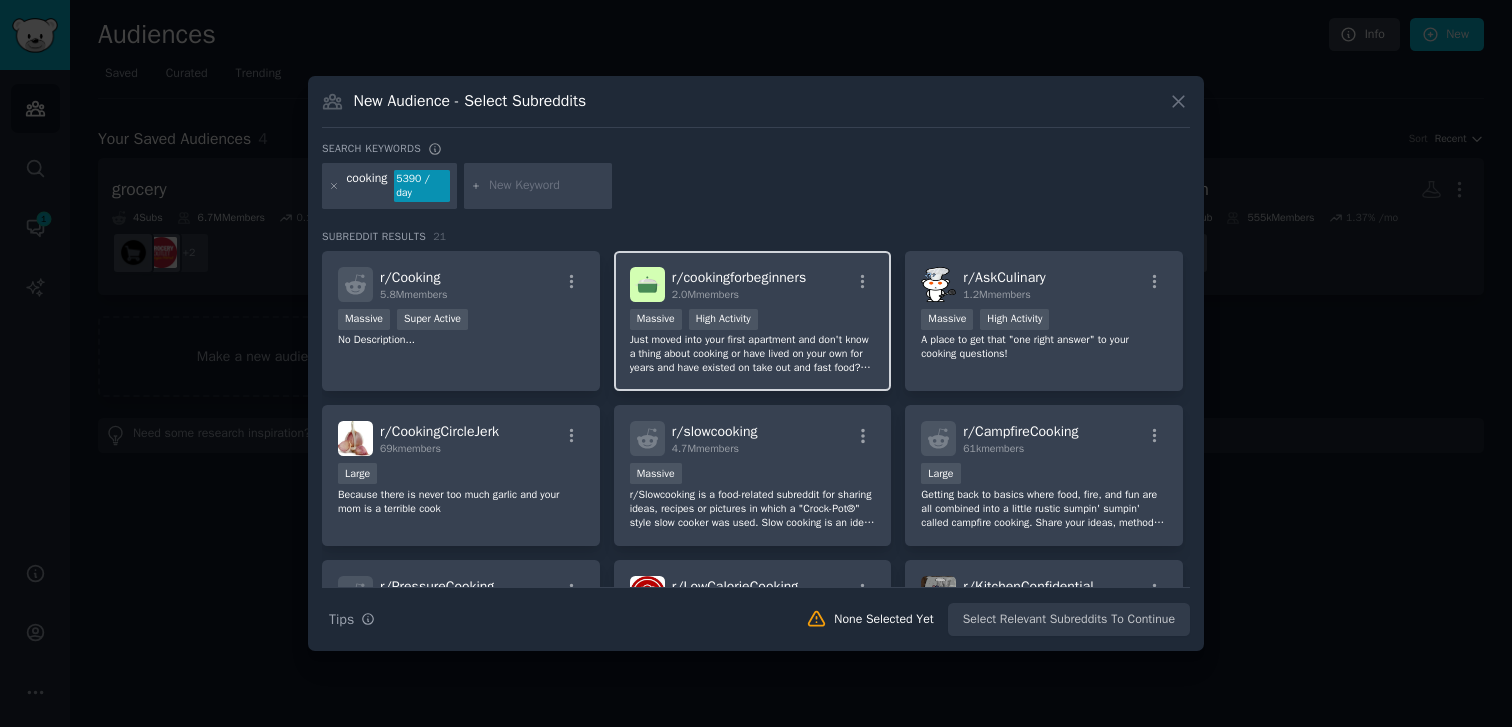 click on "Just moved into your first apartment and don't know a thing about cooking or have lived on your own for years and have existed on take out and fast food? Then this is the sub for you!
Learn how to cook simple recipes for yourself and find it isn't as hard as you think it is.
Post your questions about cooking and links to easy recipes and basic techniques.  Come to learn or to teach.
Join us on Discord! https://discord.gg/FfKqrtZ
Related subs:
/r/Cooking
/r/AskCulinary" at bounding box center (753, 354) 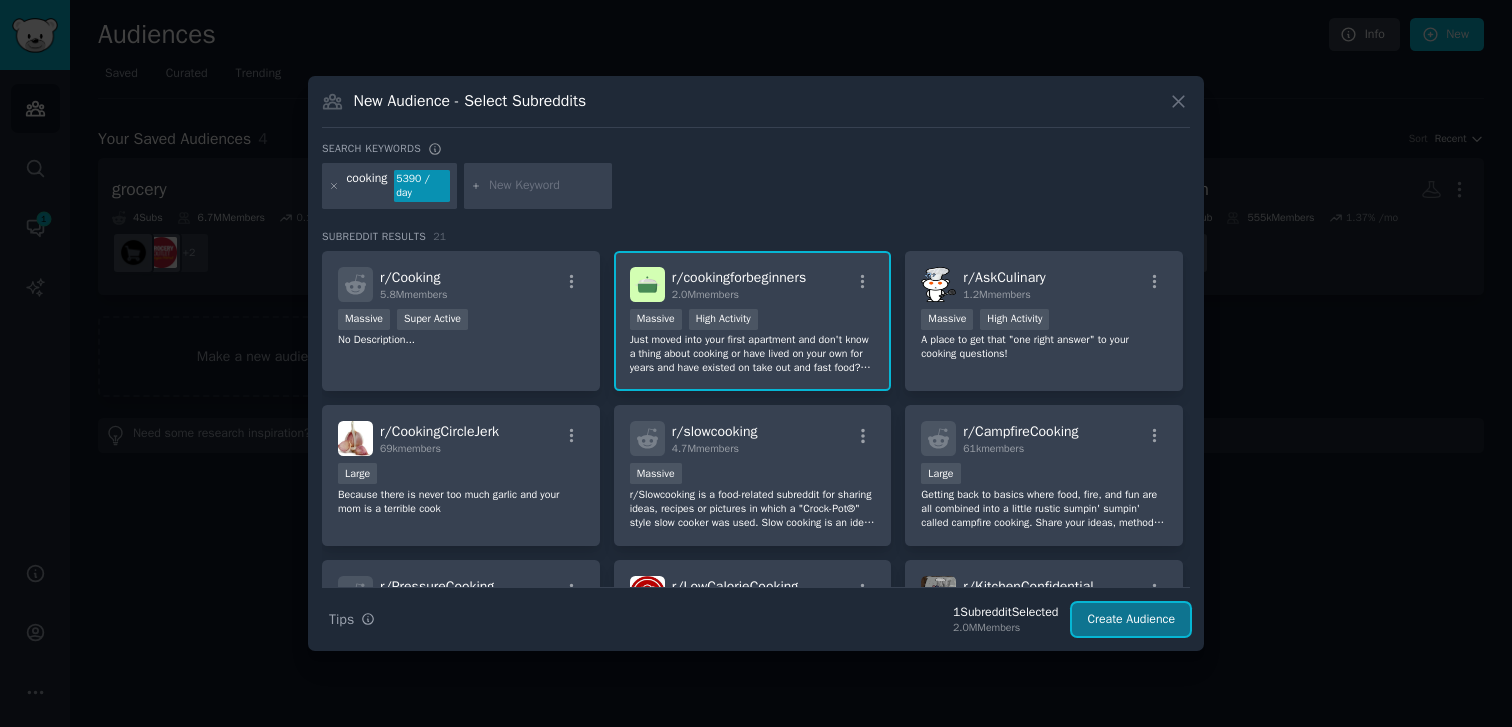click on "Create Audience" at bounding box center (1131, 620) 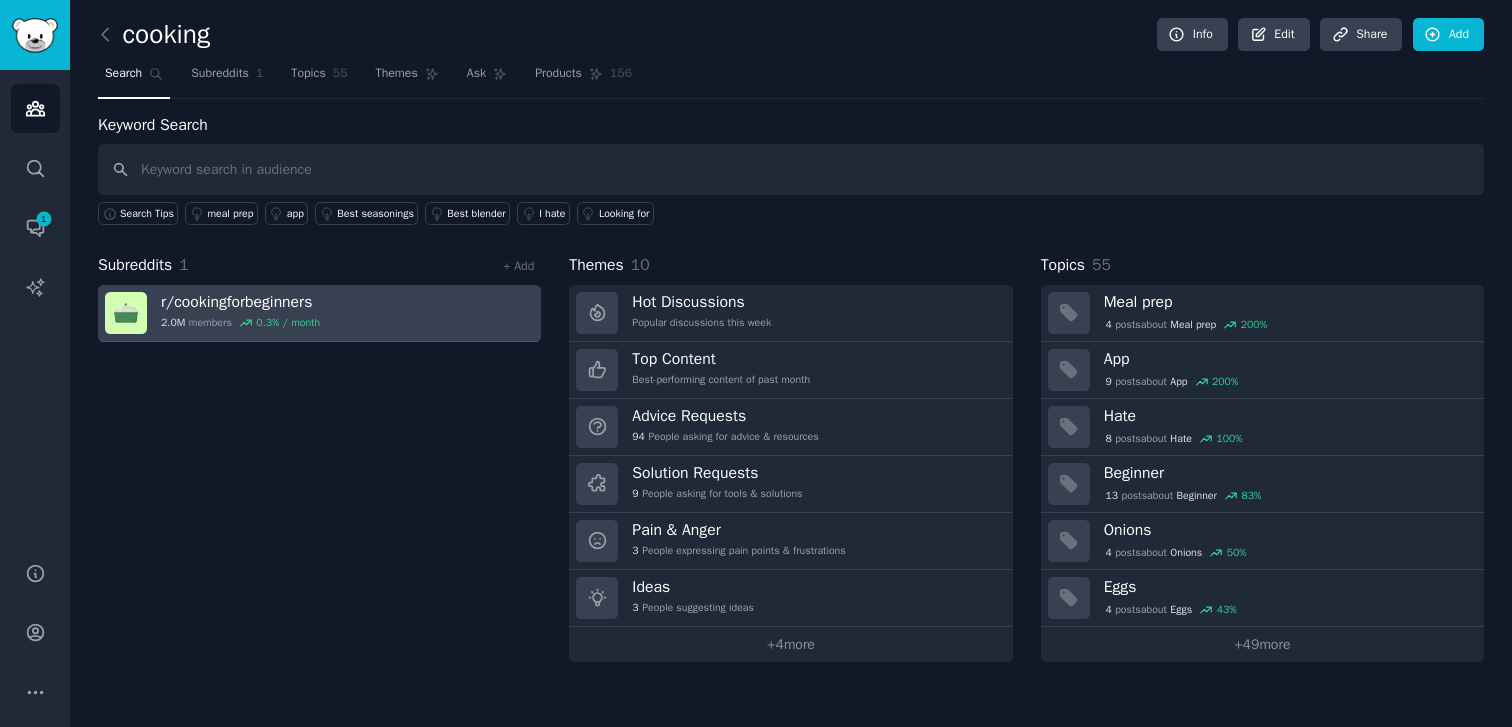 click on "r/[WEBSITE] [NUMBER]M  members [PERCENTAGE] / month" at bounding box center [319, 313] 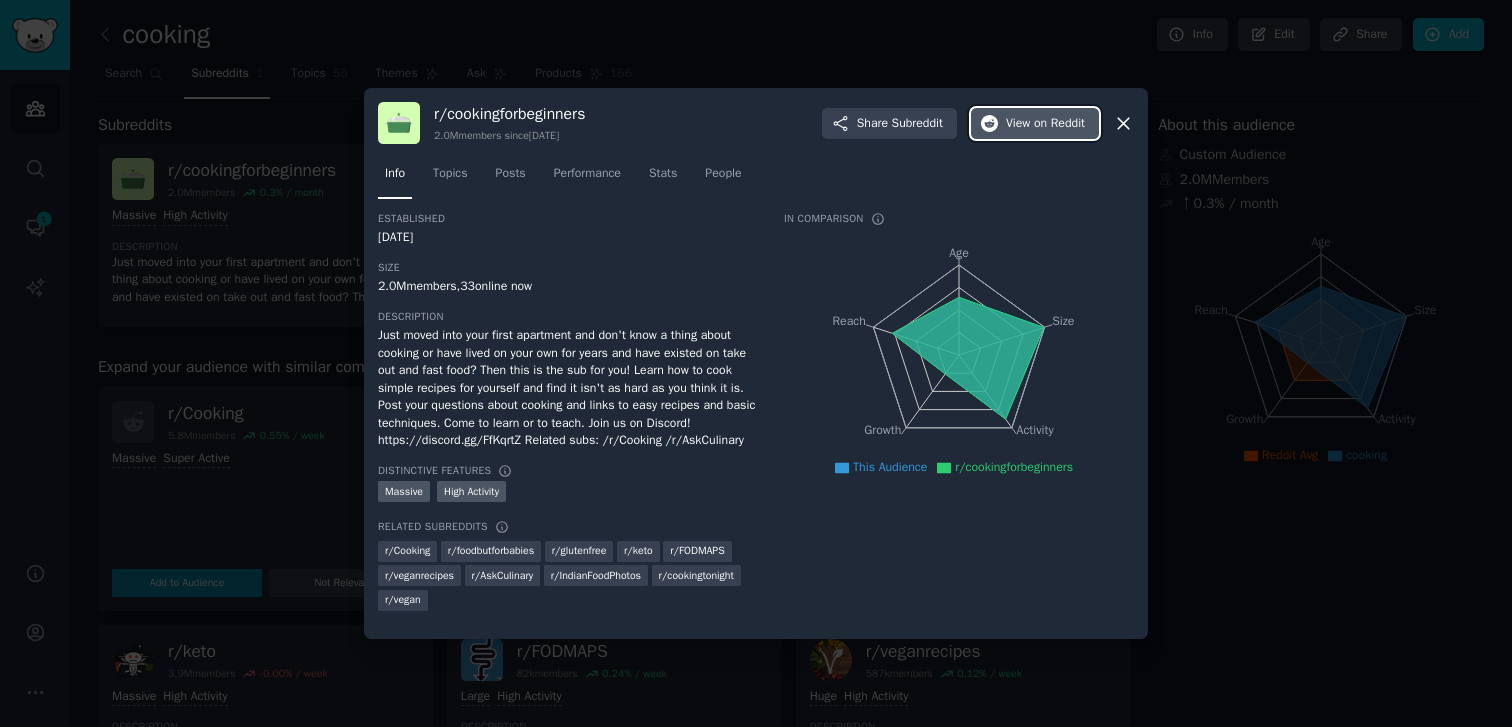 click on "View  on Reddit" at bounding box center (1035, 124) 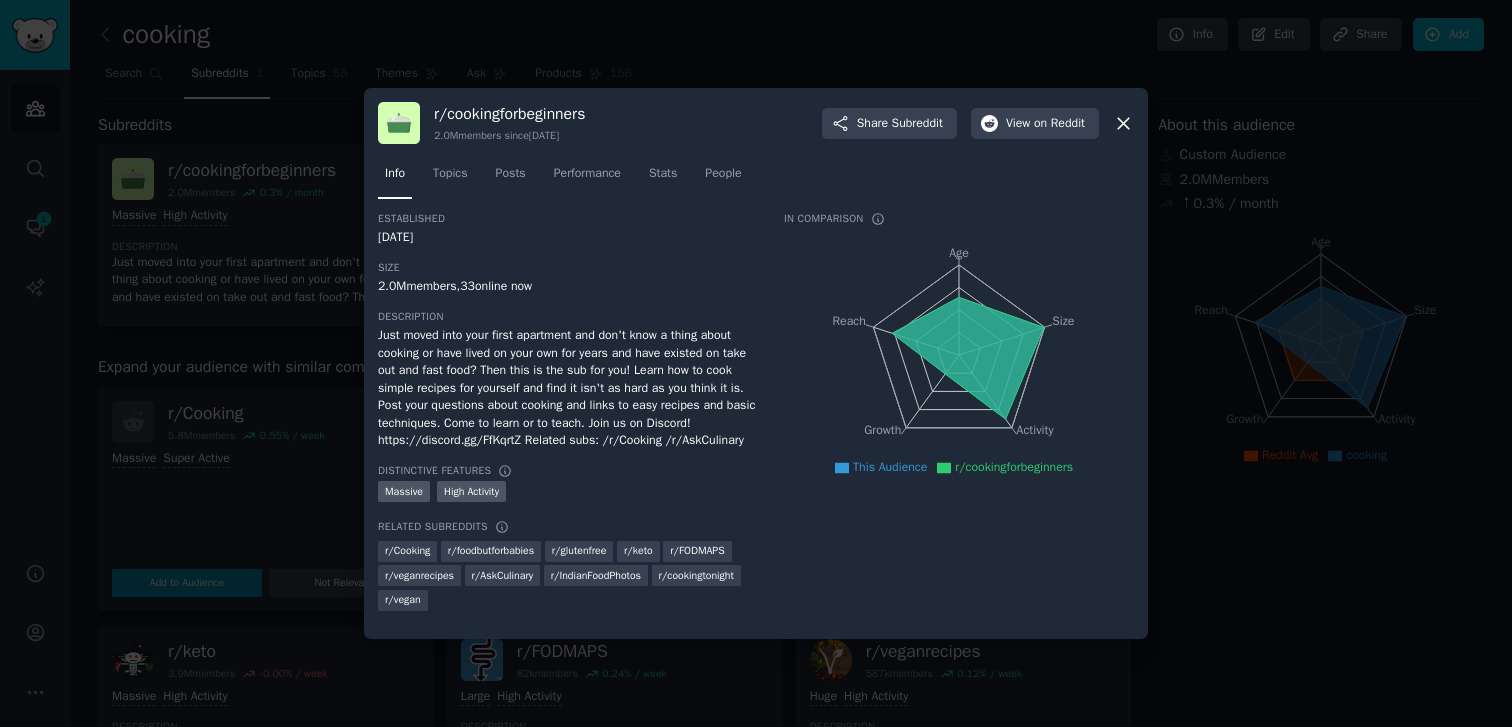 click at bounding box center [756, 363] 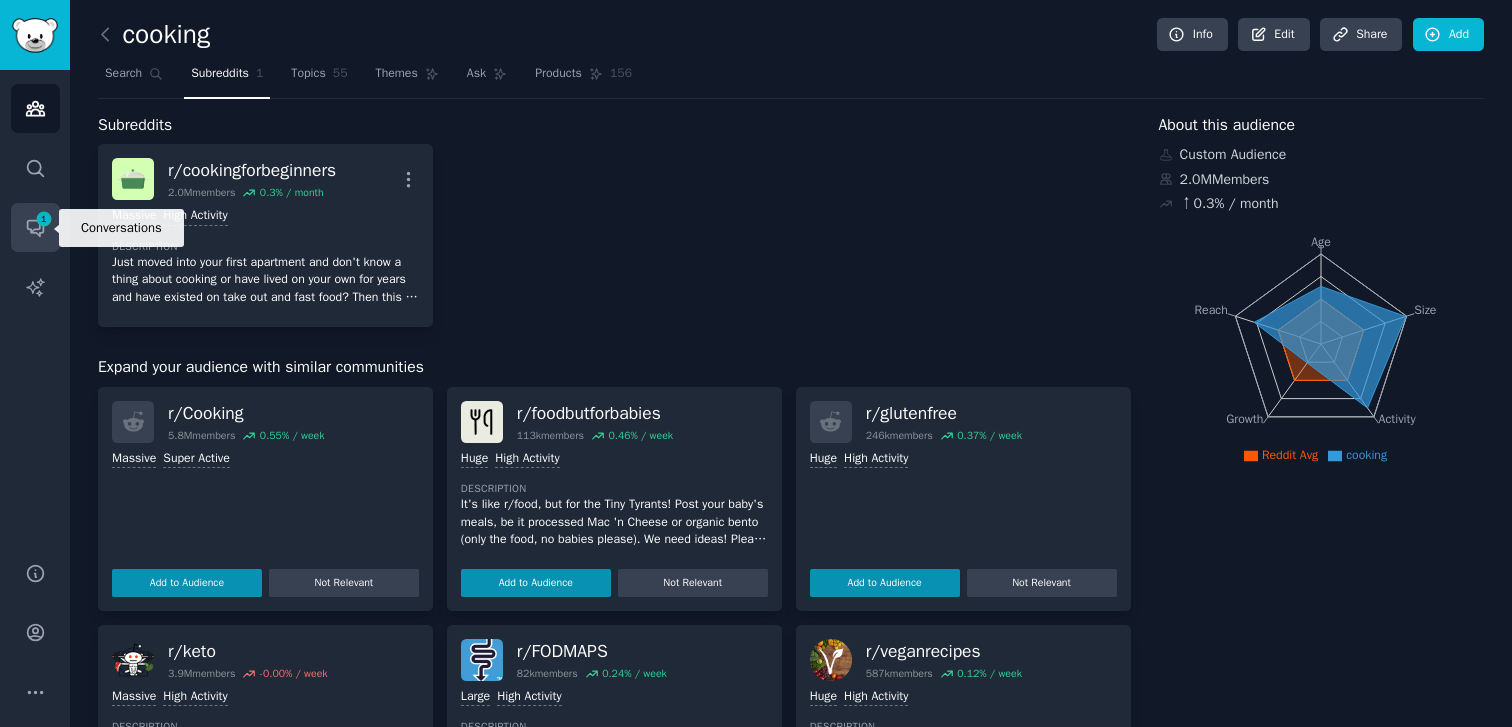 click on "Conversations 1" at bounding box center [35, 227] 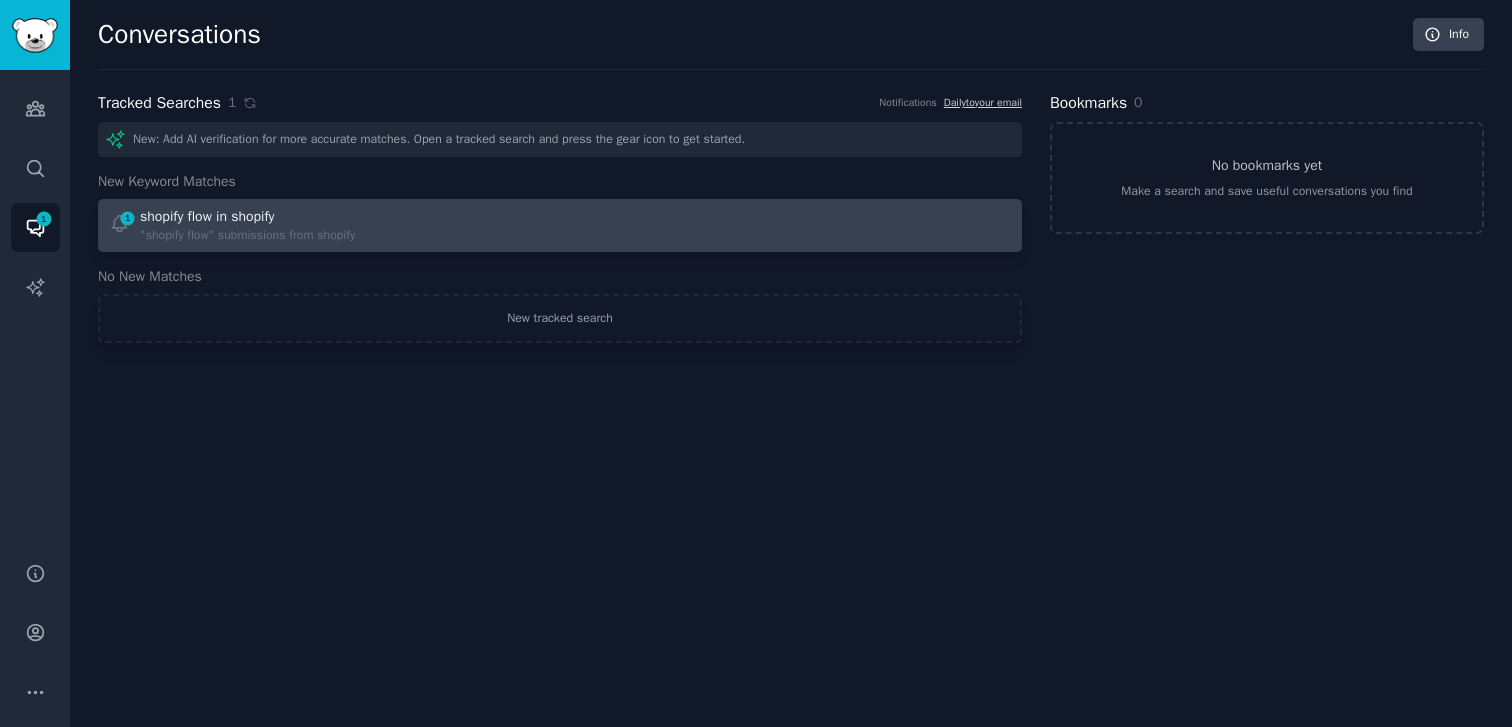 click on "shopify flow in shopify" at bounding box center [247, 216] 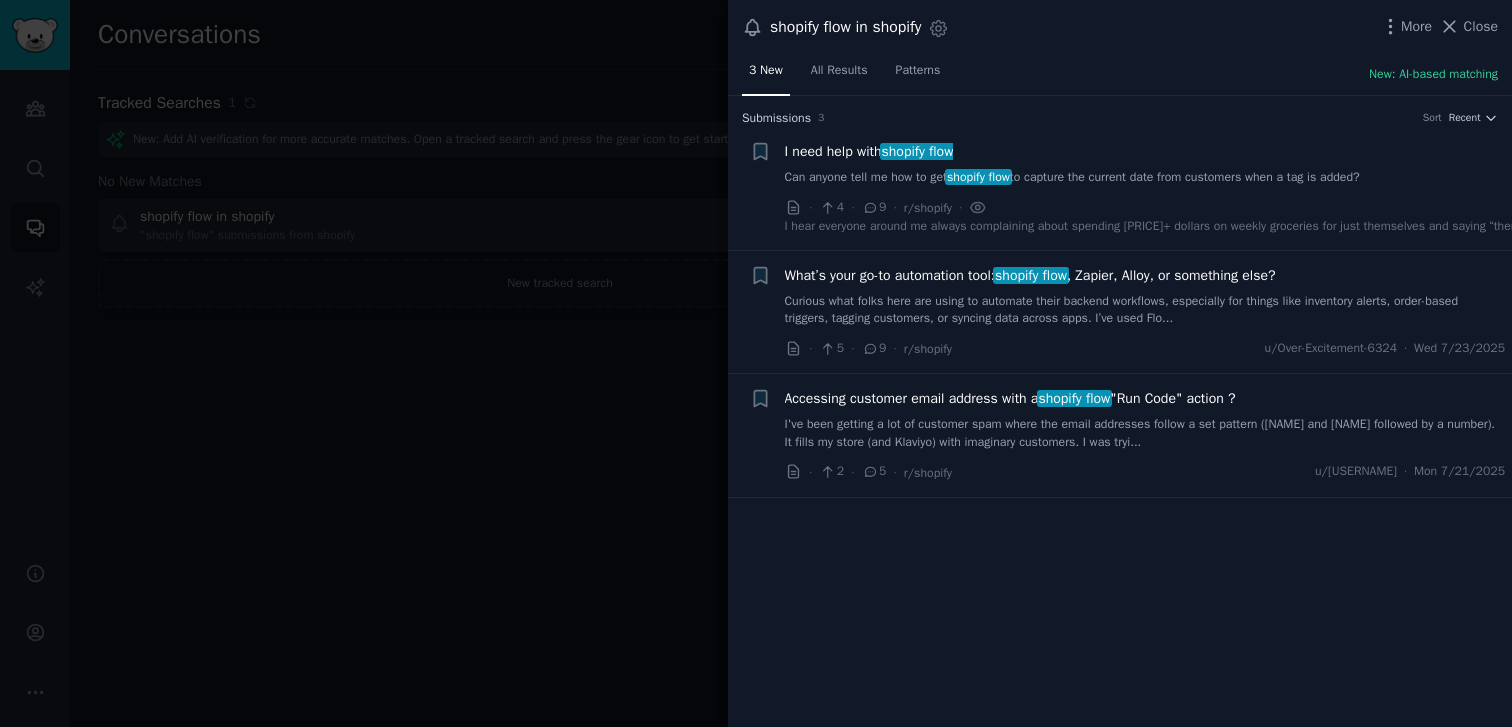 click on "Submission s 3 Sort Recent + I need help with shopify flow Can anyone tell me how to get shopify flow to capture the current date from customers when a tag is added? · 4 · 9 · r/shopify · u/[USERNAME] · [DATE] + What’s your go-to automation tool: shopify flow , Zapier, Alloy, or something else? Curious what folks here are using to automate their backend workflows, especially for things like inventory alerts, order-based triggers, tagging customers, or syncing data across apps.
I’ve used Flo... · 5 · 9 · r/shopify u/[USERNAME] · [DATE] + Accessing customer email address with a shopify flow "Run Code" action ? I've been getting a lot of customer spam where the email addresses follow a set pattern (first and last name followed by a number). It fills my store (and Klaviyo) with imaginary customers. I was tryi... · 2 · 5 · r/shopify u/[USERNAME] · [DATE]" at bounding box center (1120, 412) 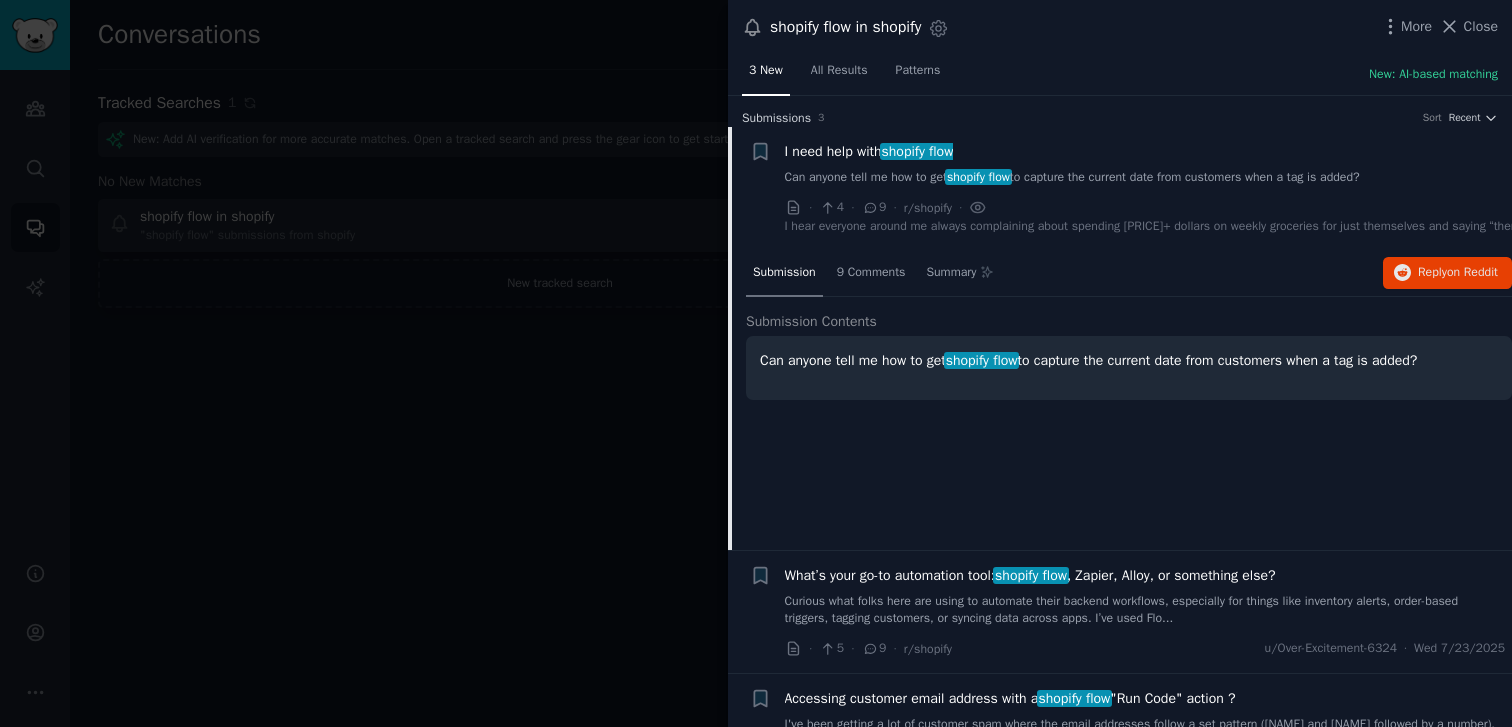 scroll, scrollTop: 31, scrollLeft: 0, axis: vertical 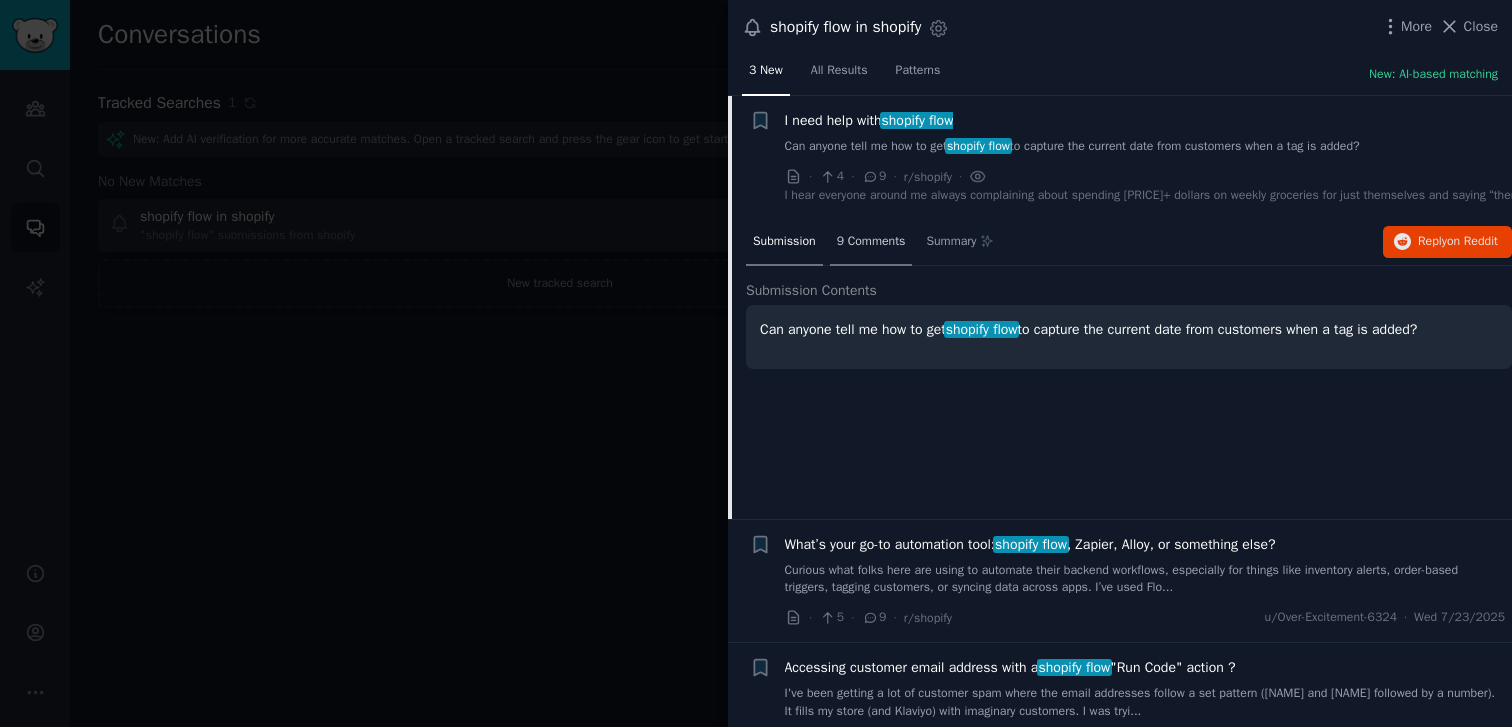 click on "9 Comments" at bounding box center (871, 243) 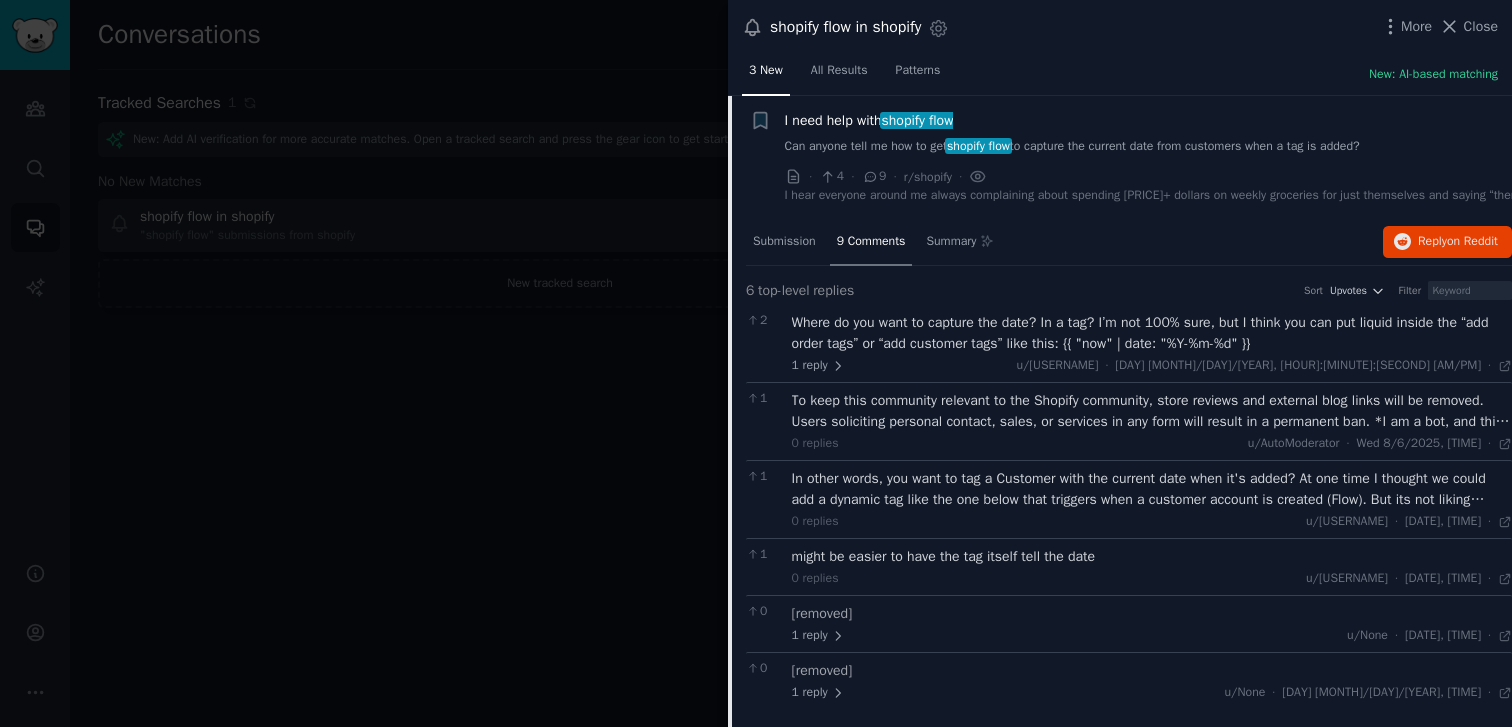 click at bounding box center [756, 363] 